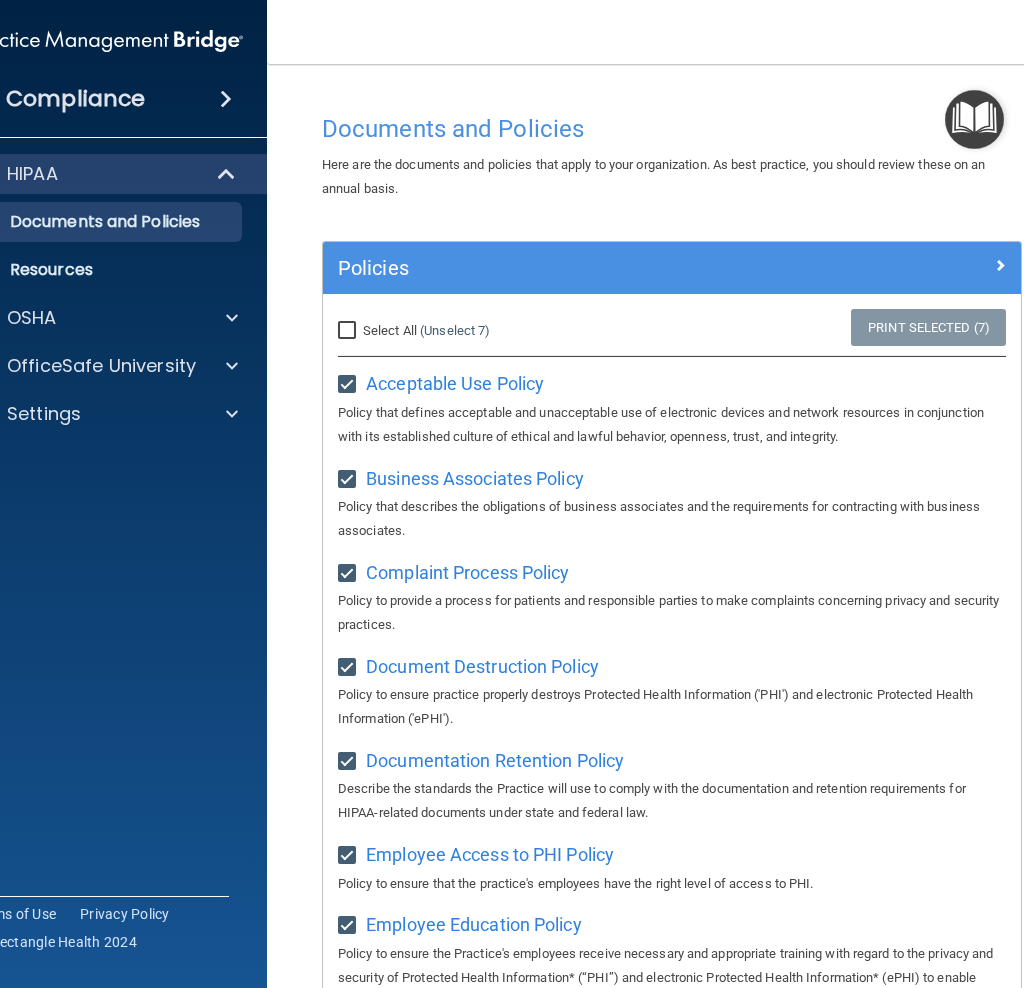 scroll, scrollTop: 0, scrollLeft: 0, axis: both 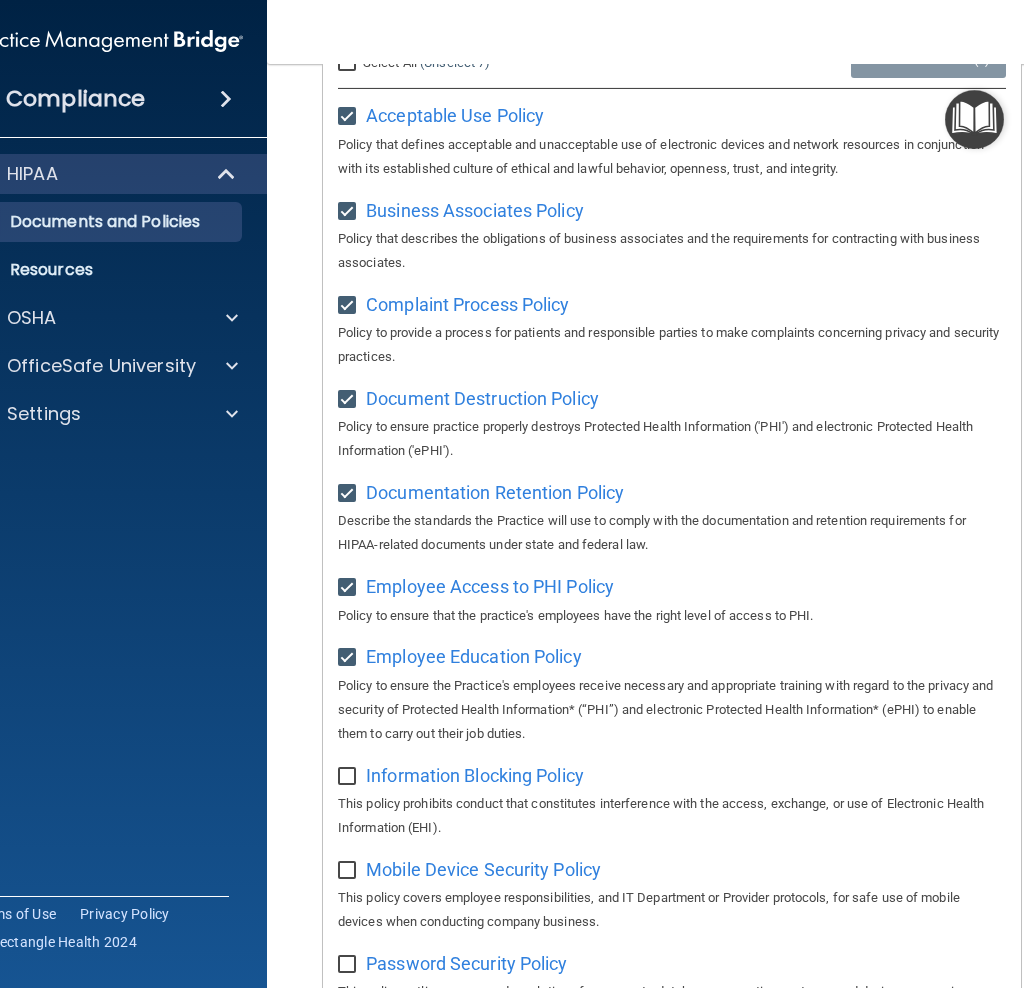 click on "Information Blocking Policy" at bounding box center [475, 775] 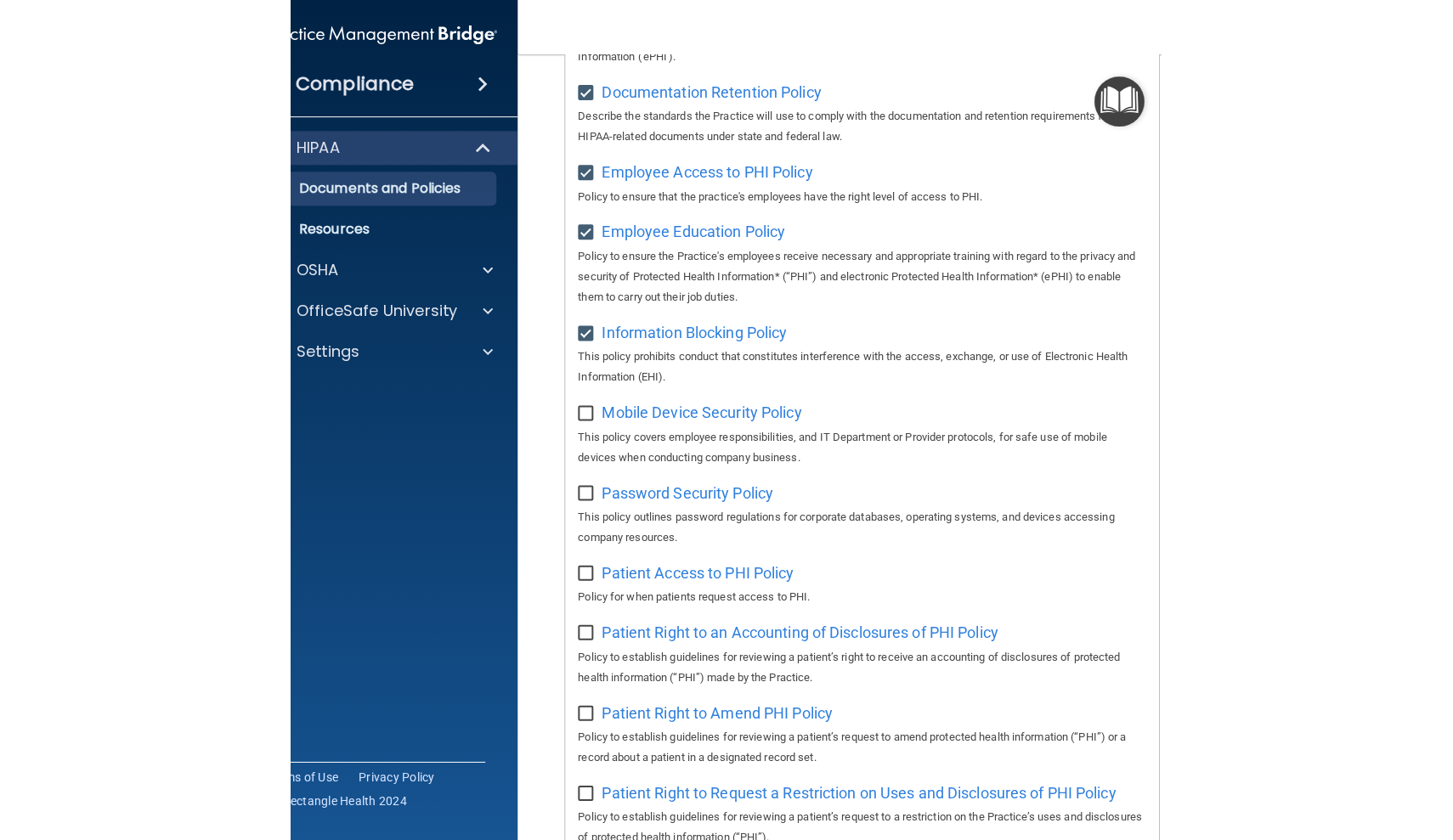 scroll, scrollTop: 545, scrollLeft: 0, axis: vertical 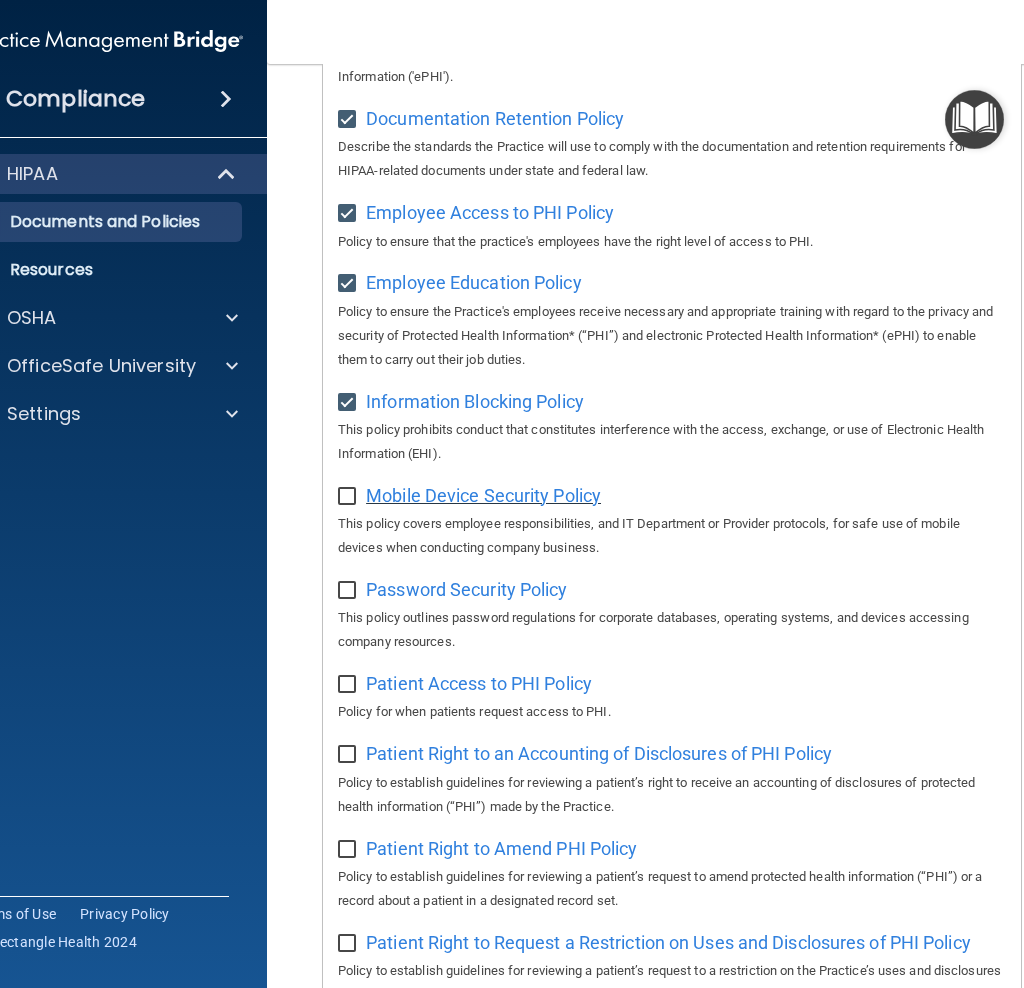 click on "Mobile Device Security Policy" at bounding box center (483, 495) 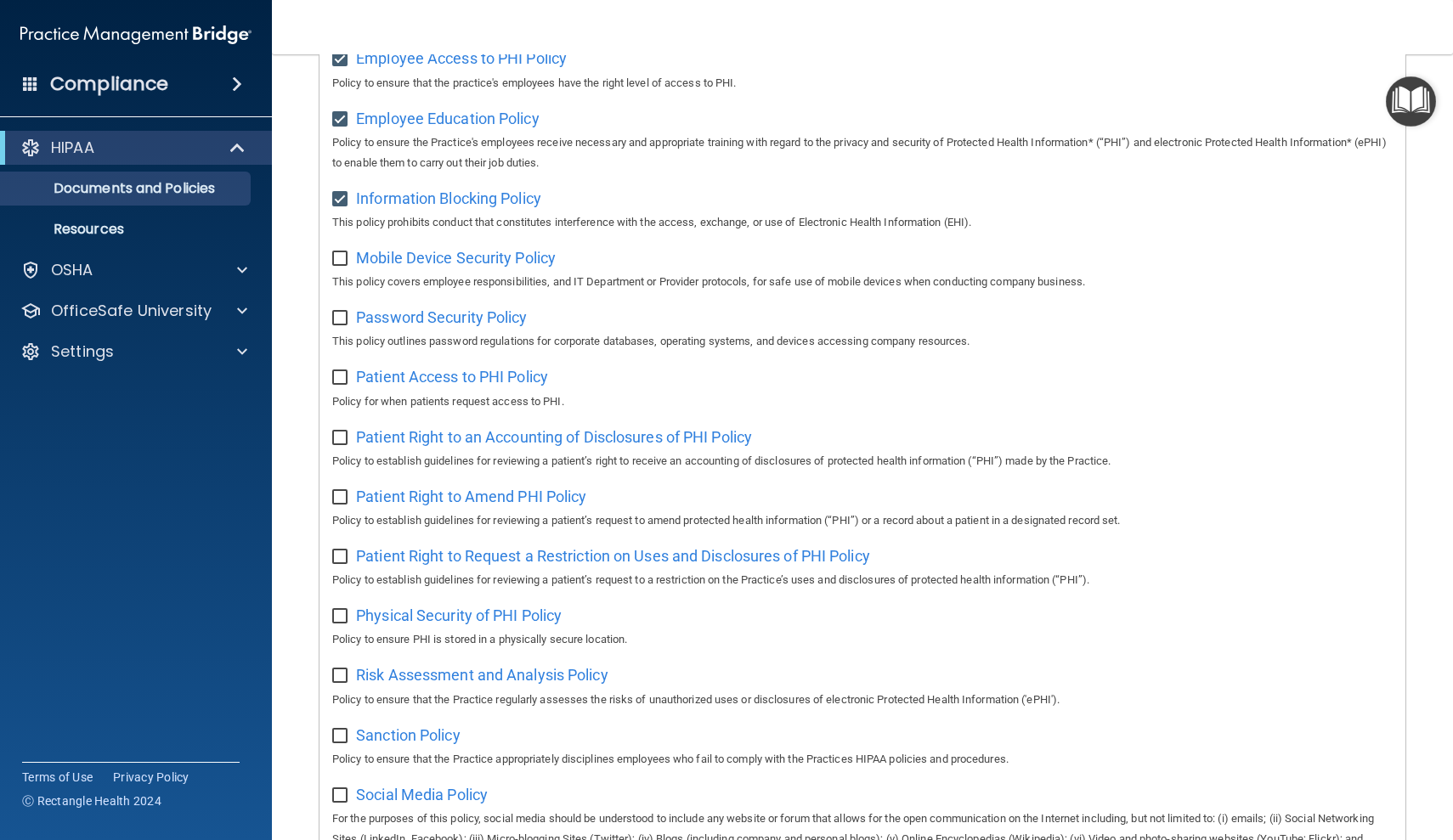 click at bounding box center (342, 259) 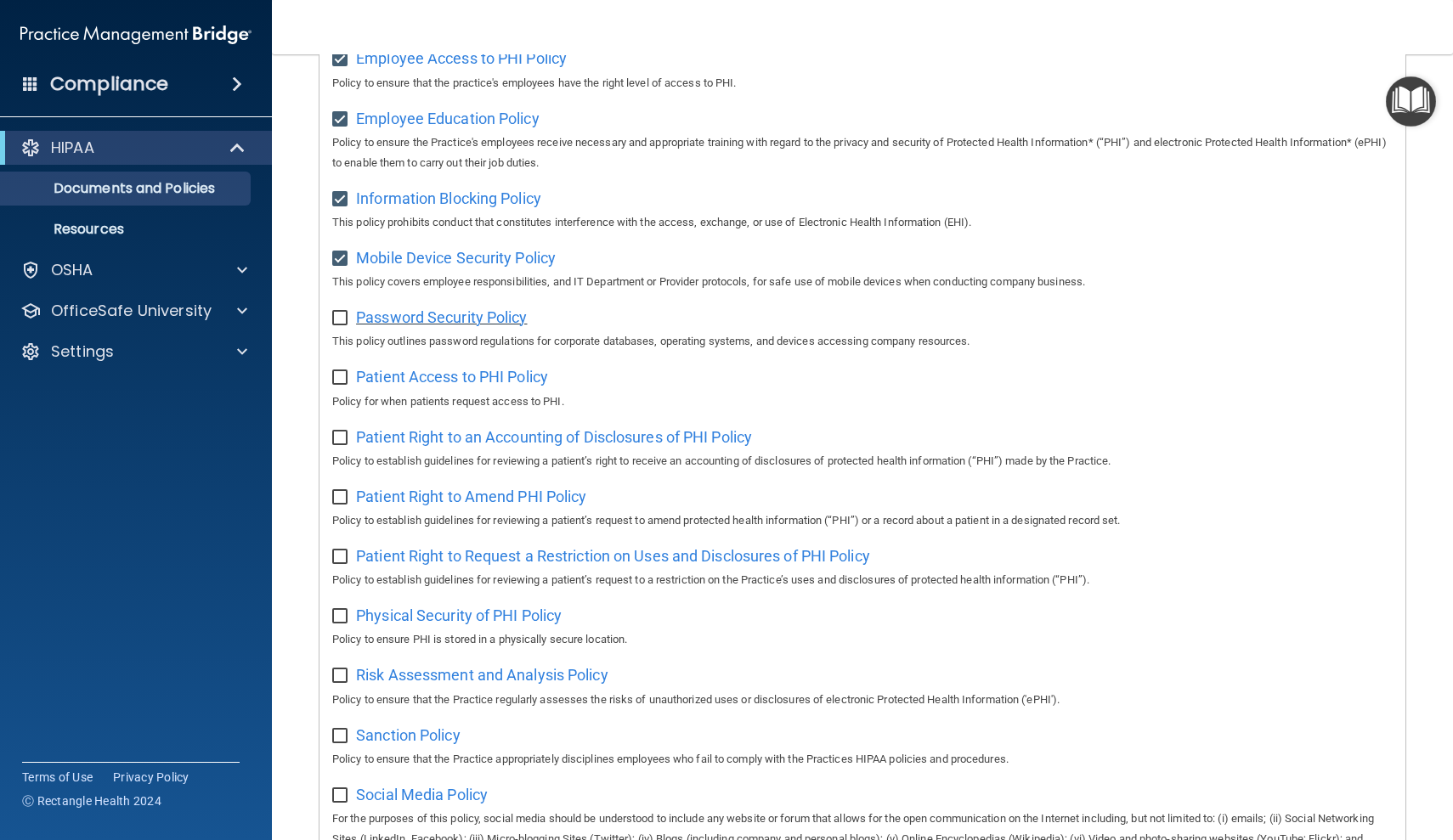 click on "Password Security Policy" at bounding box center [441, 317] 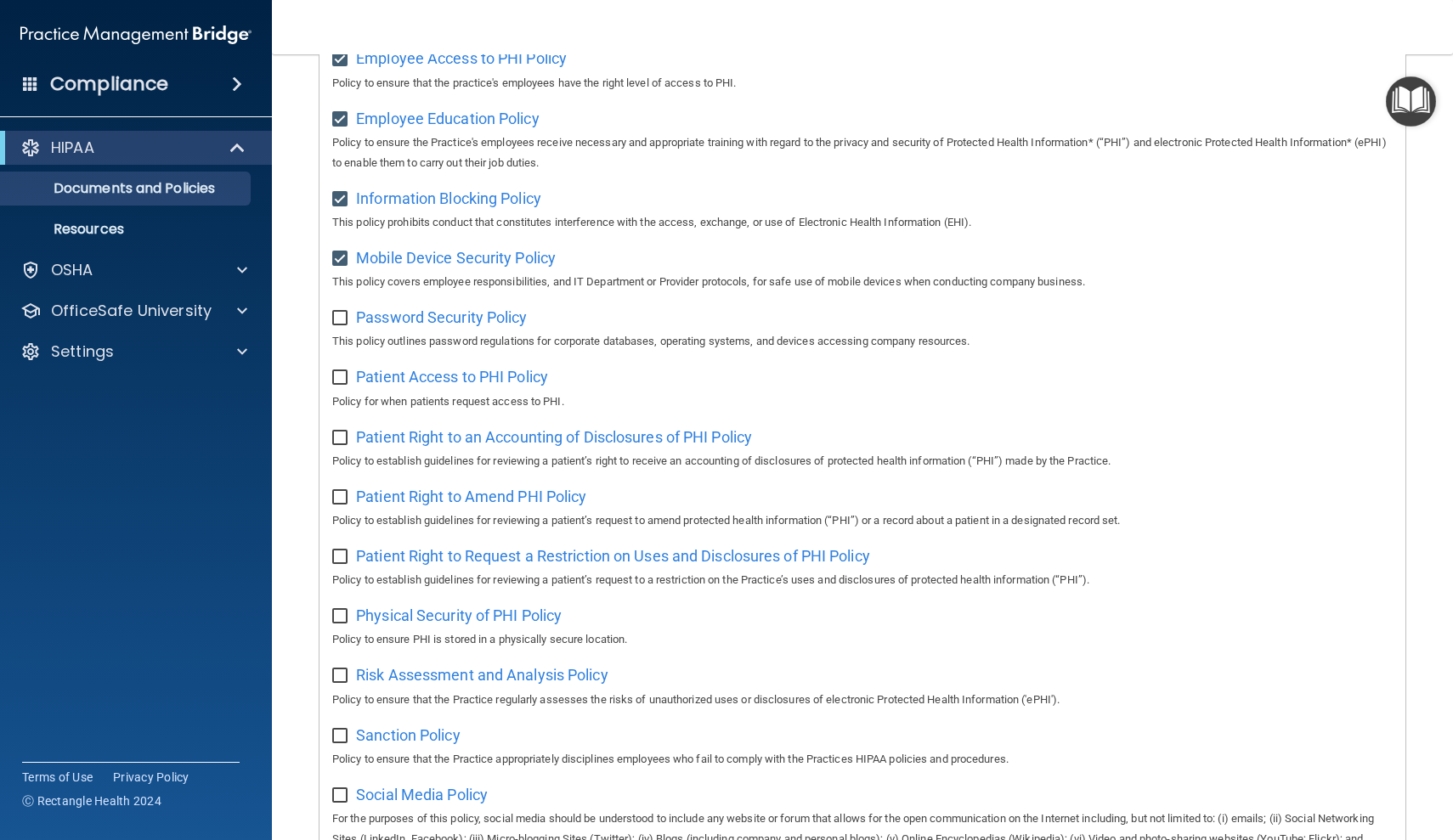 click at bounding box center (342, 319) 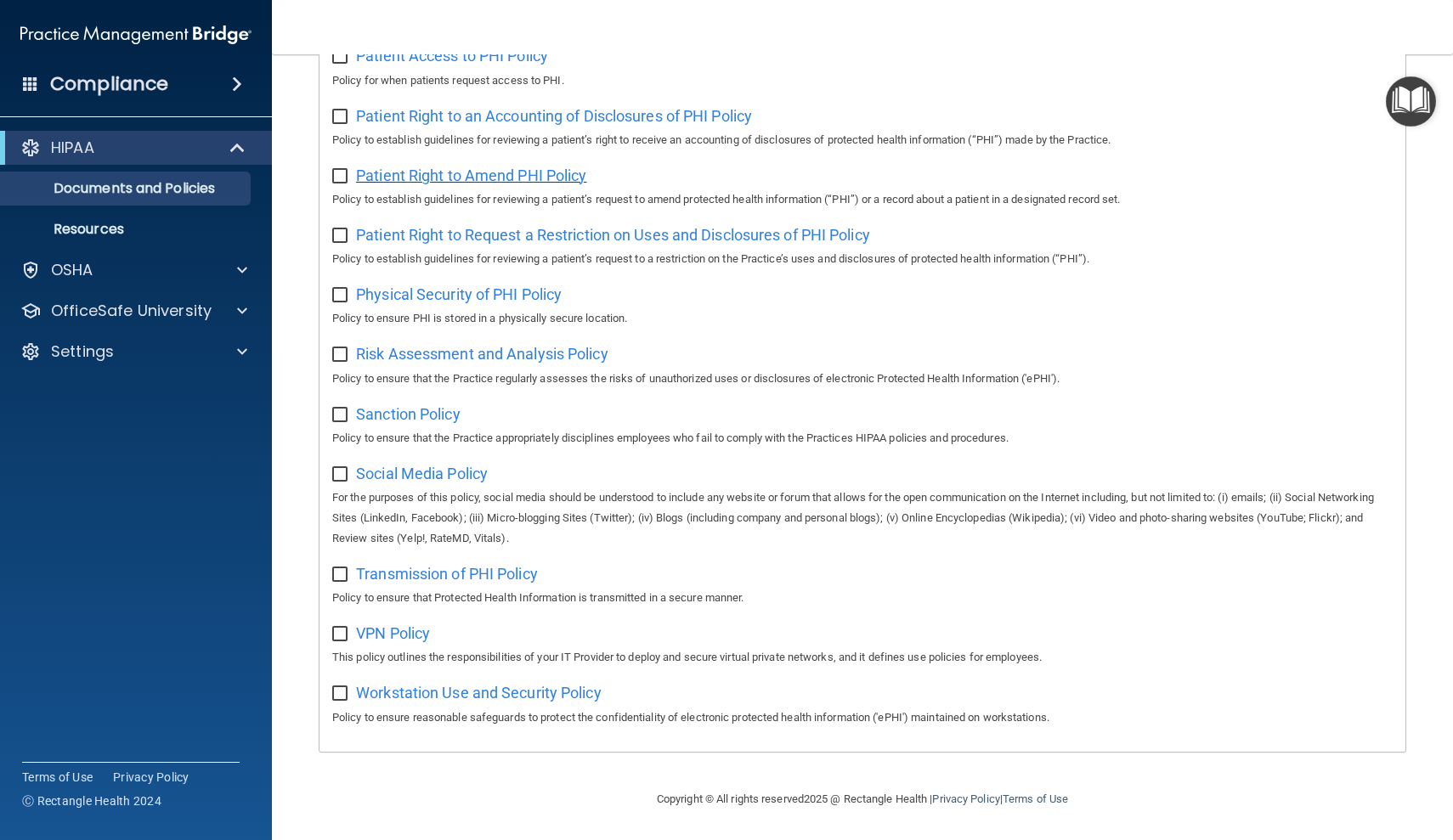 scroll, scrollTop: 840, scrollLeft: 0, axis: vertical 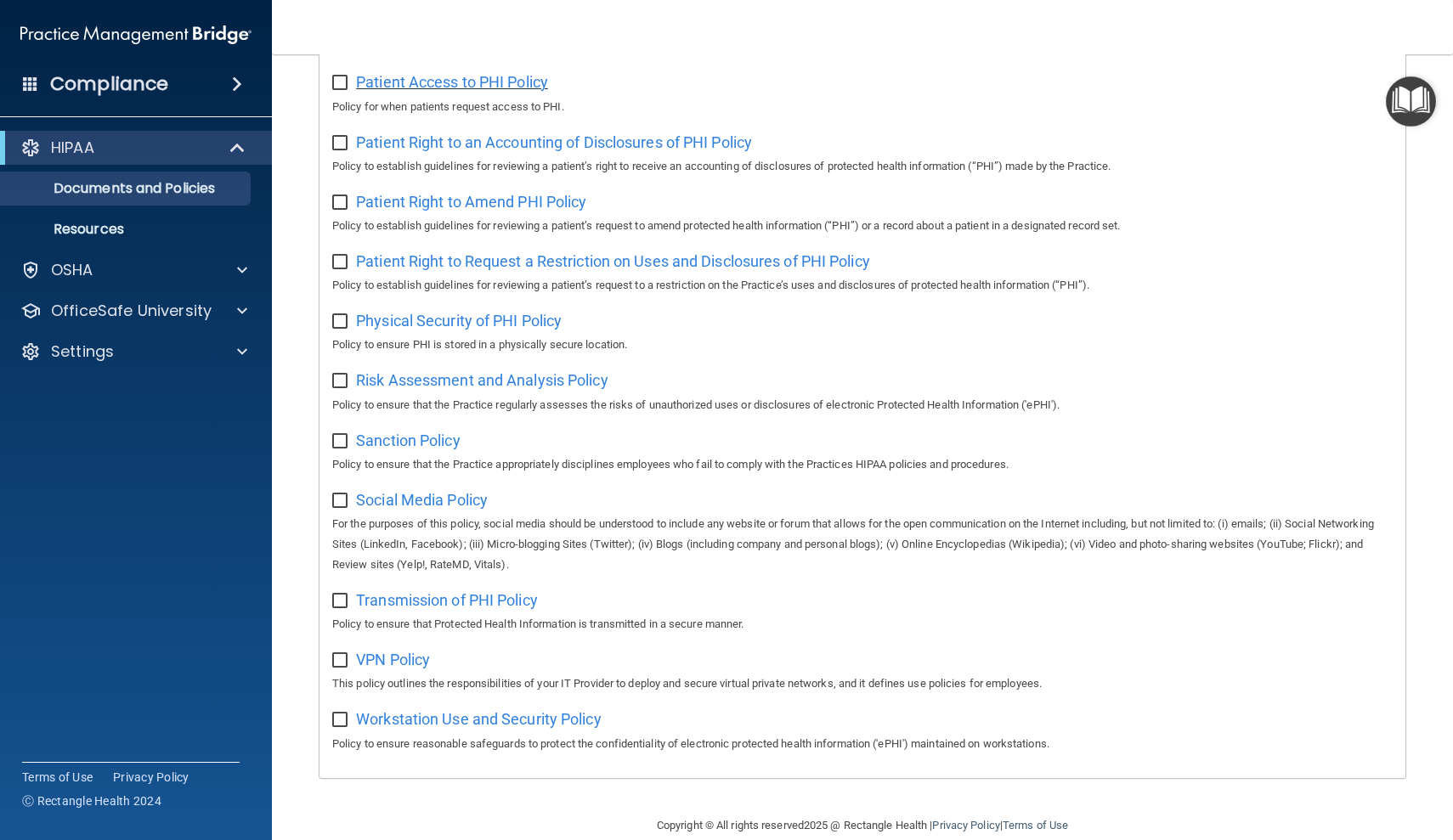 click on "Patient Access to PHI Policy" at bounding box center [452, 82] 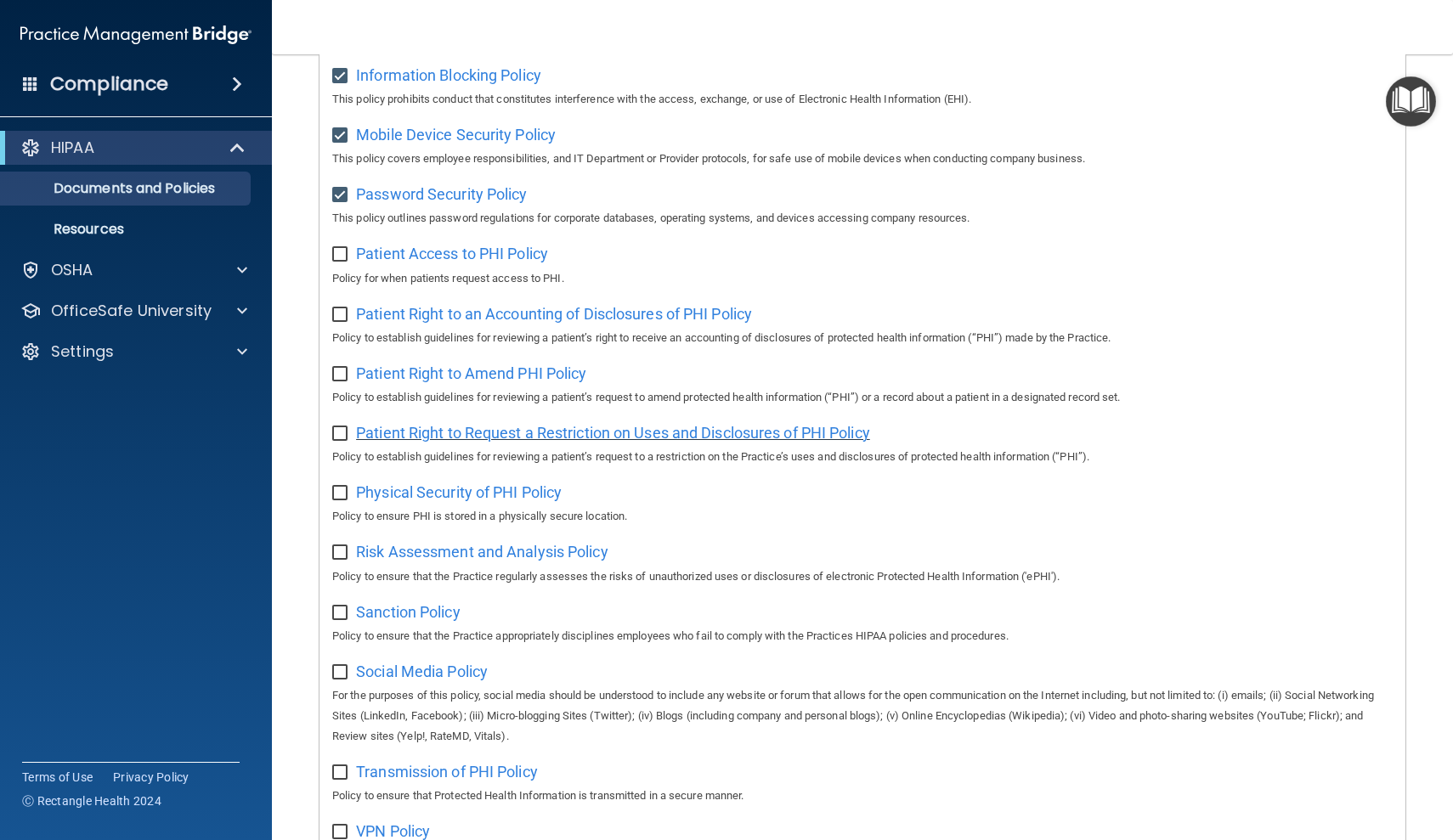 scroll, scrollTop: 670, scrollLeft: 0, axis: vertical 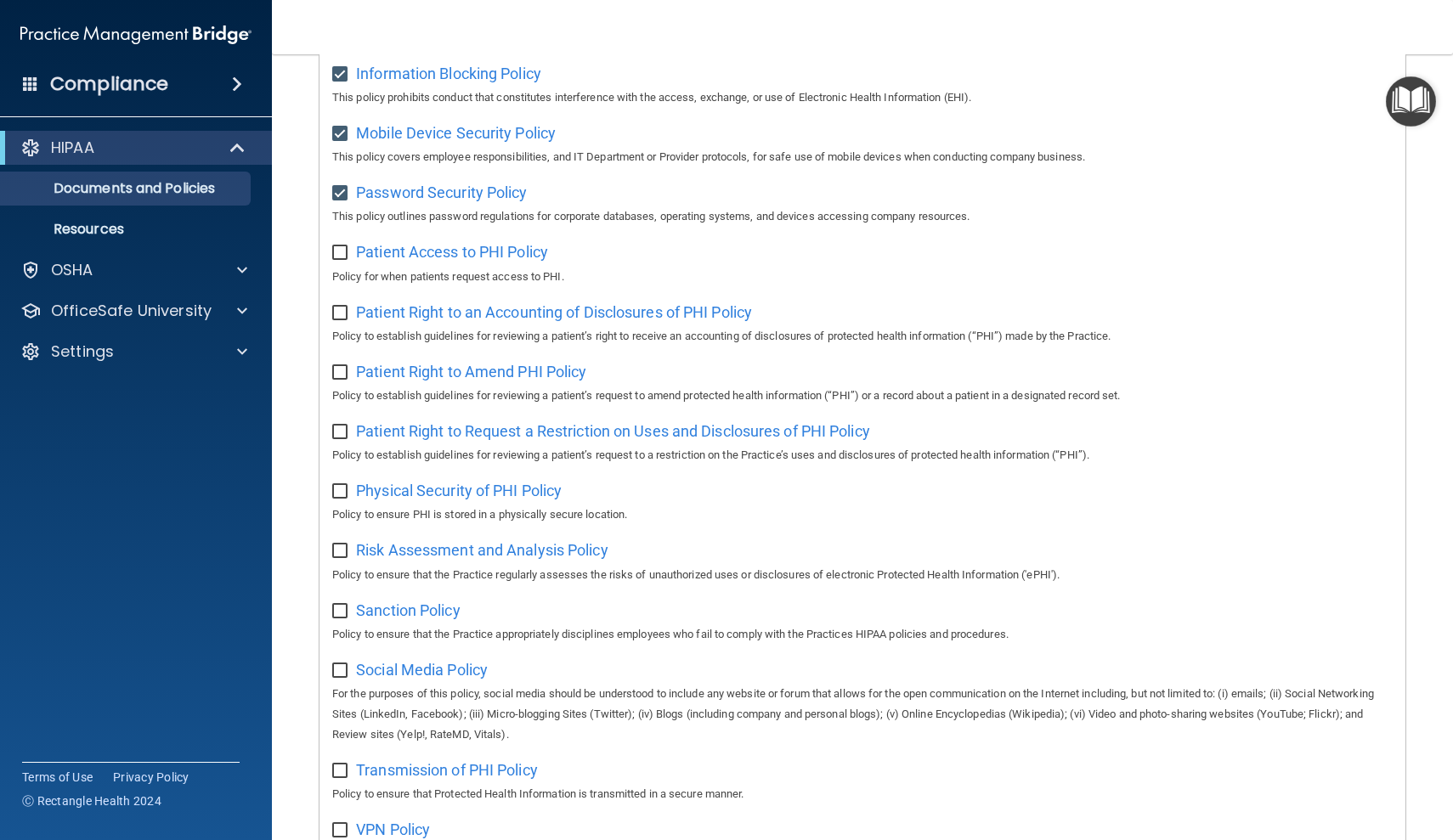 click at bounding box center (342, 253) 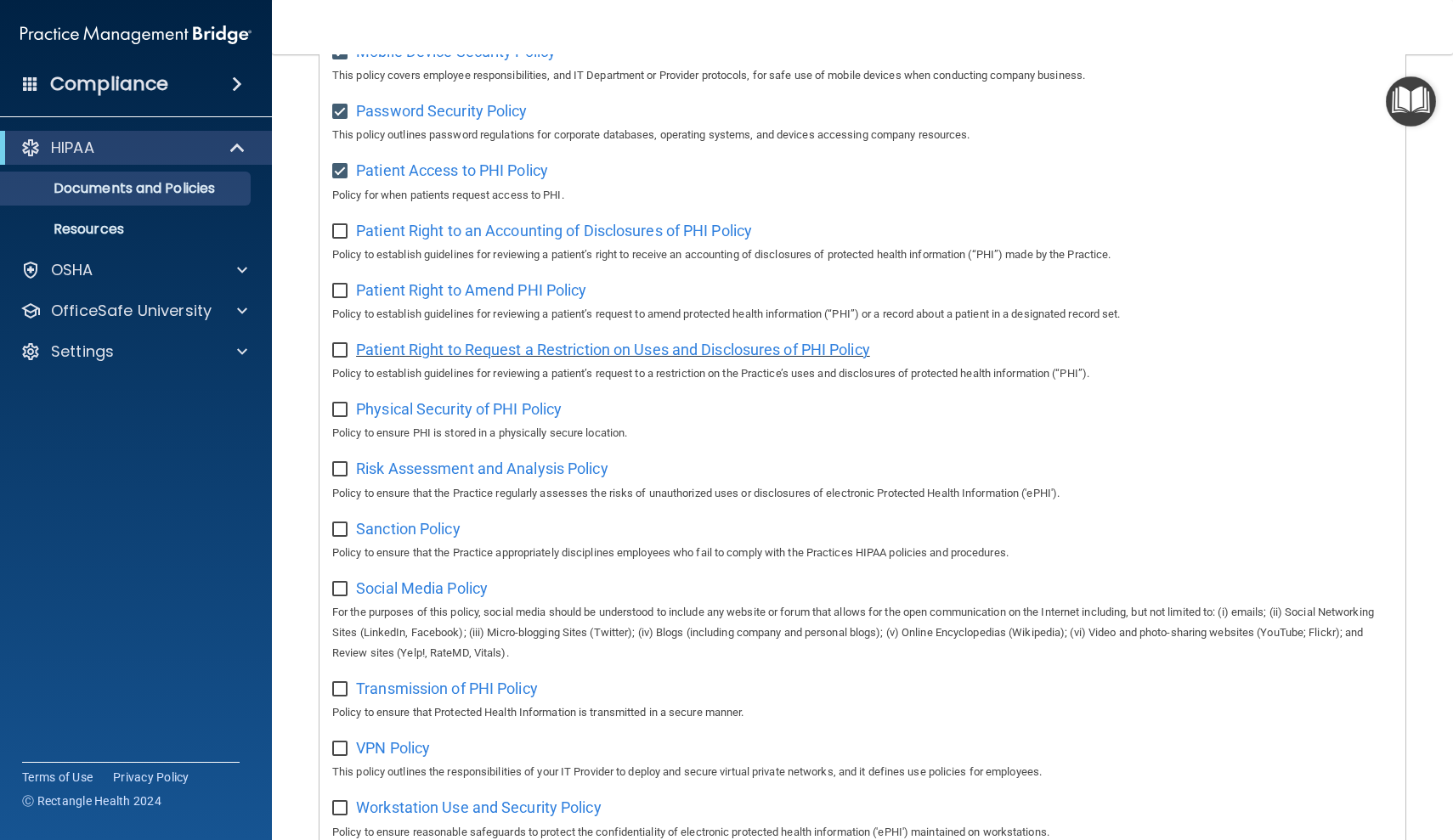 scroll, scrollTop: 753, scrollLeft: 0, axis: vertical 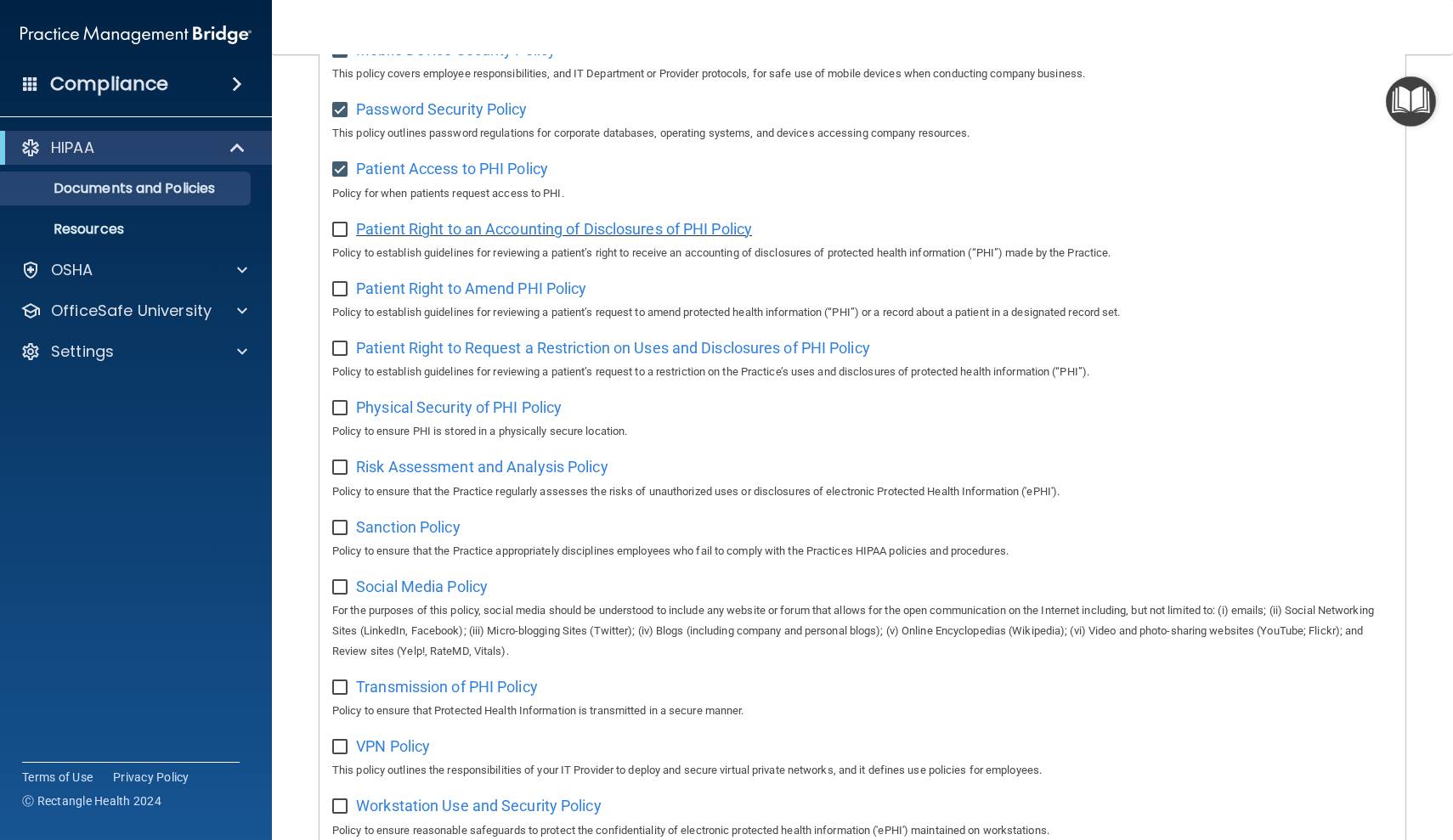 click on "Patient Right to an Accounting of Disclosures of PHI Policy" at bounding box center (554, 228) 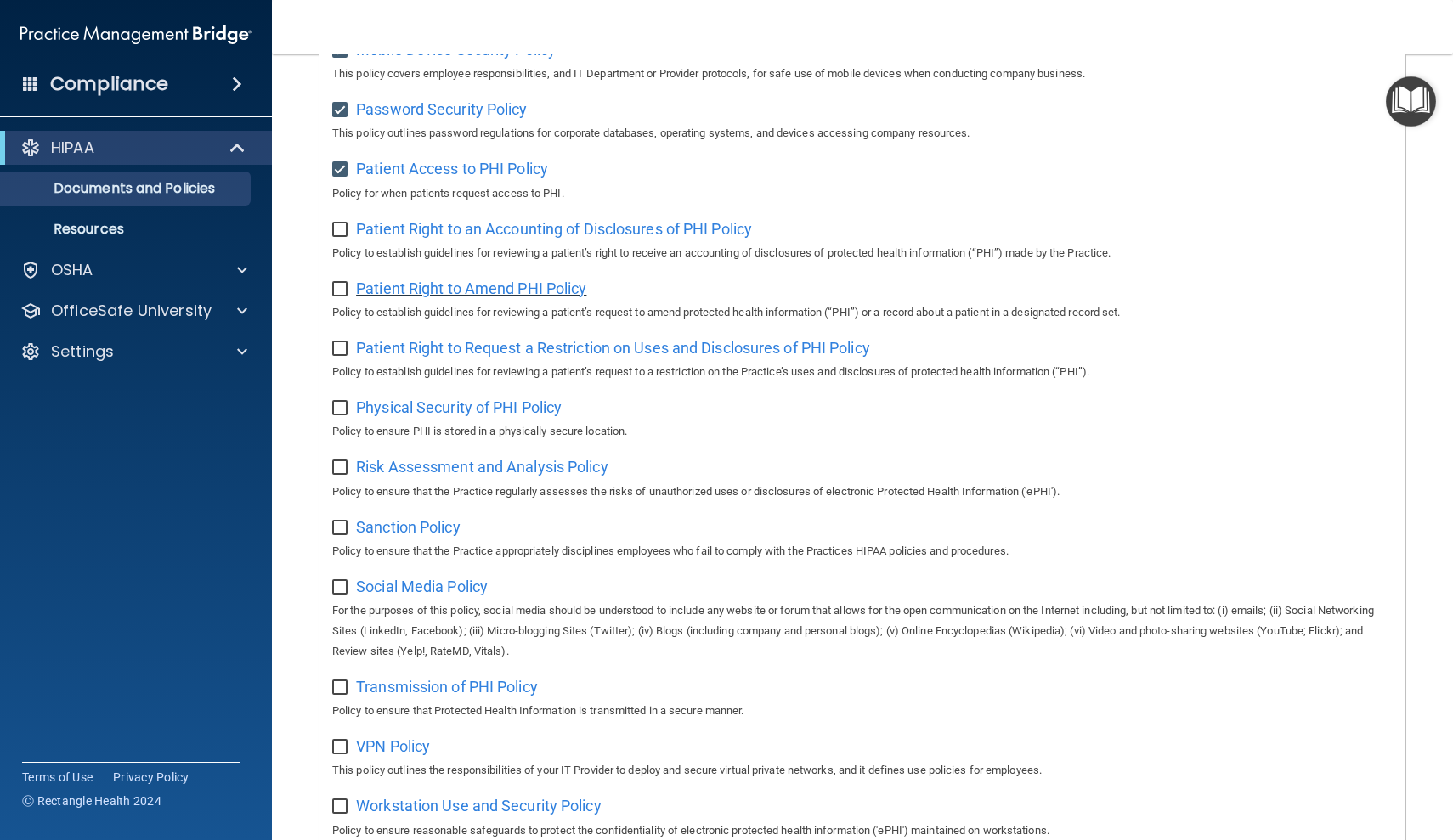 click on "Patient Right to Amend PHI Policy" at bounding box center [471, 288] 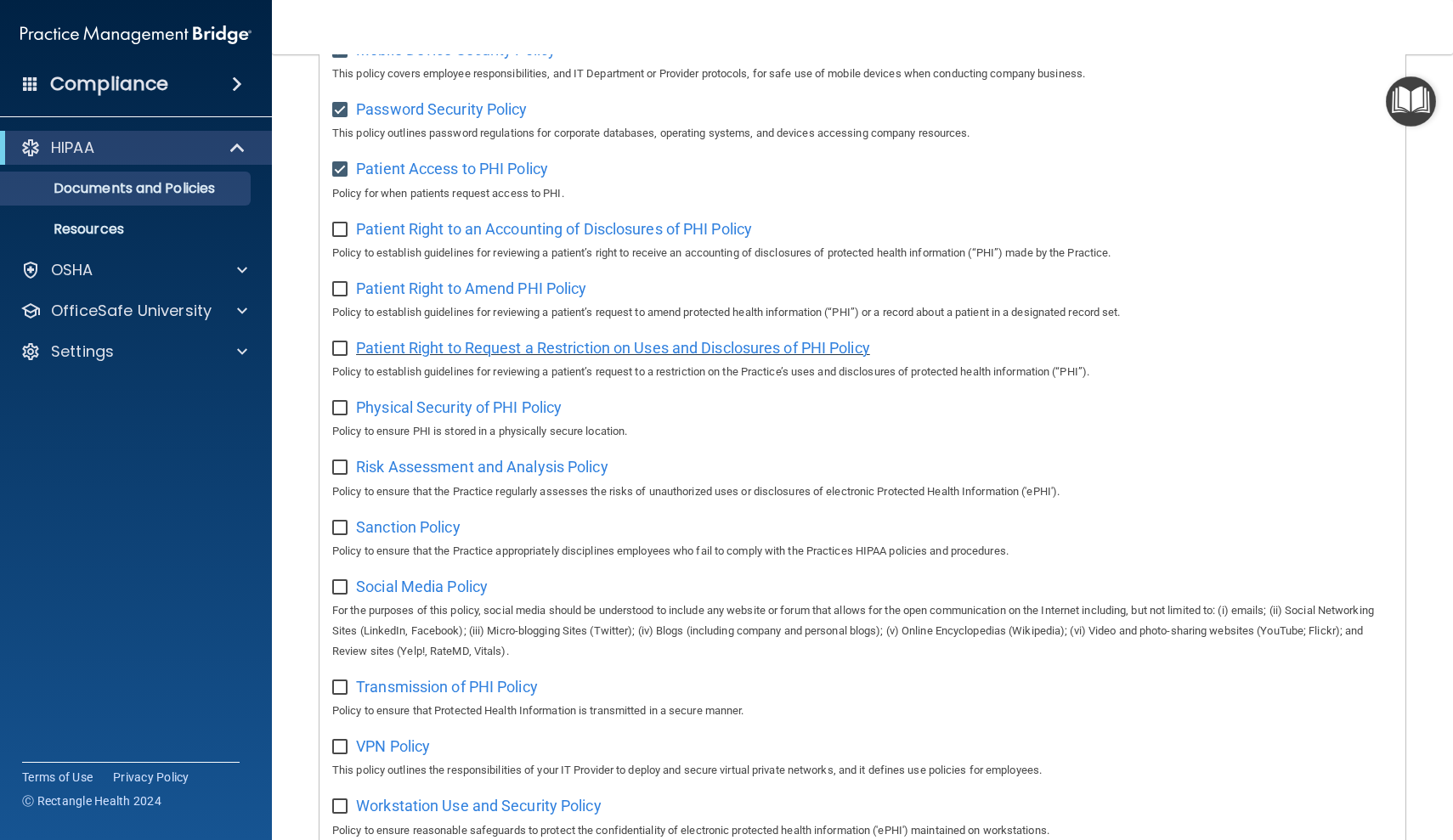 click on "Patient Right to Request a Restriction on Uses and Disclosures of PHI Policy" at bounding box center (613, 347) 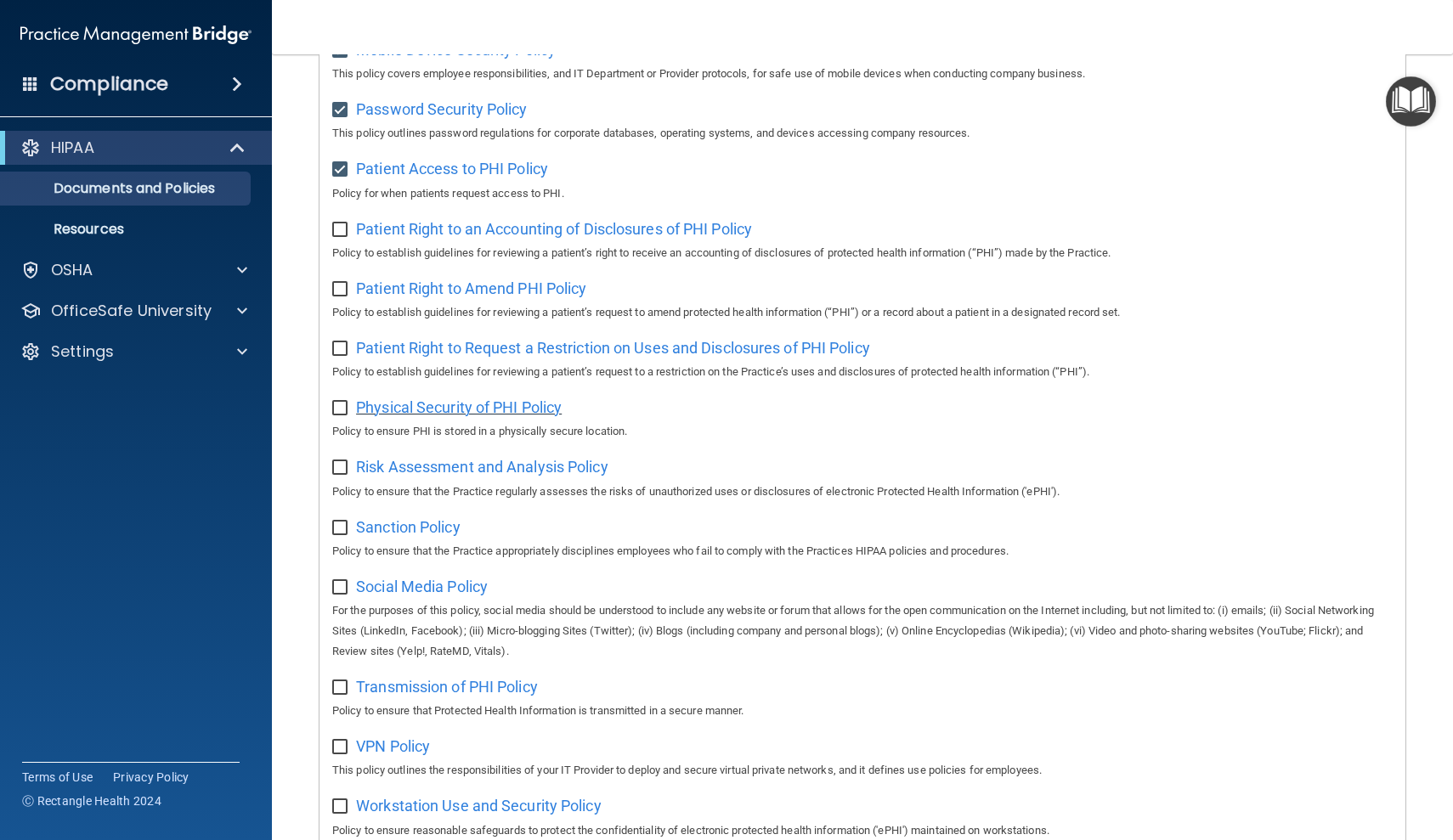 click on "Physical Security of PHI Policy" at bounding box center [459, 407] 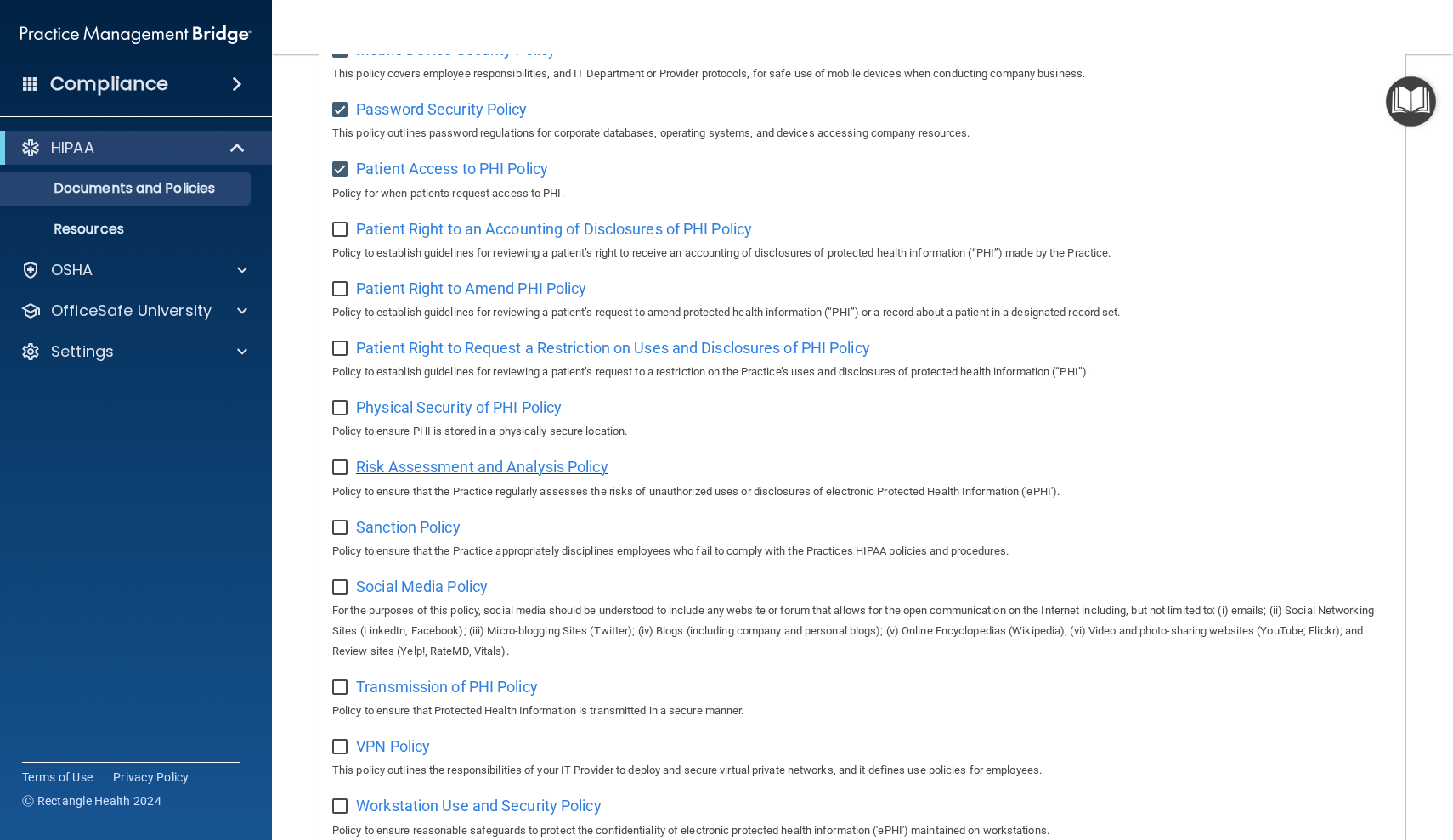 click on "Risk Assessment and Analysis Policy" at bounding box center (482, 466) 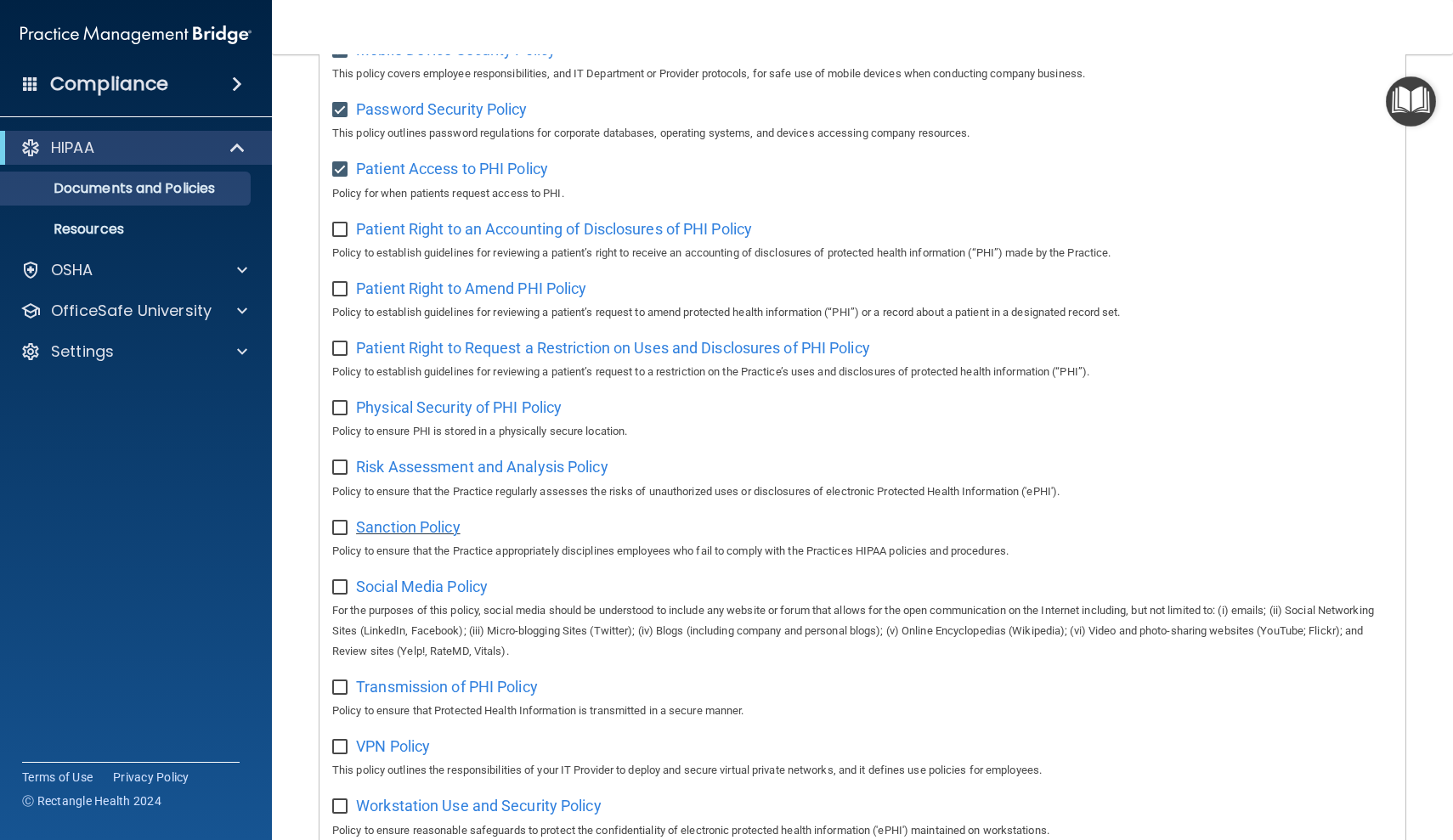 click on "Sanction Policy" at bounding box center [408, 527] 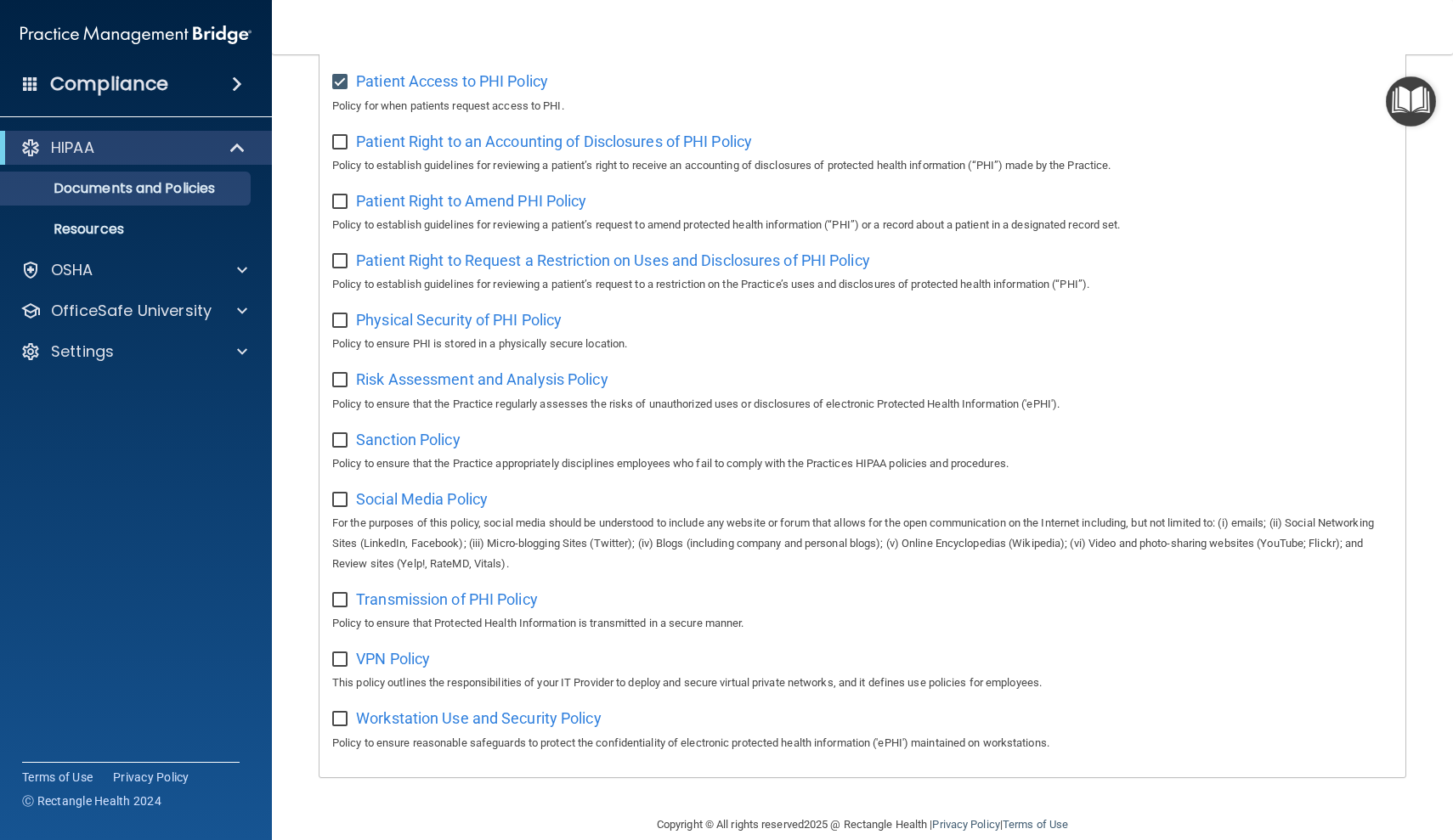 scroll, scrollTop: 840, scrollLeft: 0, axis: vertical 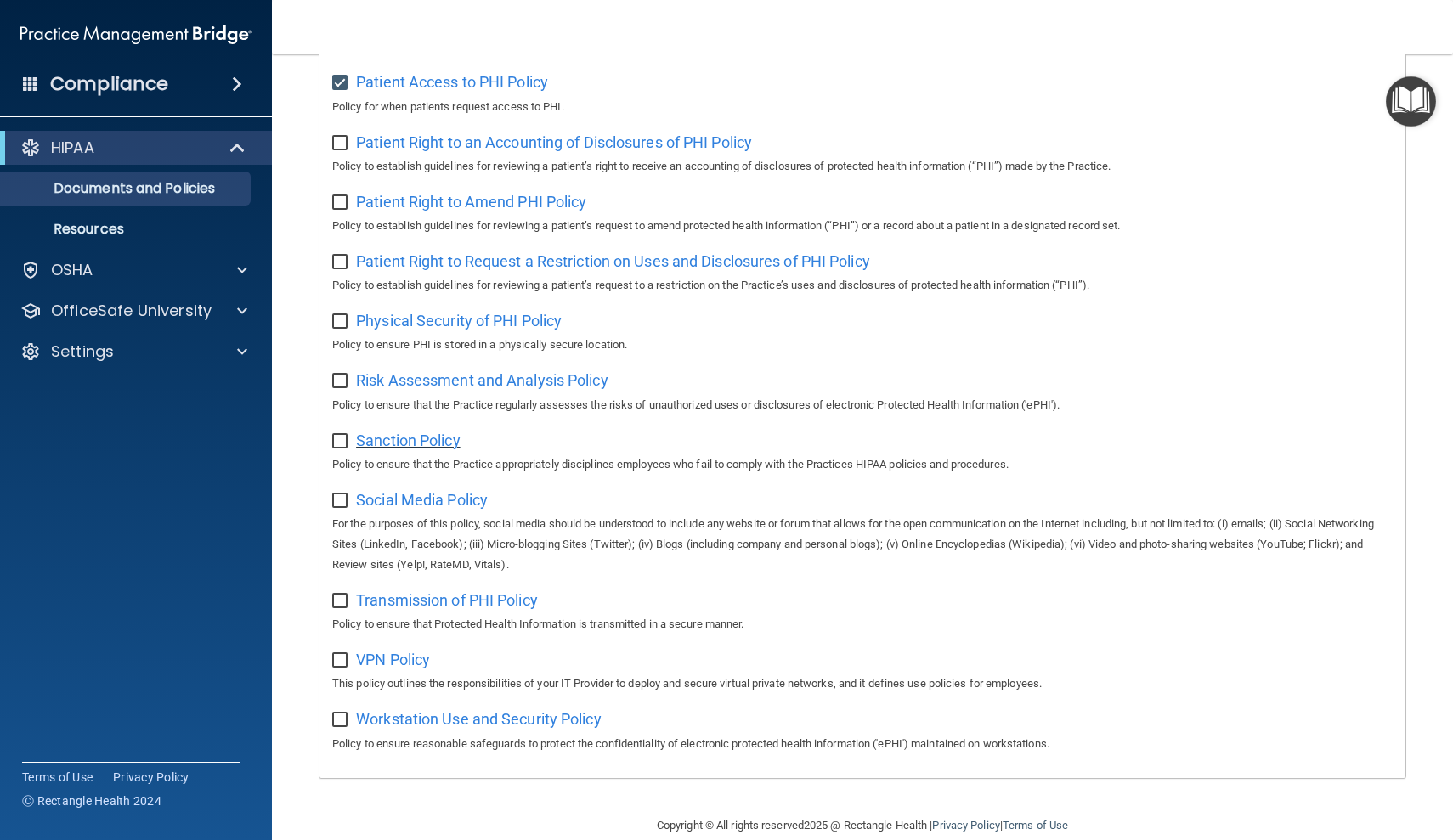 click on "Sanction Policy" at bounding box center (408, 440) 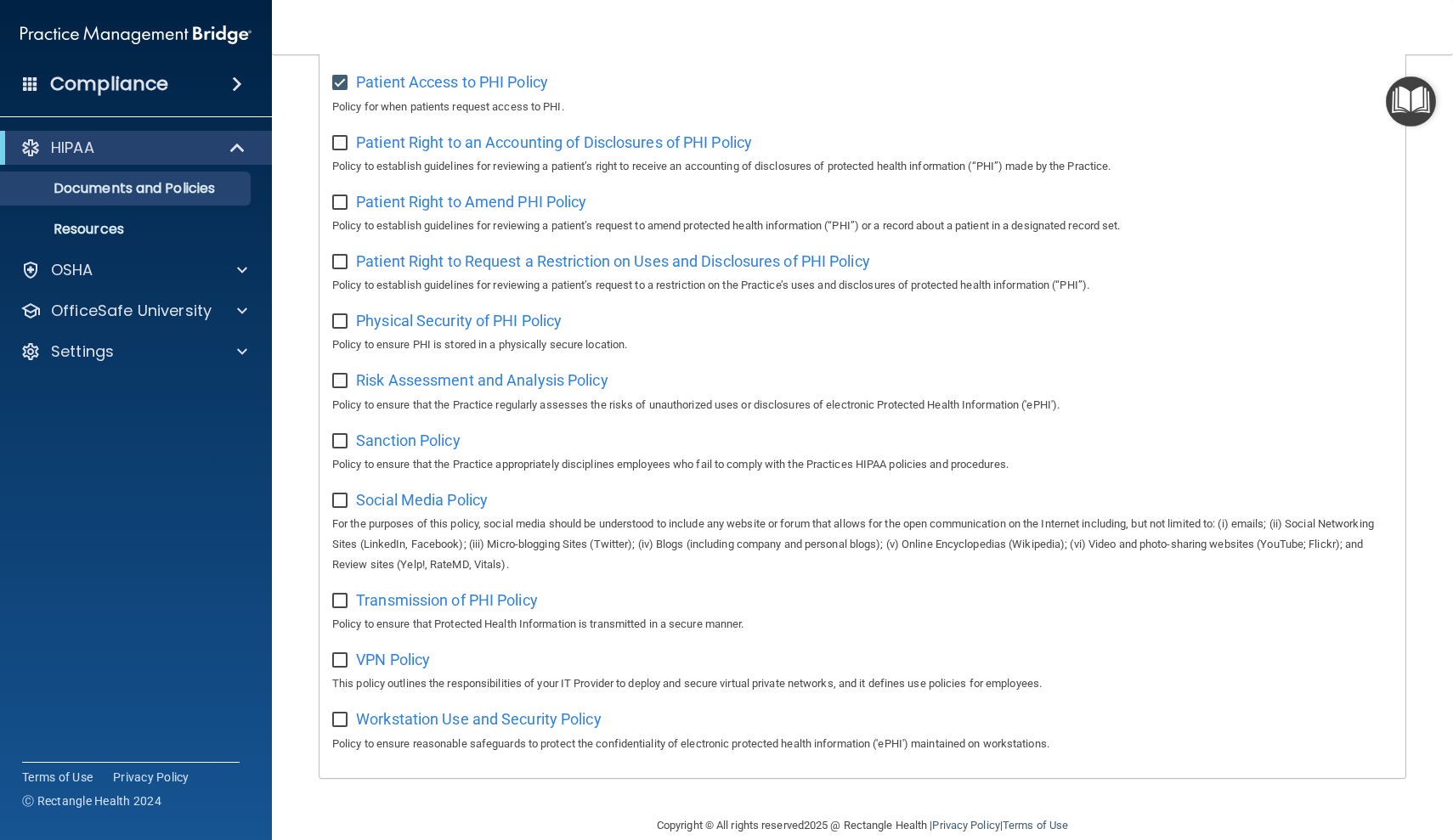 click on "Social Media Policy                         For the purposes of this policy, social media should be understood to include any website or forum that allows for the open communication on the Internet including, but not limited to: (i) emails; (ii) Social Networking Sites (LinkedIn, Facebook); (iii) Micro-blogging Sites (Twitter); (iv) Blogs (including company and personal blogs); (v) Online Encyclopedias (Wikipedia); (vi) Video and photo-sharing websites (YouTube; Flickr); and Review sites (Yelp!, RateMD, Vitals)." at bounding box center (862, 530) 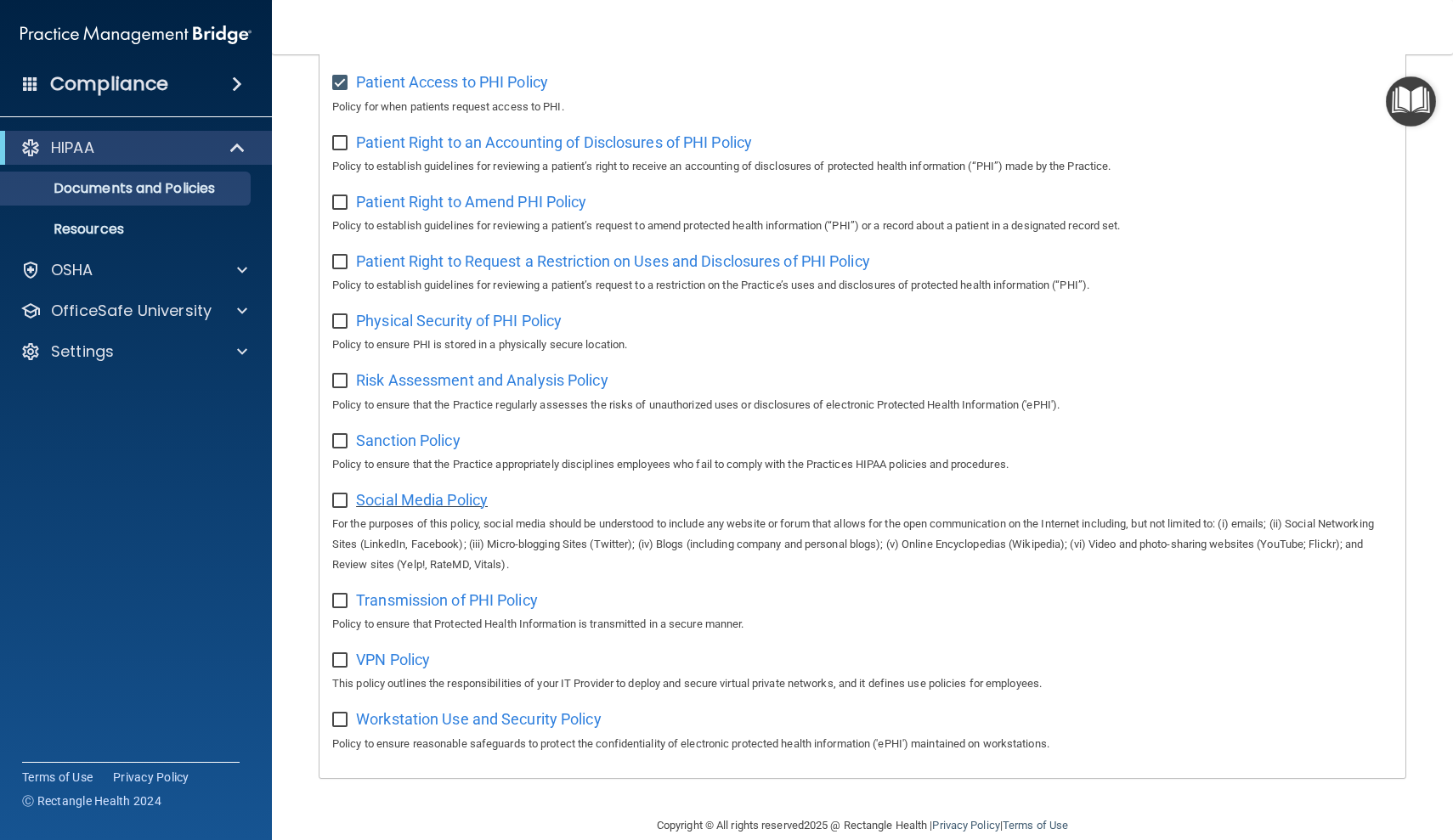 click on "Social Media Policy" at bounding box center (421, 499) 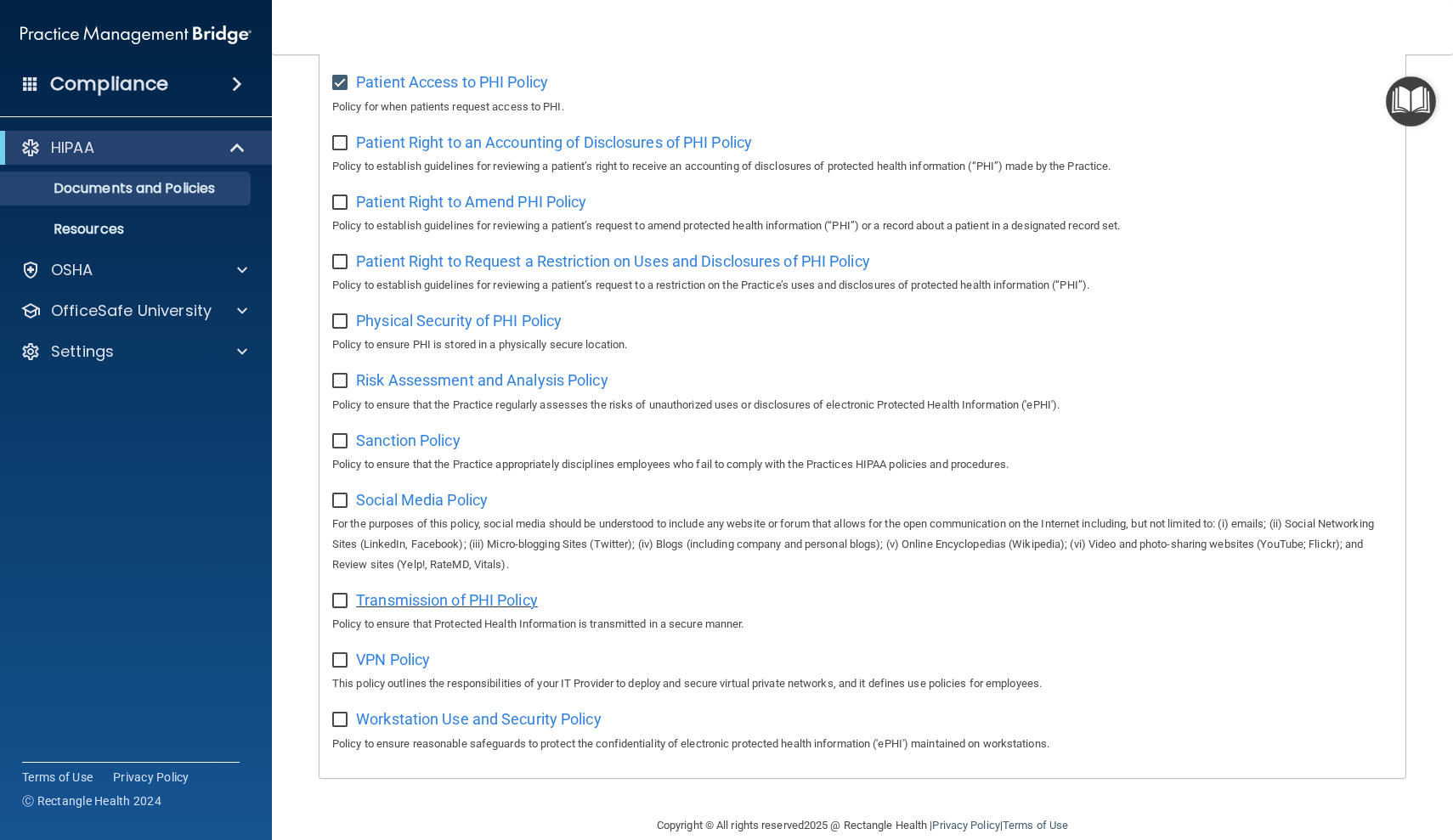 click on "Transmission of PHI Policy" at bounding box center (447, 600) 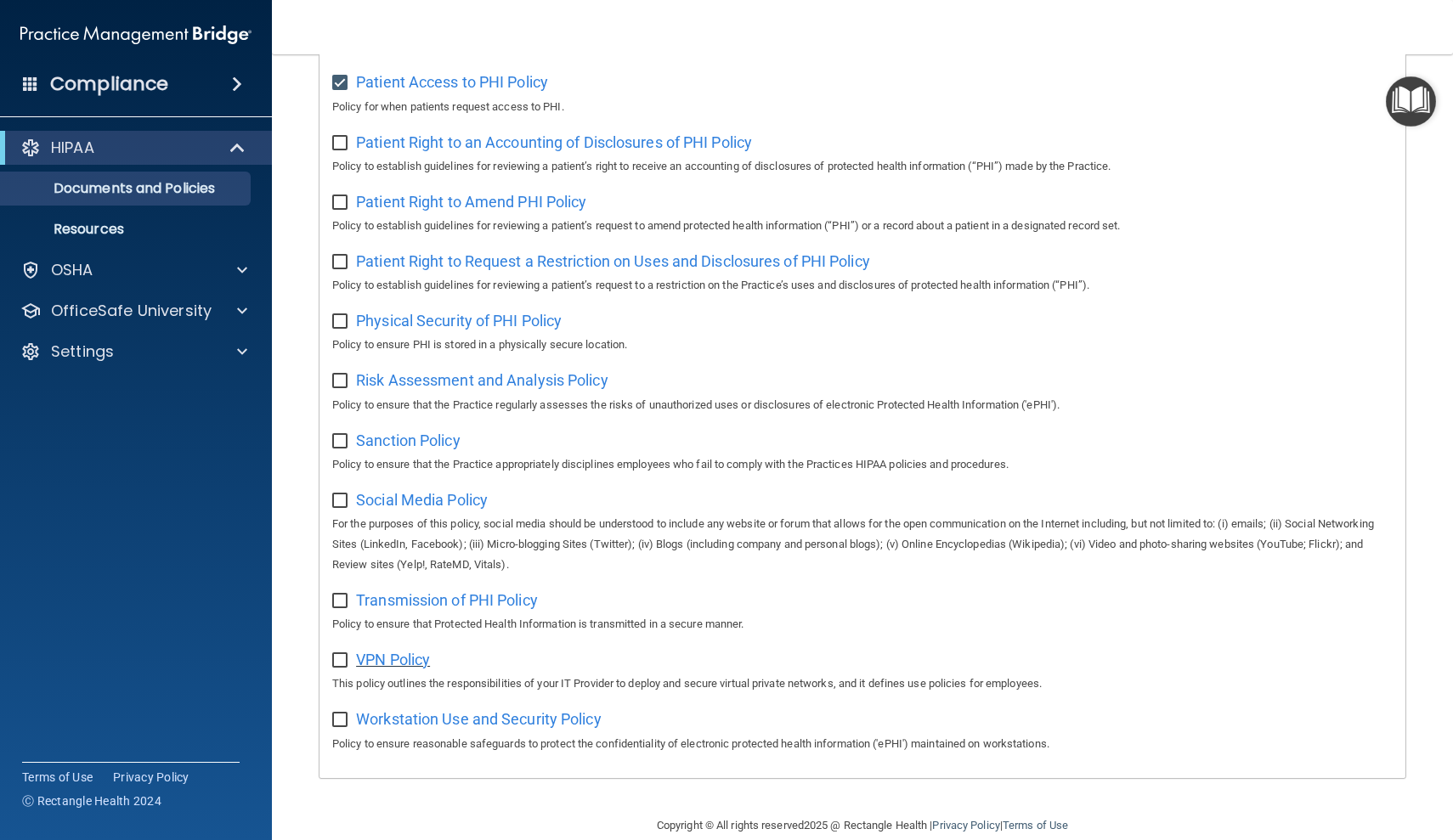 click on "VPN Policy" at bounding box center (393, 659) 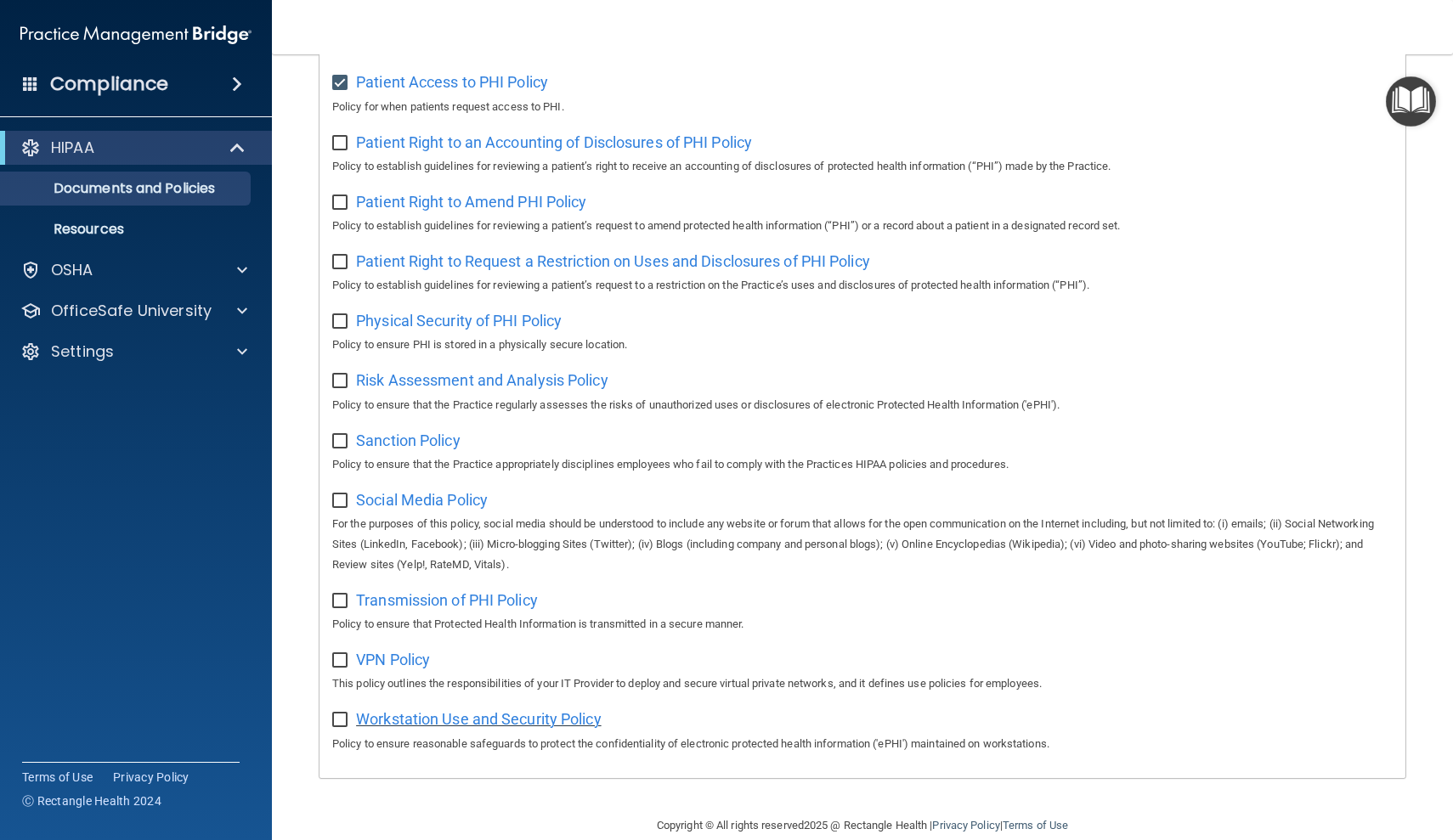 click on "Workstation Use and Security Policy" at bounding box center [478, 719] 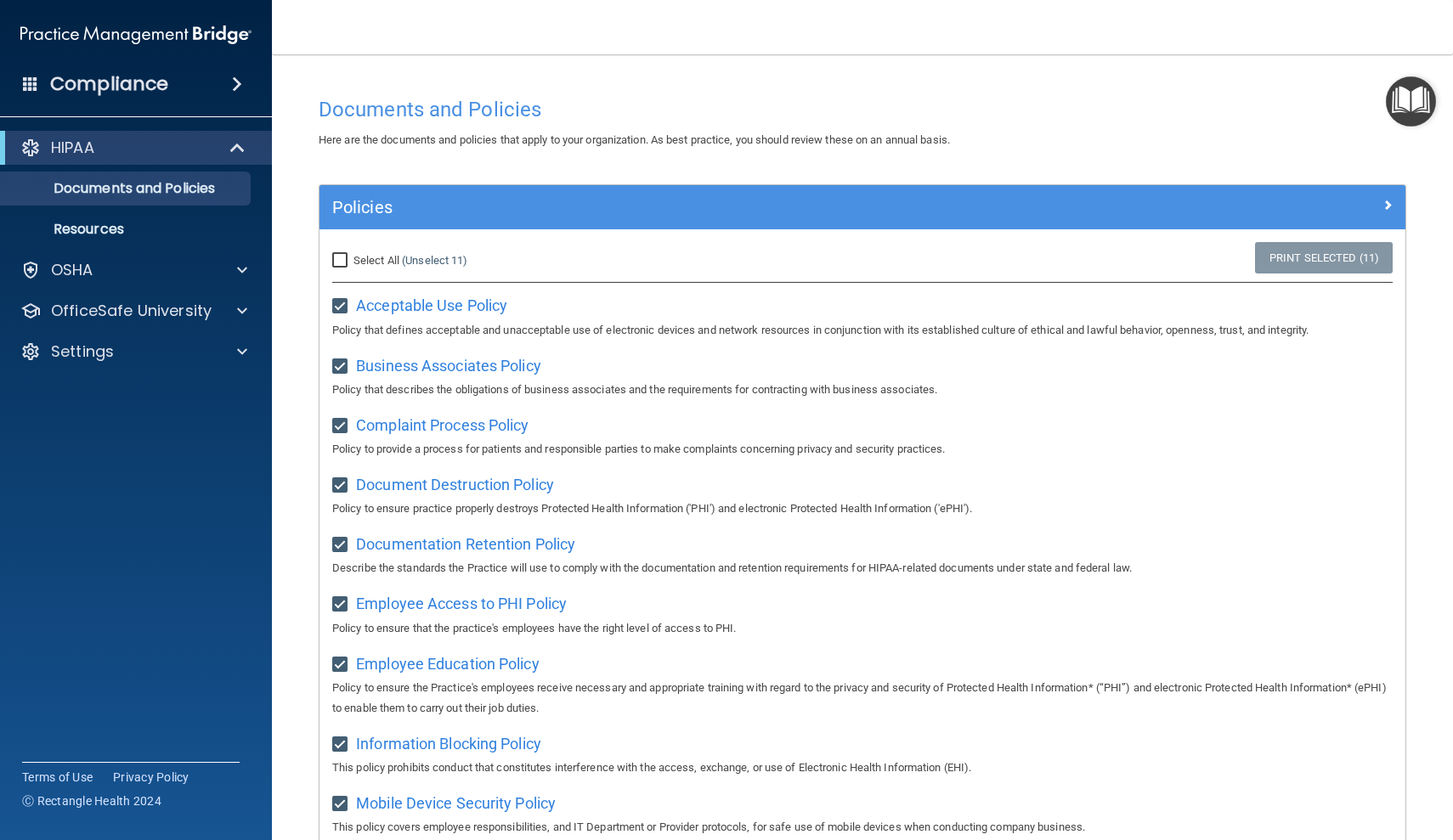 scroll, scrollTop: 0, scrollLeft: 0, axis: both 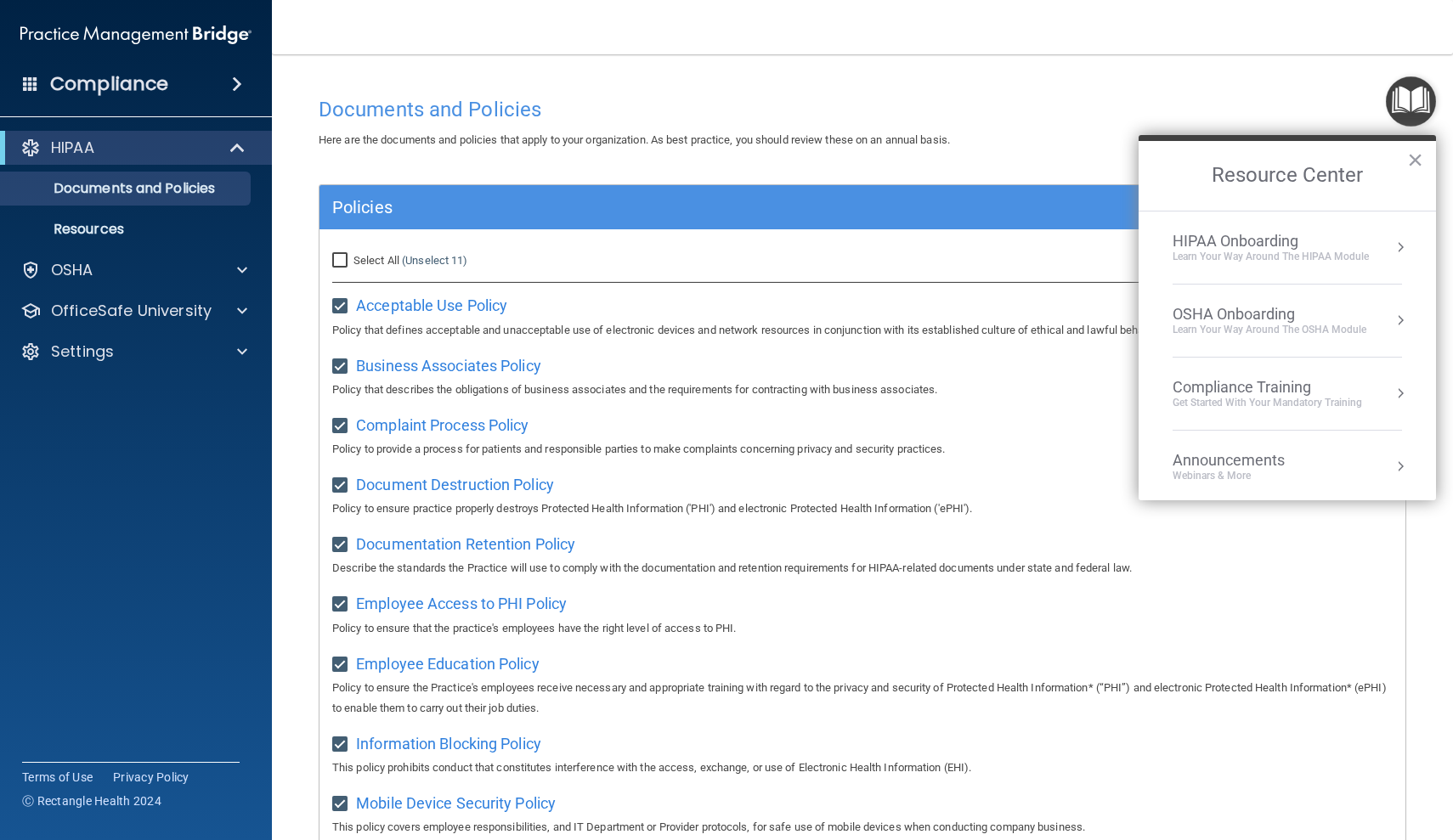 click on "HIPAA Onboarding Learn Your Way around the HIPAA module" at bounding box center (1287, 247) 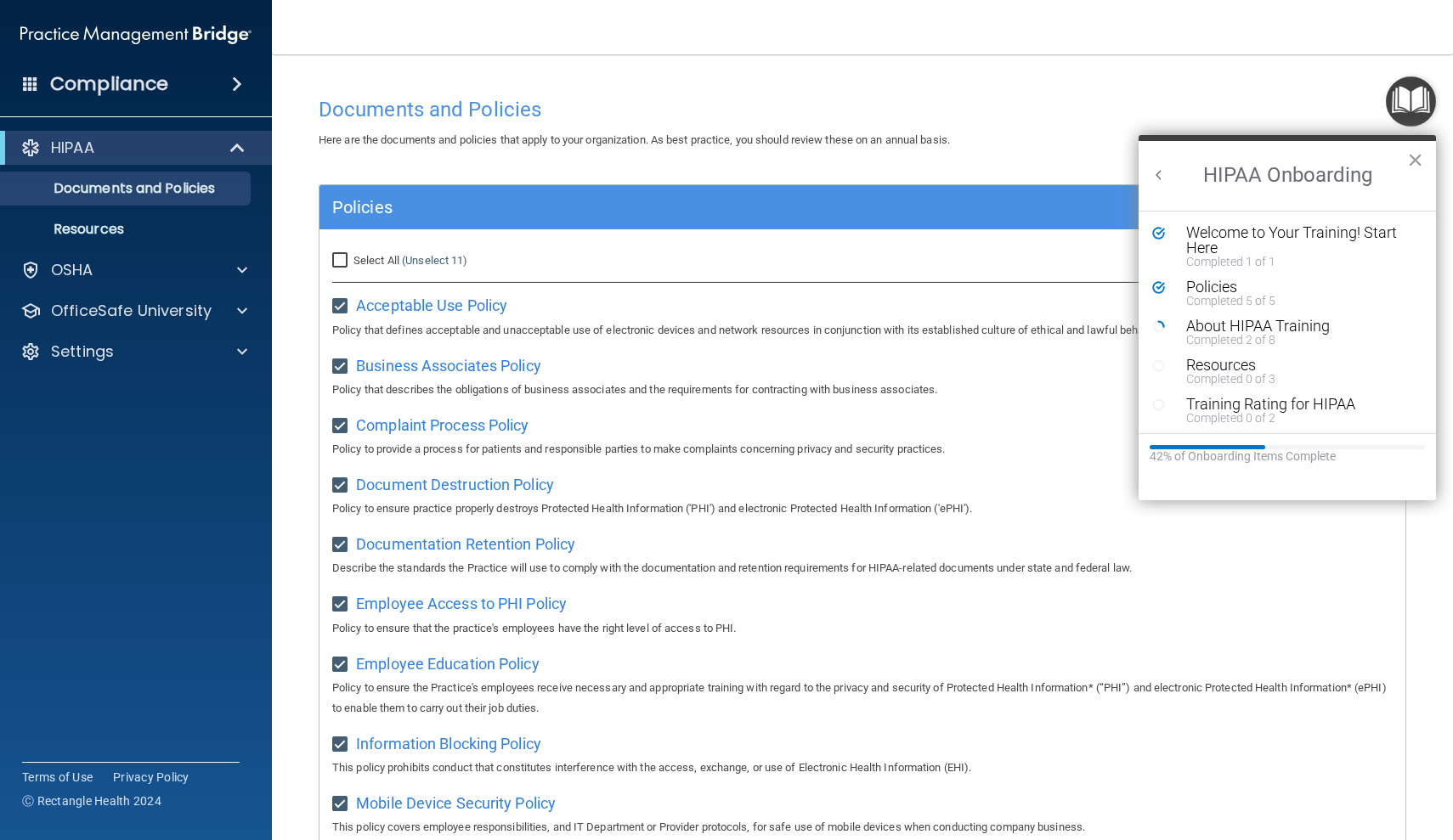 scroll, scrollTop: 0, scrollLeft: 0, axis: both 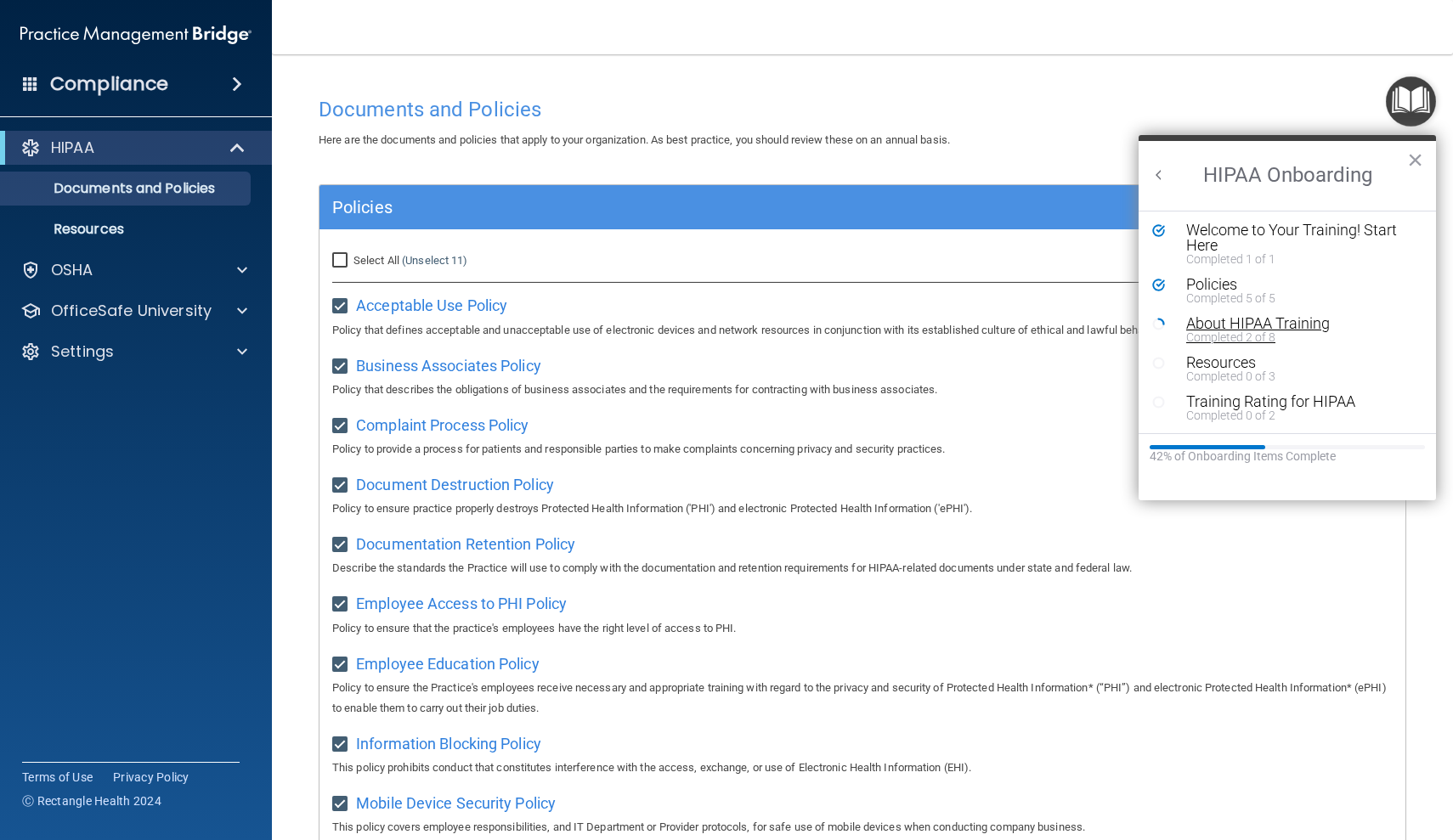 click on "About HIPAA Training" at bounding box center [1300, 324] 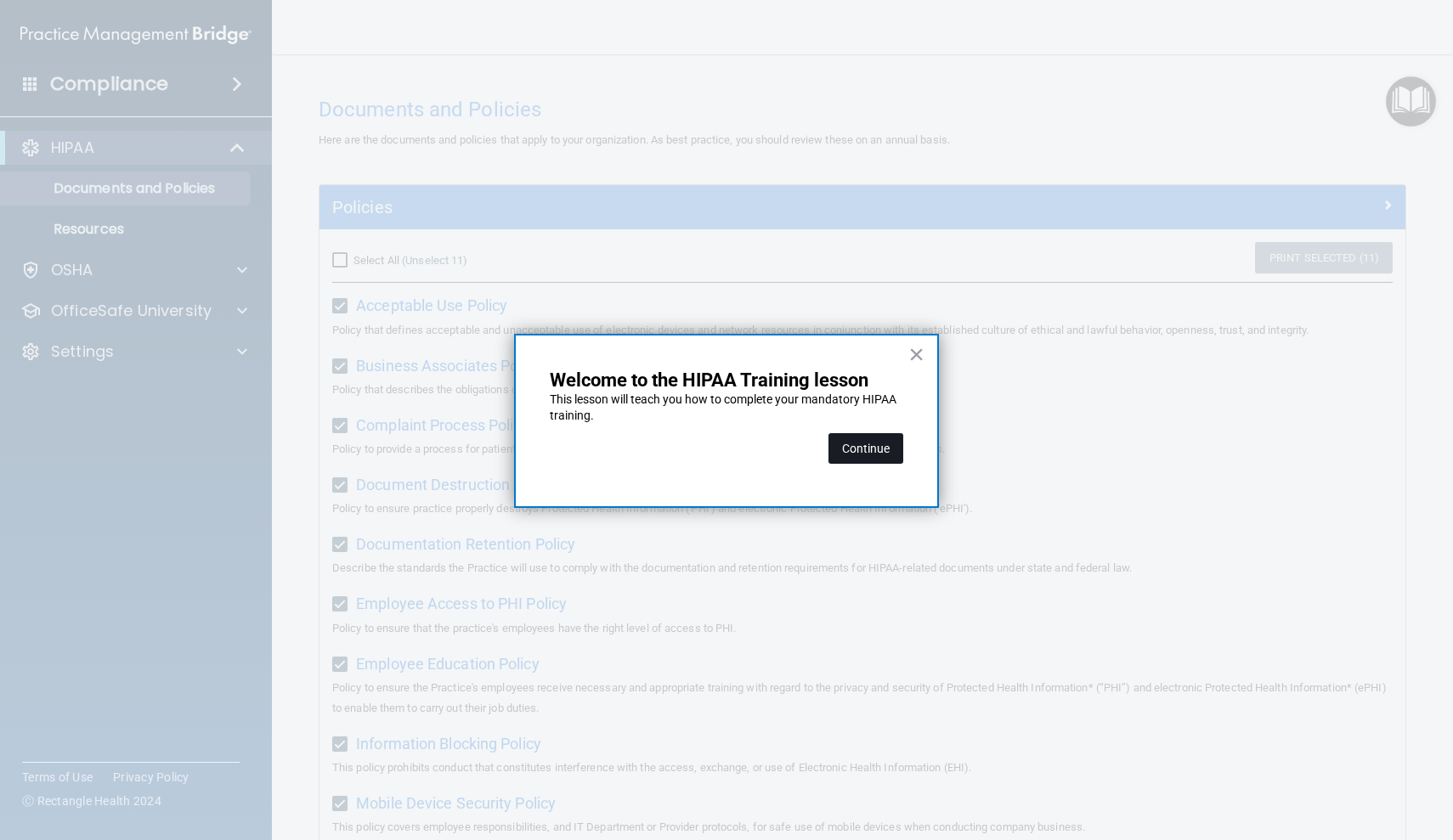 click on "Continue" at bounding box center (866, 448) 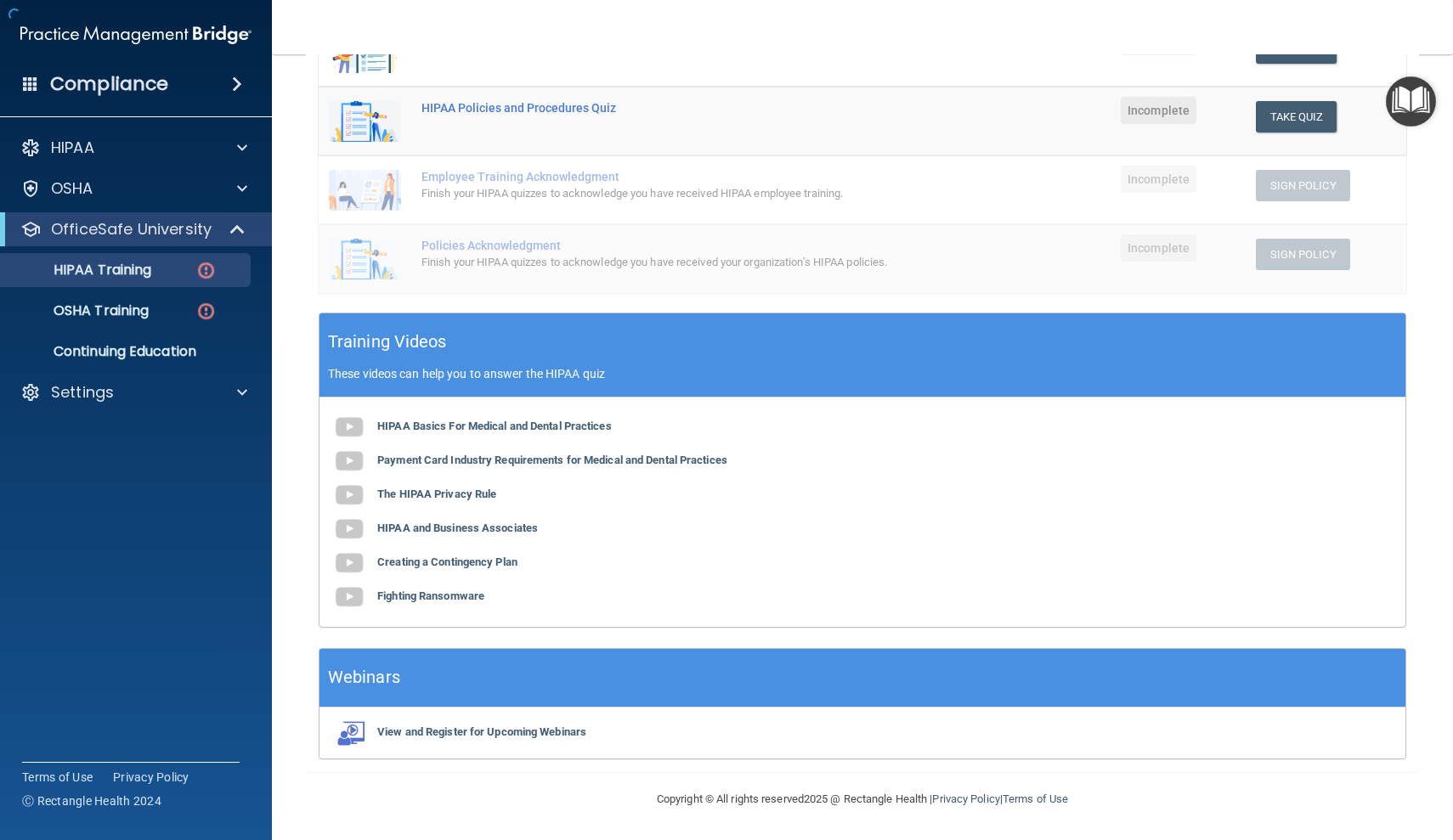 scroll, scrollTop: 129, scrollLeft: 0, axis: vertical 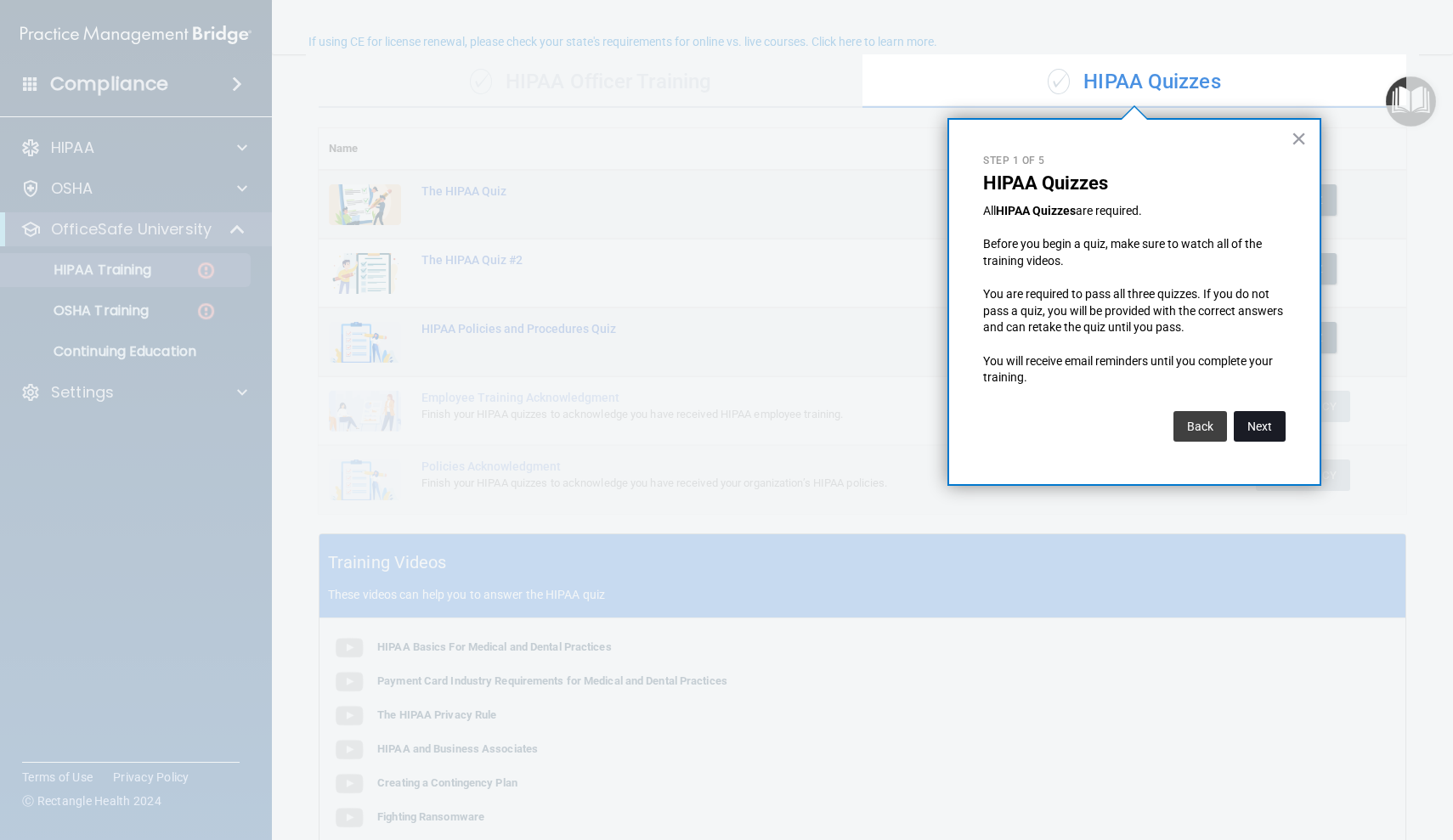 click on "Next" at bounding box center (1259, 426) 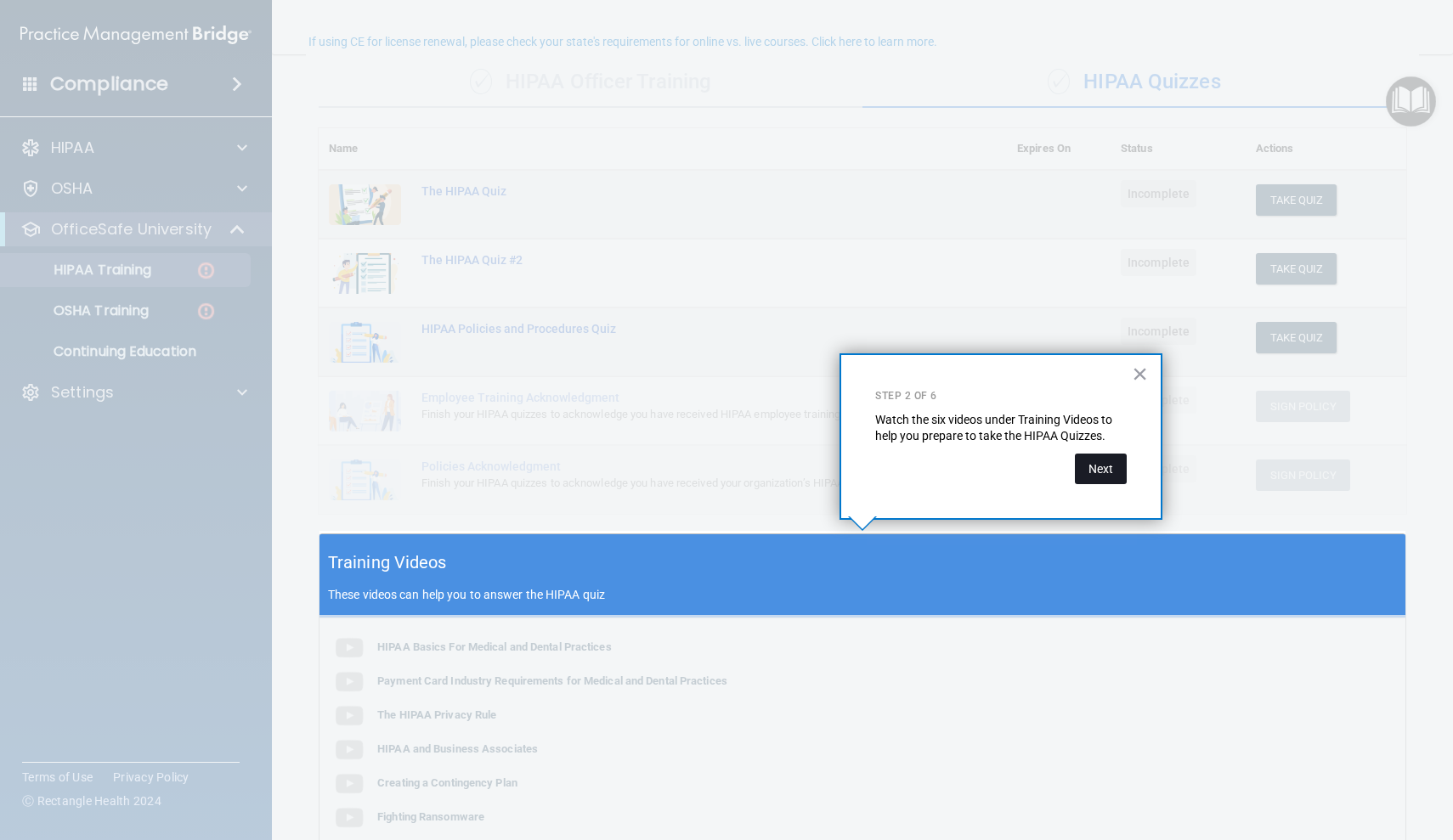 click on "Next" at bounding box center [1100, 469] 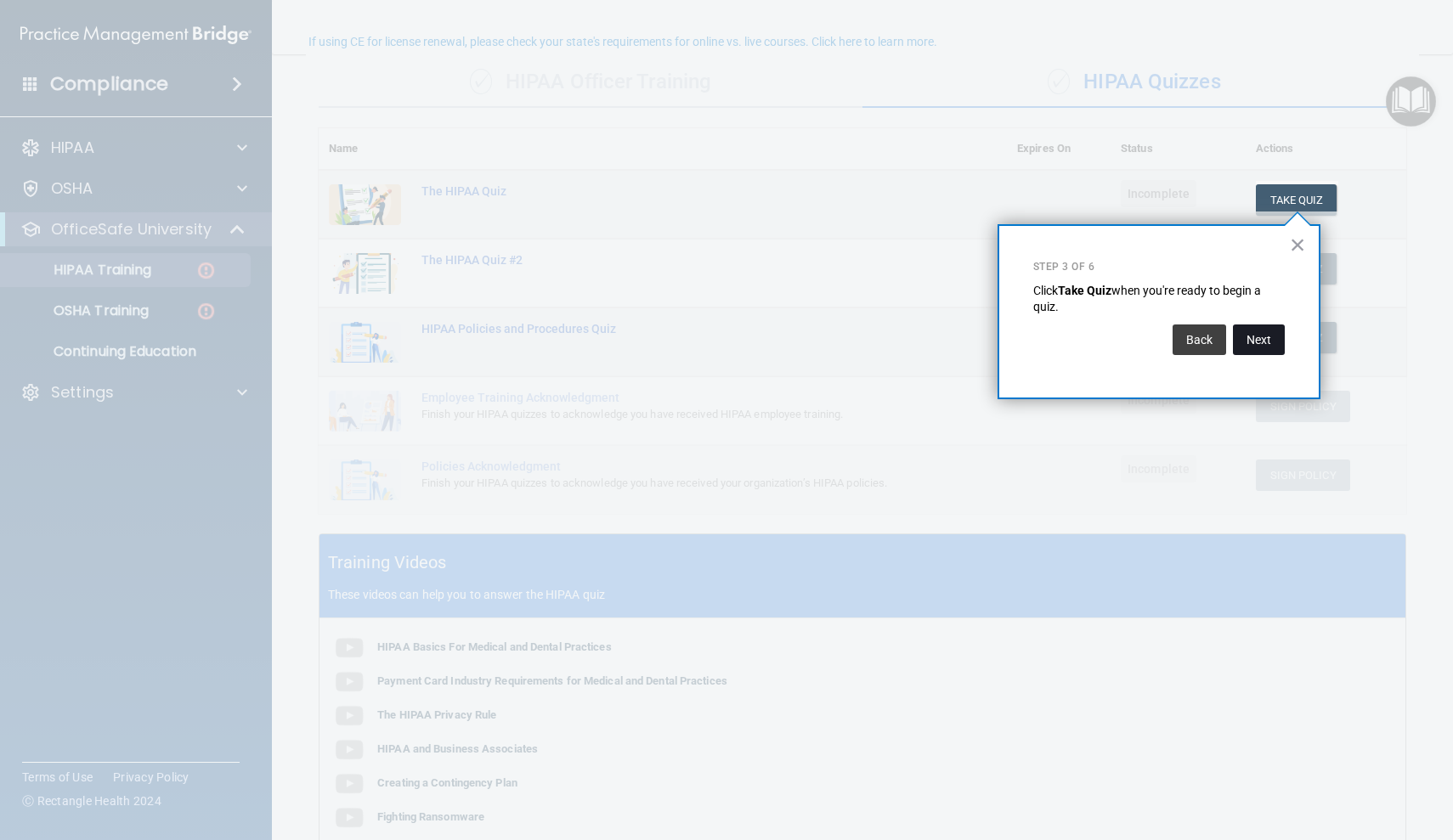click on "Next" at bounding box center [1258, 340] 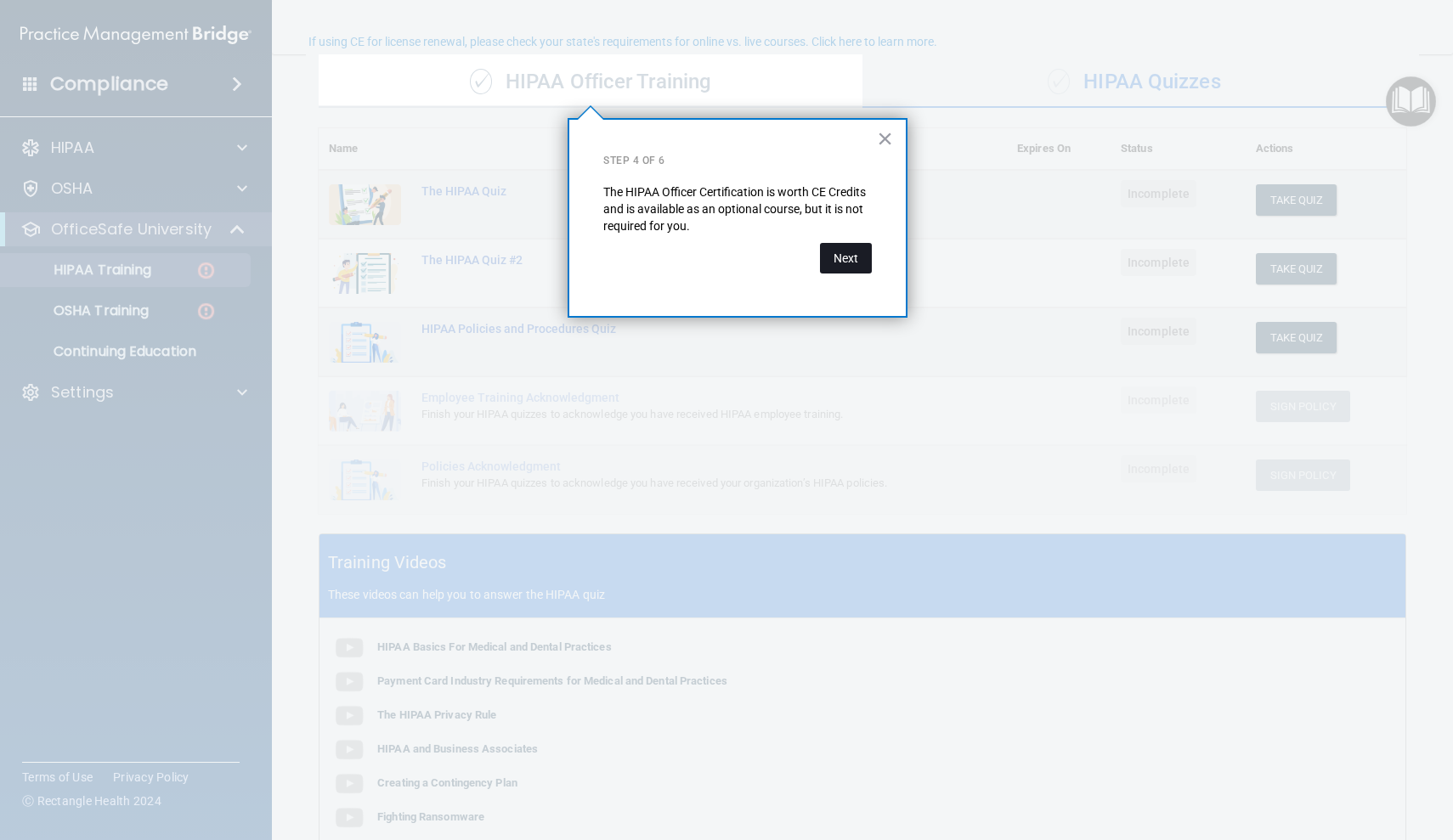 click on "Next" at bounding box center [845, 258] 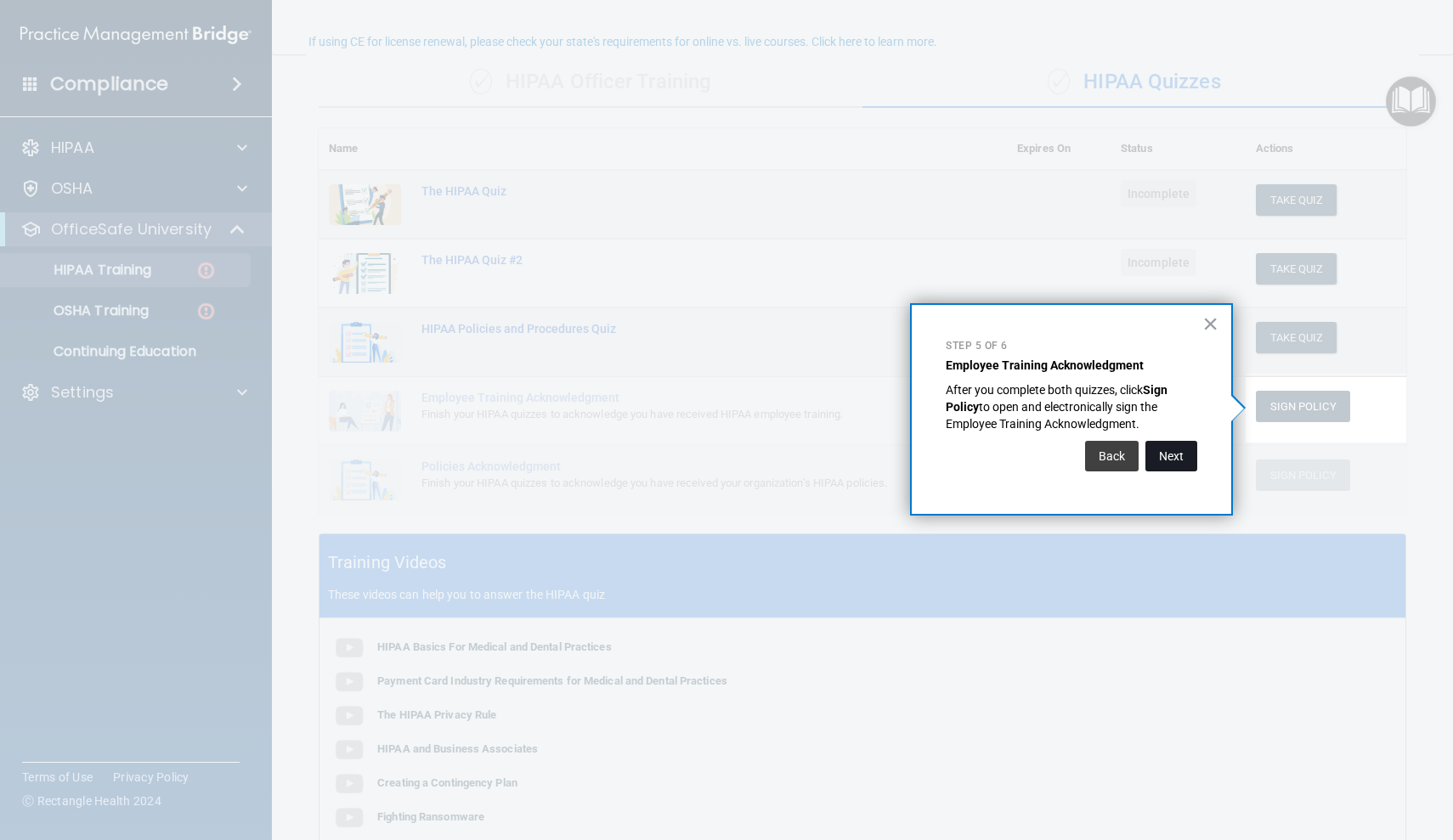 click on "Next" at bounding box center (1171, 456) 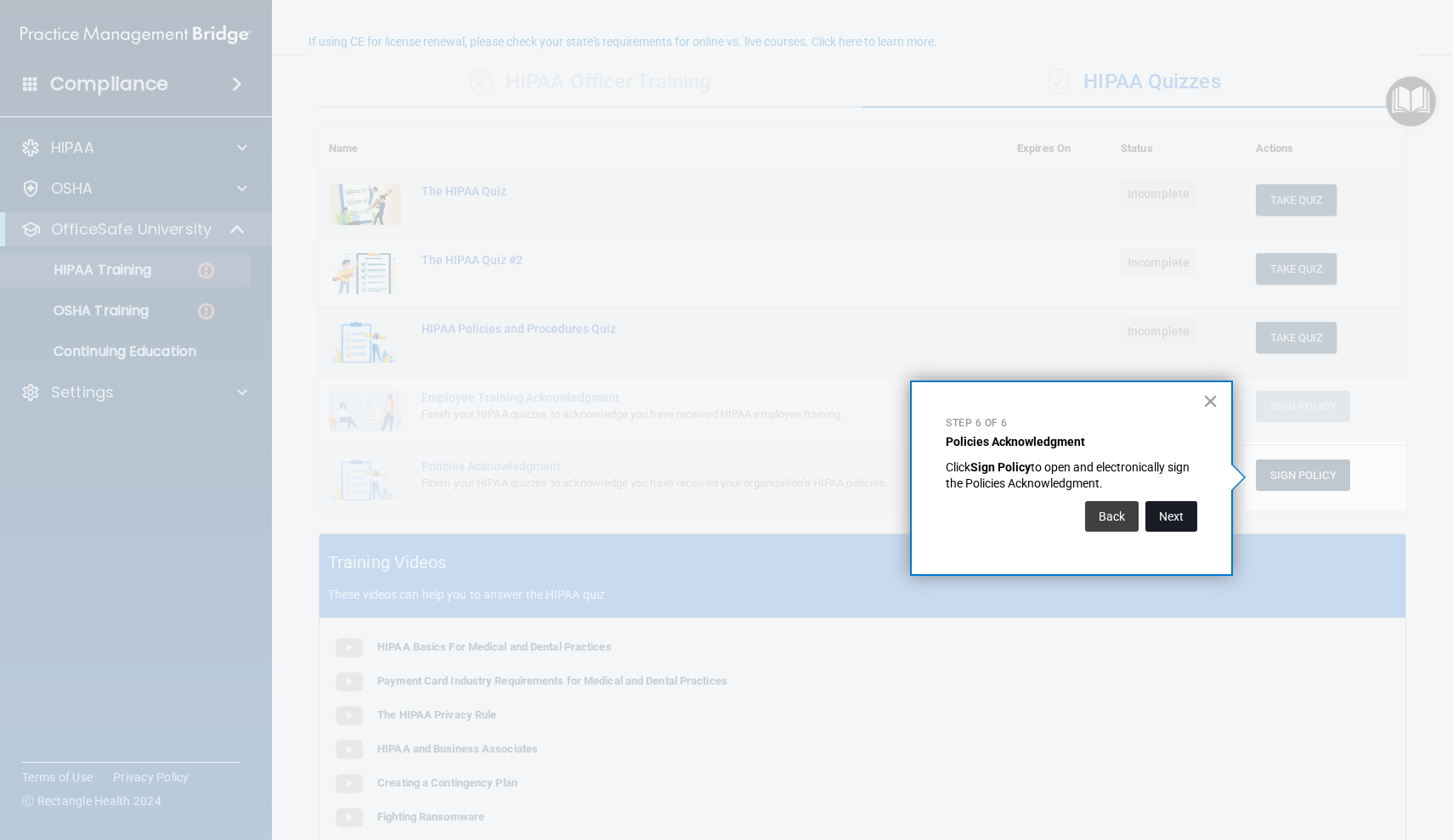 click on "Next" at bounding box center (1171, 516) 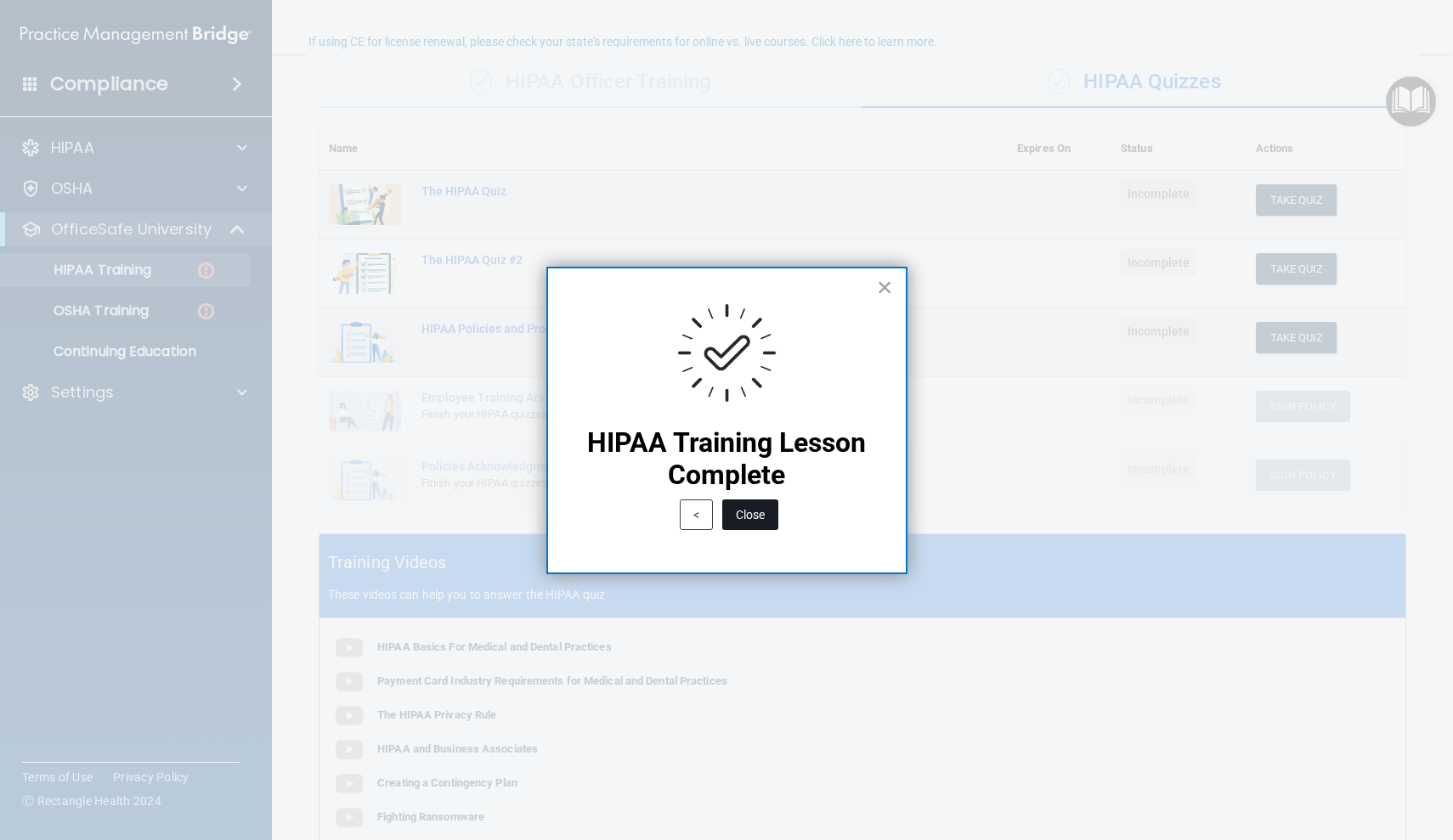 click on "Close" at bounding box center (750, 515) 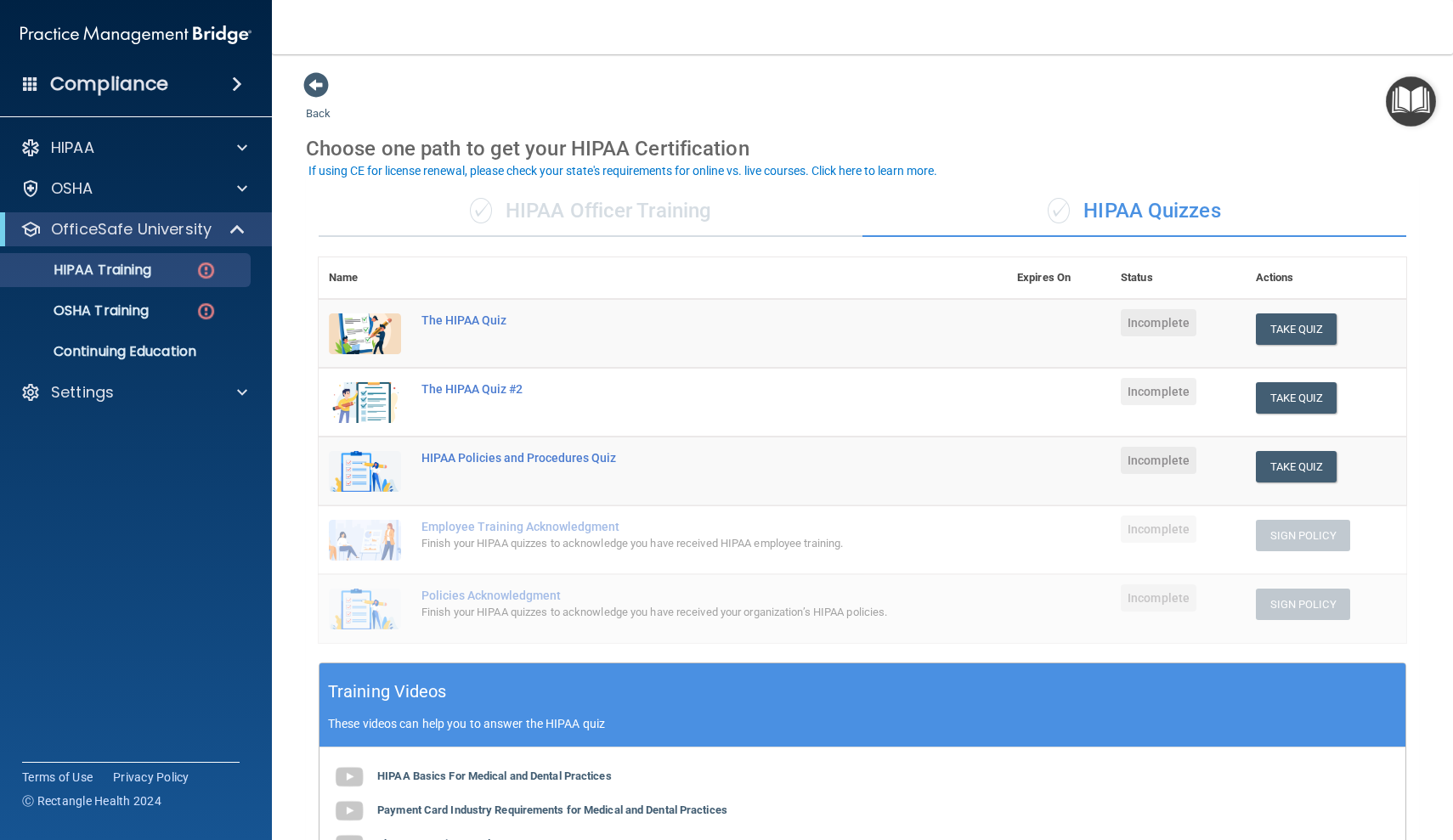 scroll, scrollTop: 0, scrollLeft: 0, axis: both 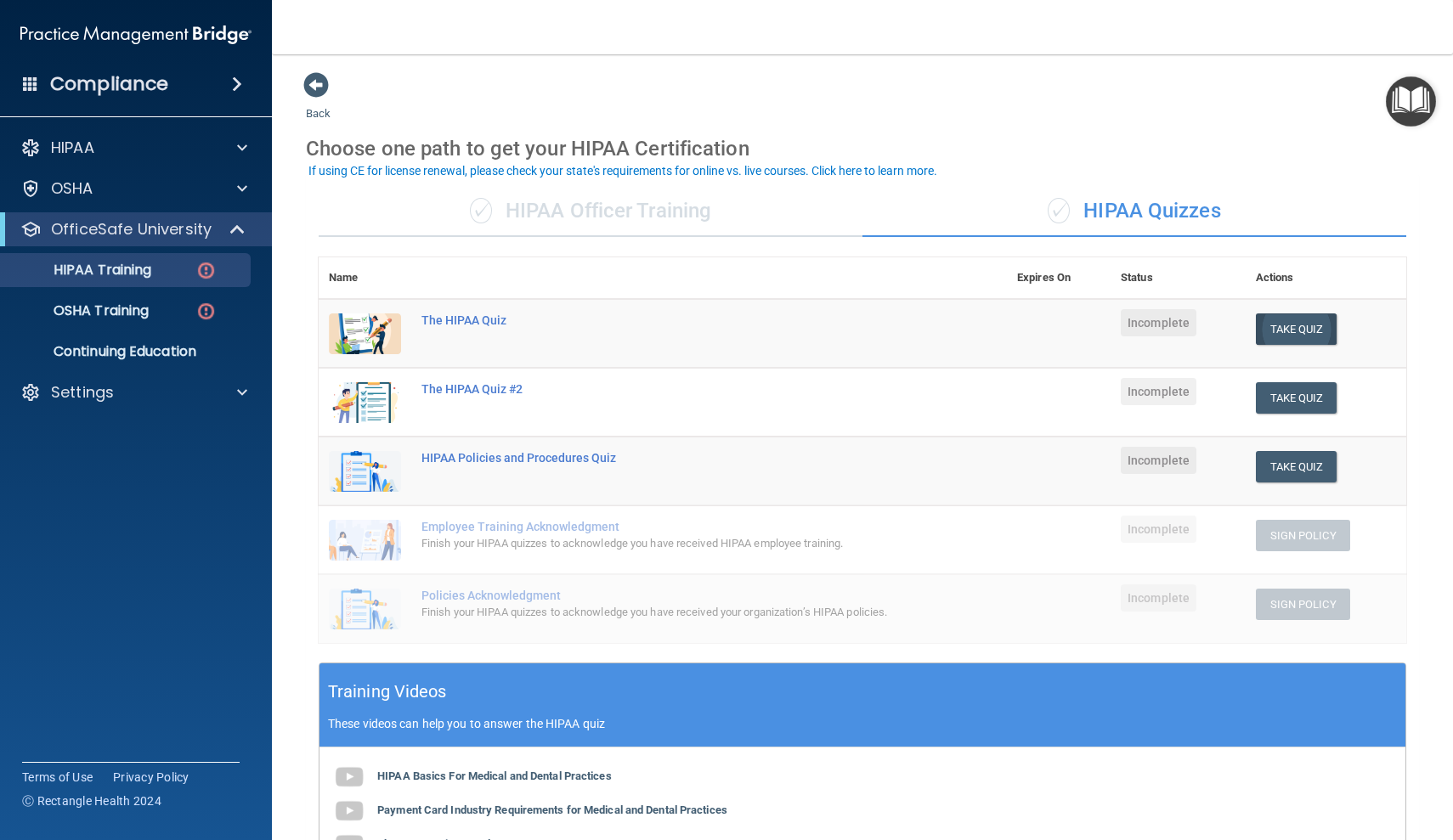 click on "Take Quiz" at bounding box center (1297, 329) 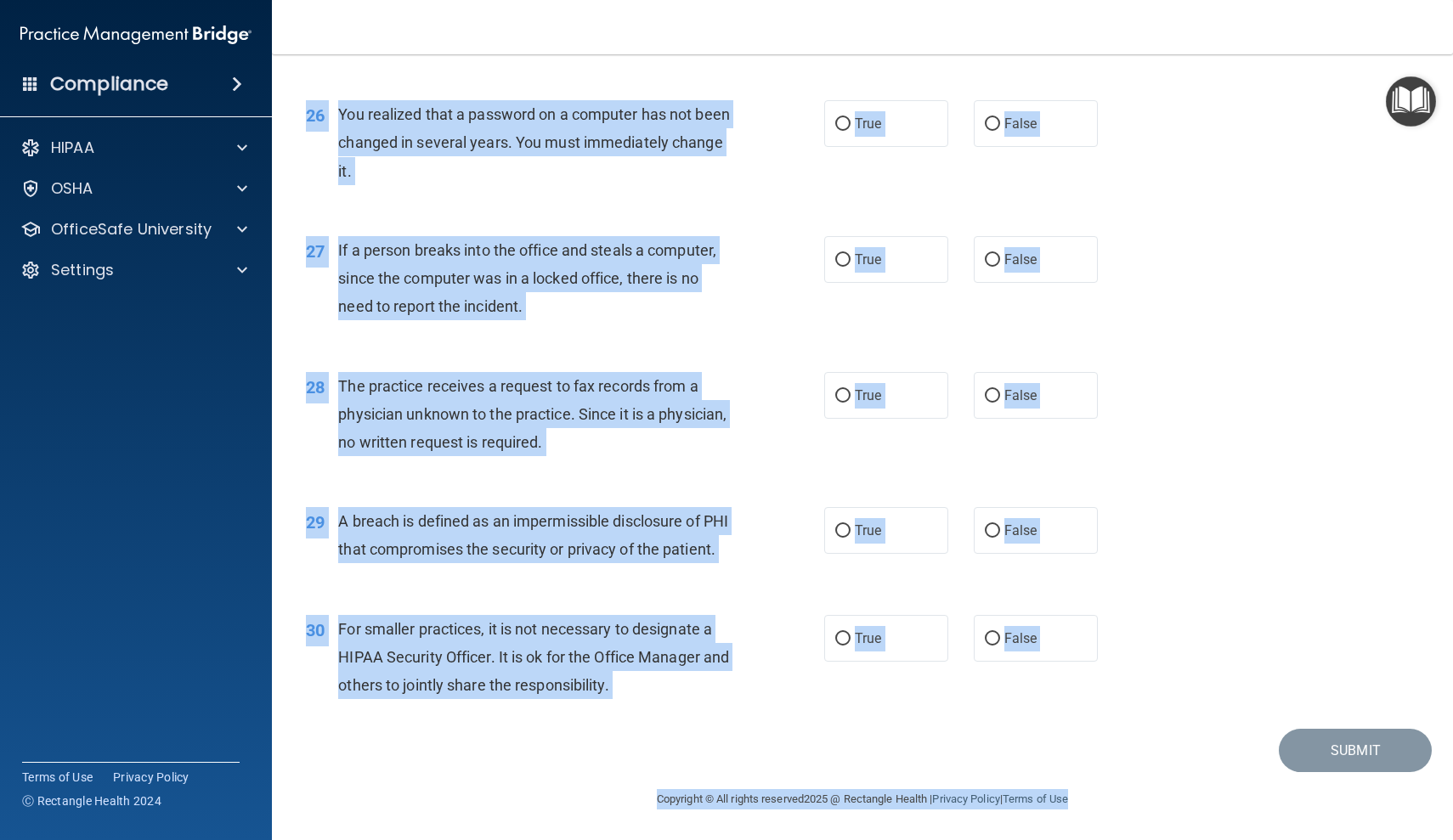scroll, scrollTop: 3519, scrollLeft: 0, axis: vertical 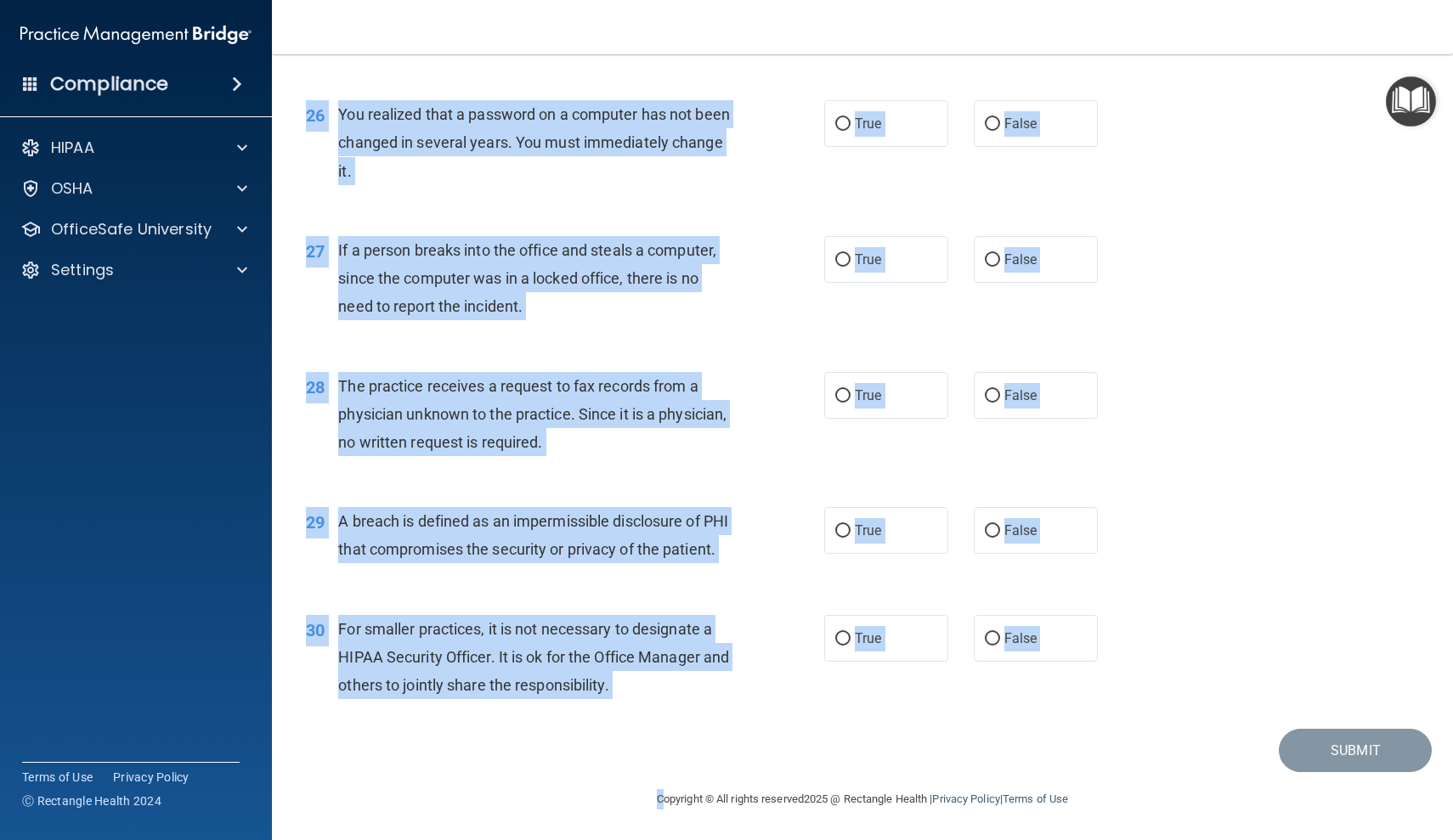 drag, startPoint x: 341, startPoint y: 146, endPoint x: 670, endPoint y: 737, distance: 676.40373 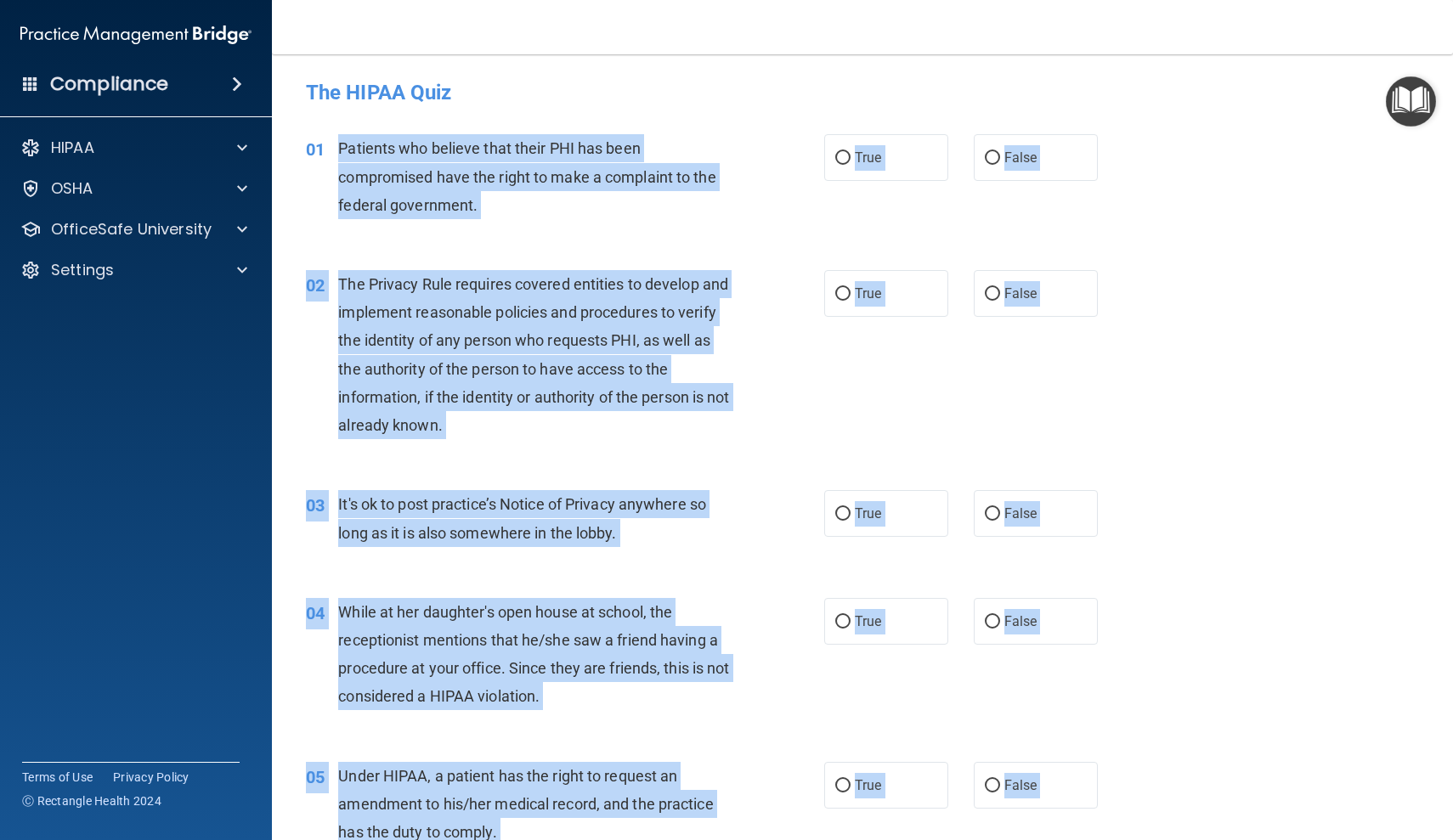 scroll, scrollTop: 0, scrollLeft: 0, axis: both 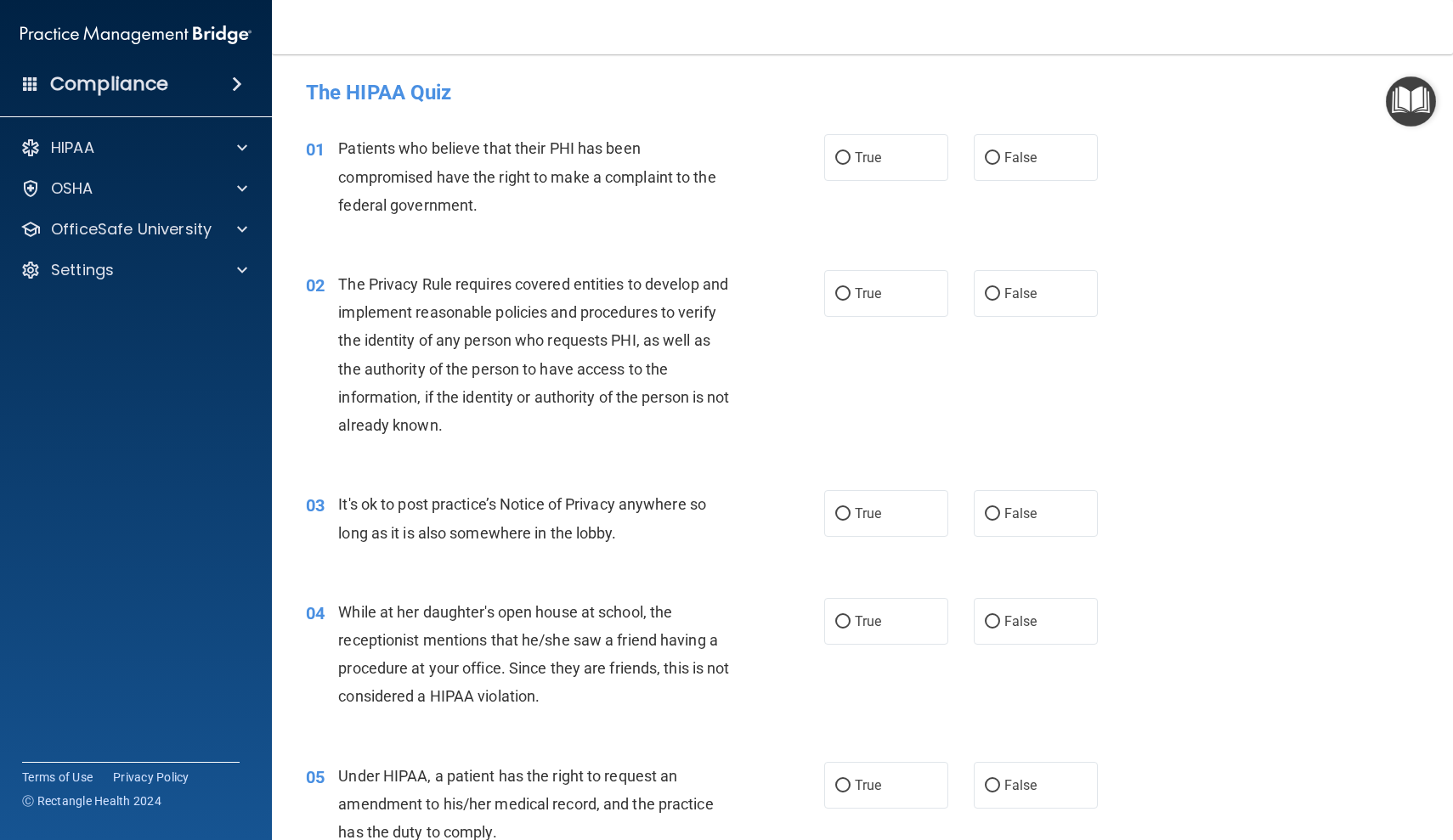 click on "01       Patients who believe that their PHI has been compromised have the right to make a complaint to the federal government." at bounding box center [565, 181] 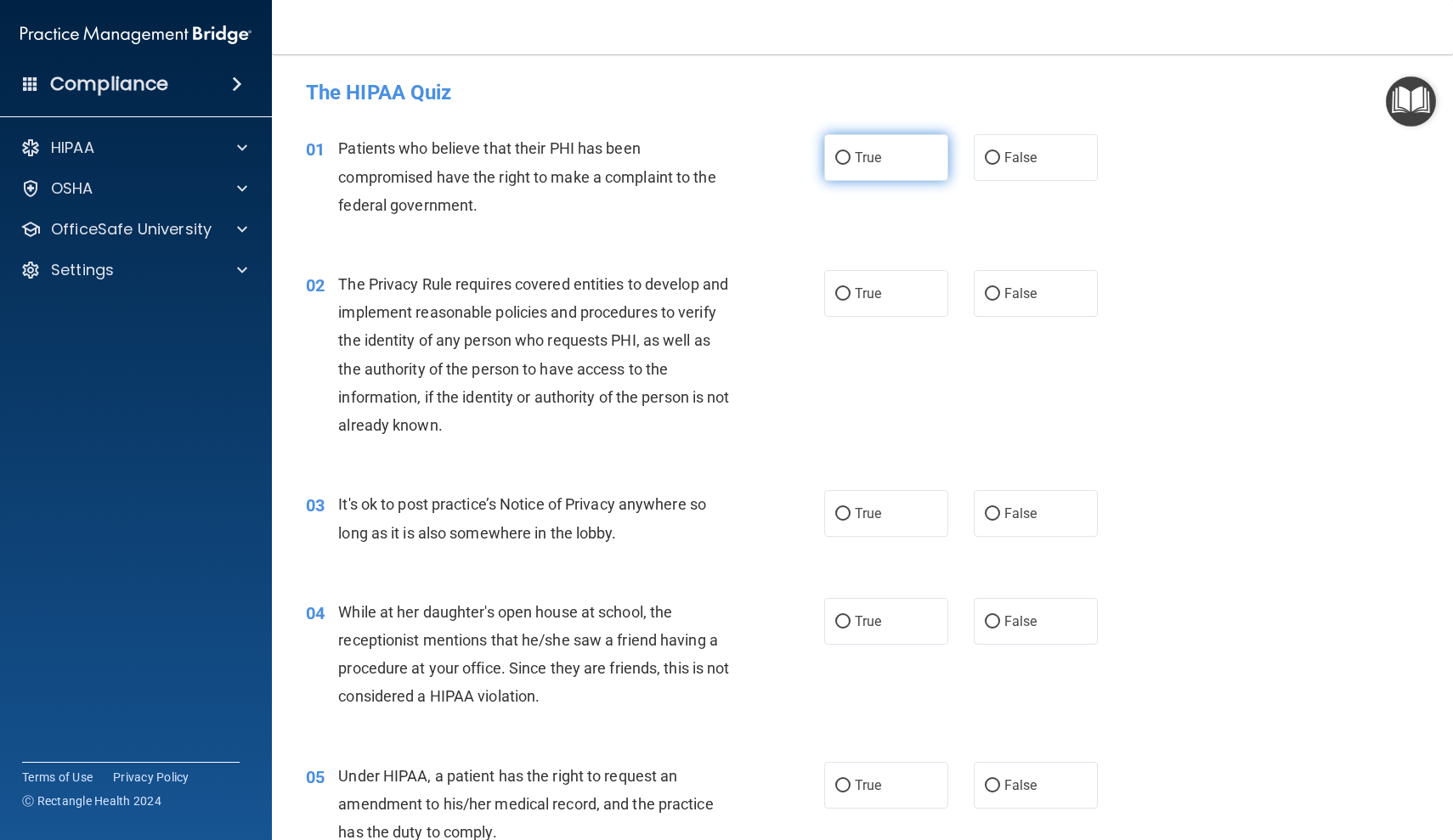 click on "True" at bounding box center [886, 157] 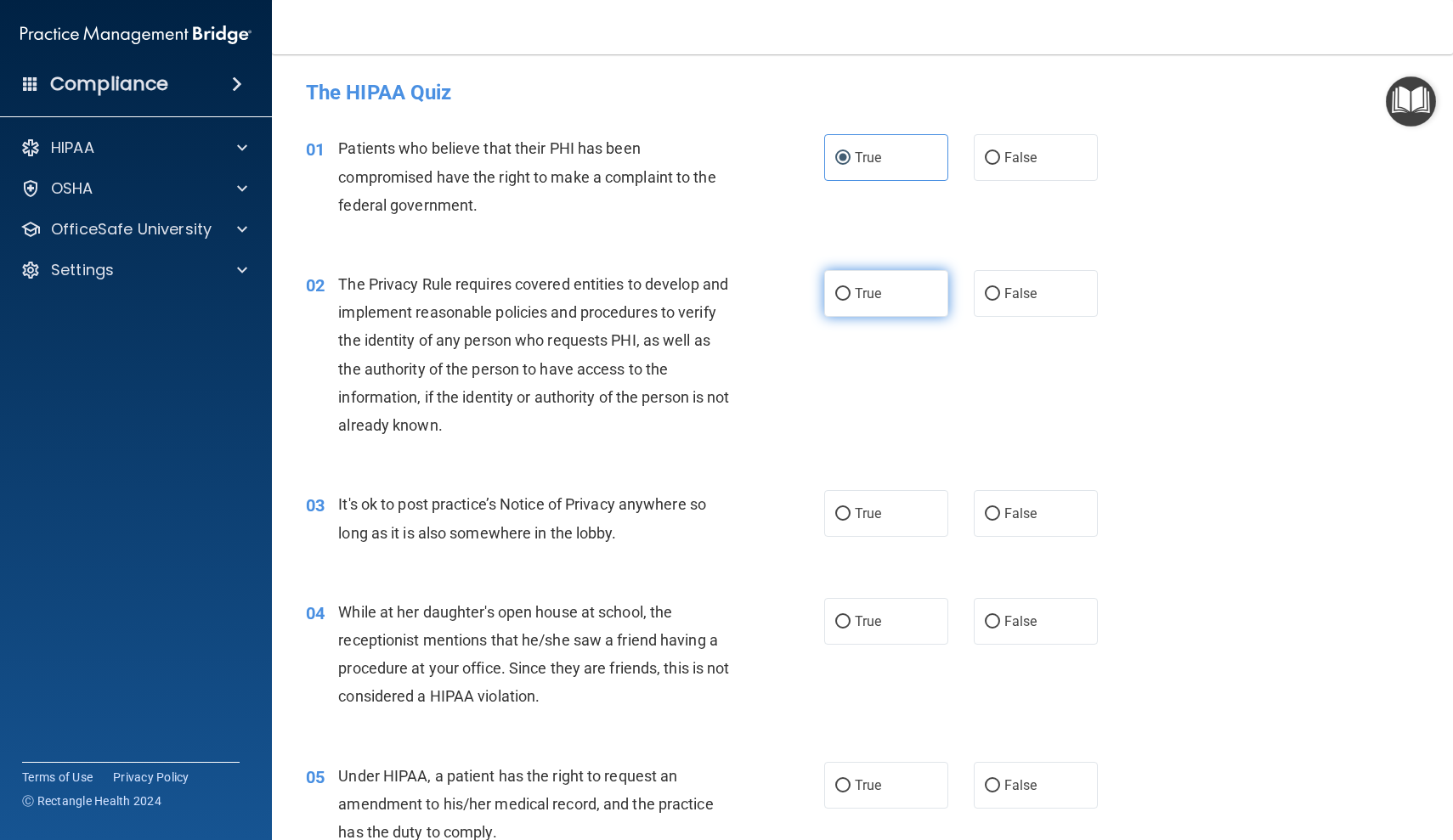 click on "True" at bounding box center [843, 294] 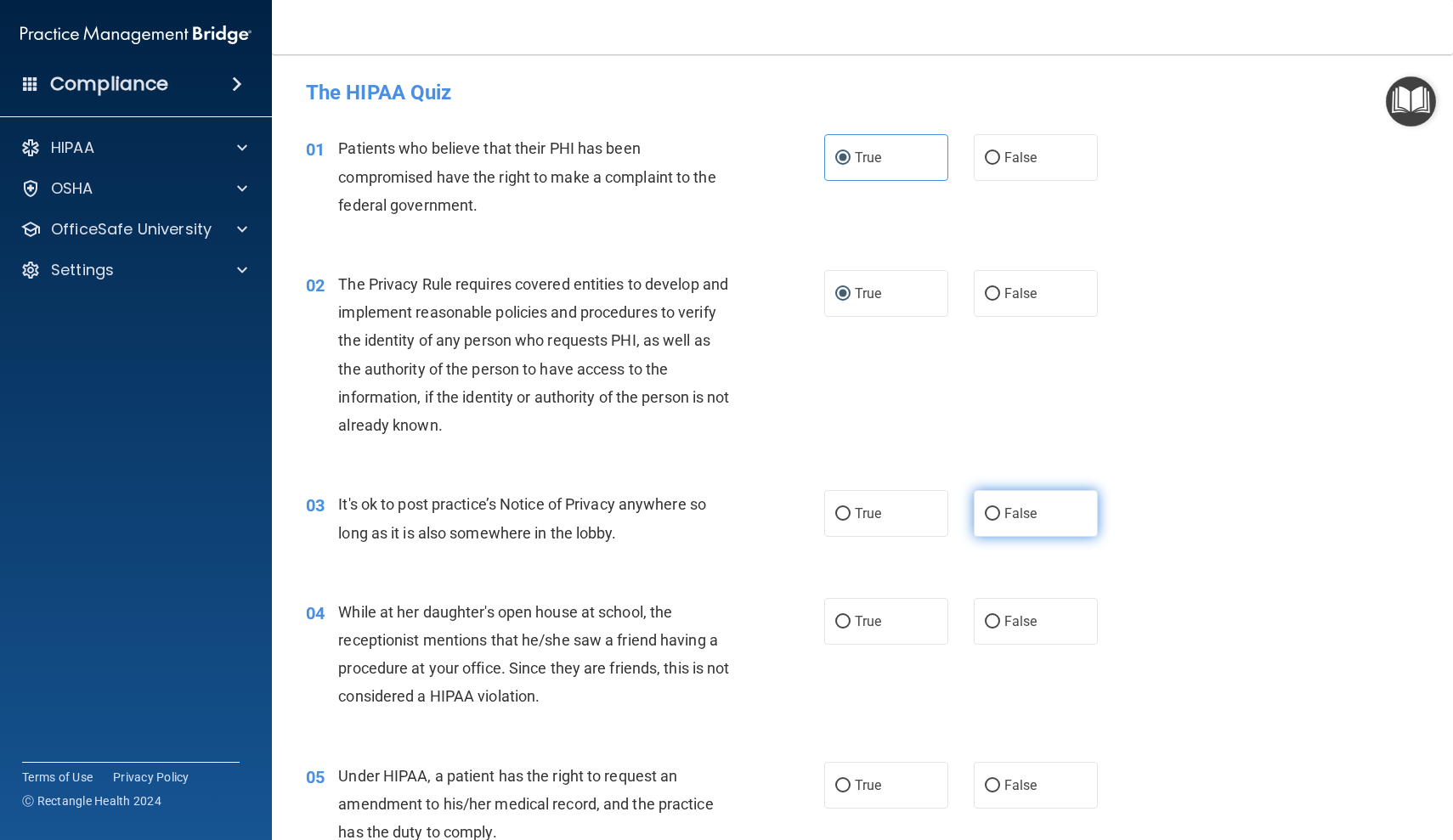 click on "False" at bounding box center (992, 514) 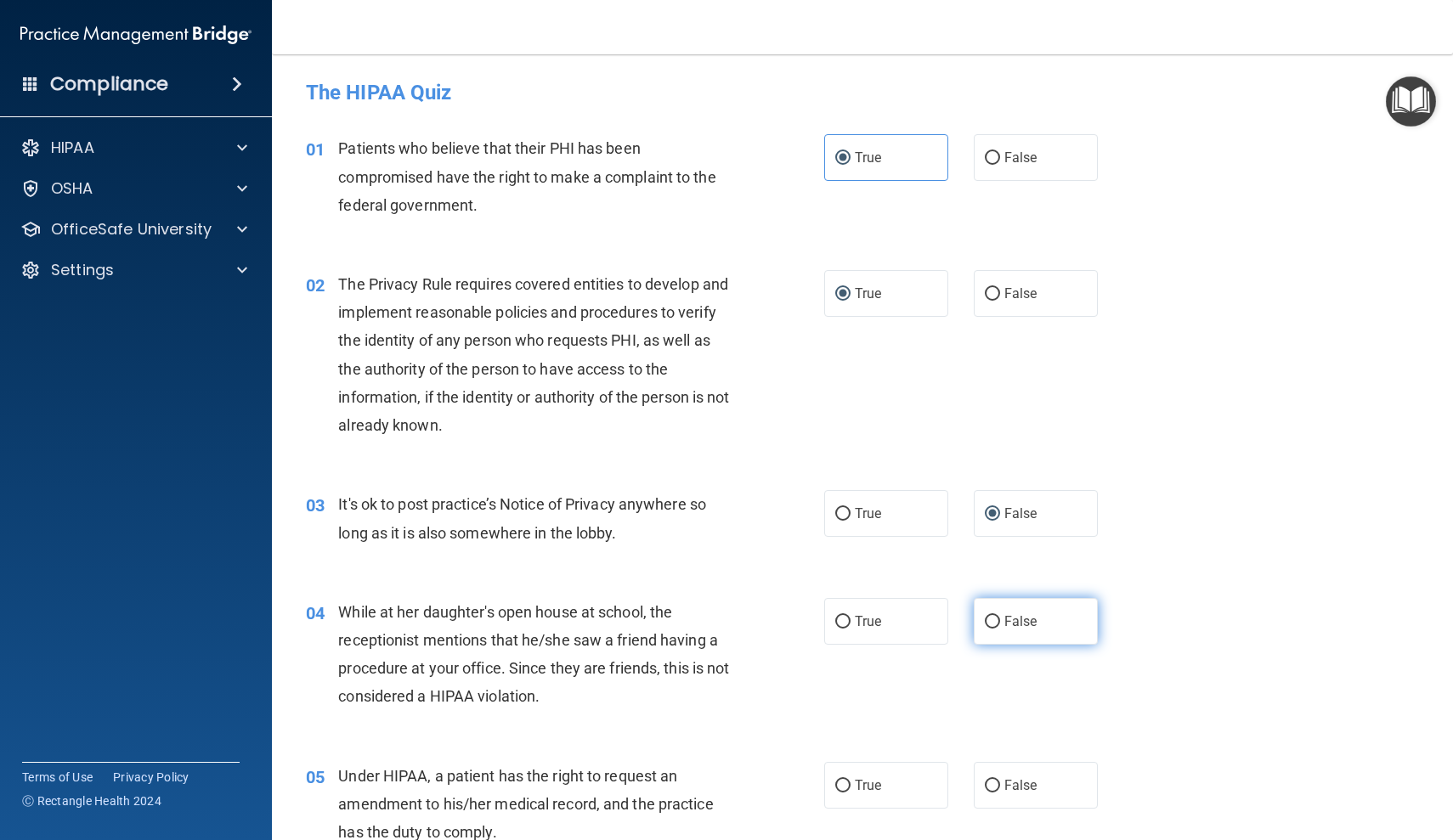 click on "False" at bounding box center [1036, 621] 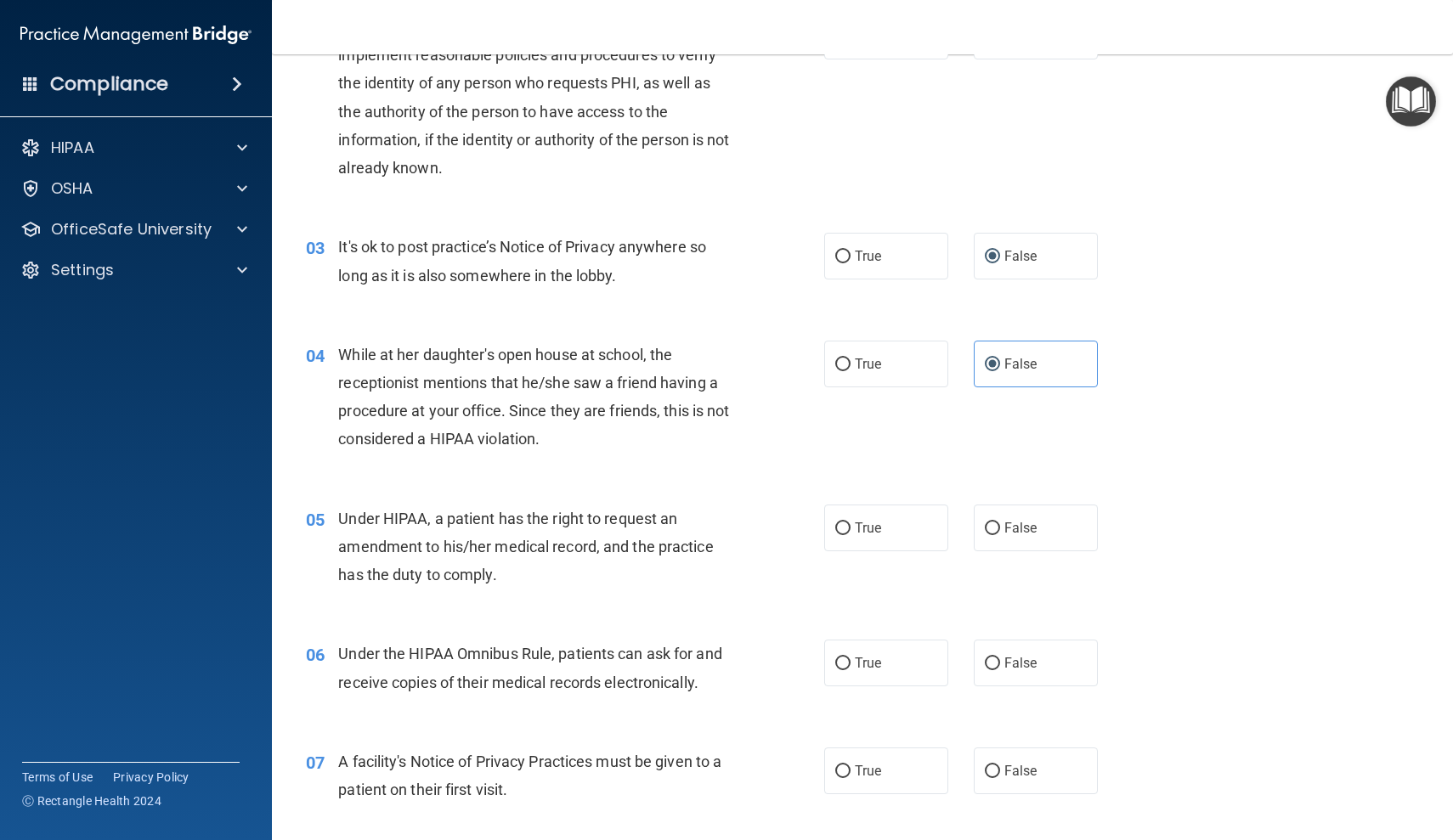 scroll, scrollTop: 258, scrollLeft: 0, axis: vertical 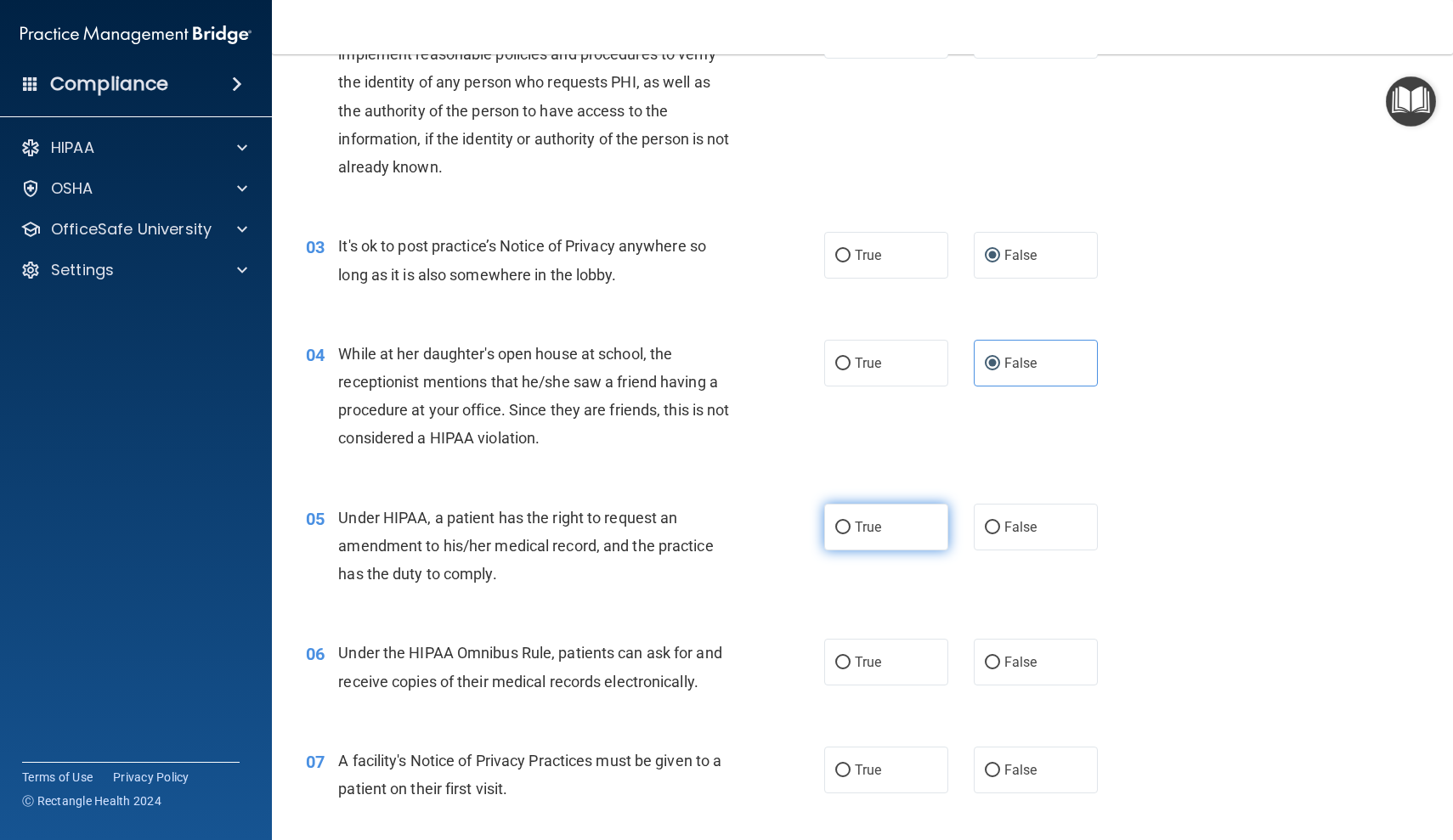click on "True" at bounding box center [886, 527] 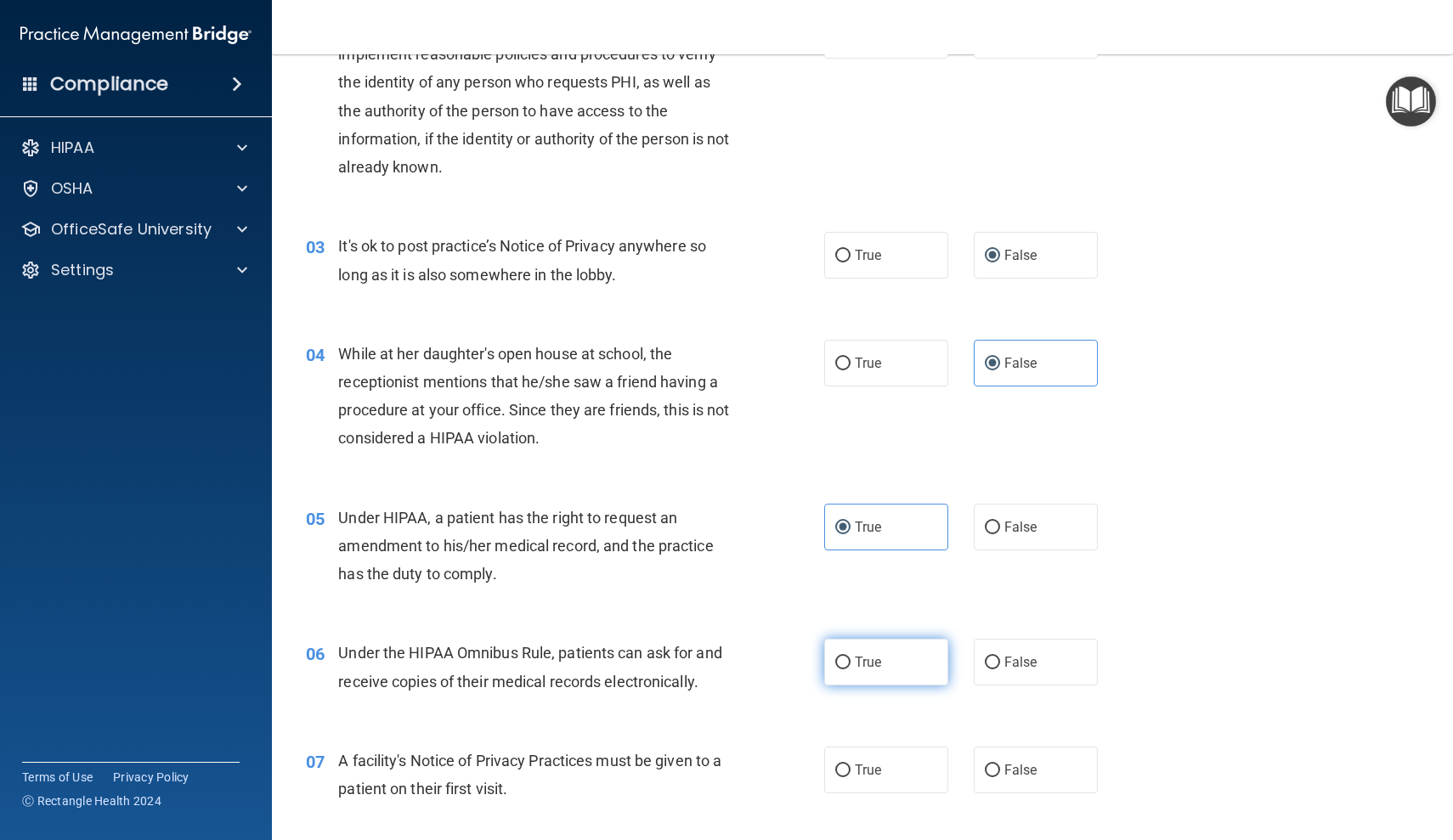 click on "True" at bounding box center [868, 662] 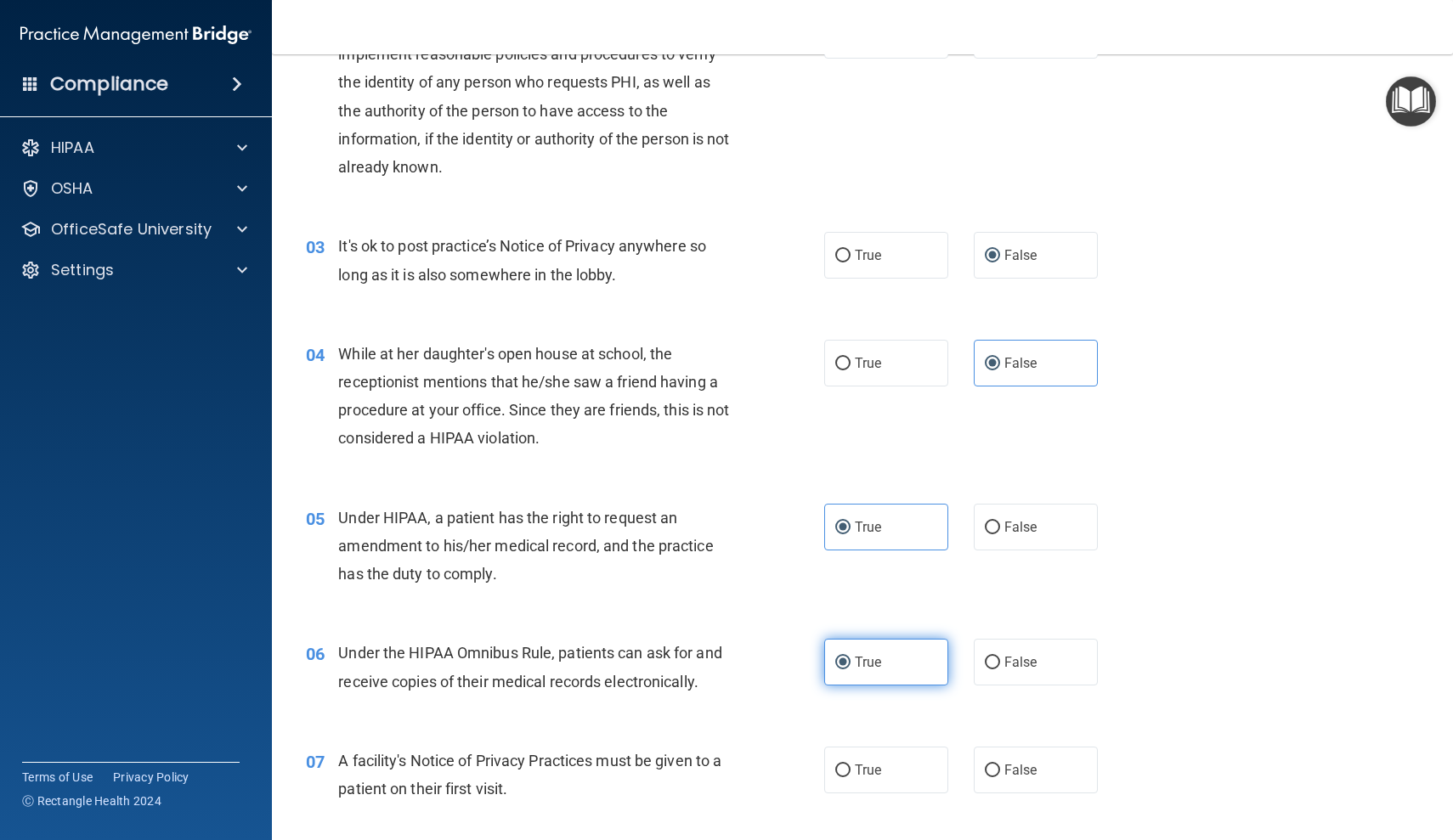 scroll, scrollTop: 475, scrollLeft: 0, axis: vertical 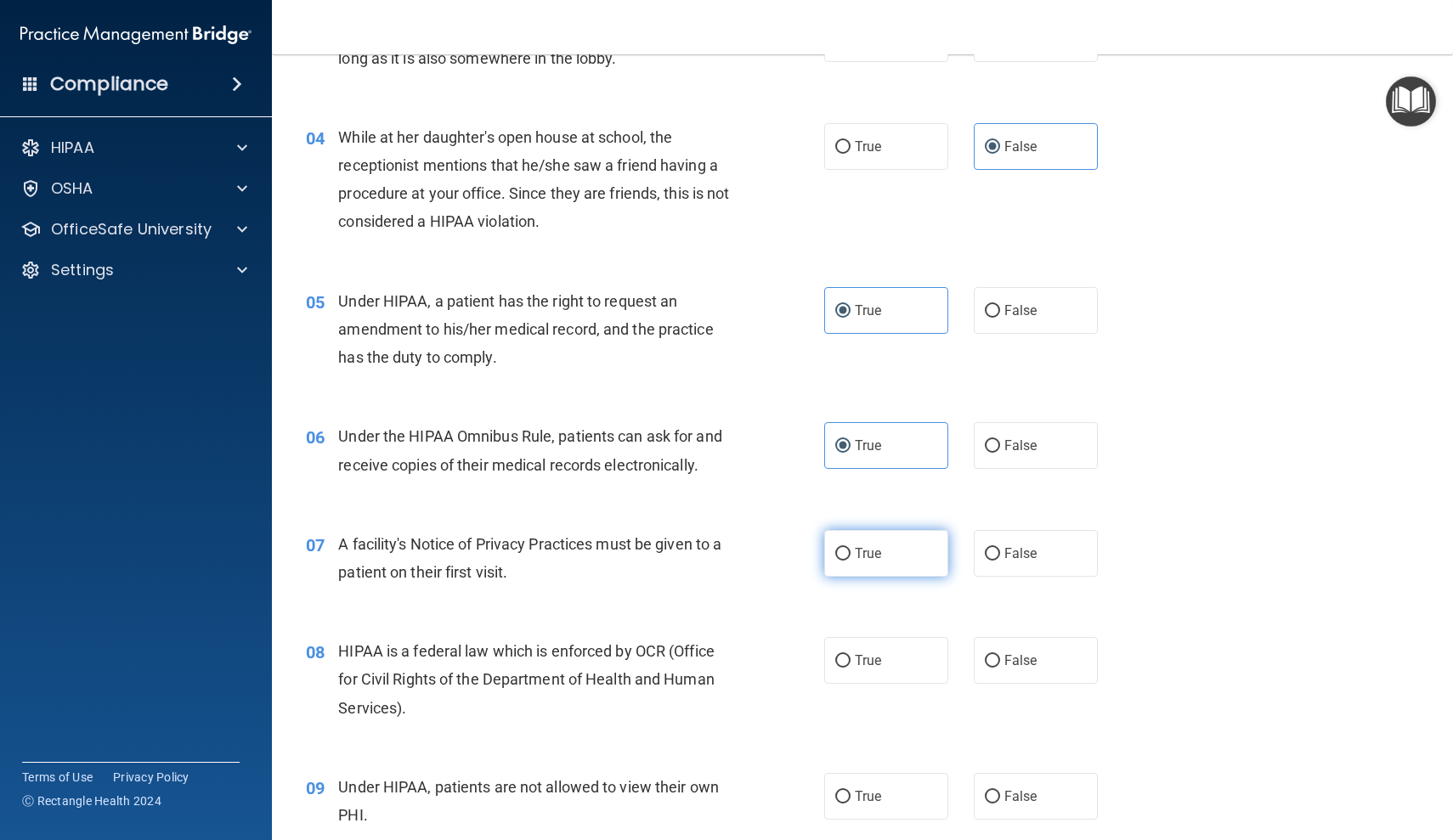 click on "True" at bounding box center (868, 553) 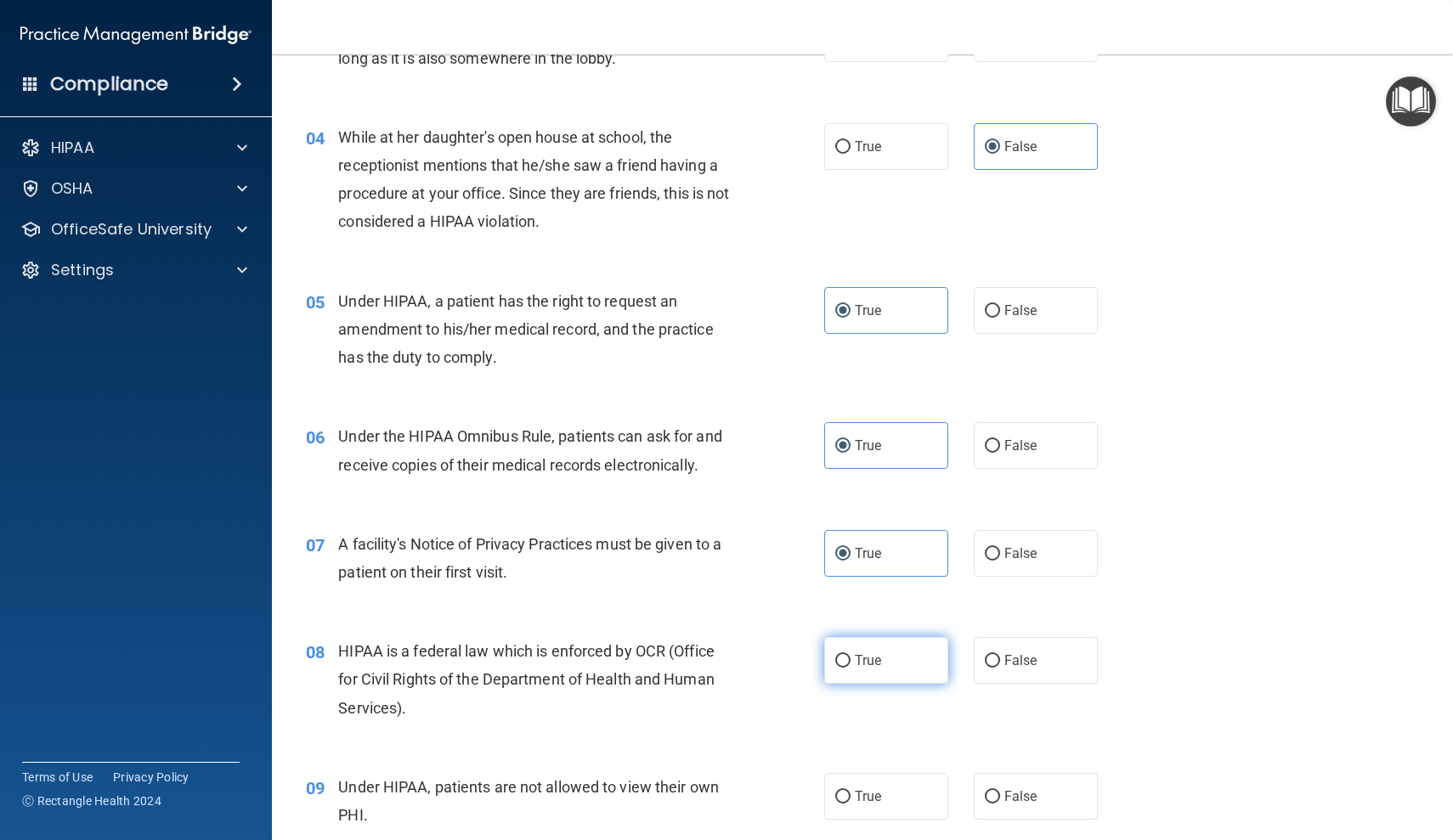 click on "True" at bounding box center [886, 660] 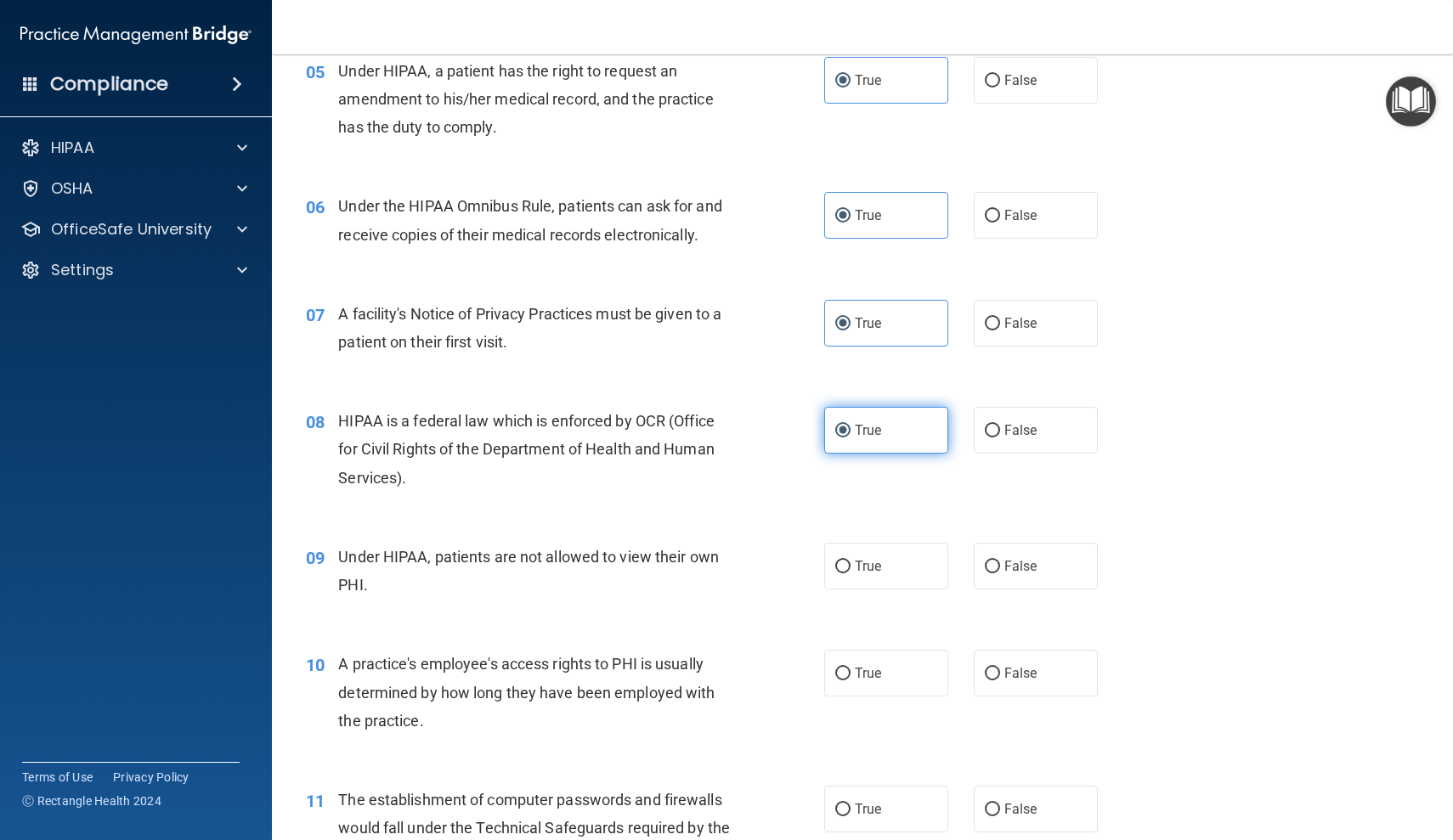 scroll, scrollTop: 728, scrollLeft: 0, axis: vertical 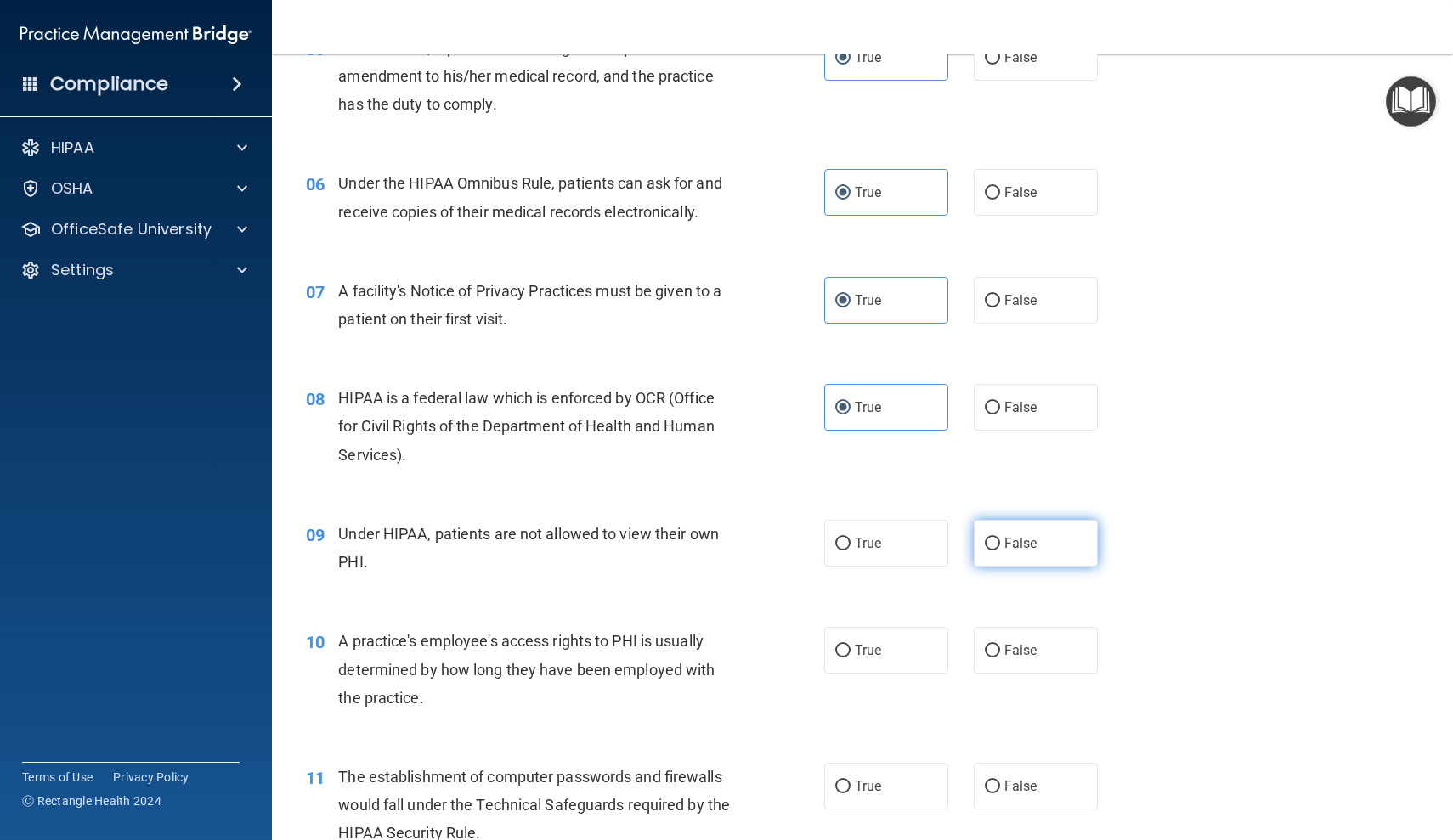 click on "False" at bounding box center [1036, 543] 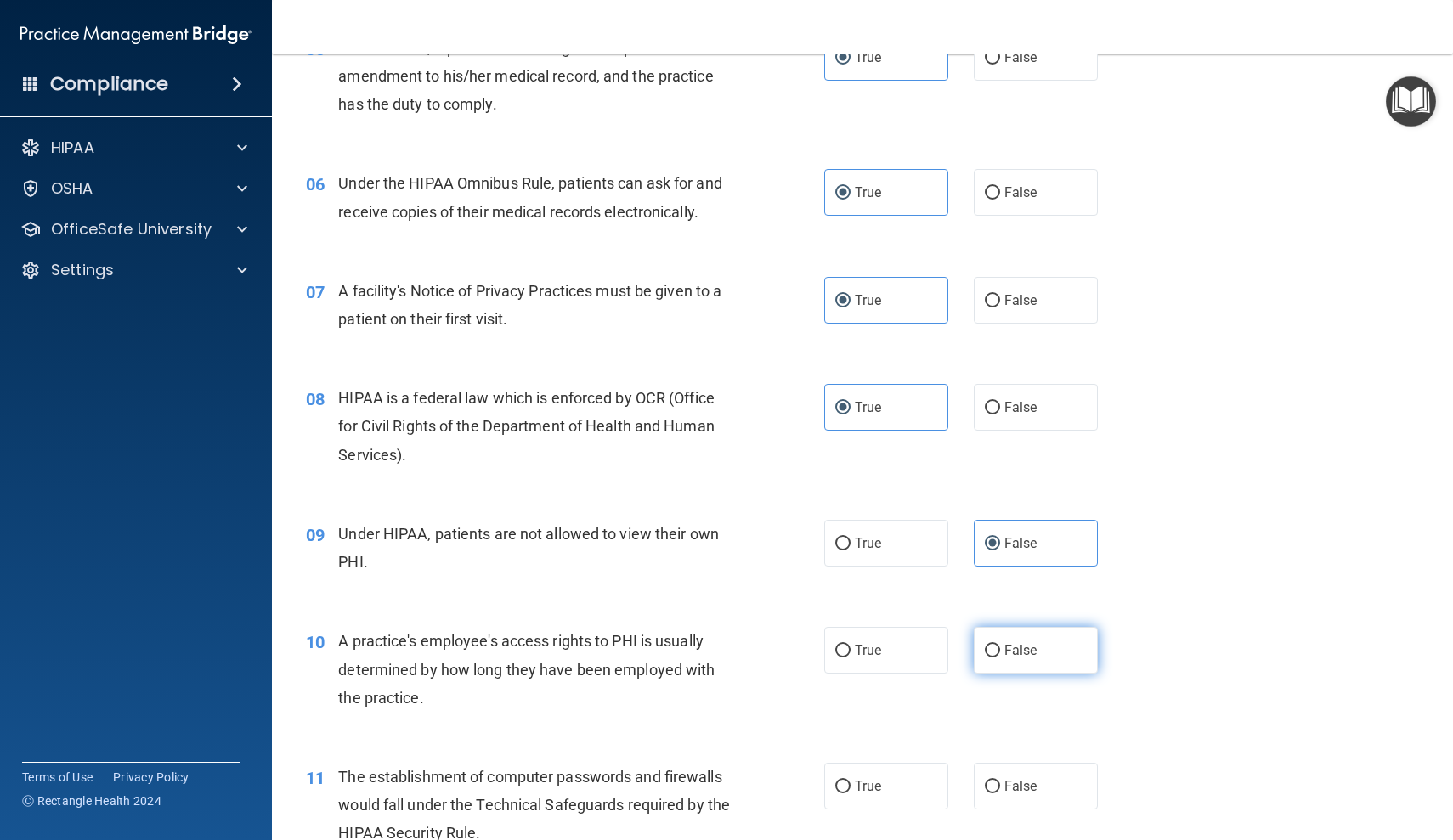 click on "False" at bounding box center (992, 651) 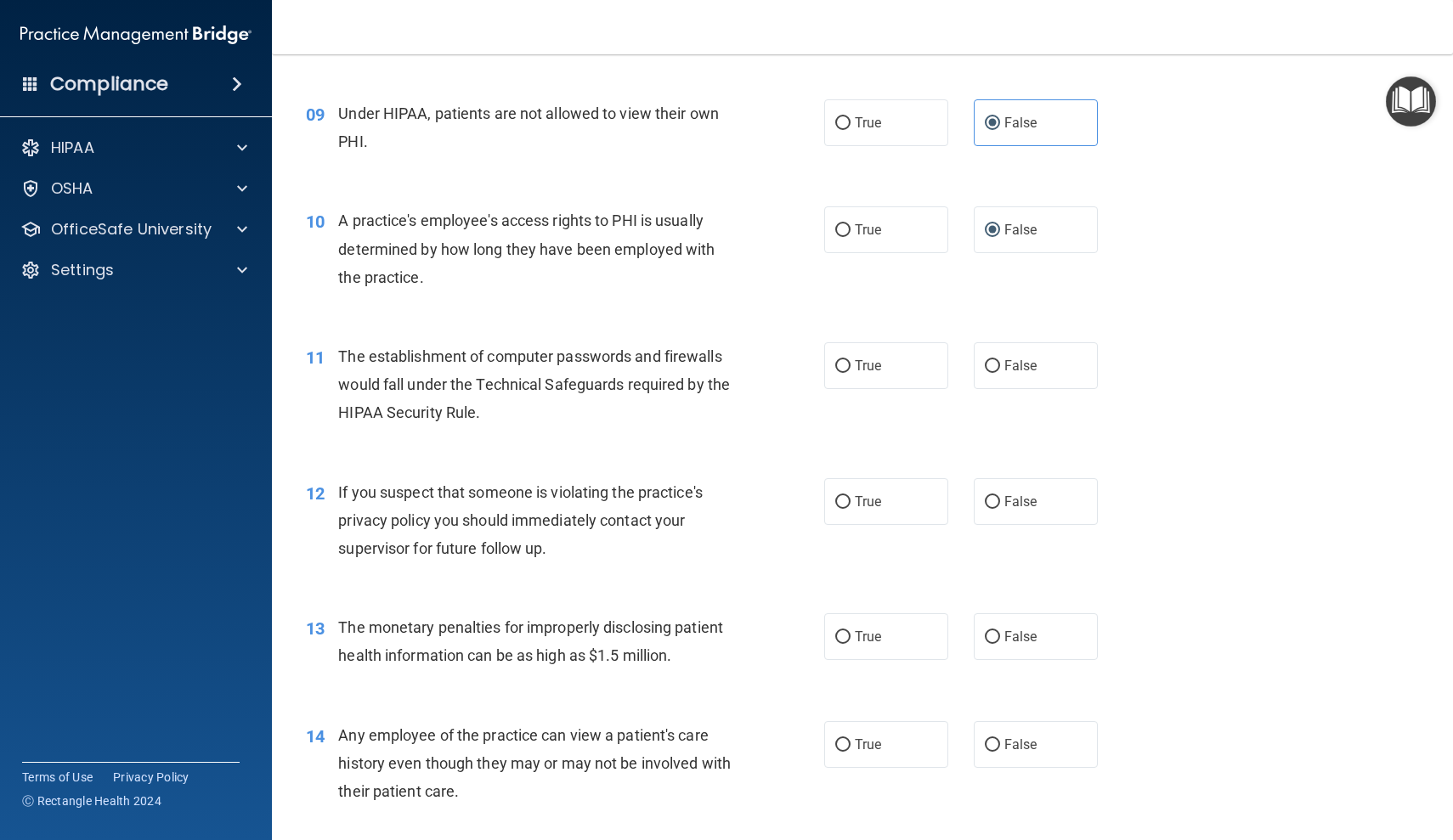 scroll, scrollTop: 1157, scrollLeft: 0, axis: vertical 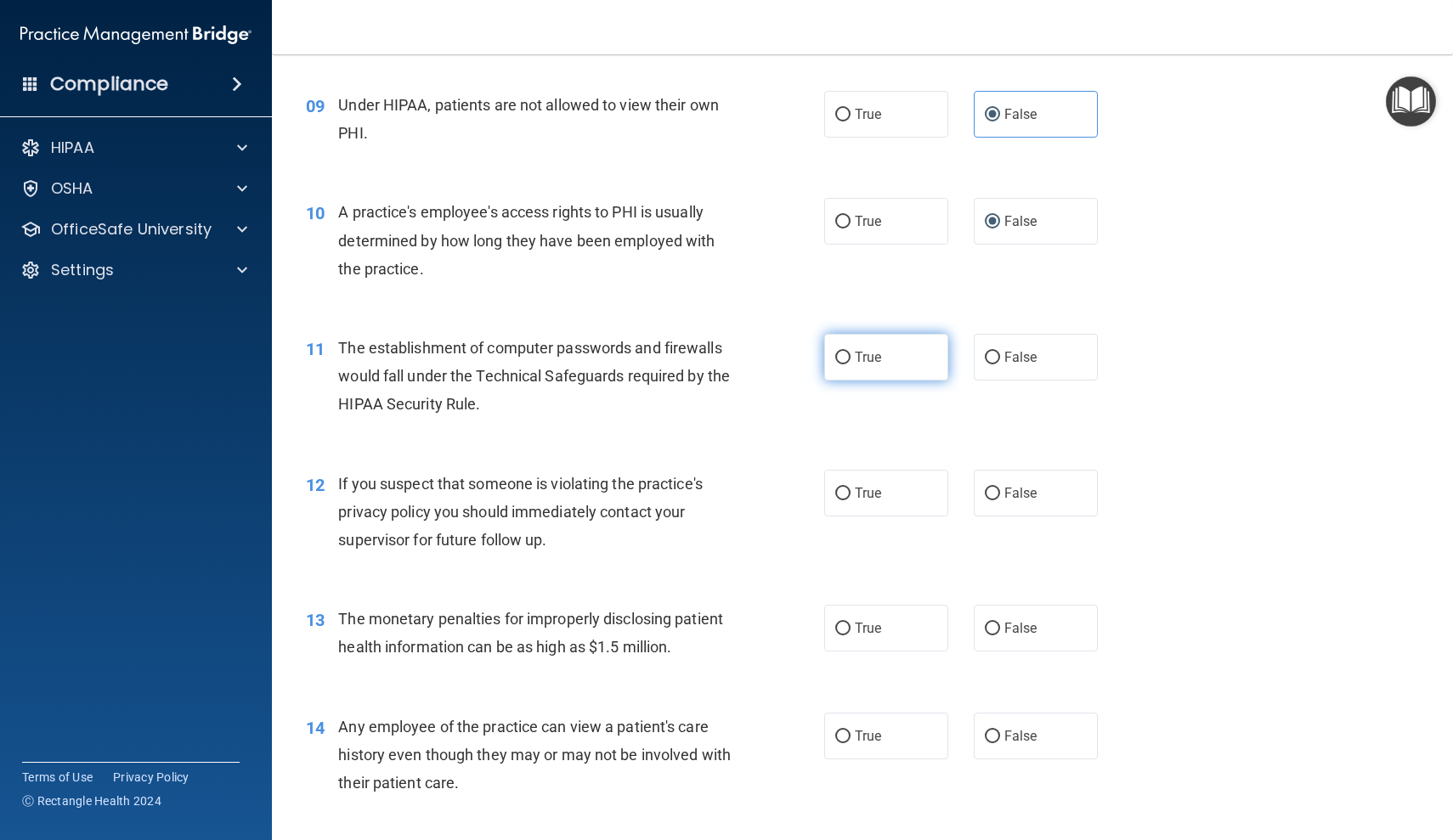 click on "True" at bounding box center [886, 357] 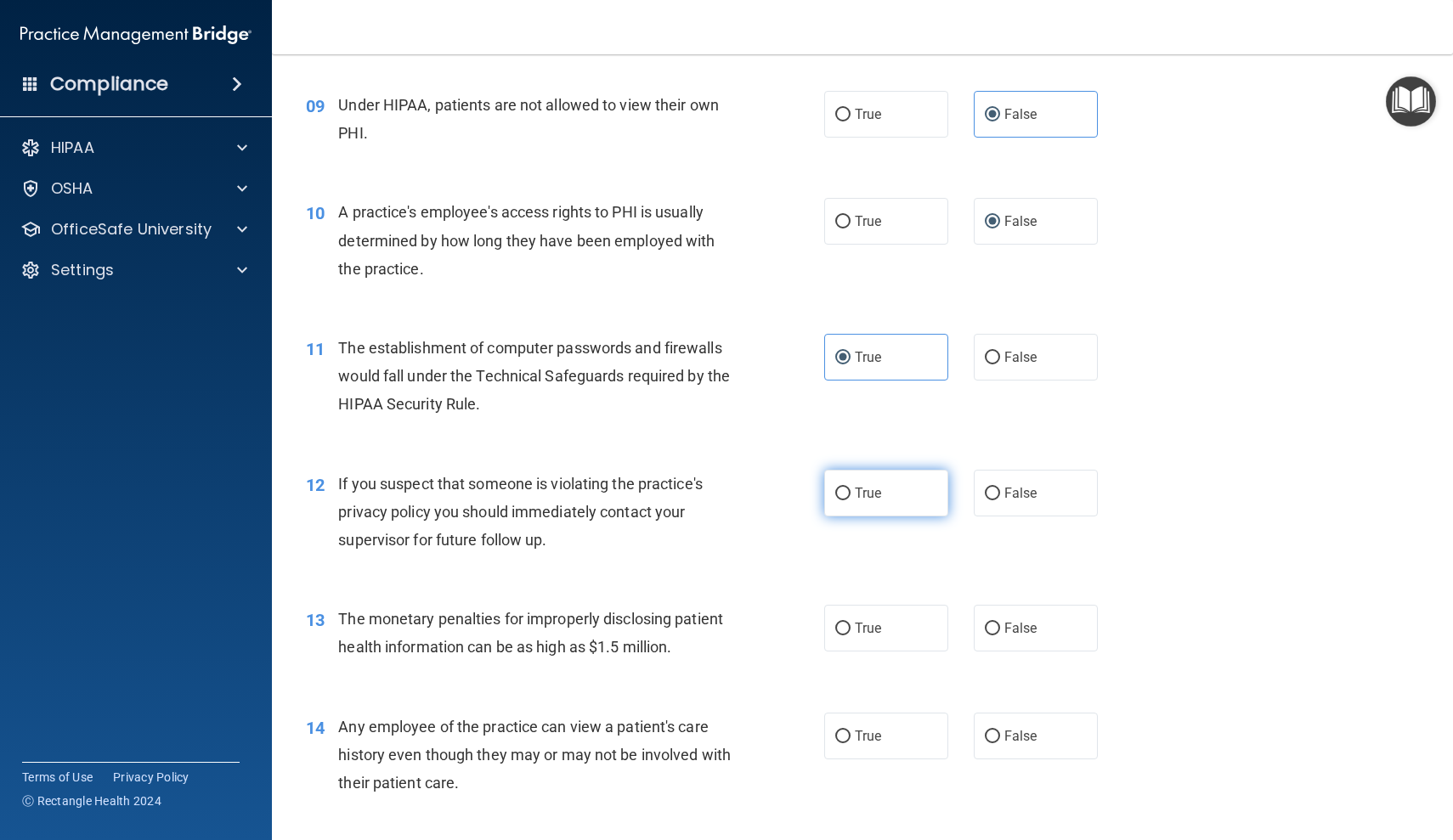 click on "True" at bounding box center (868, 493) 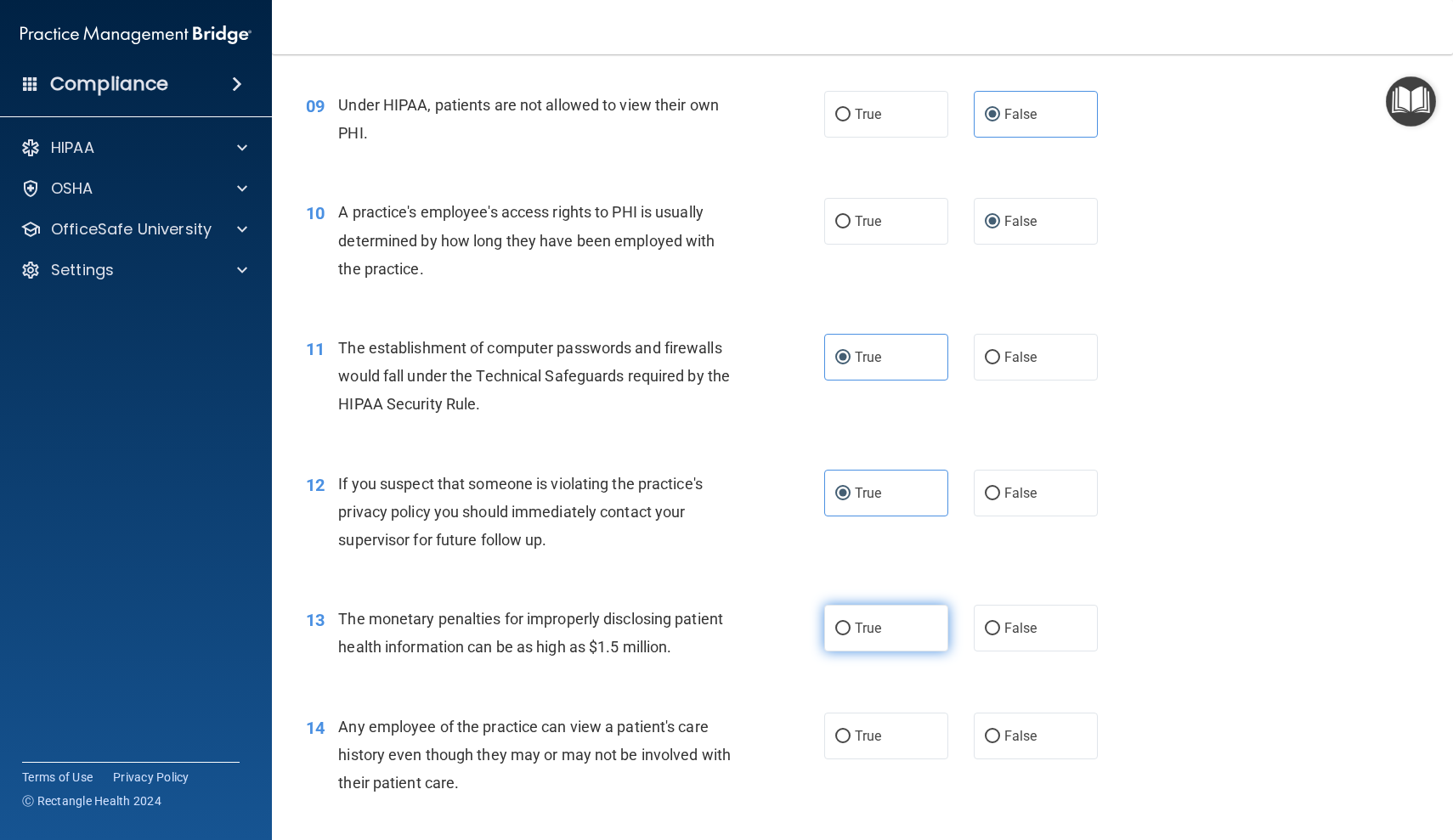 click on "True" at bounding box center (868, 628) 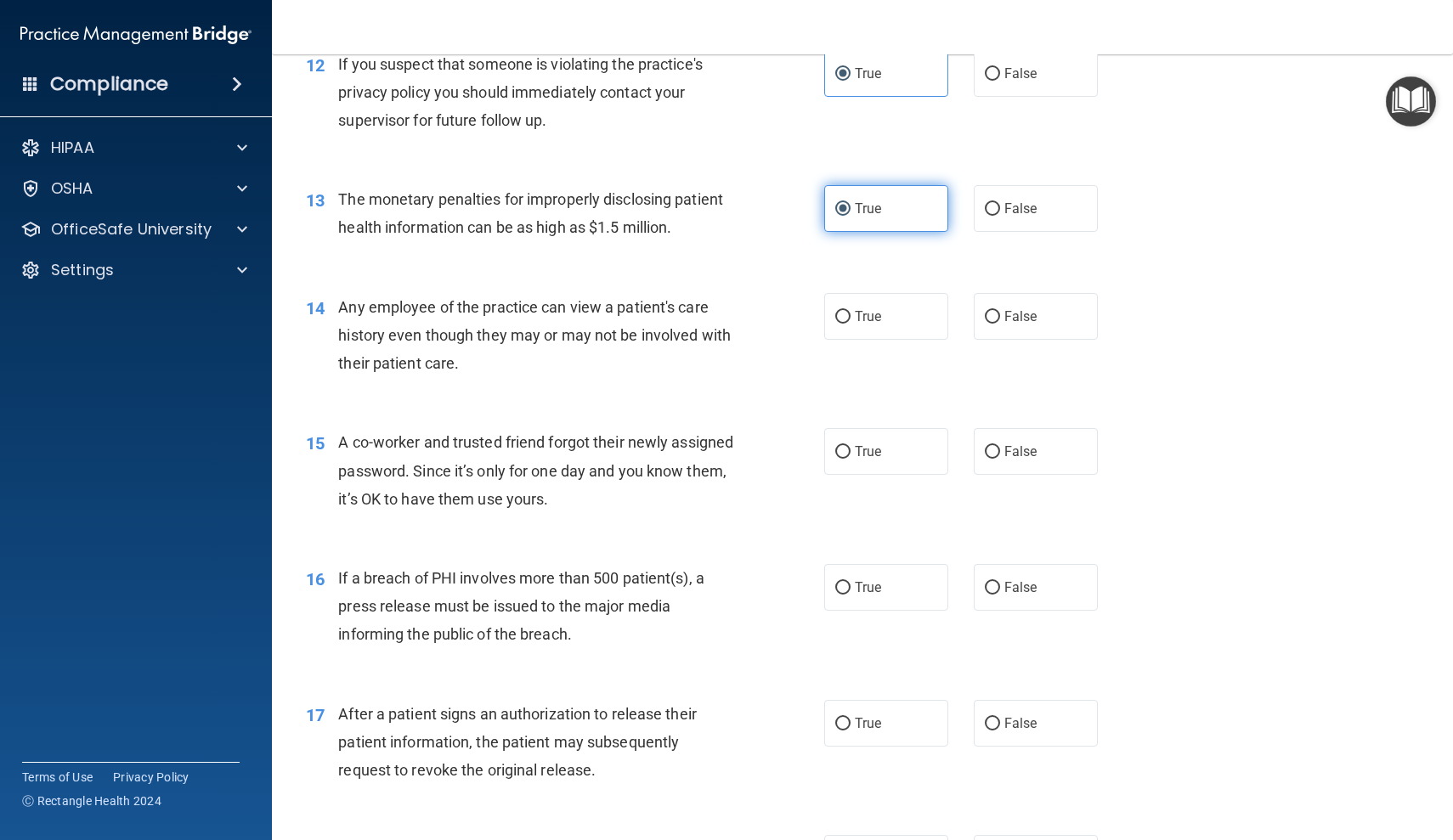 scroll, scrollTop: 1593, scrollLeft: 0, axis: vertical 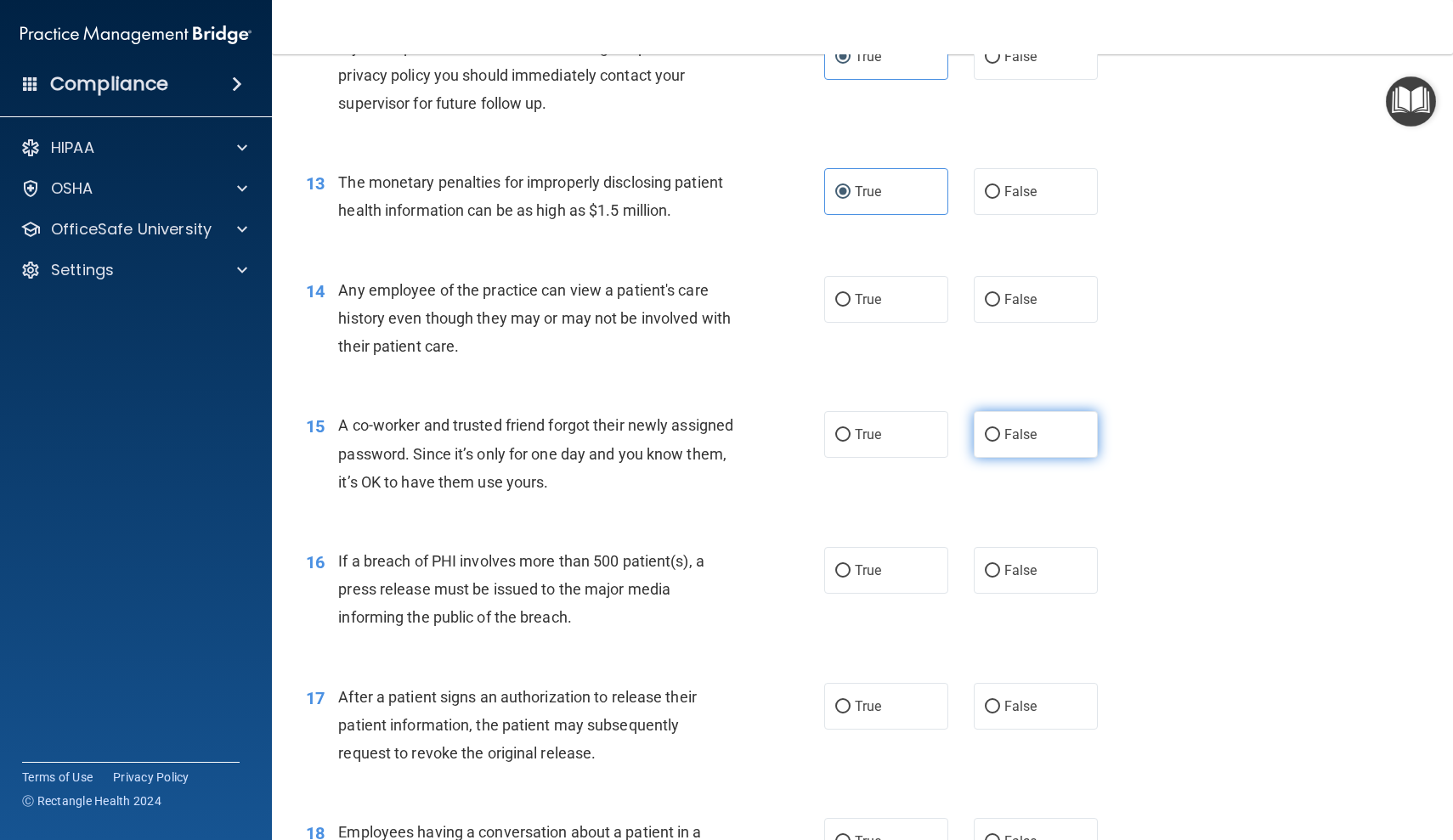 click on "False" at bounding box center [1036, 434] 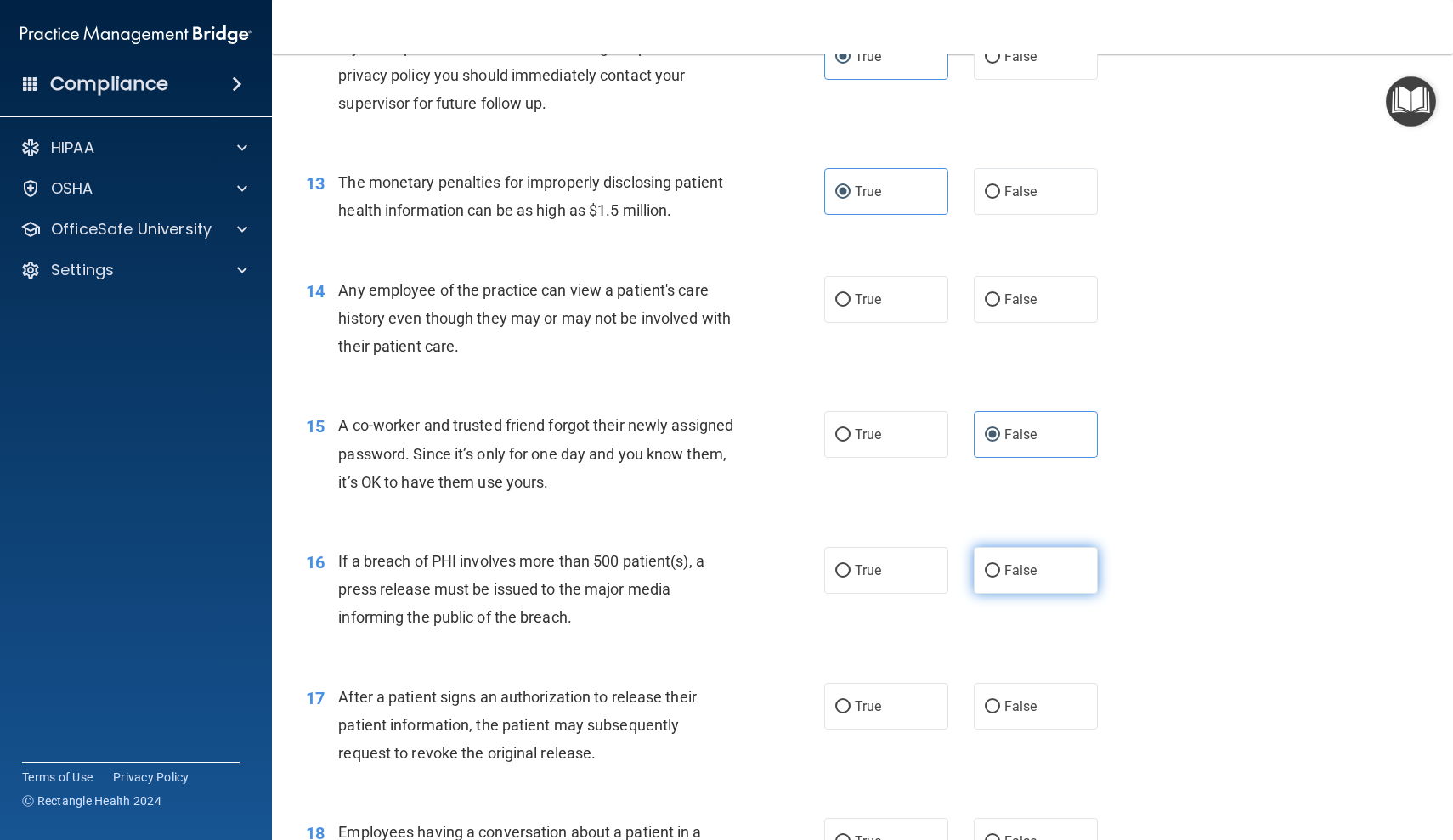 click on "False" at bounding box center (1036, 570) 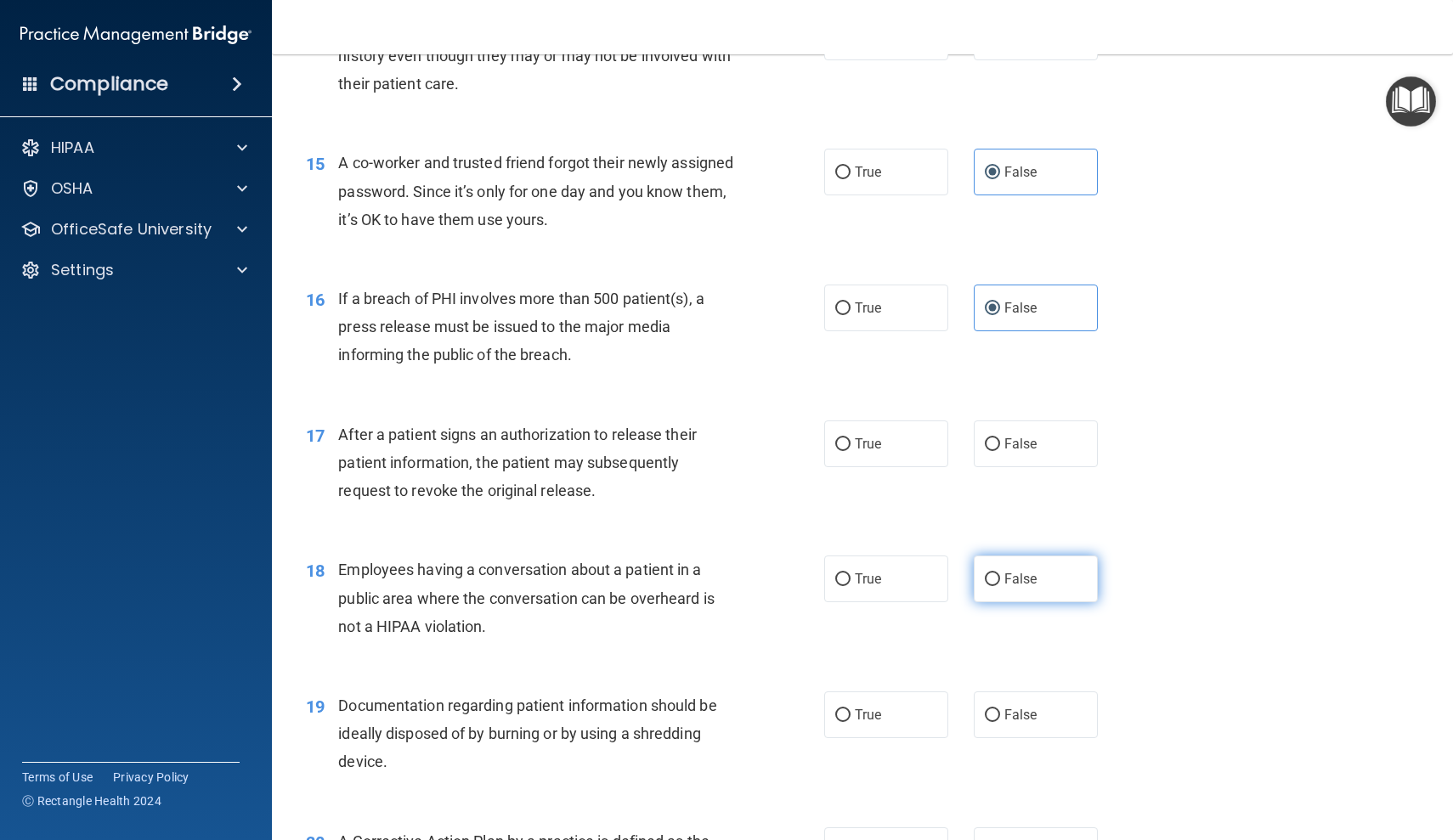 scroll, scrollTop: 1858, scrollLeft: 0, axis: vertical 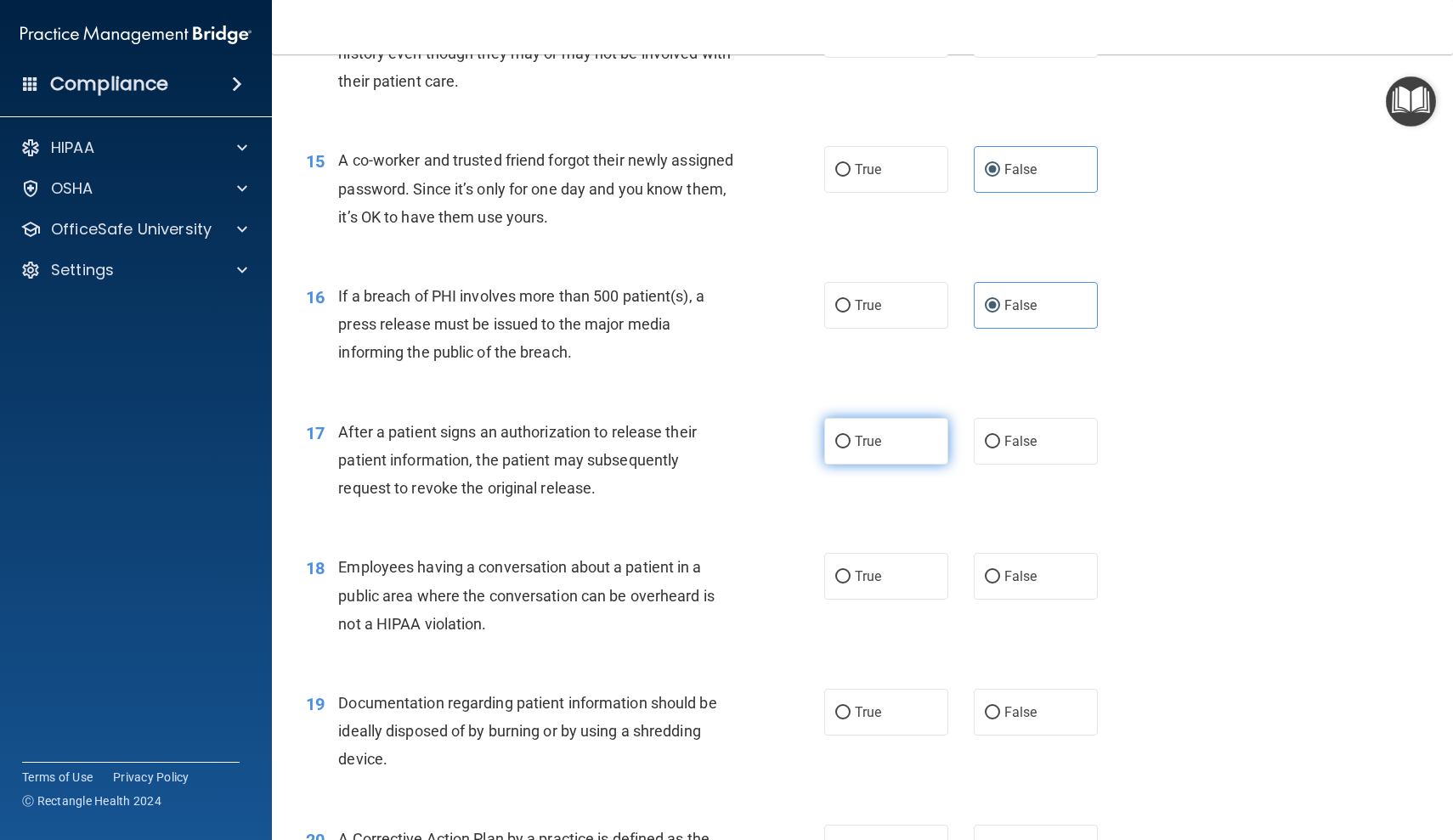 click on "True" at bounding box center [868, 441] 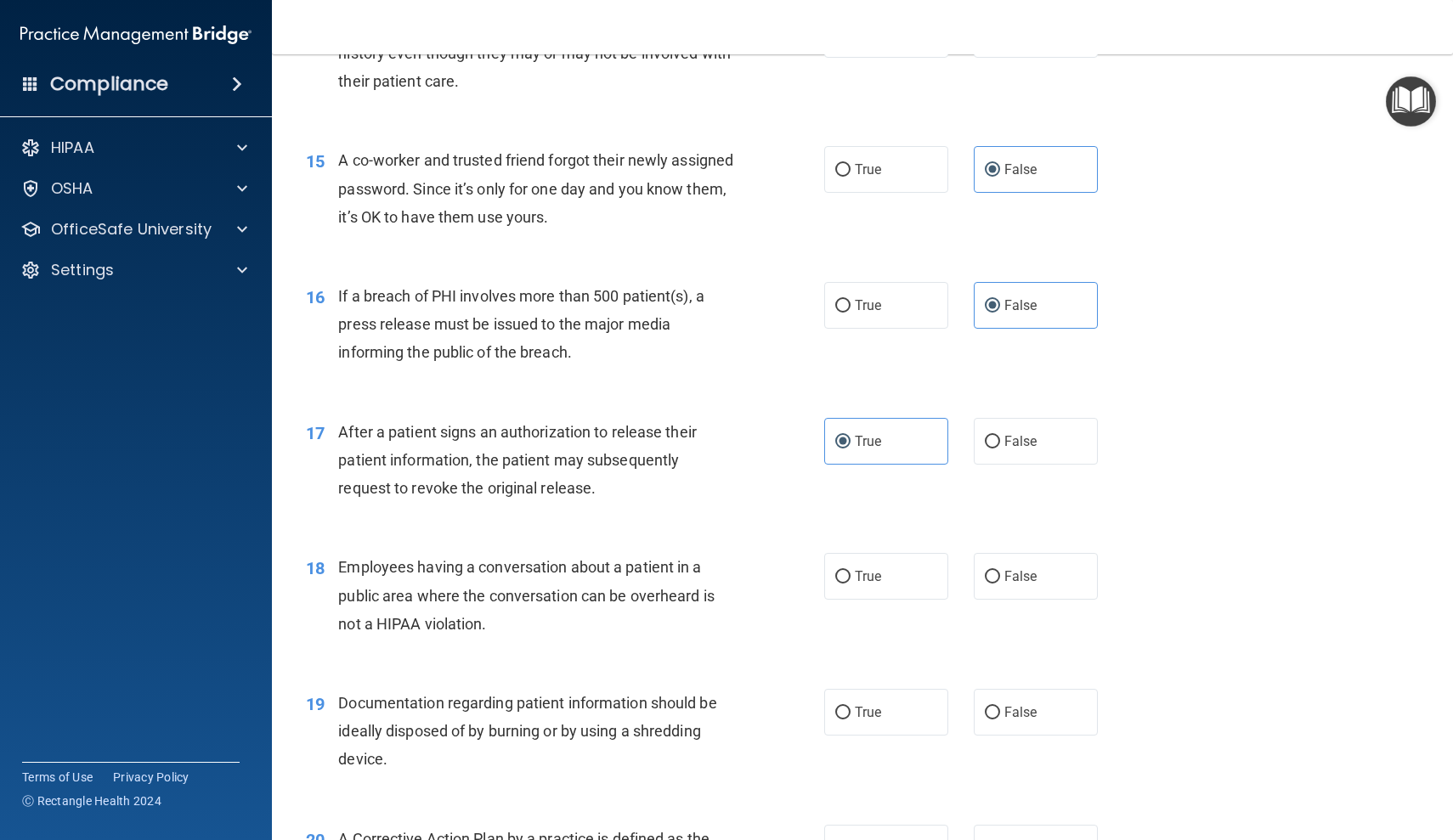 click on "18       Employees having a conversation about a patient in a public area where the conversation can be overheard is not a HIPAA violation.                 True           False" at bounding box center [862, 600] 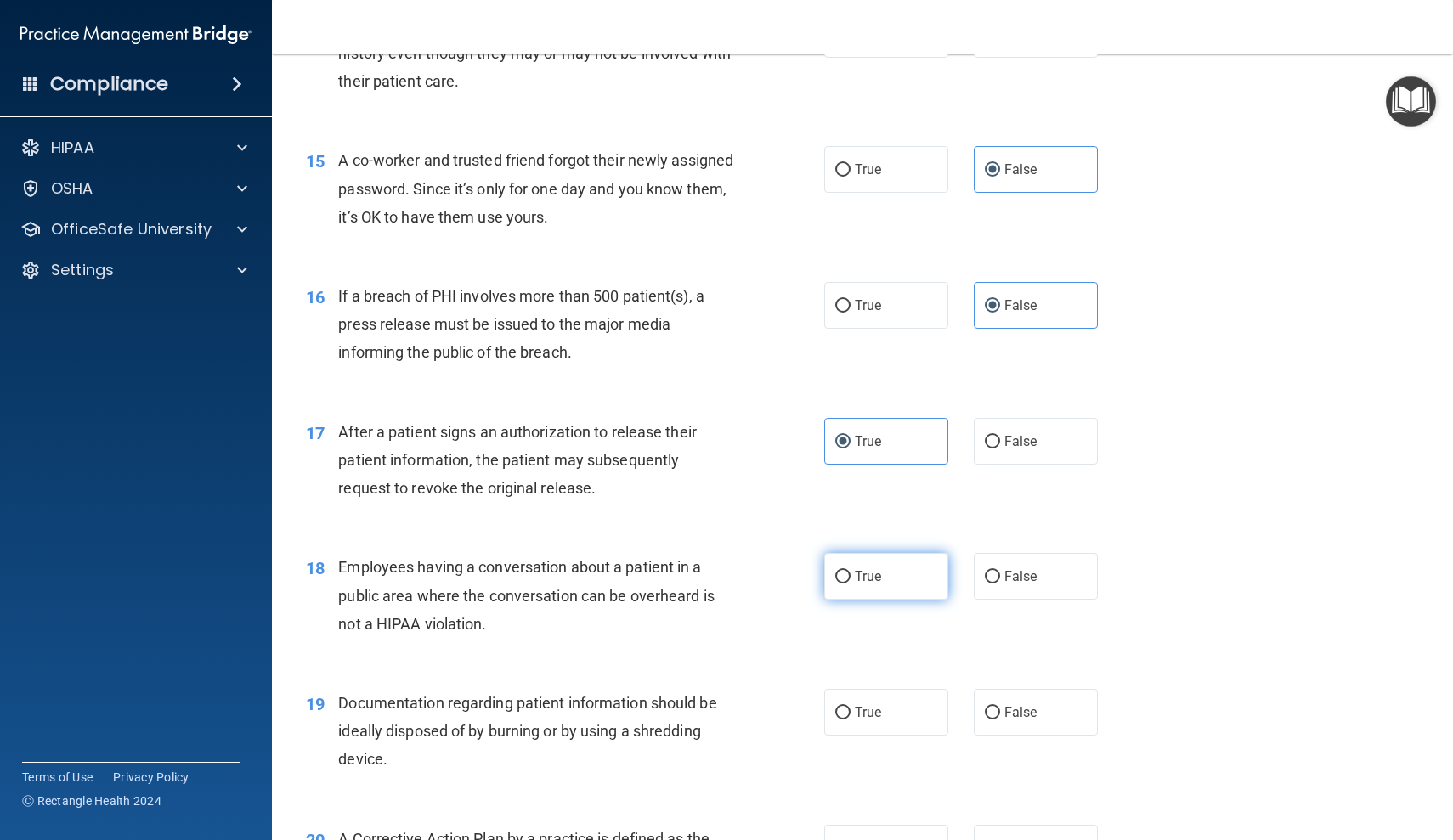 click on "True" at bounding box center [868, 576] 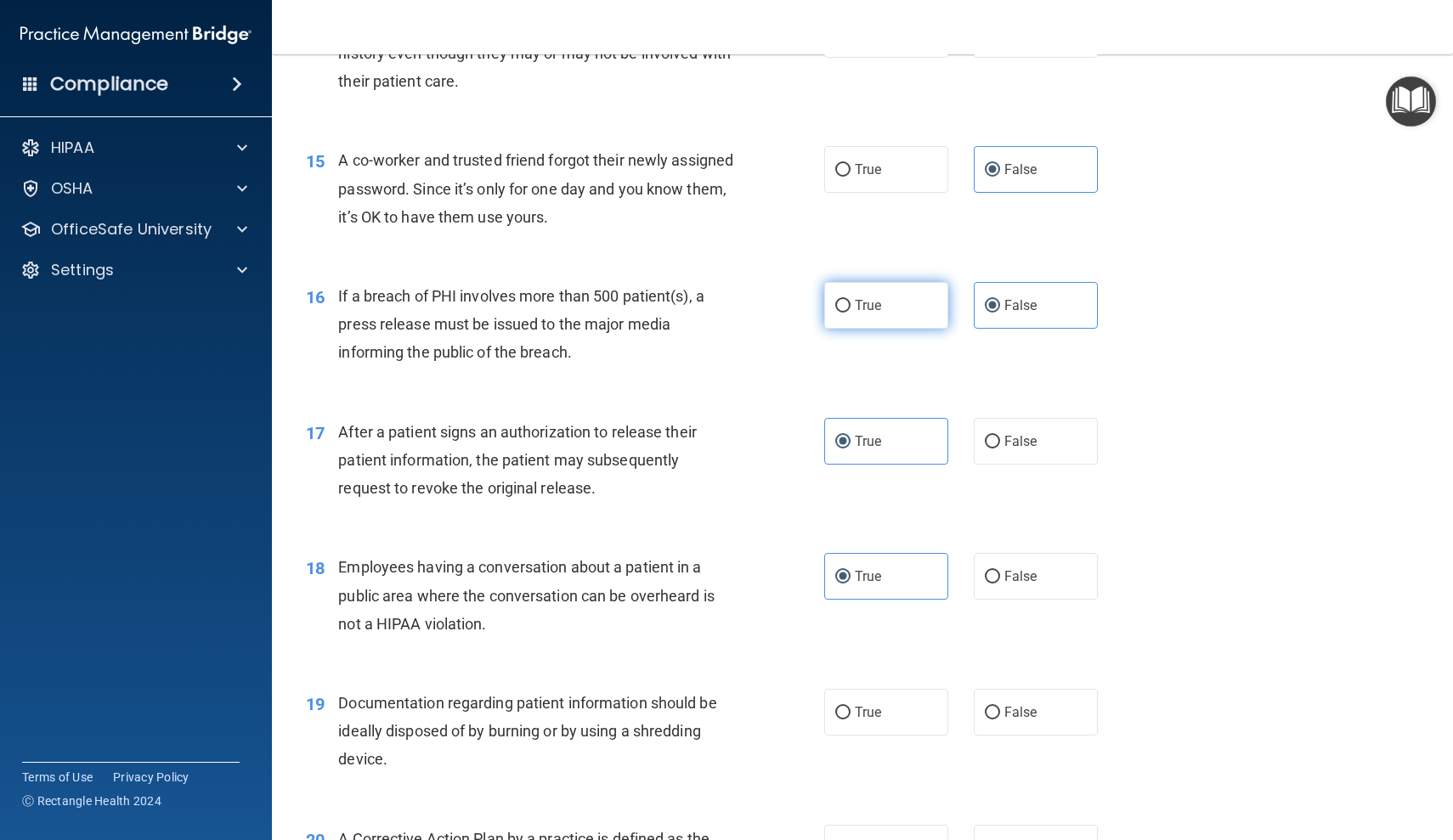click on "True" at bounding box center [868, 305] 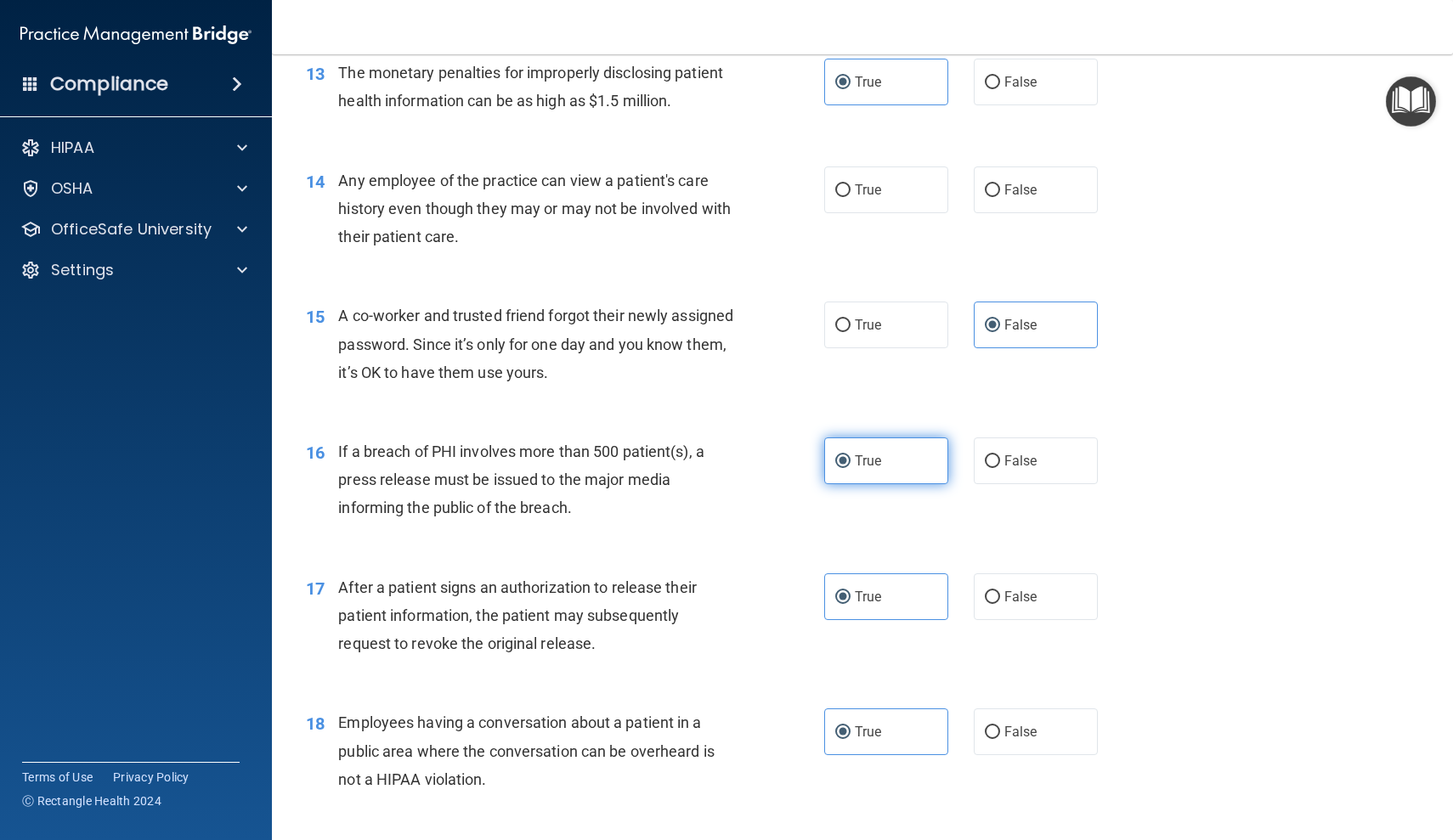 scroll, scrollTop: 1705, scrollLeft: 0, axis: vertical 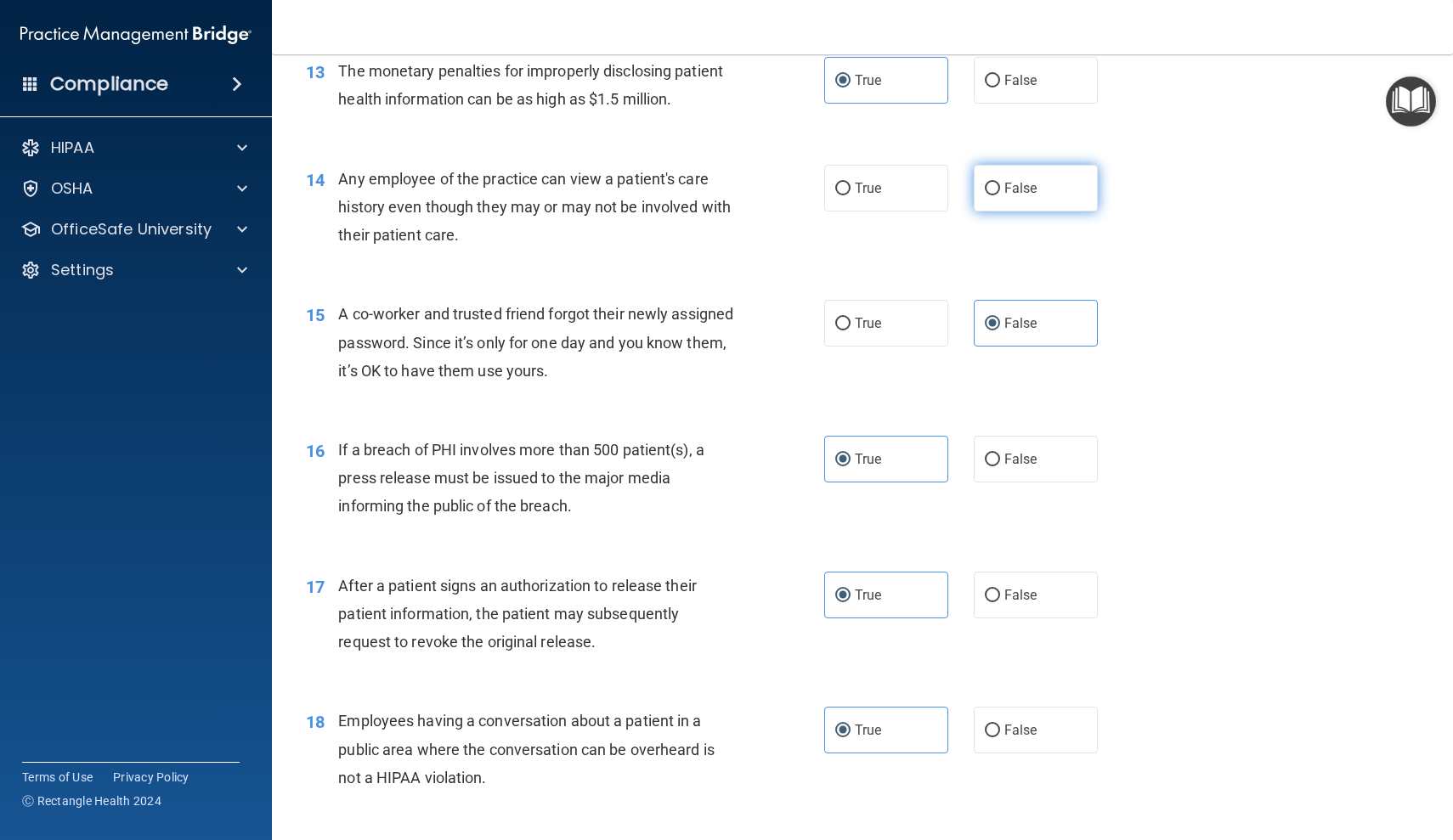 click on "False" at bounding box center (1020, 188) 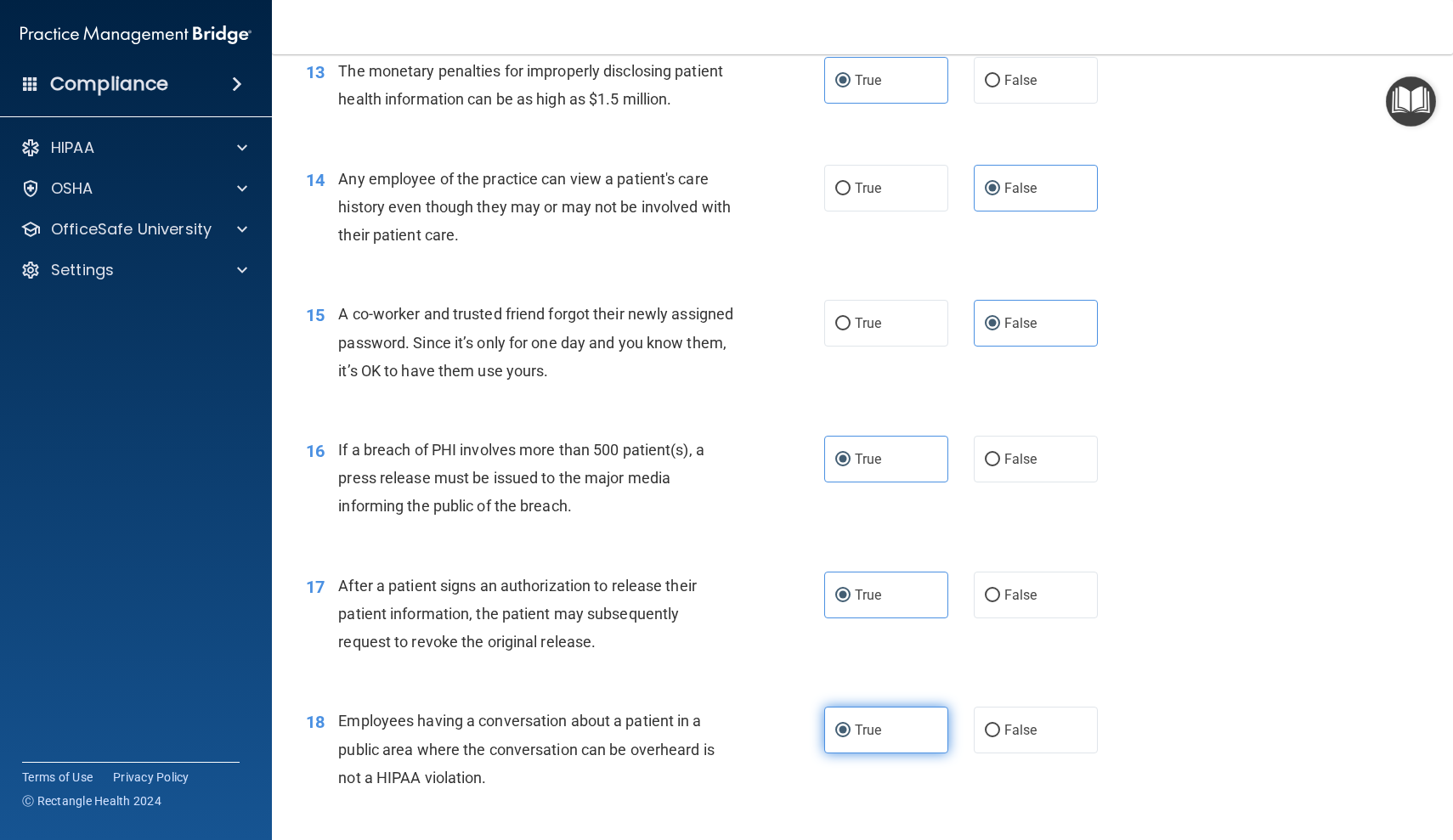 click on "True" at bounding box center [886, 730] 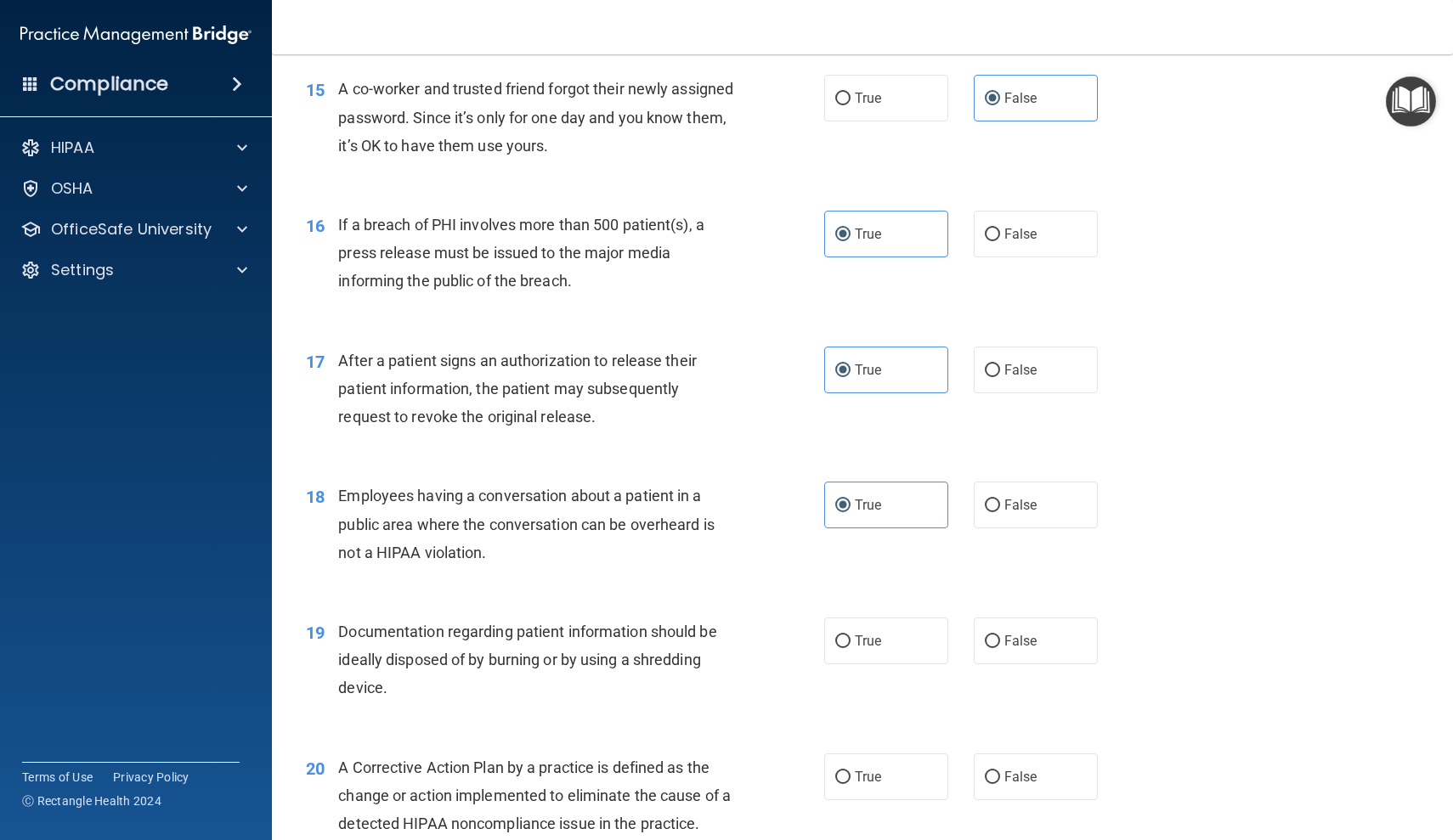 scroll, scrollTop: 1942, scrollLeft: 0, axis: vertical 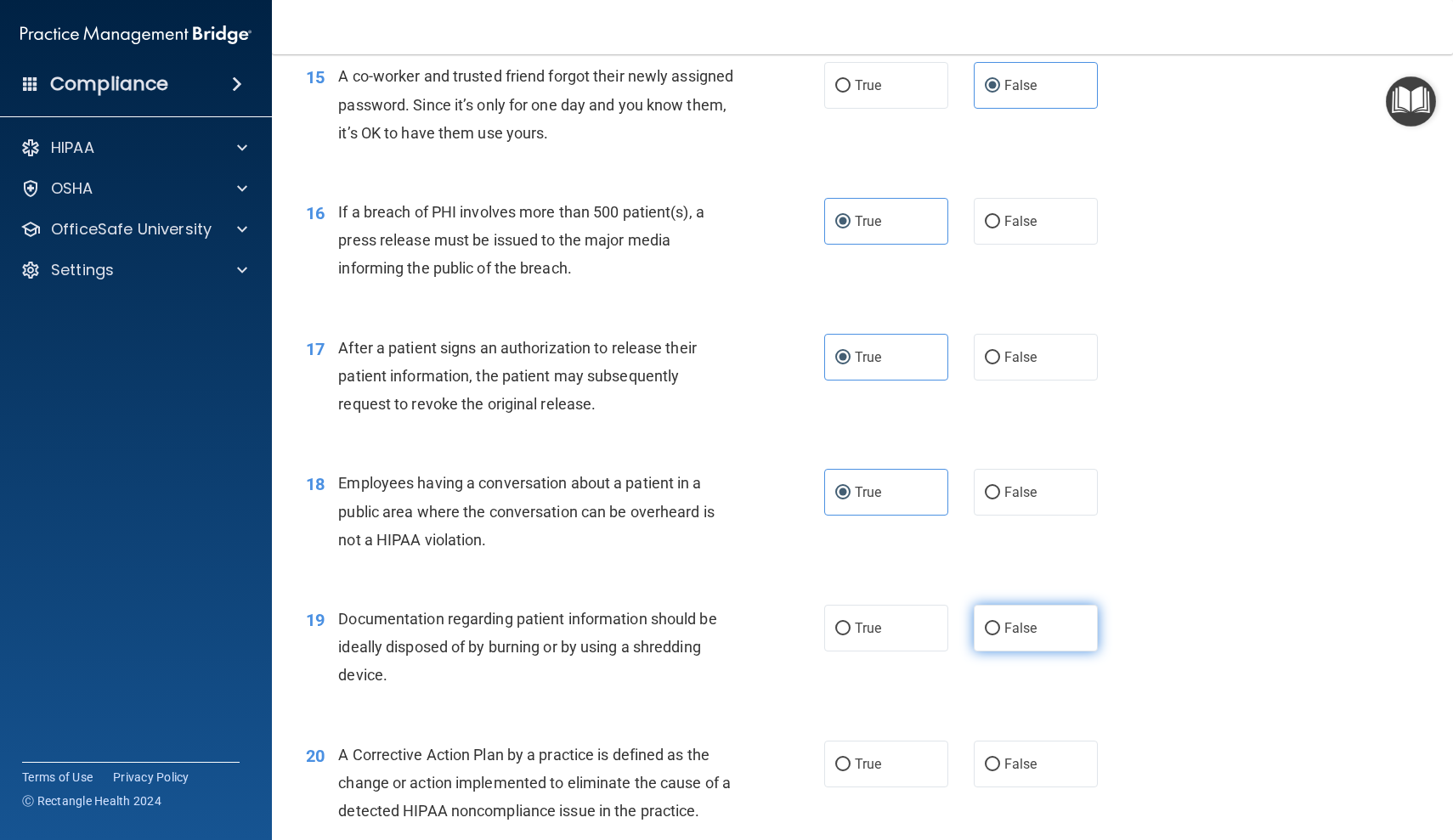 click on "False" at bounding box center (1036, 628) 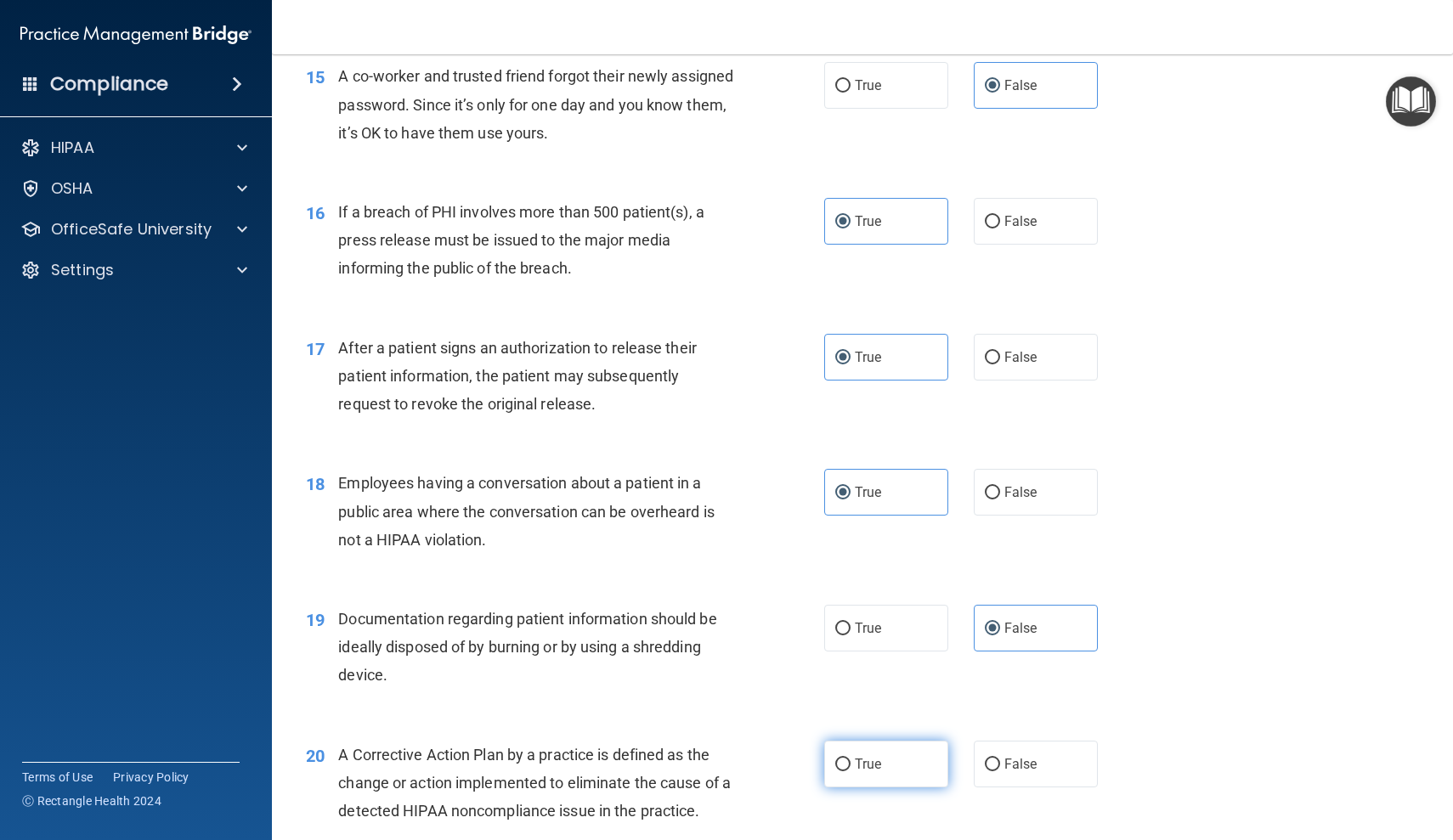 click on "True" at bounding box center (886, 764) 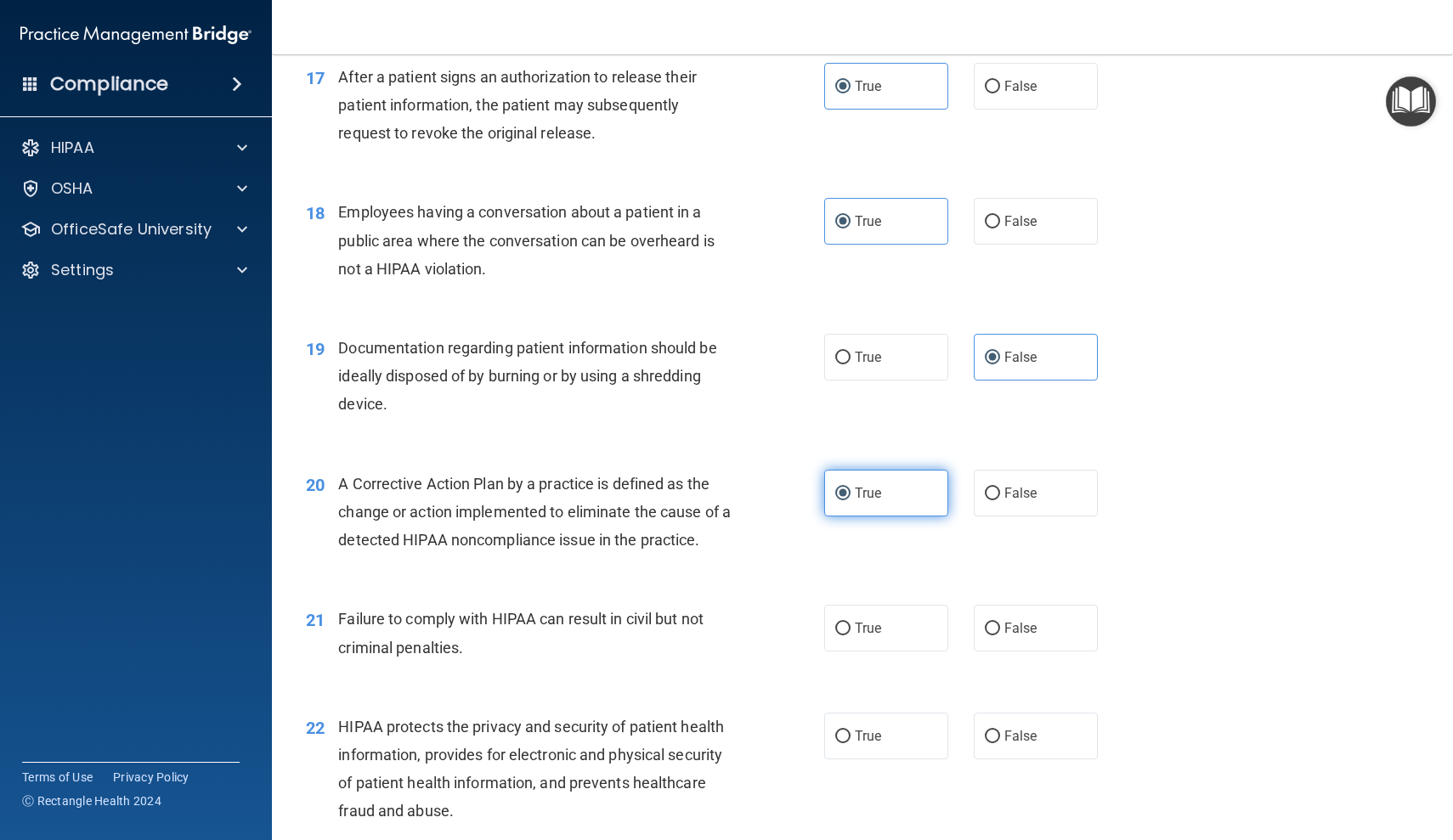 scroll, scrollTop: 2219, scrollLeft: 0, axis: vertical 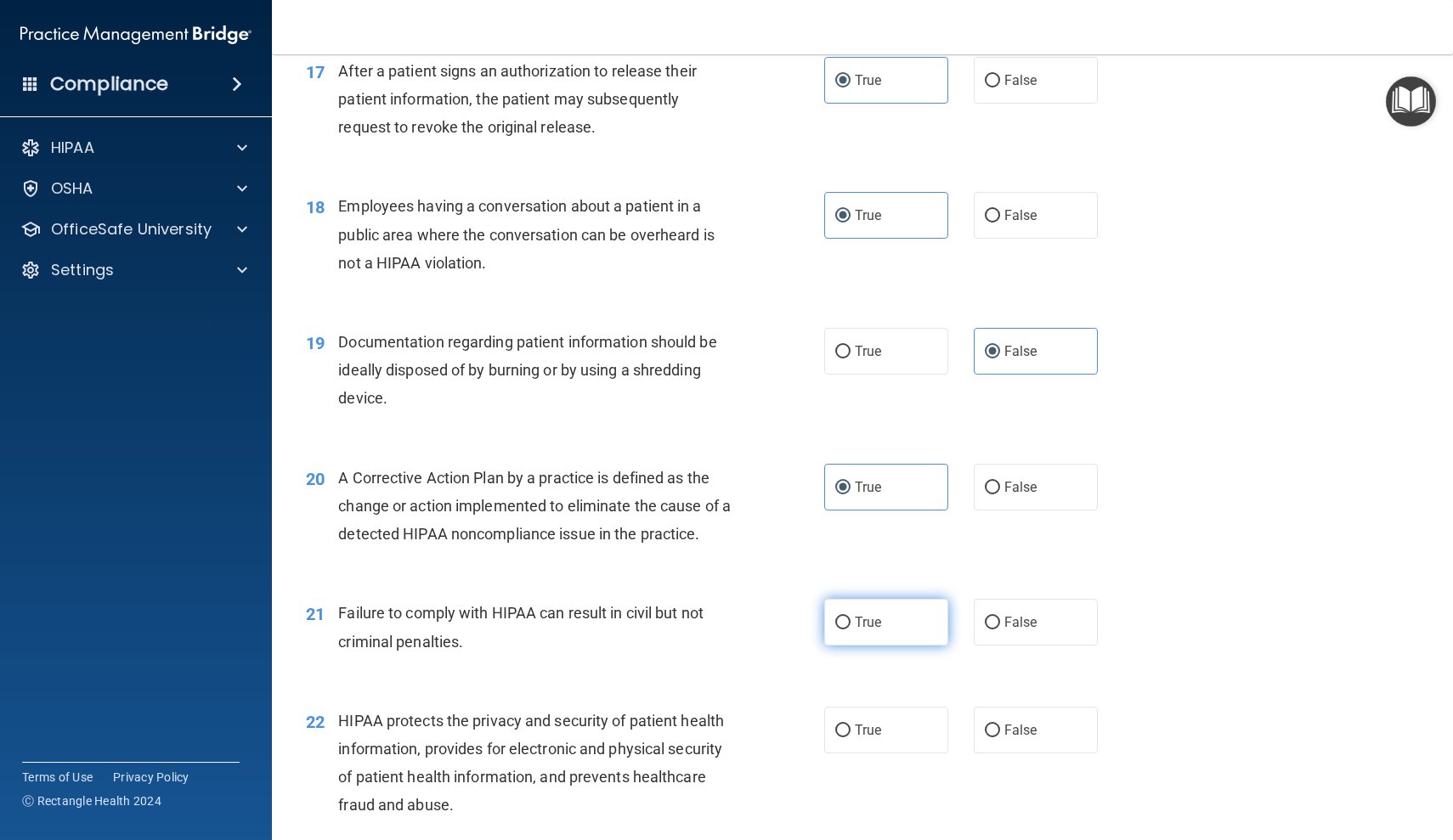 click on "True" at bounding box center [886, 622] 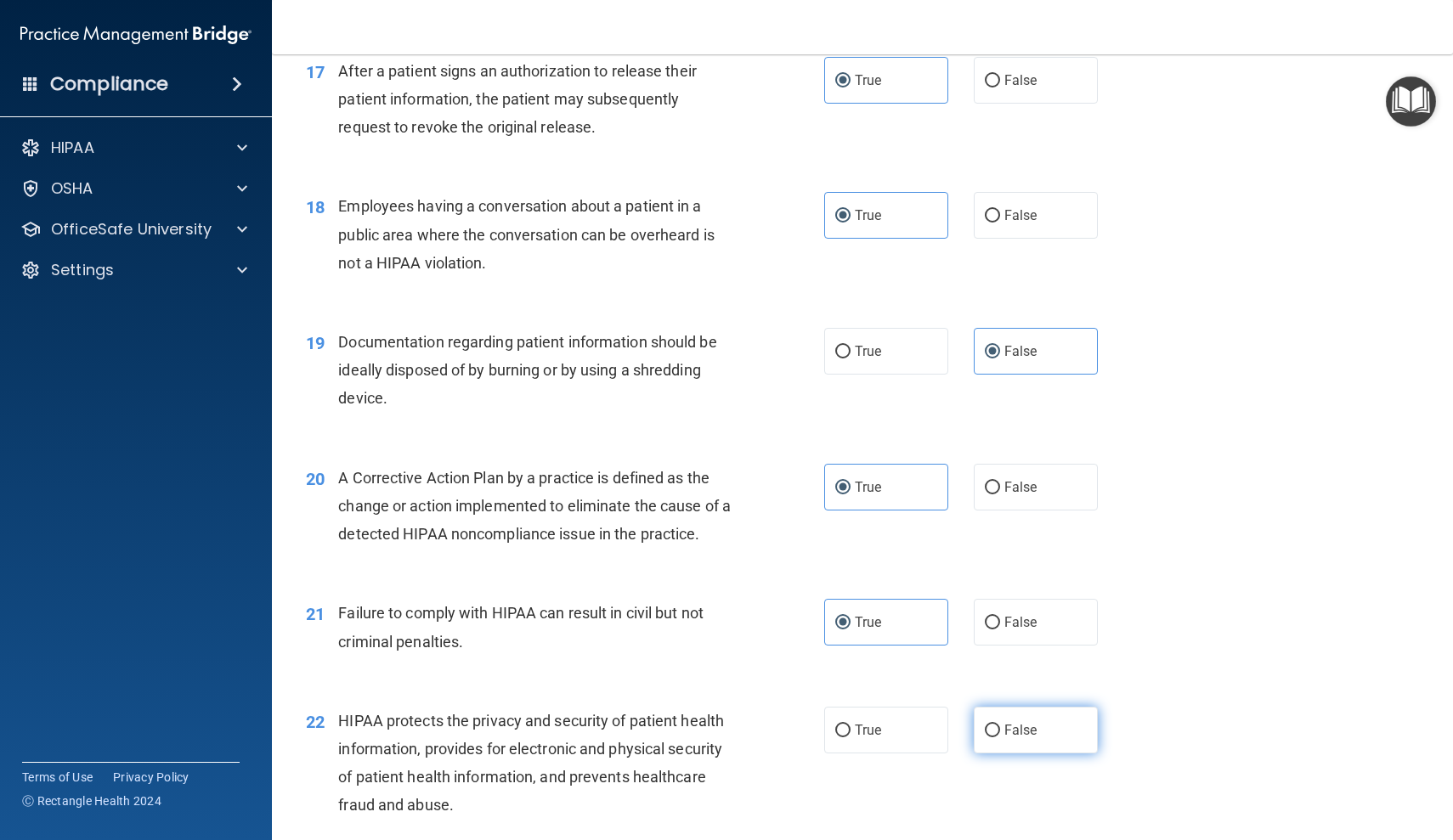 click on "False" at bounding box center [1020, 730] 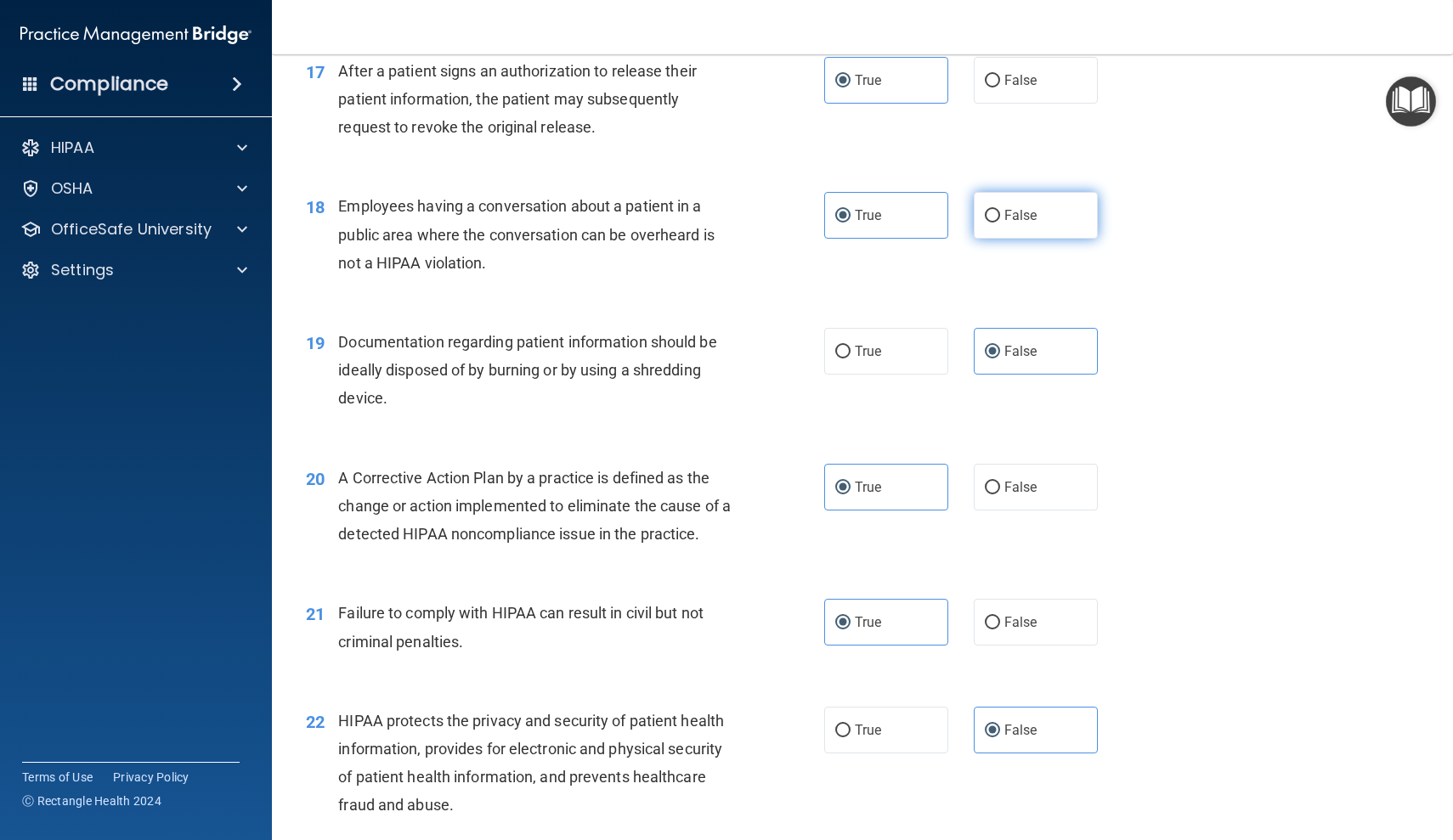 click on "False" at bounding box center [1036, 215] 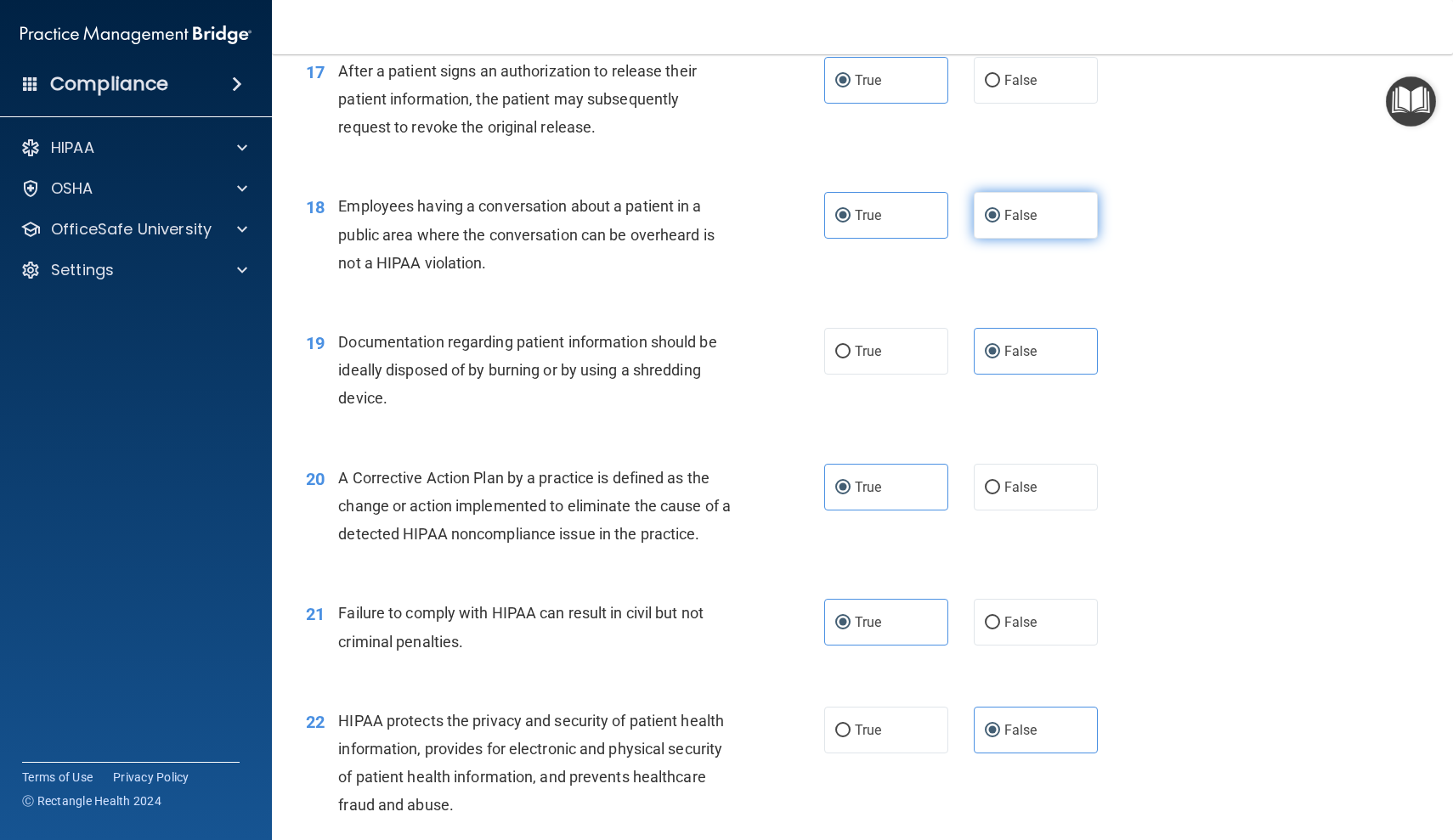 radio on "false" 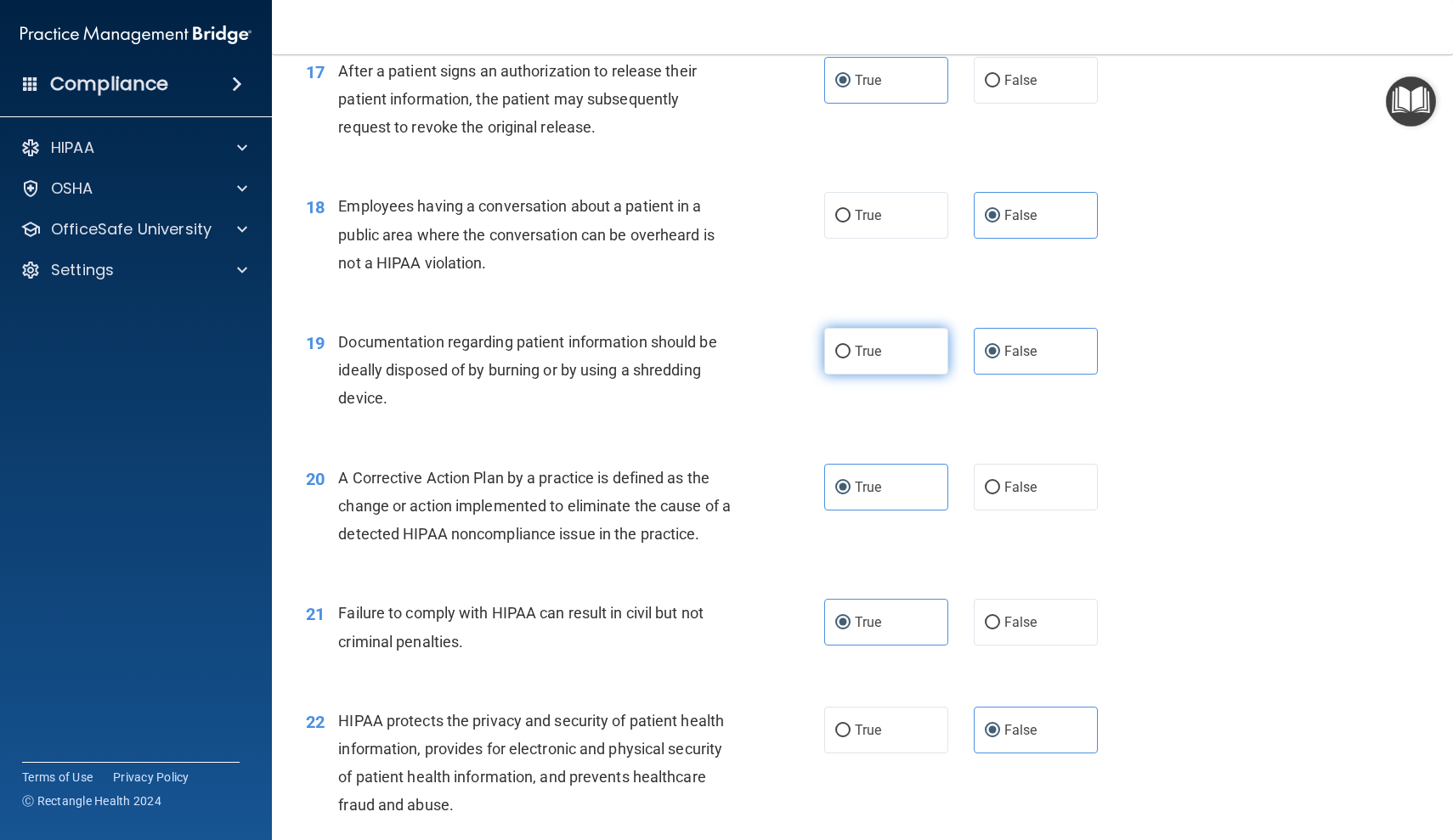click on "True" at bounding box center (886, 351) 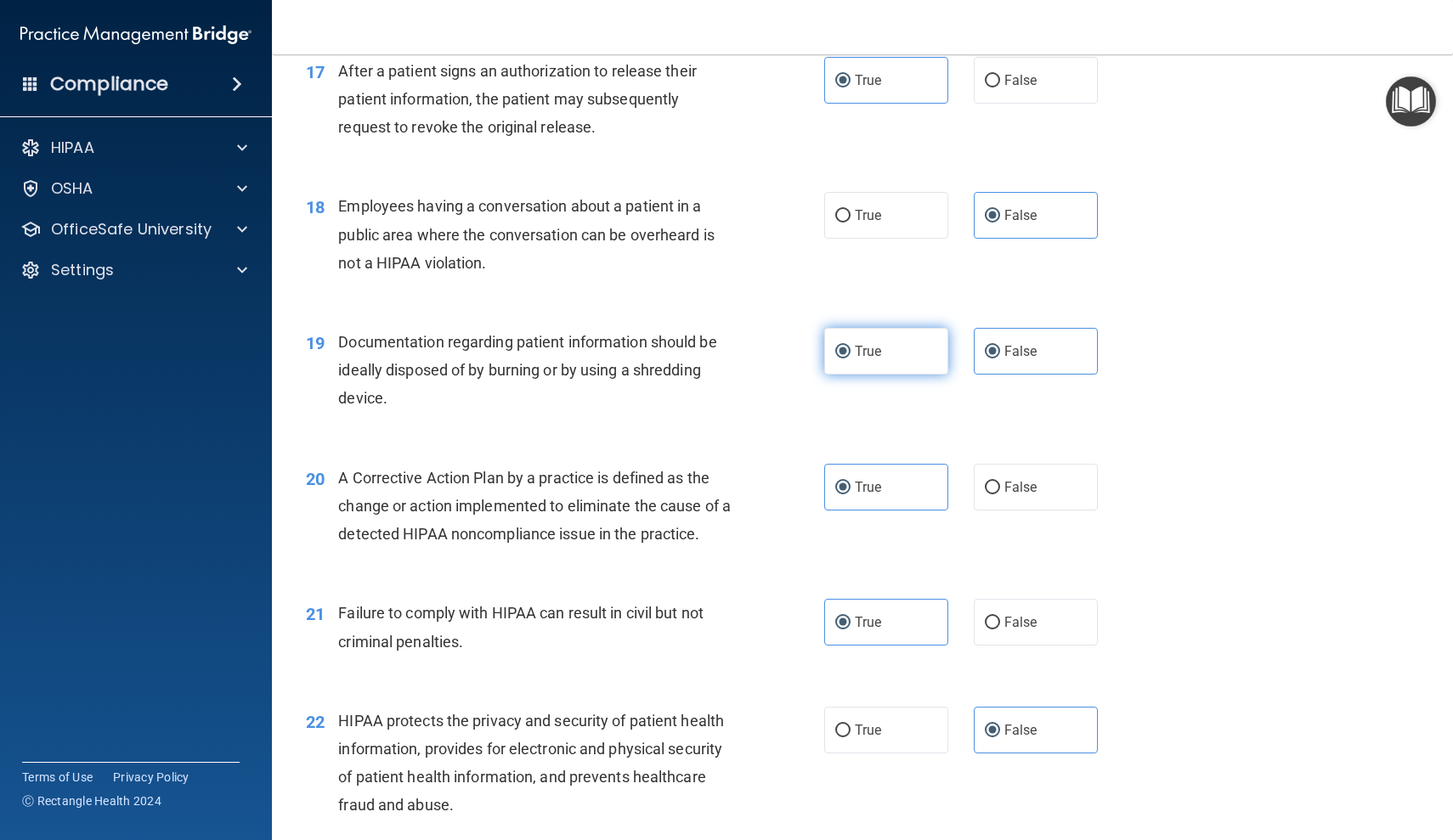 radio on "false" 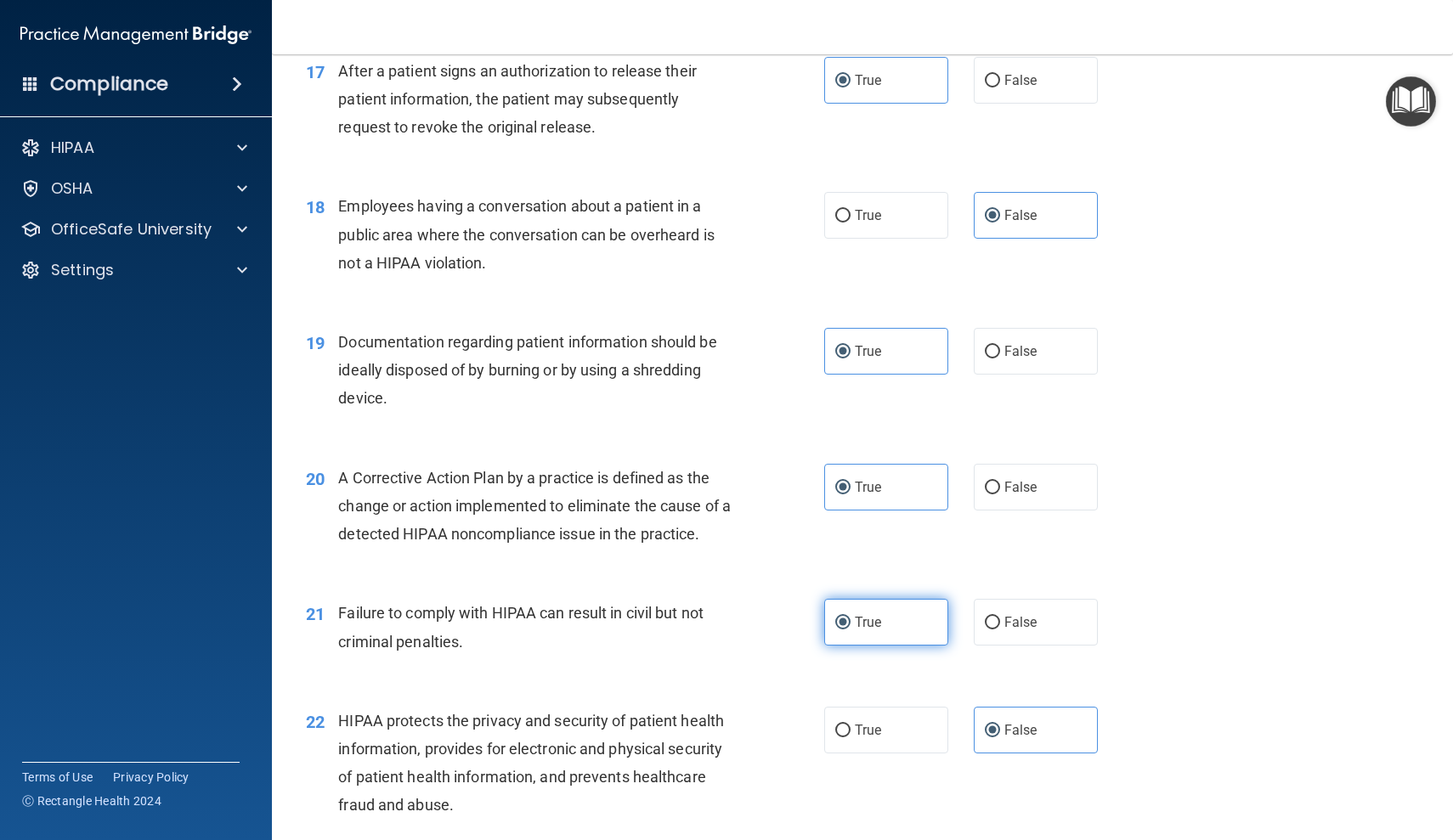click on "True" at bounding box center (886, 622) 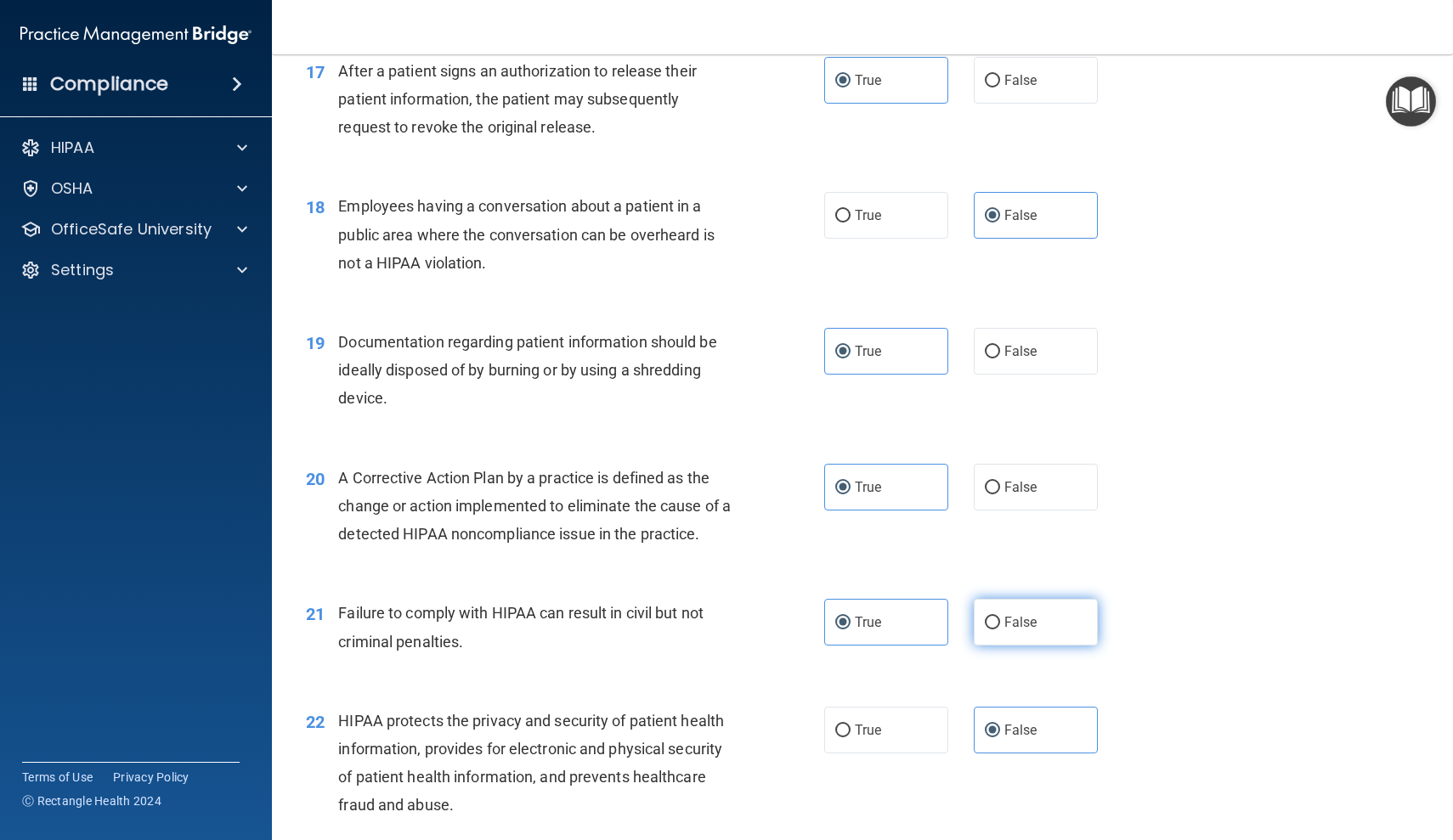 click on "False" at bounding box center [1020, 622] 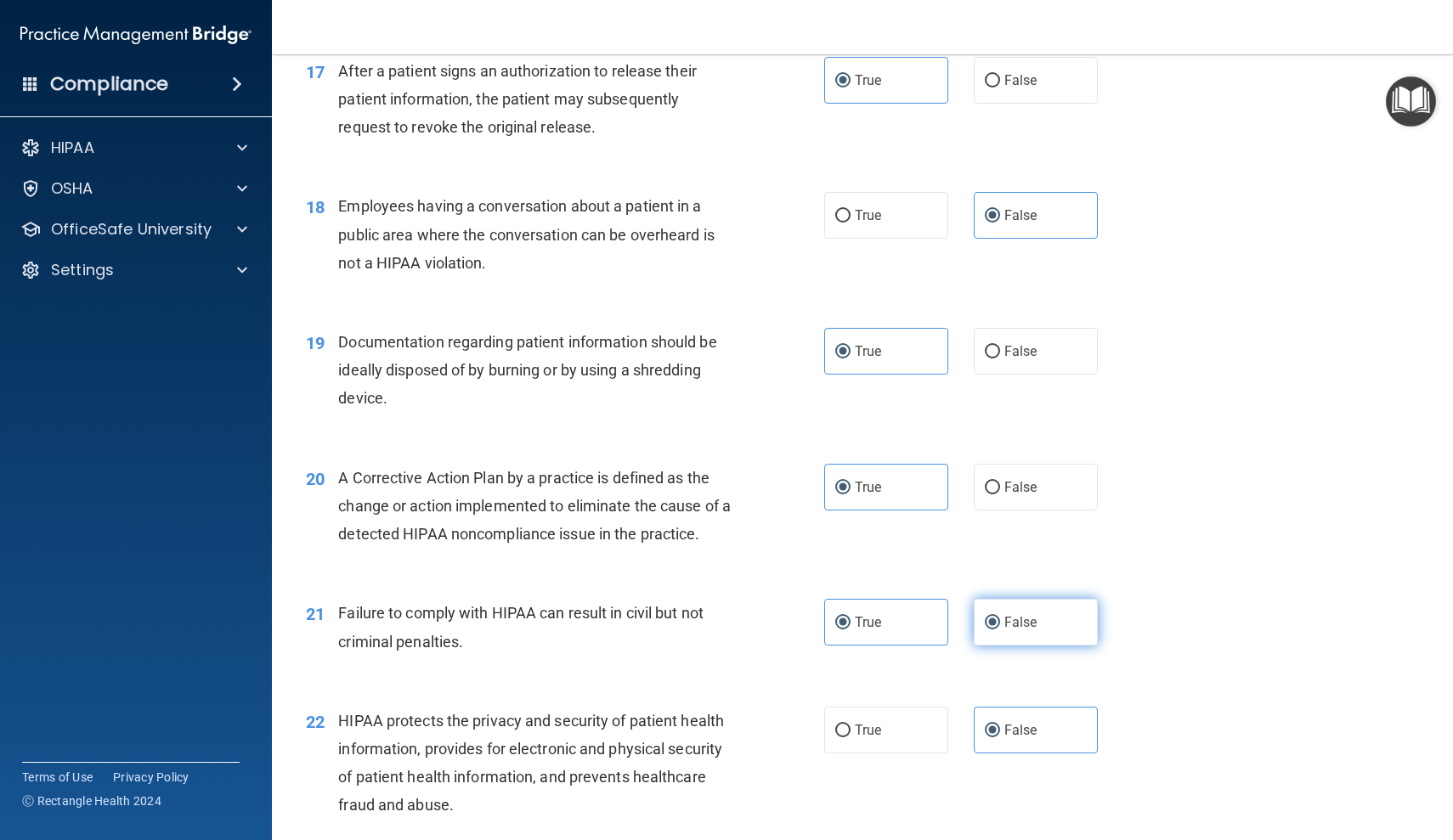 radio on "false" 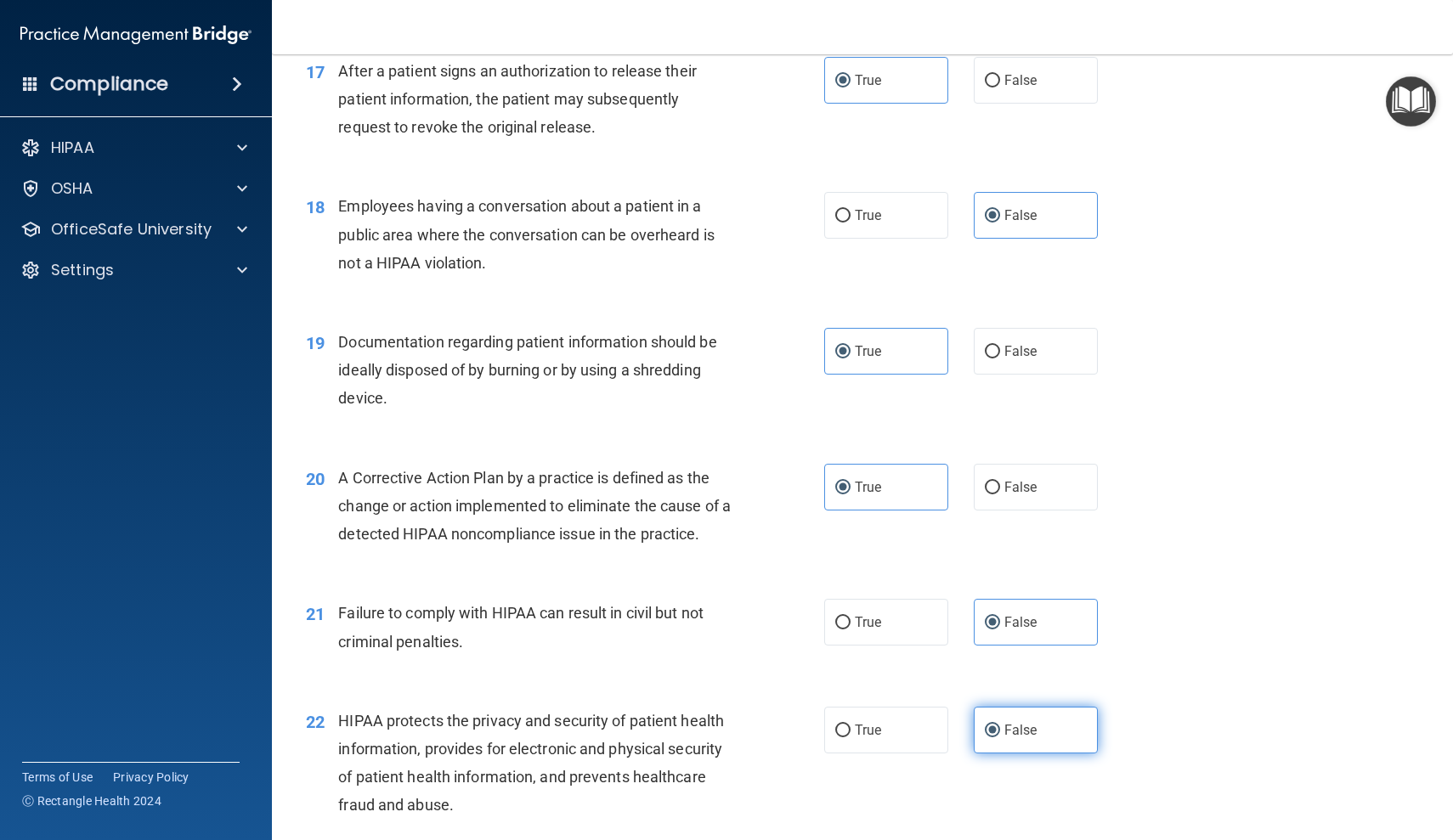 click on "False" at bounding box center [1036, 730] 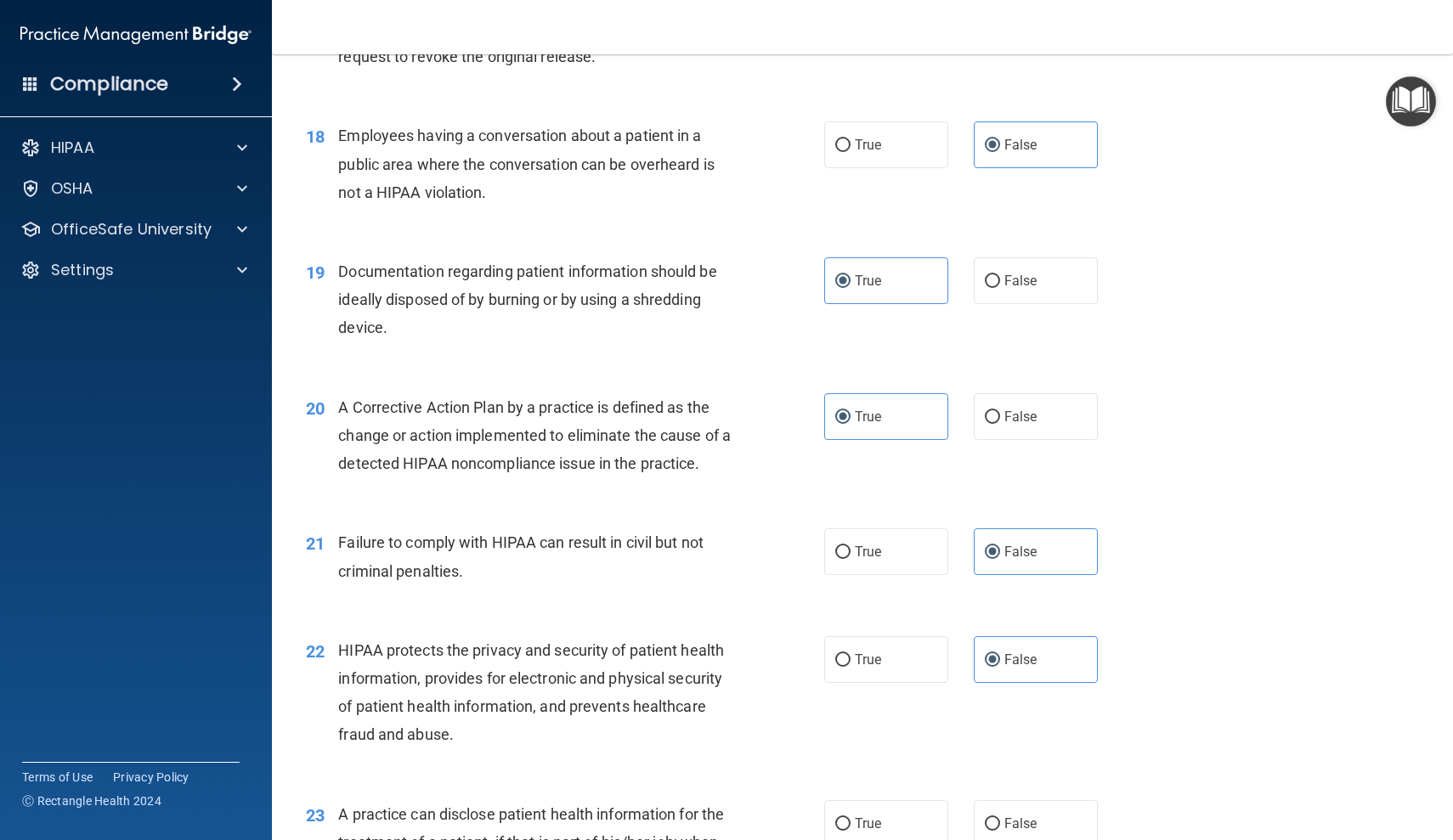 scroll, scrollTop: 2314, scrollLeft: 0, axis: vertical 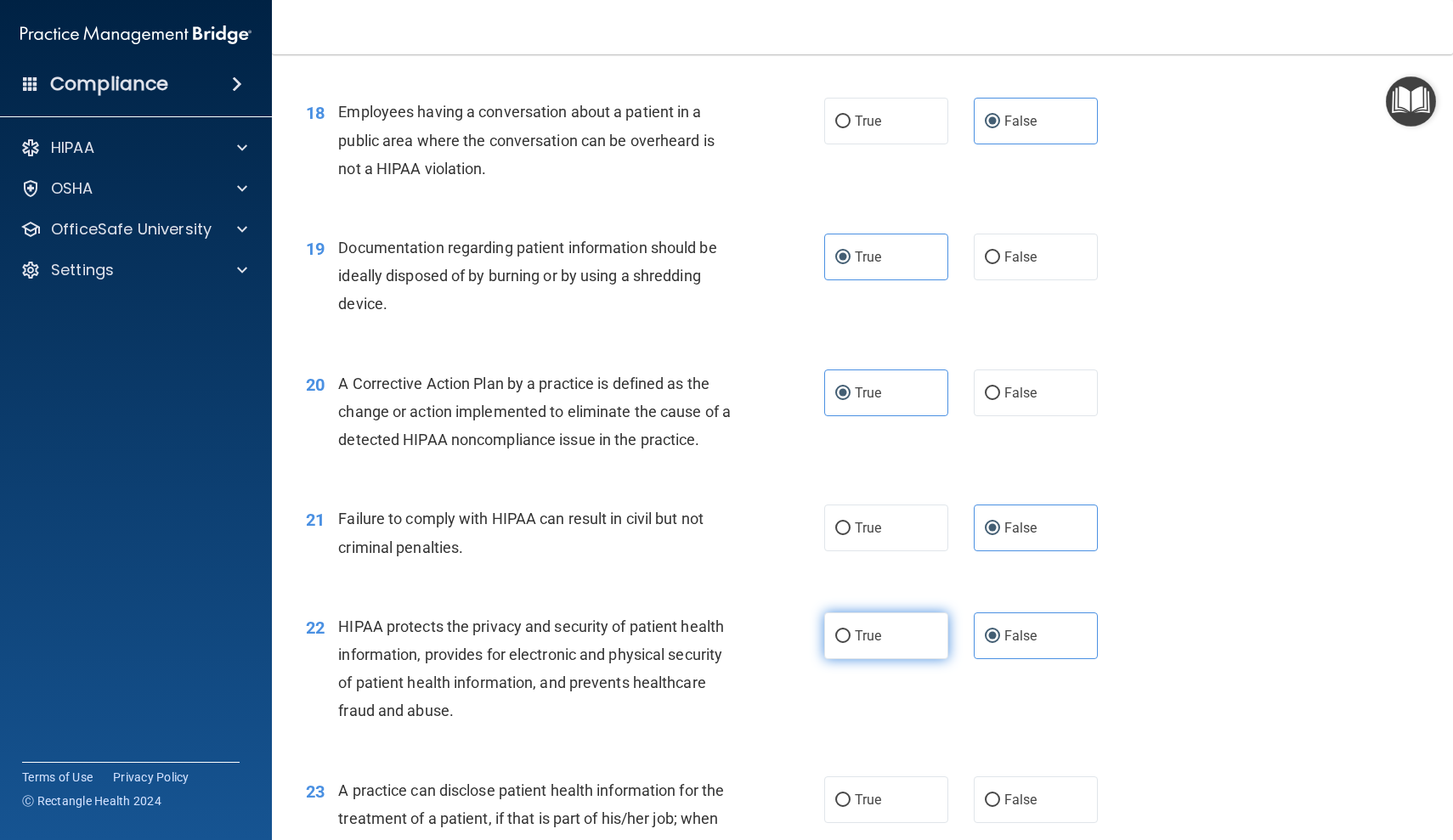 click on "True" at bounding box center [886, 635] 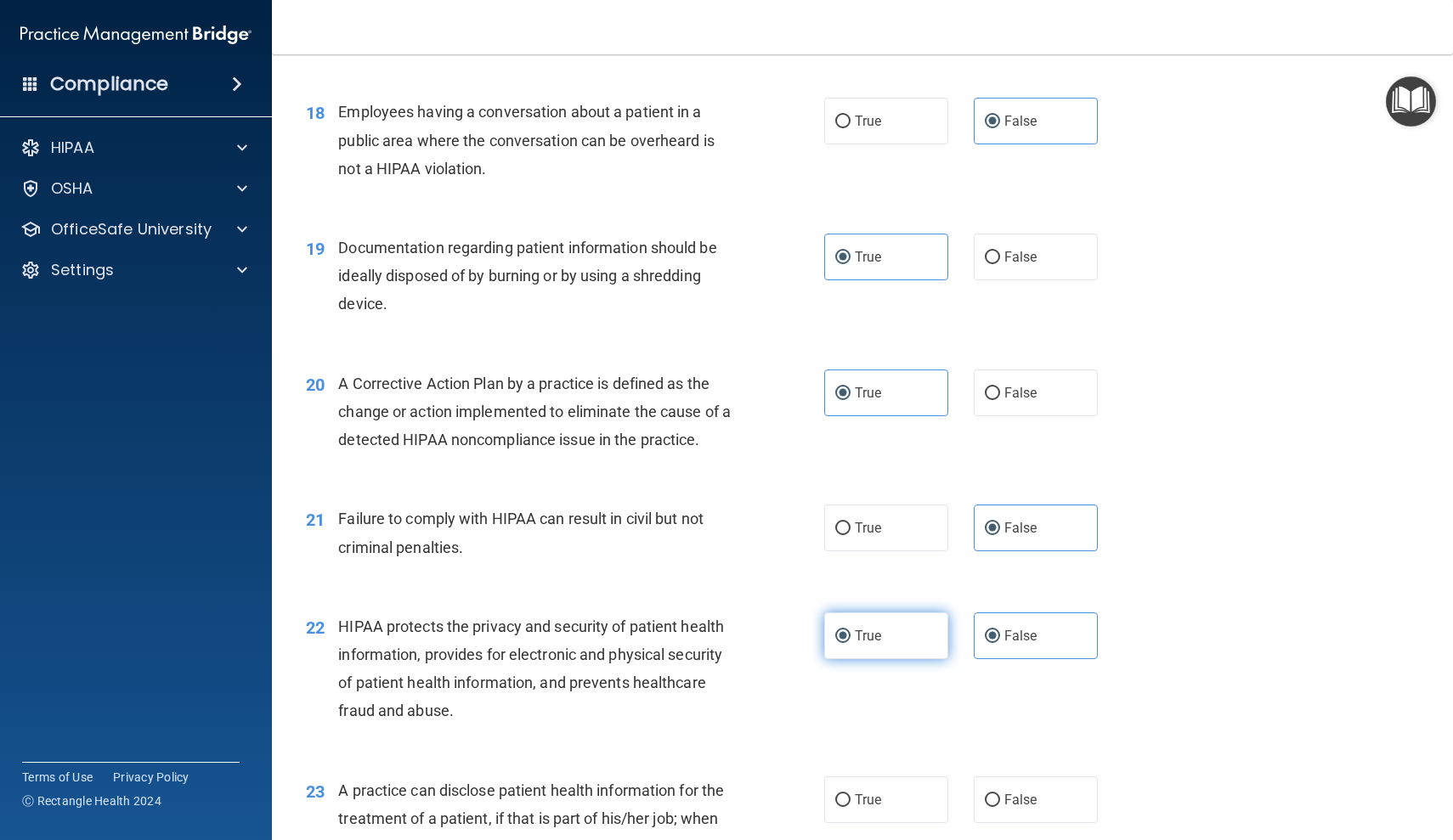 radio on "false" 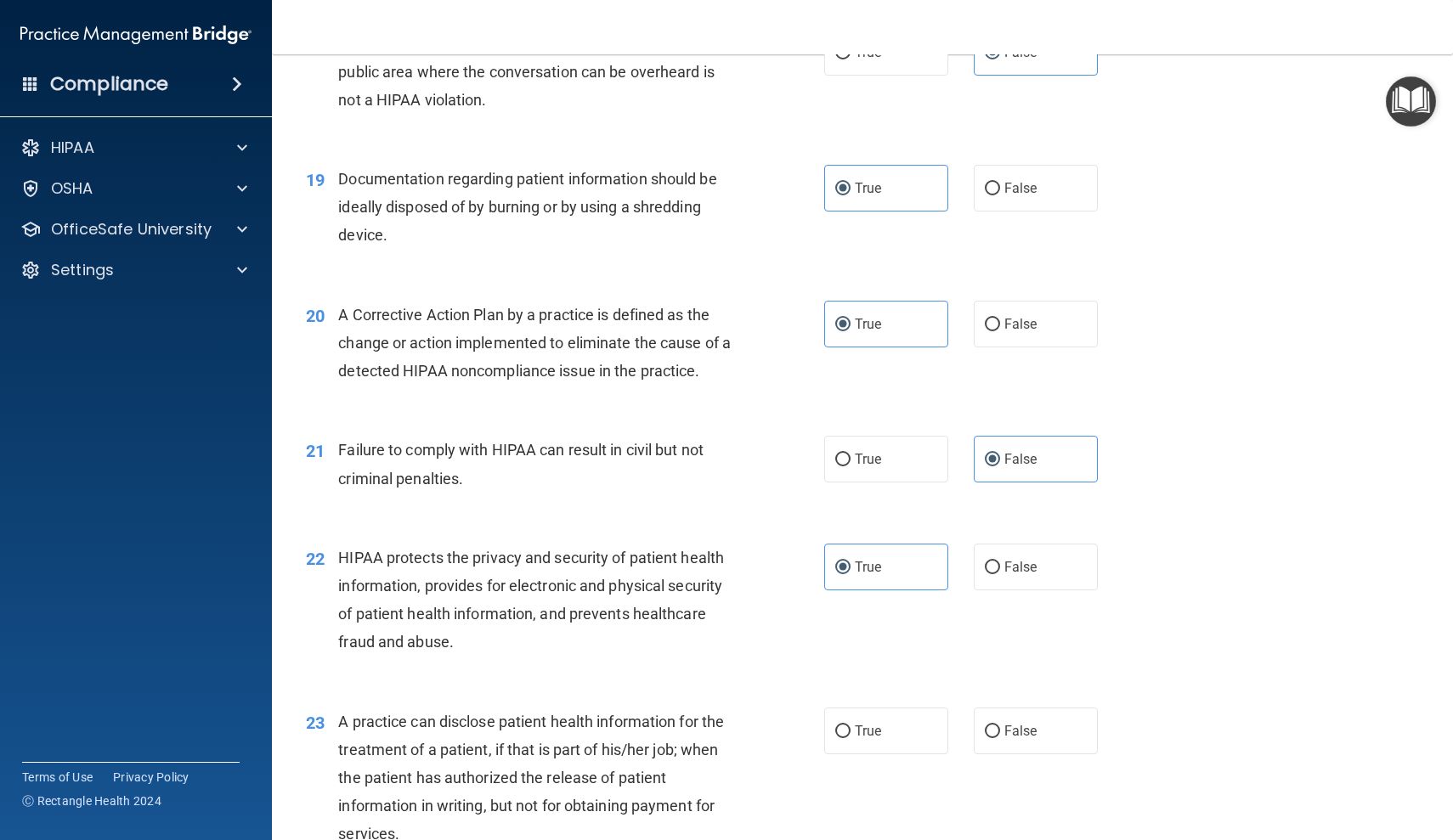 scroll, scrollTop: 2383, scrollLeft: 0, axis: vertical 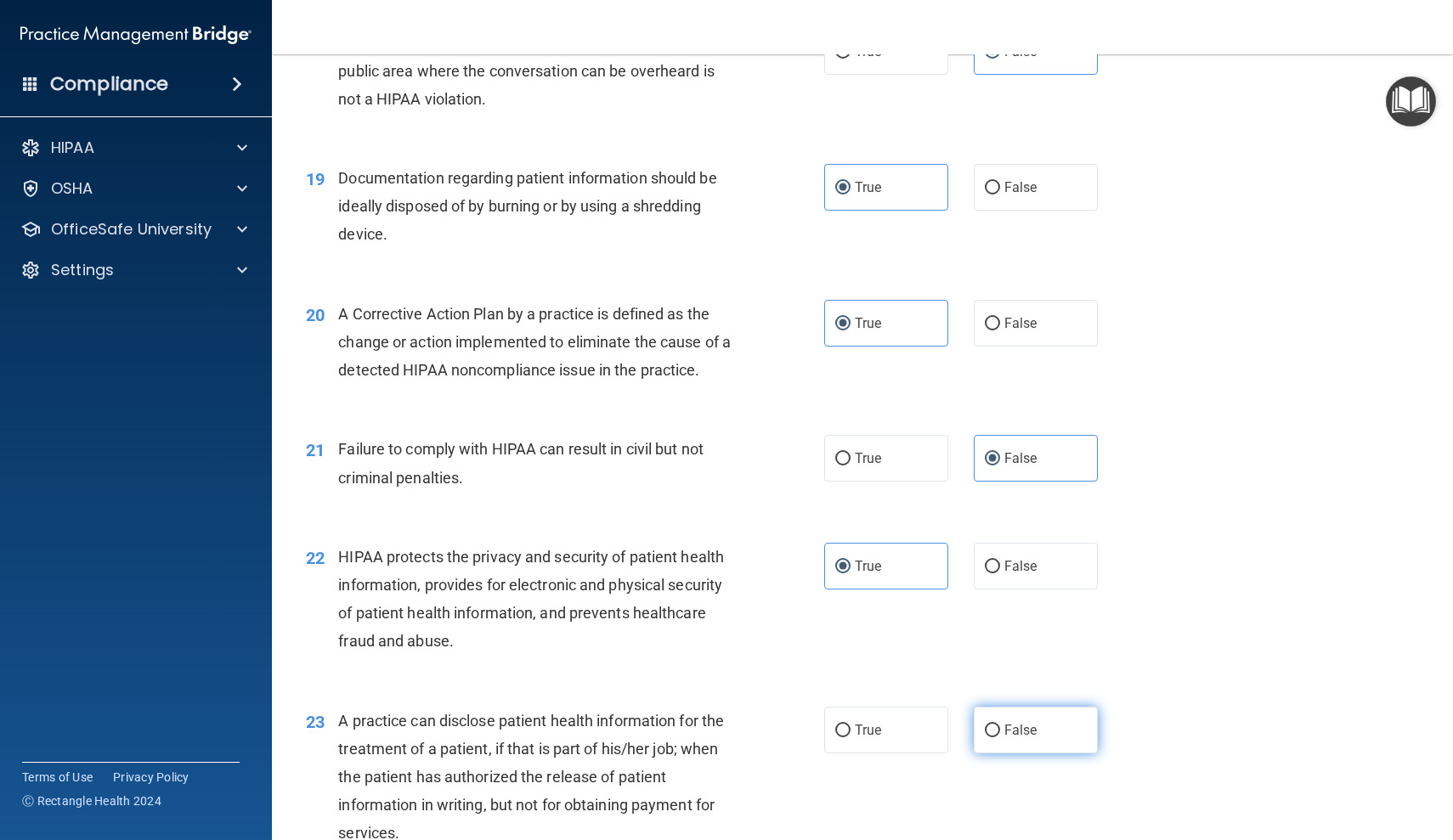 click on "False" at bounding box center [1036, 730] 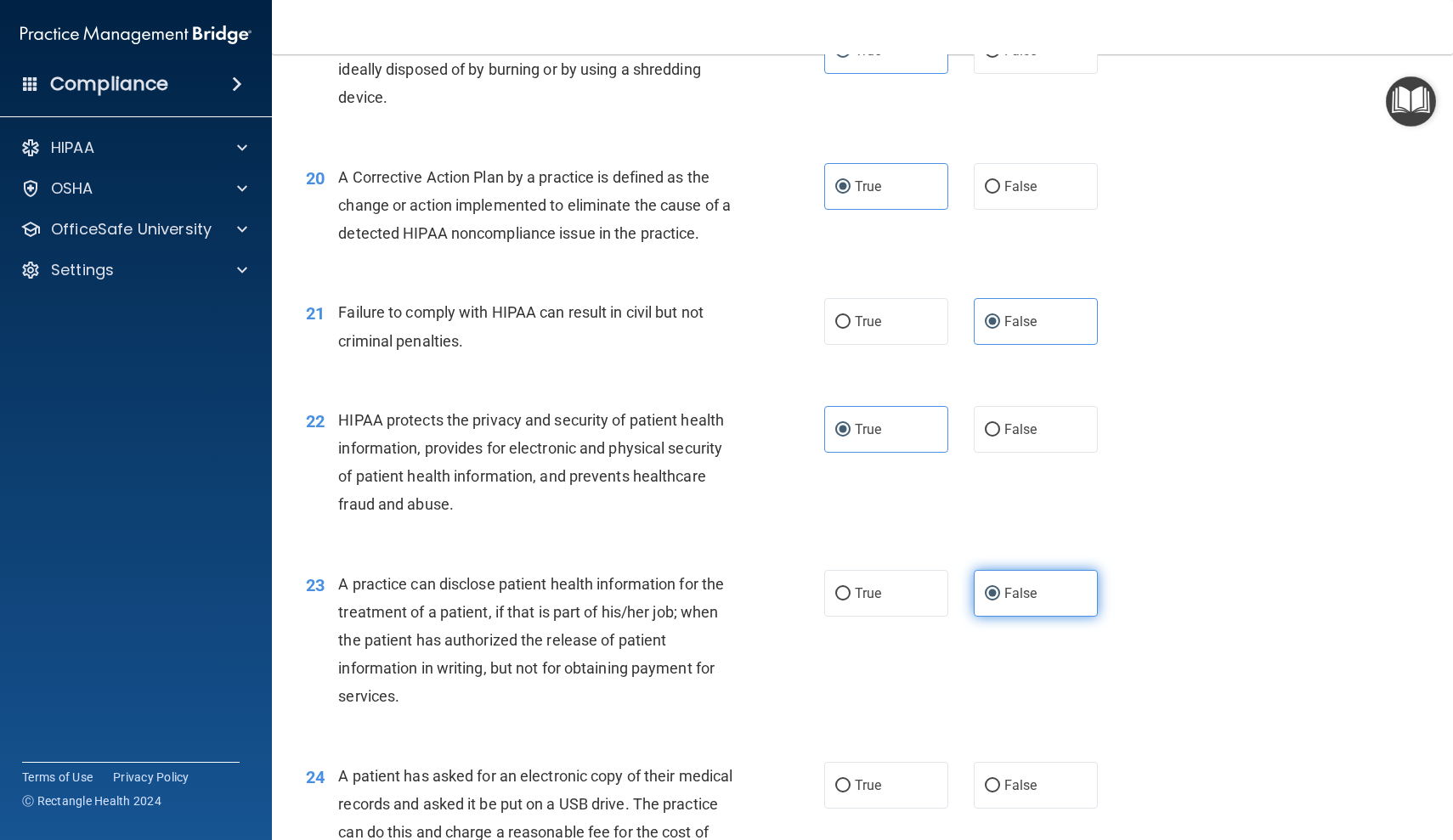 scroll, scrollTop: 2549, scrollLeft: 0, axis: vertical 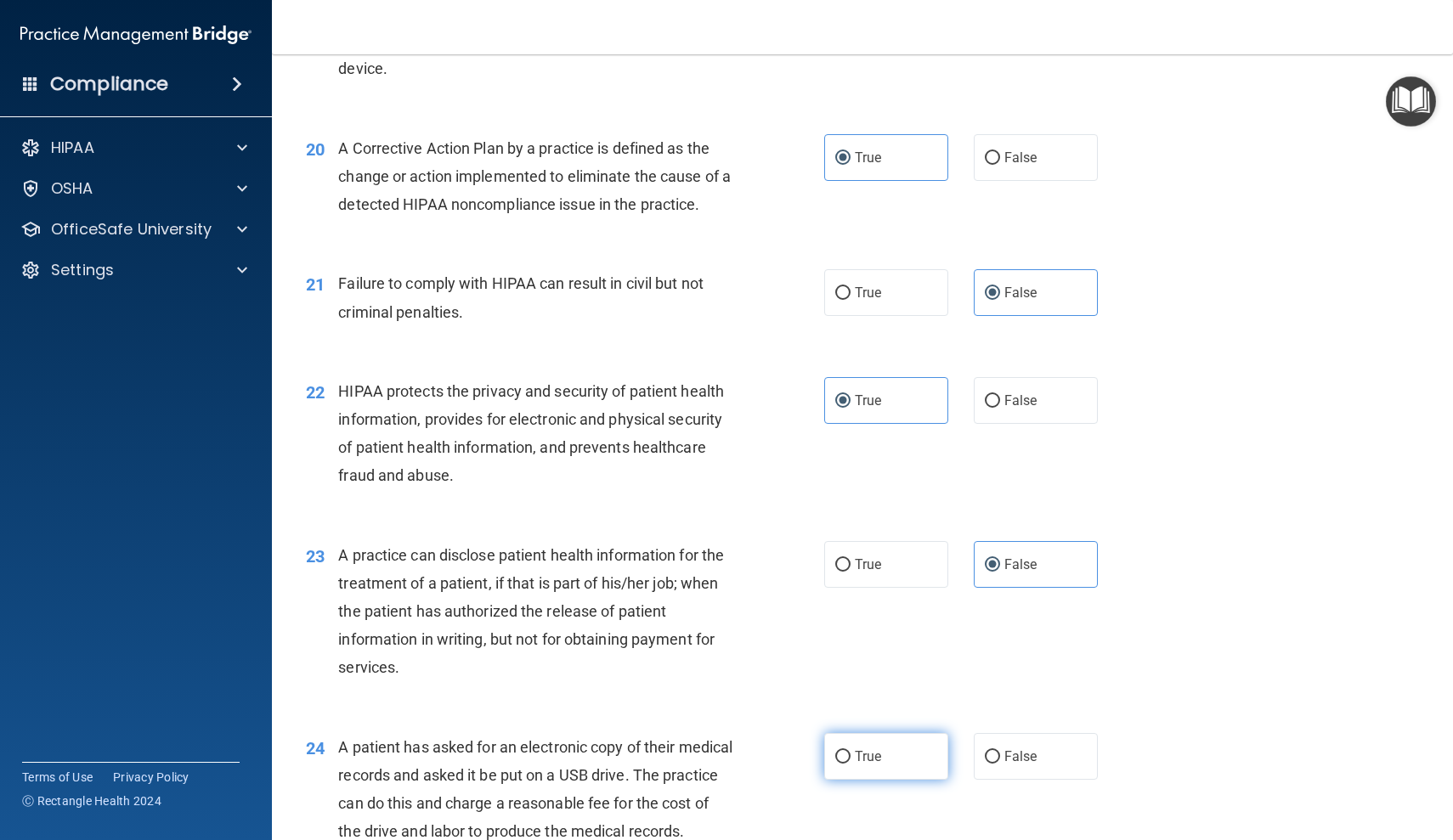 click on "True" at bounding box center (886, 756) 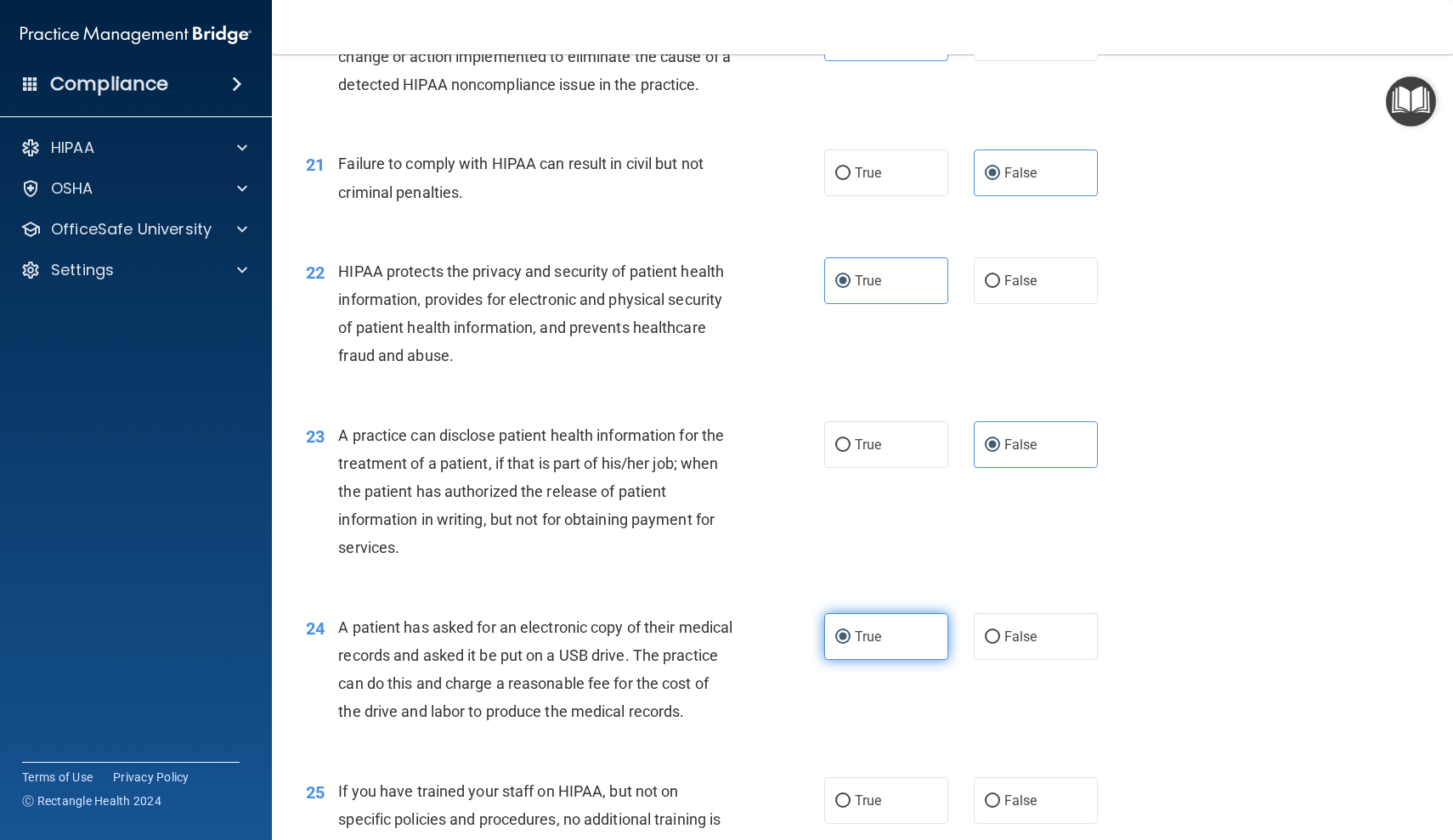 scroll, scrollTop: 2671, scrollLeft: 0, axis: vertical 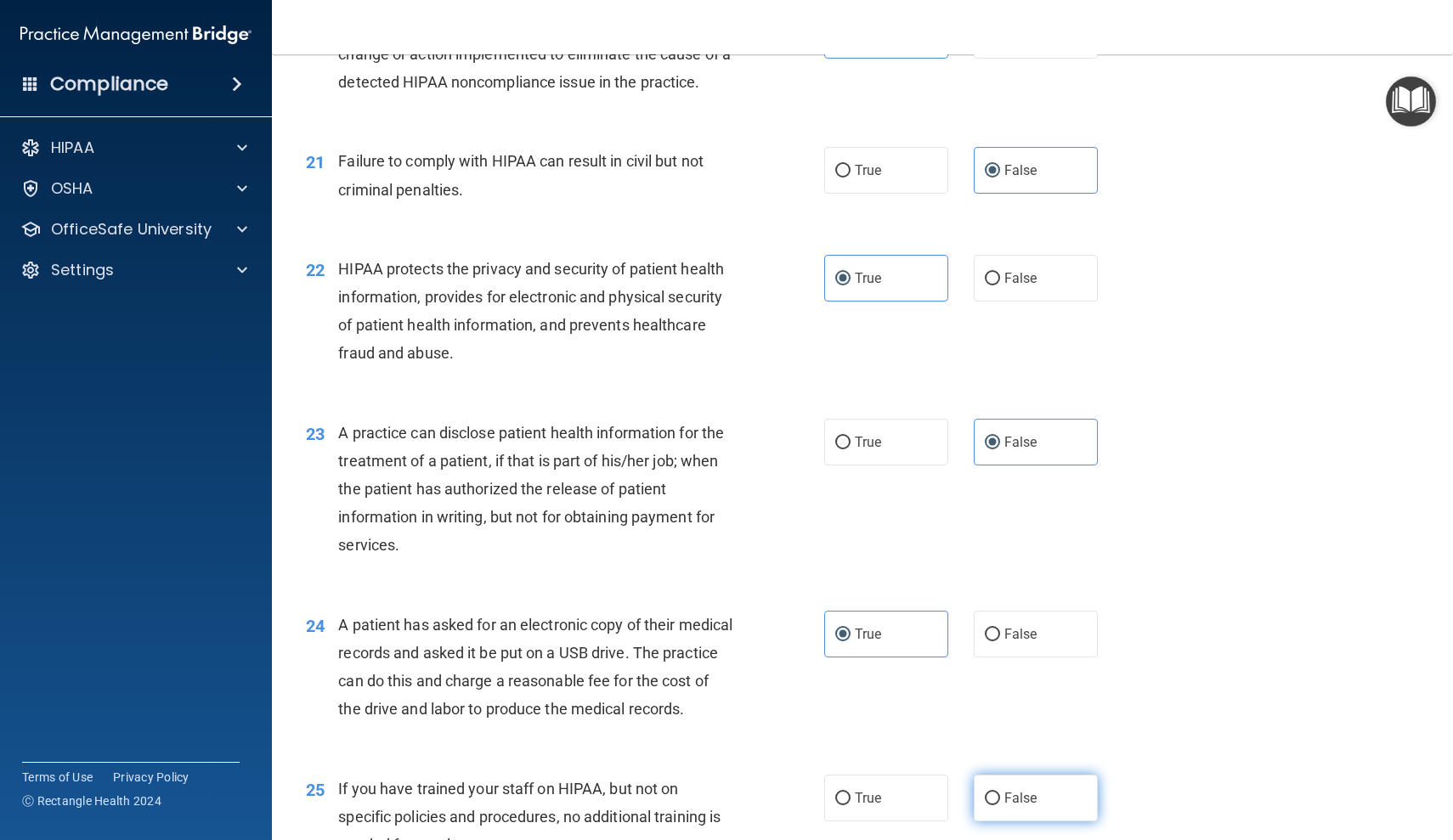 click on "False" at bounding box center [1020, 798] 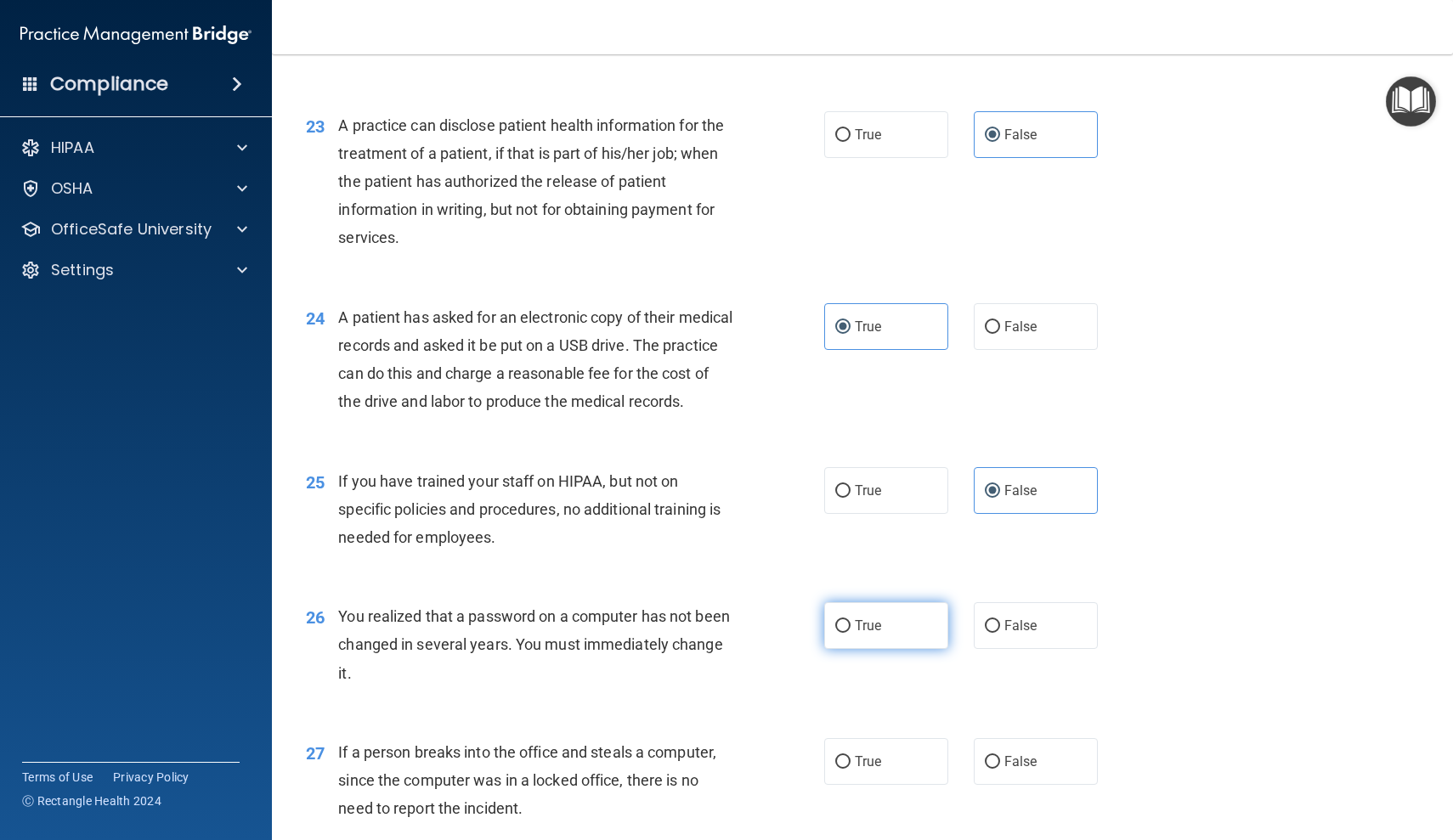 scroll, scrollTop: 2991, scrollLeft: 0, axis: vertical 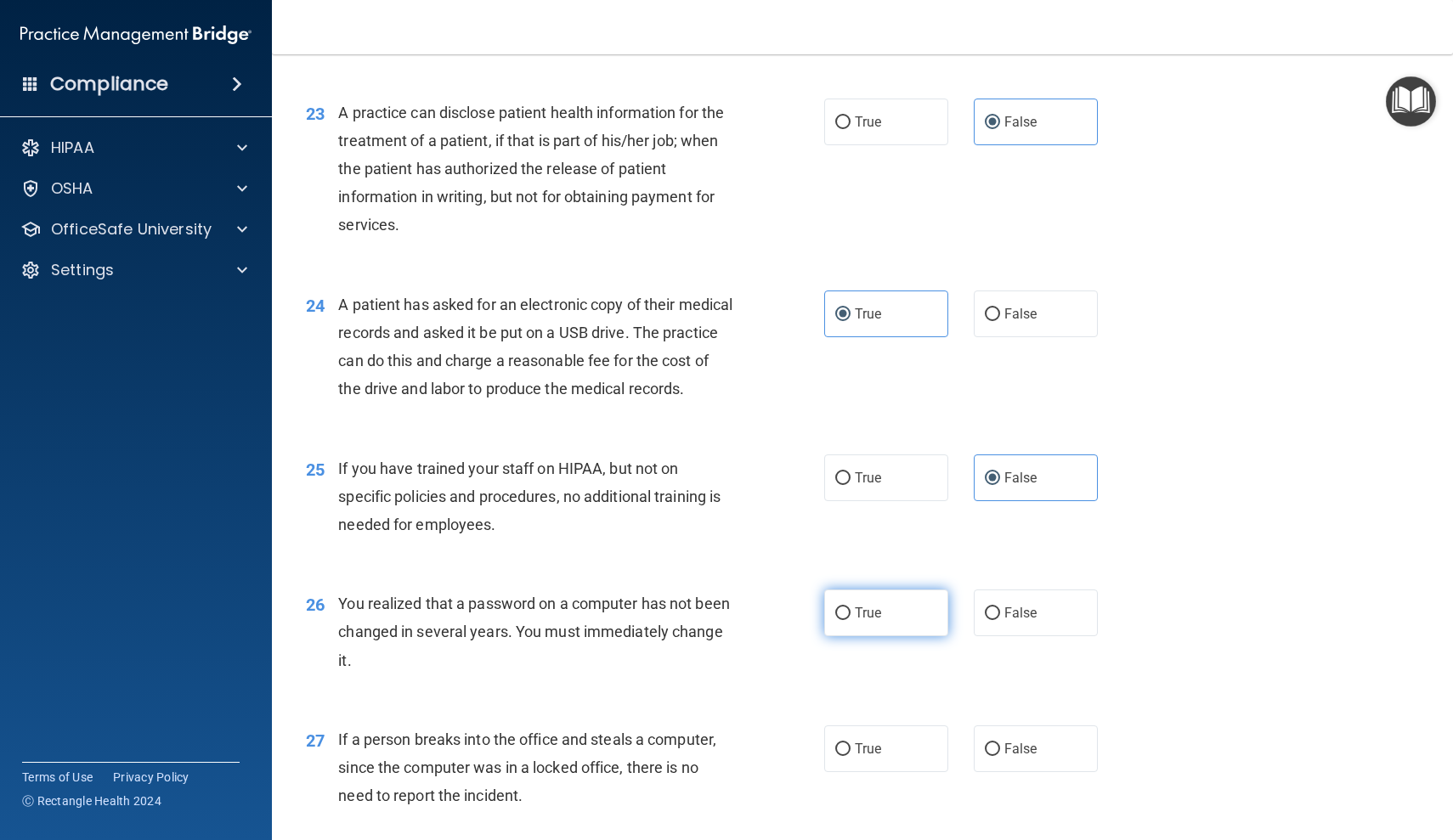 click on "True" at bounding box center [886, 612] 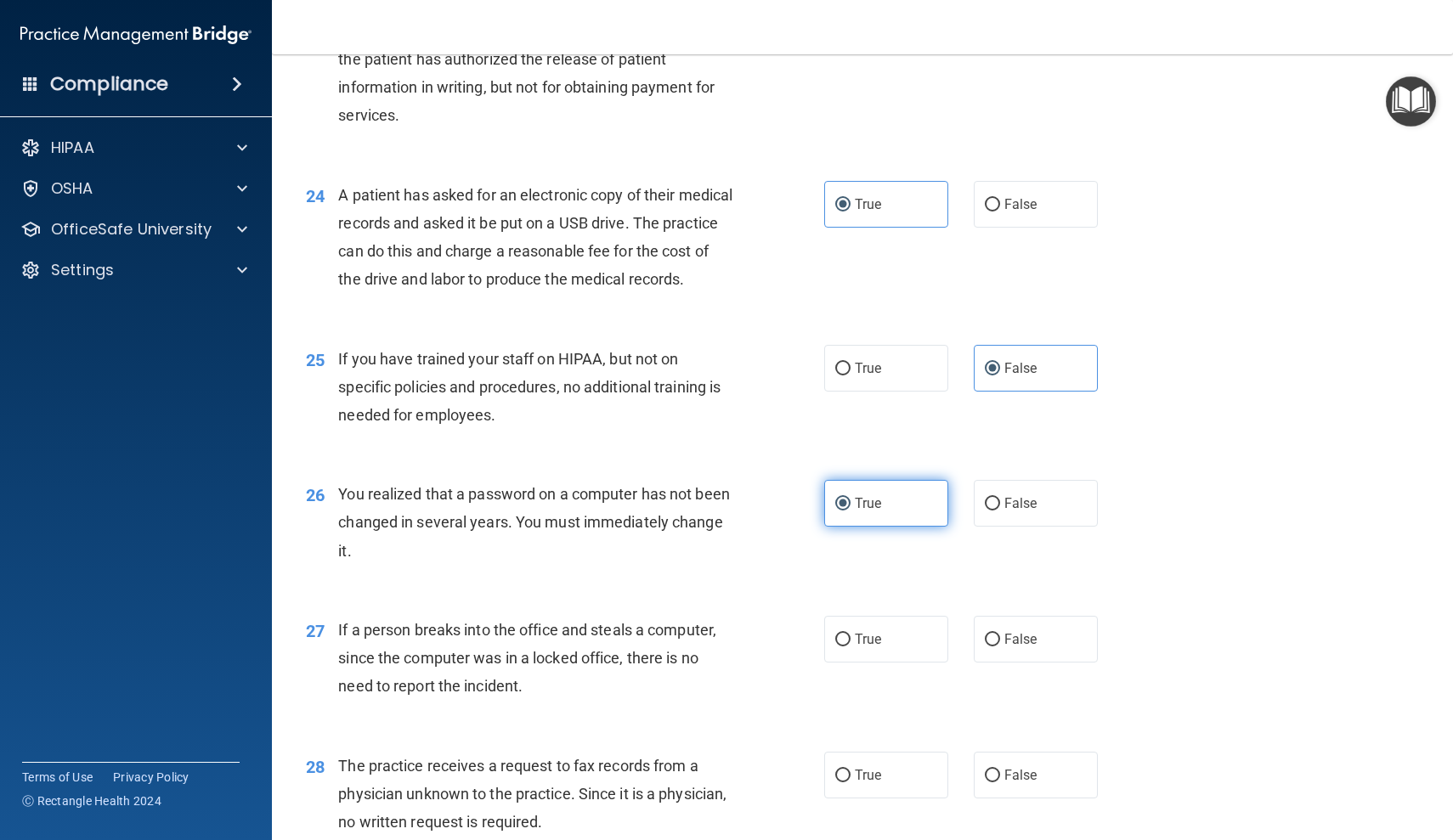 scroll, scrollTop: 3102, scrollLeft: 0, axis: vertical 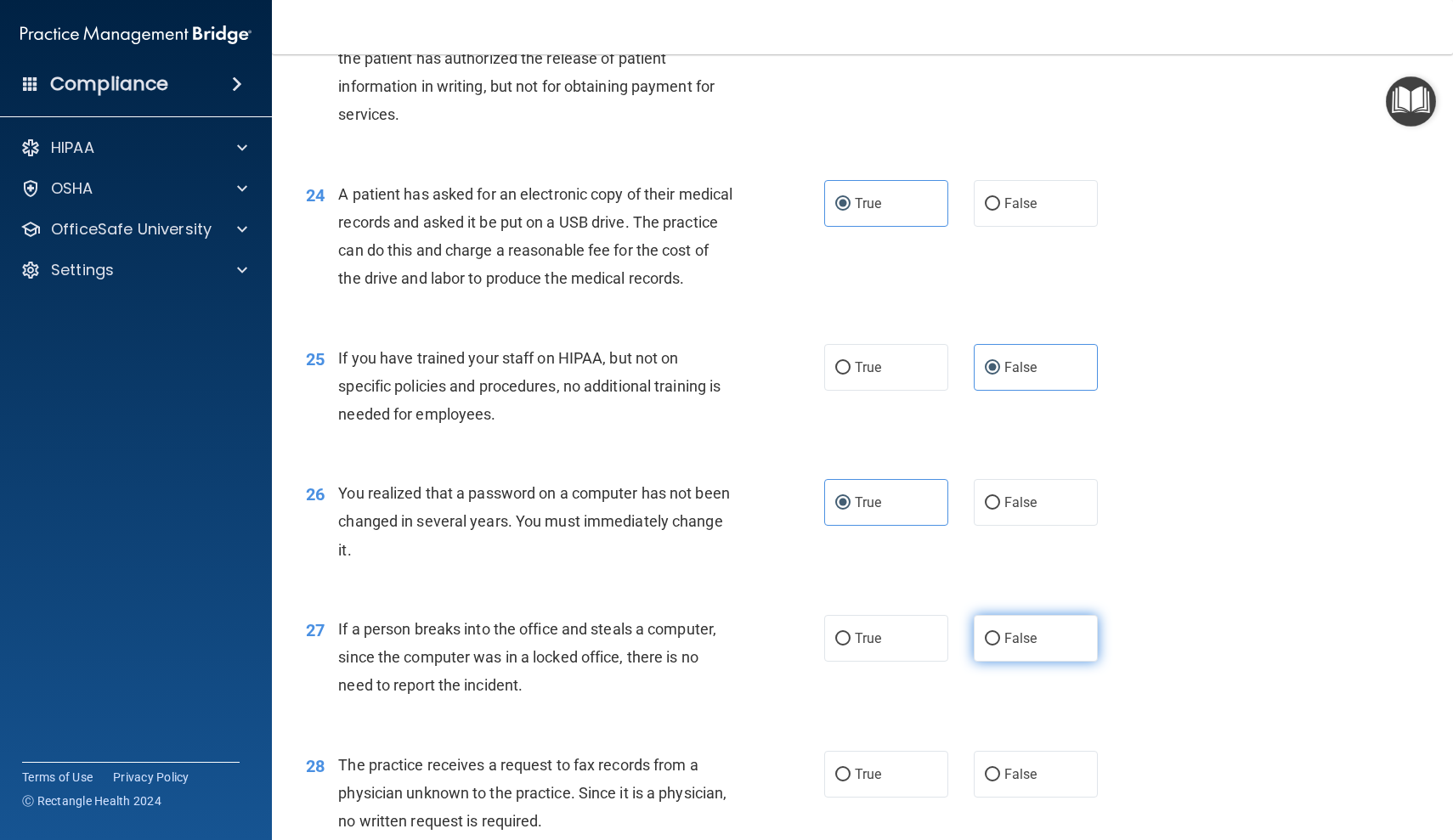 click on "False" at bounding box center [1036, 638] 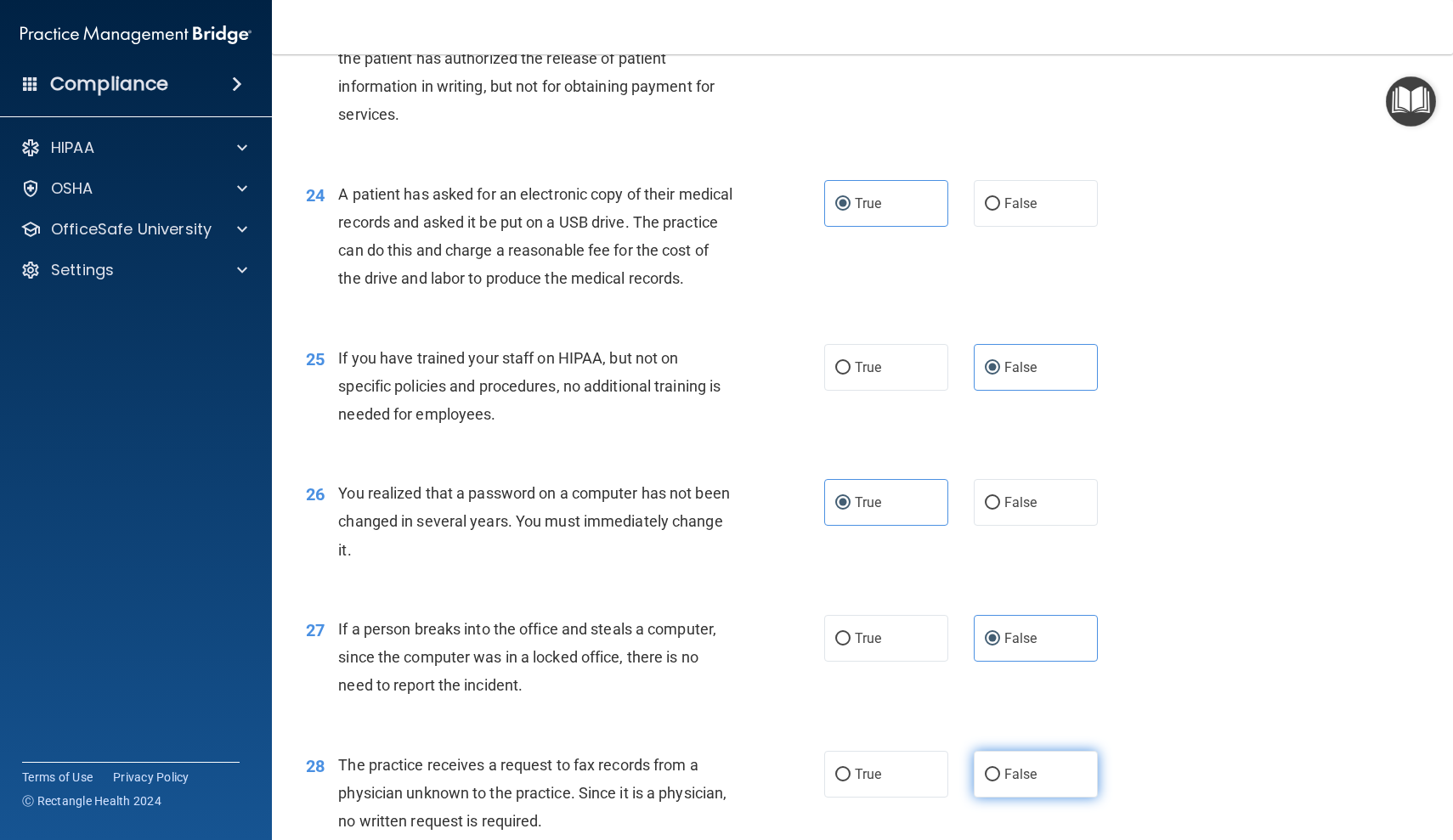 click on "False" at bounding box center (1020, 774) 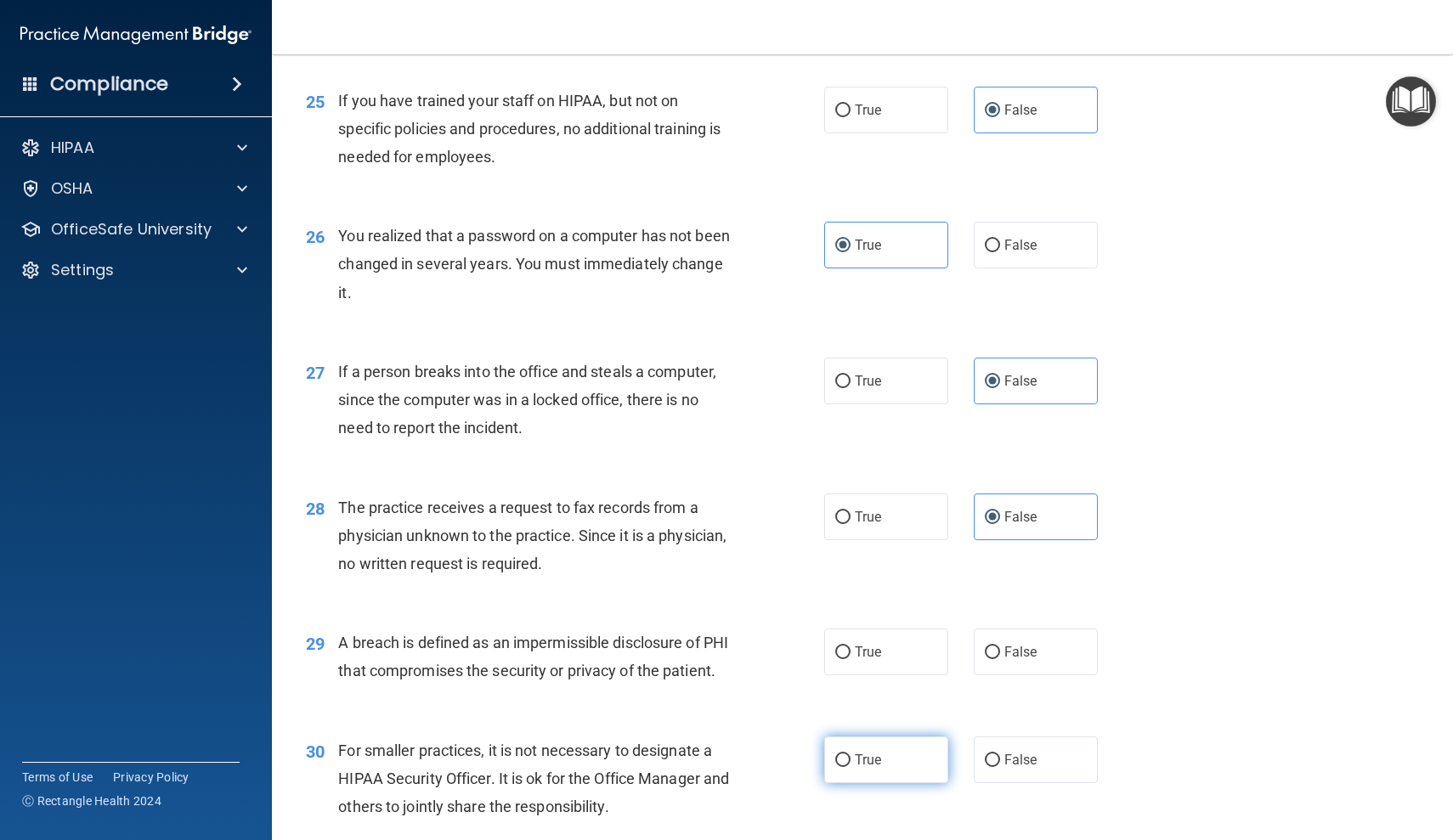 click on "True" at bounding box center (886, 759) 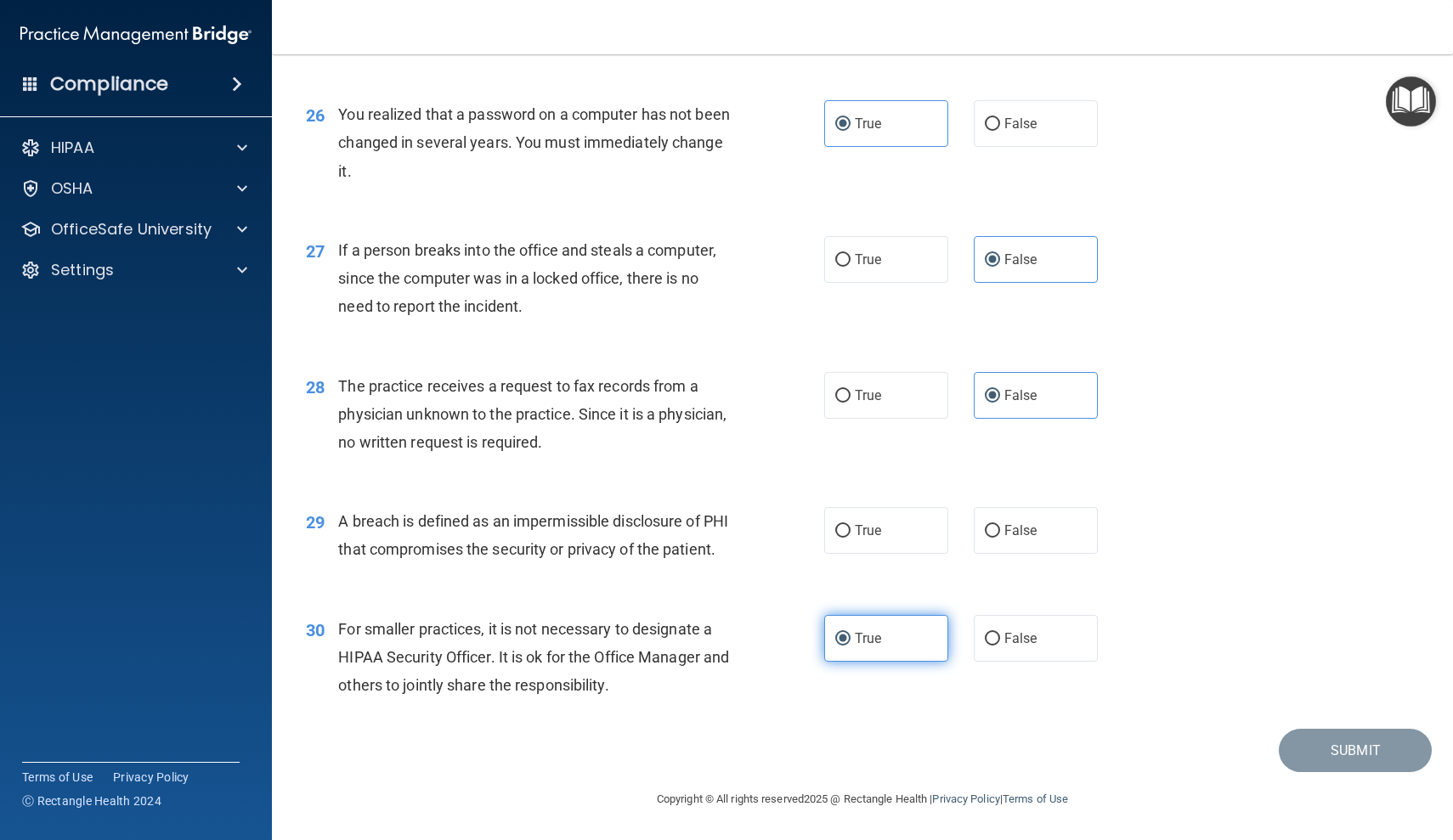 scroll, scrollTop: 3503, scrollLeft: 0, axis: vertical 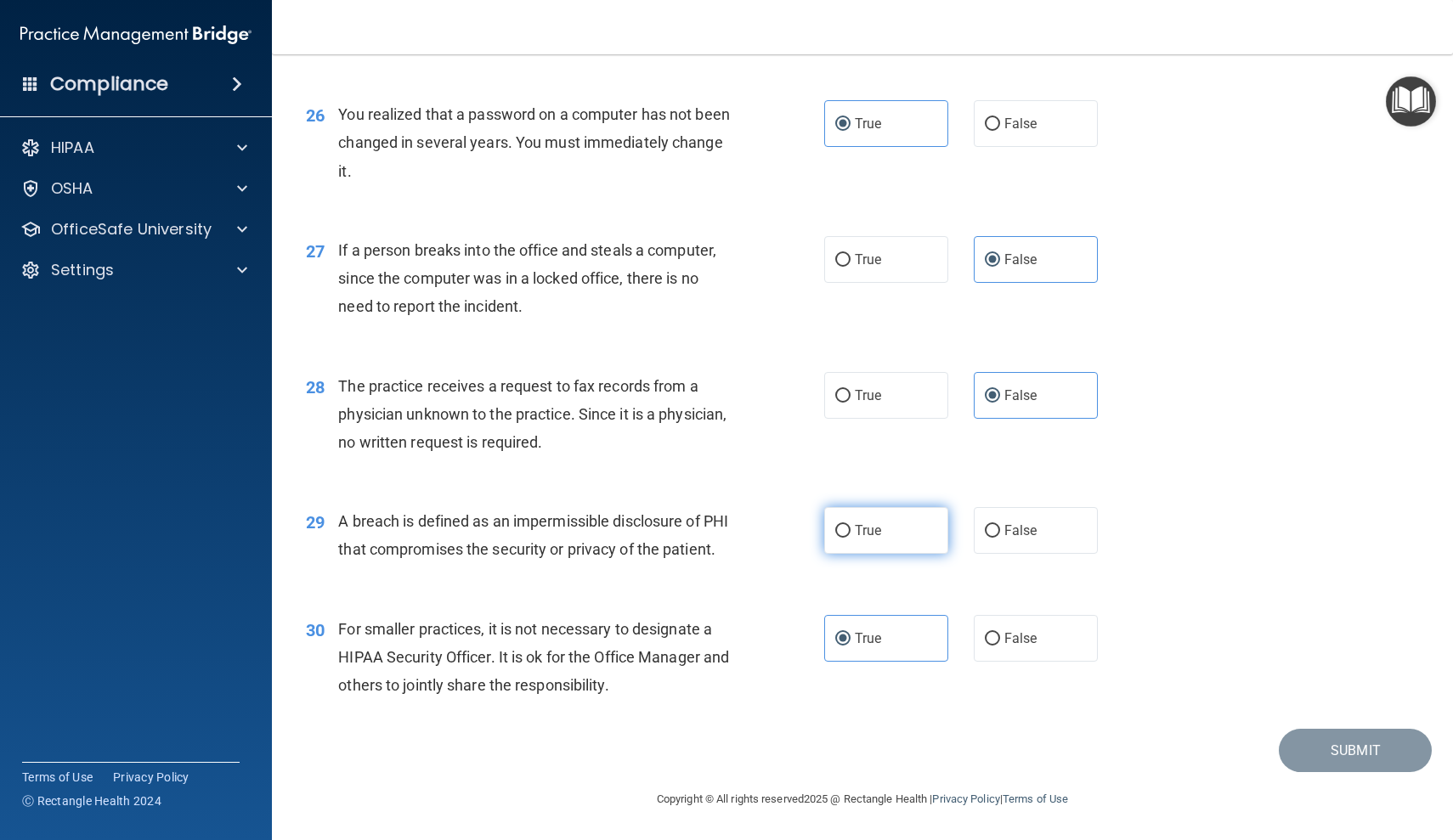 click on "True" at bounding box center (886, 530) 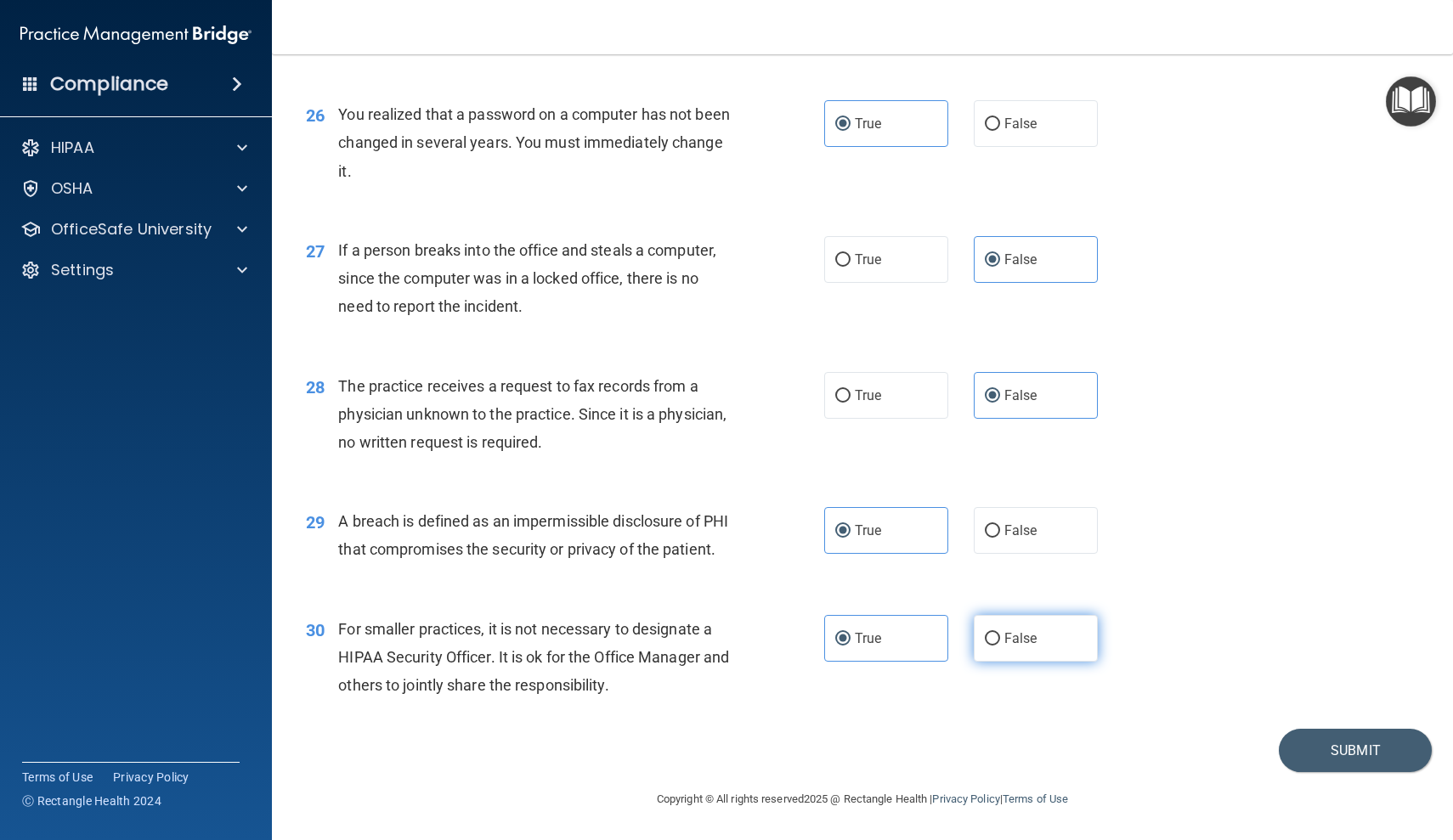 click on "False" at bounding box center [1036, 638] 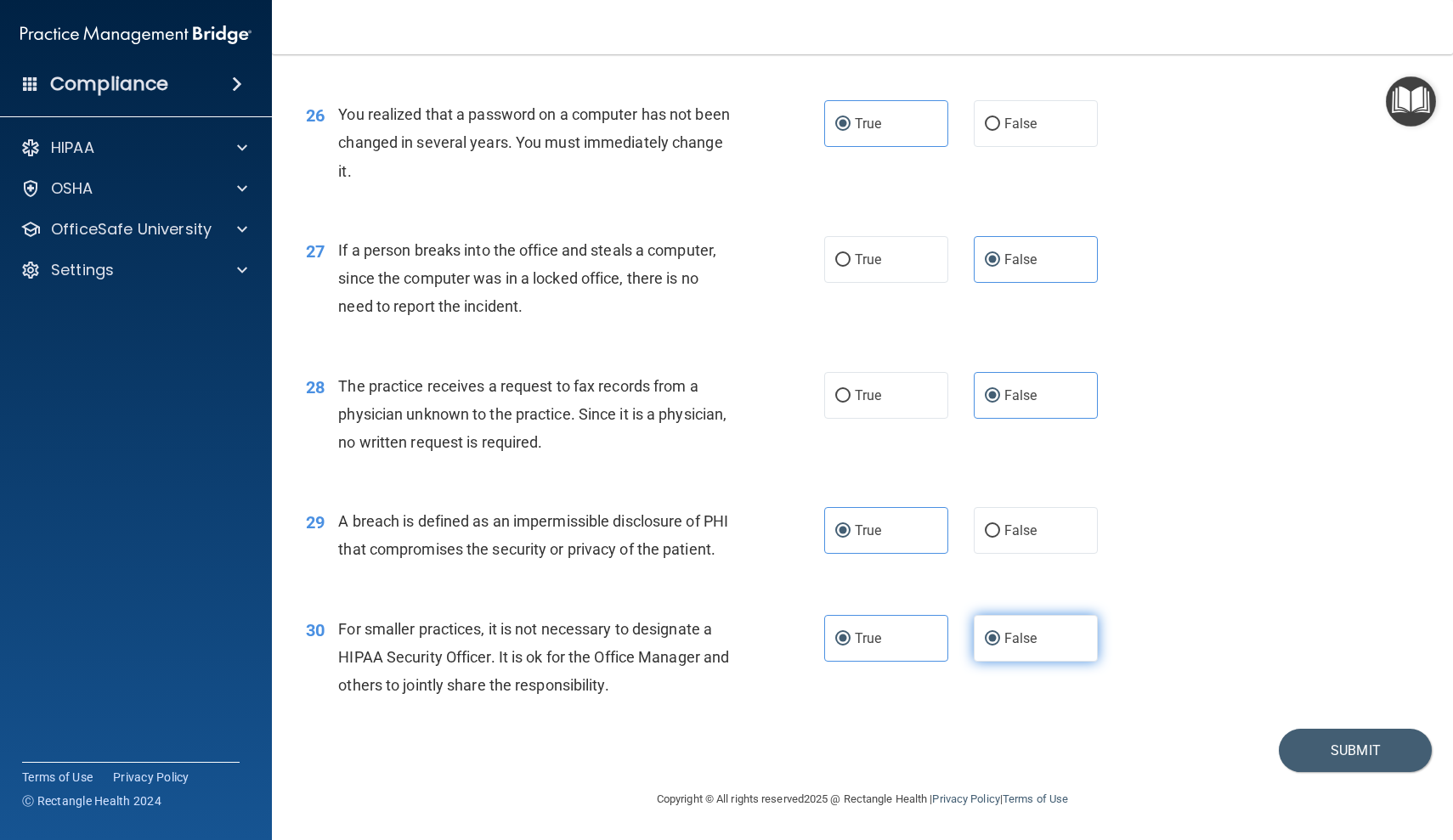 radio on "false" 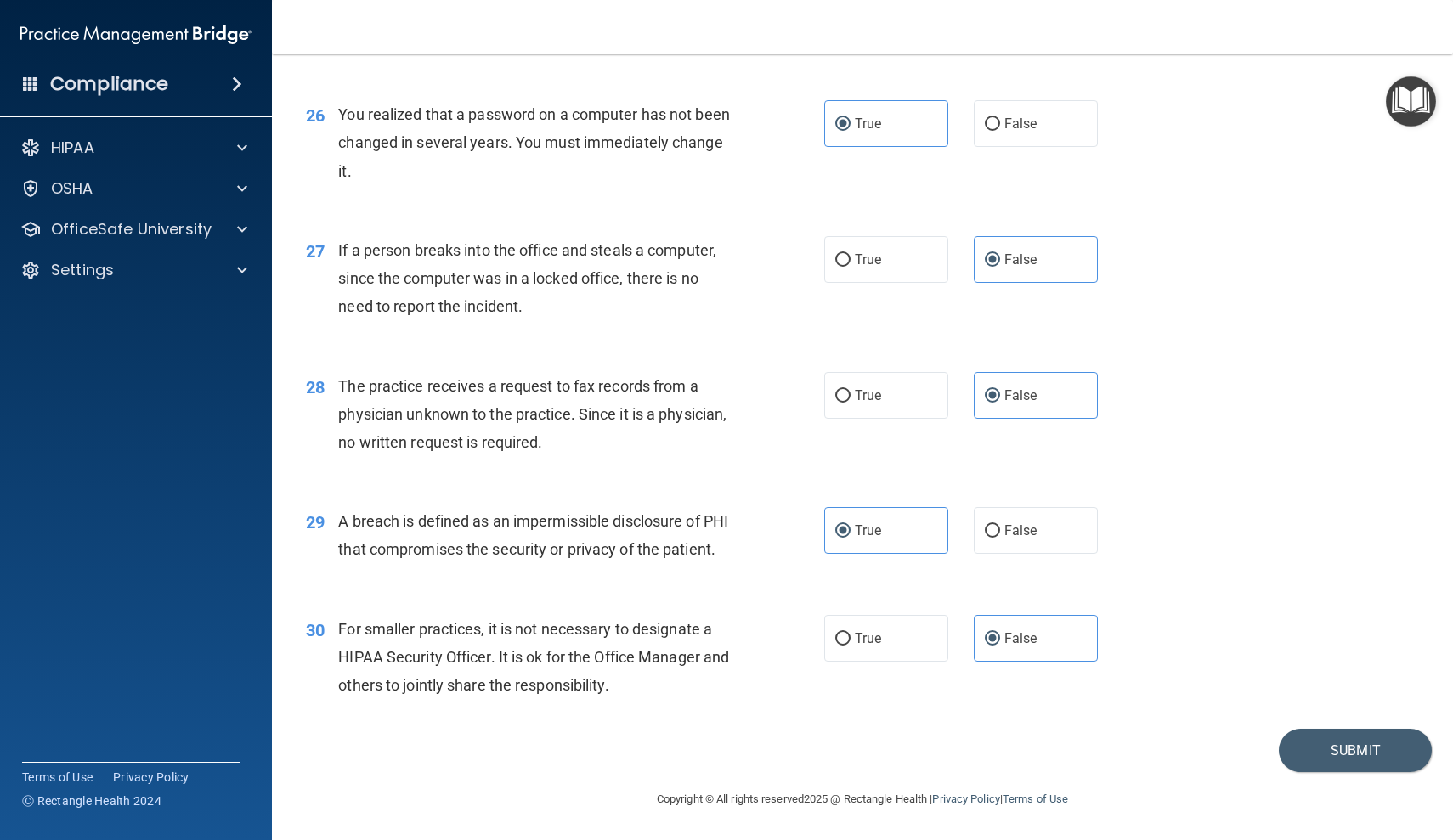 scroll, scrollTop: 3519, scrollLeft: 0, axis: vertical 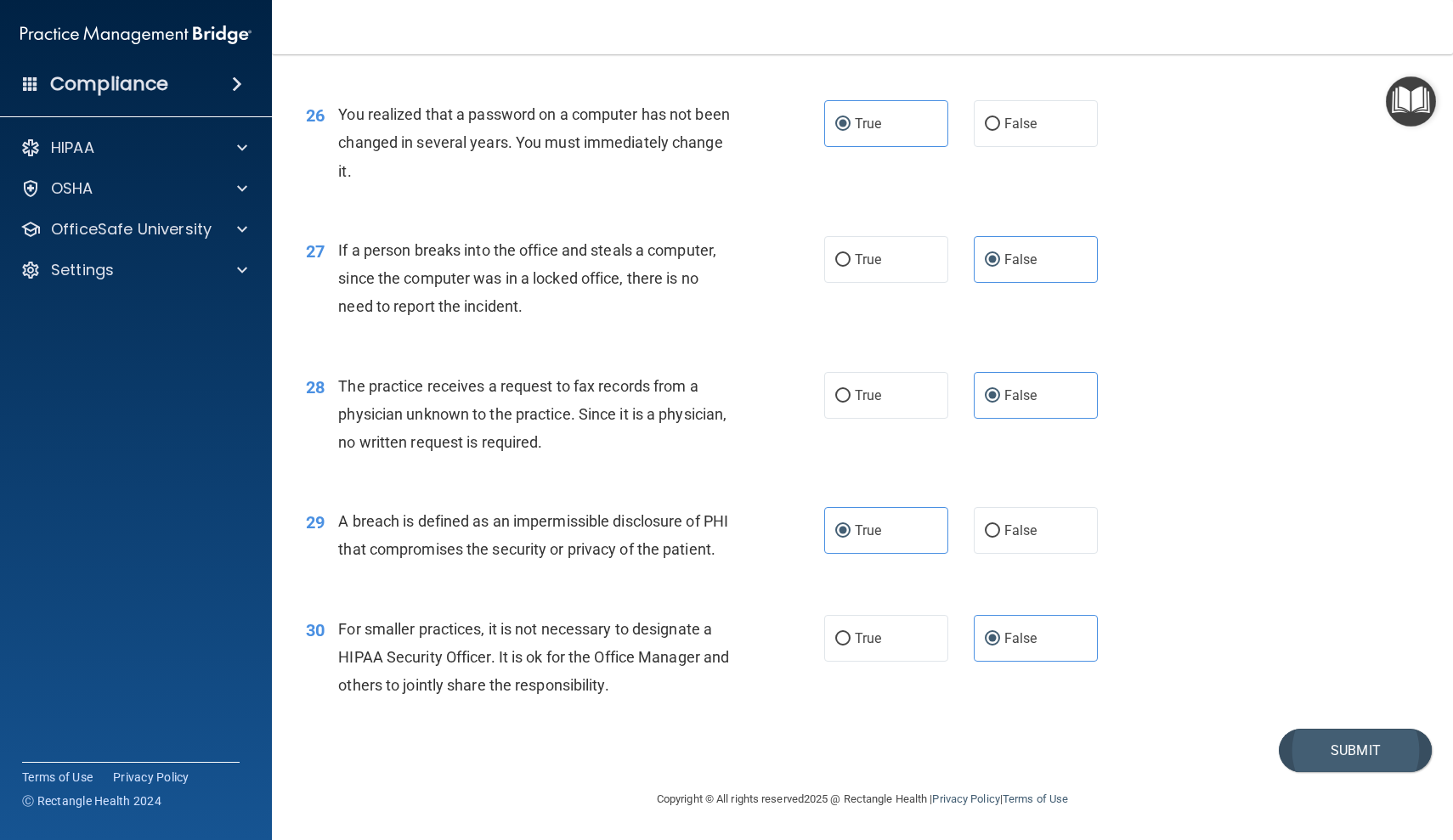 click on "Submit" at bounding box center (1355, 750) 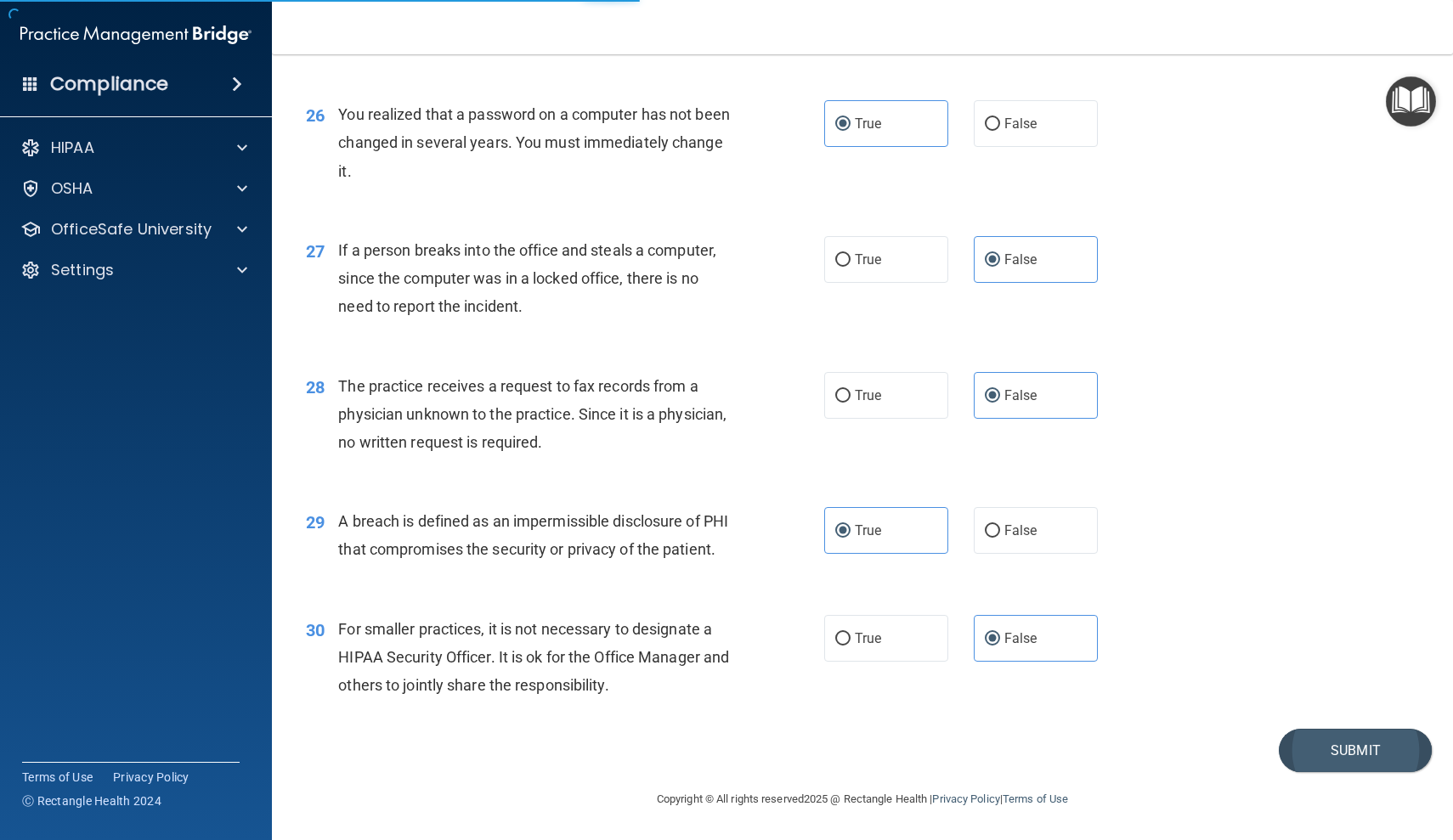 click on "Submit" at bounding box center (1355, 750) 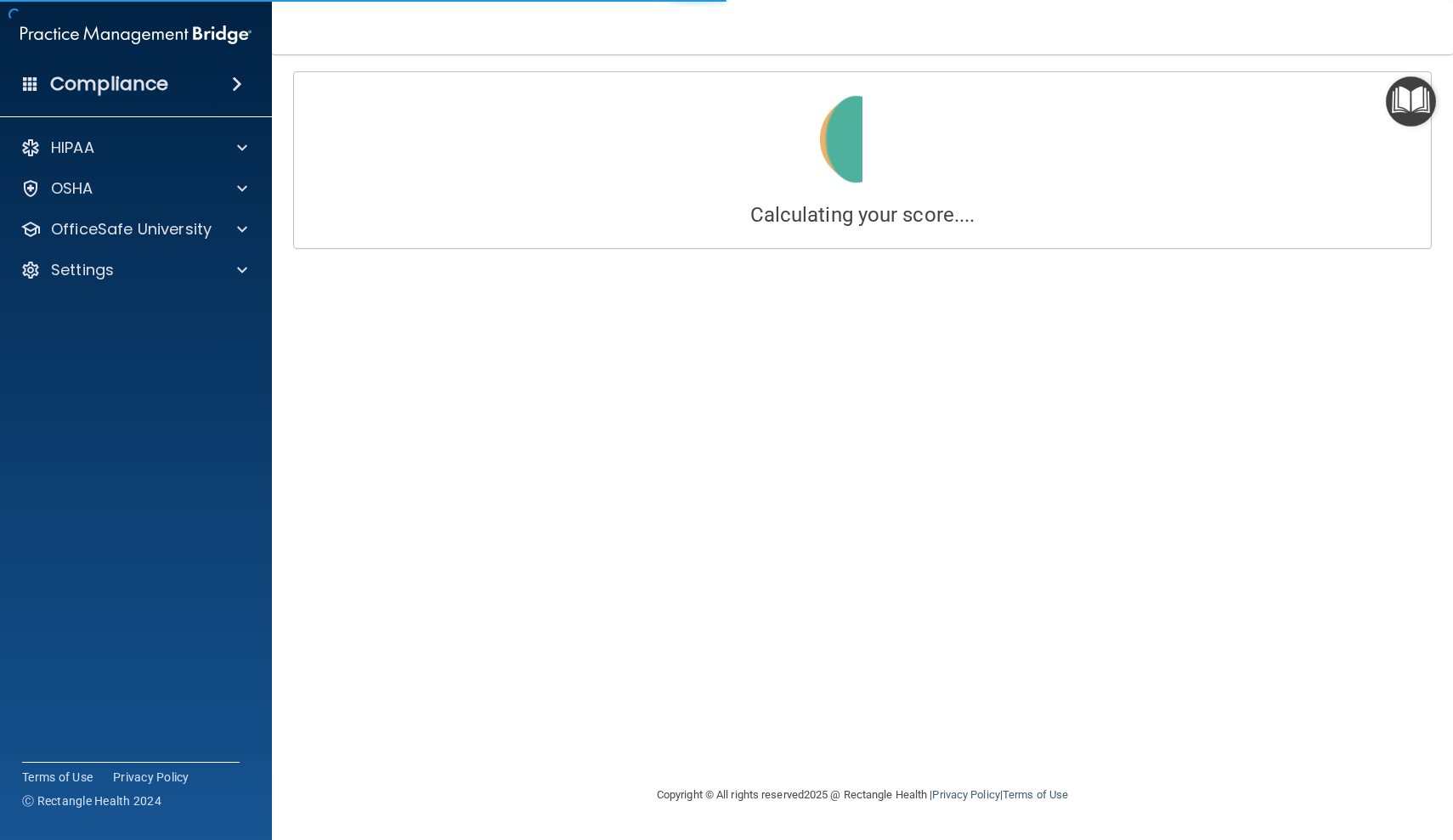 scroll, scrollTop: 0, scrollLeft: 0, axis: both 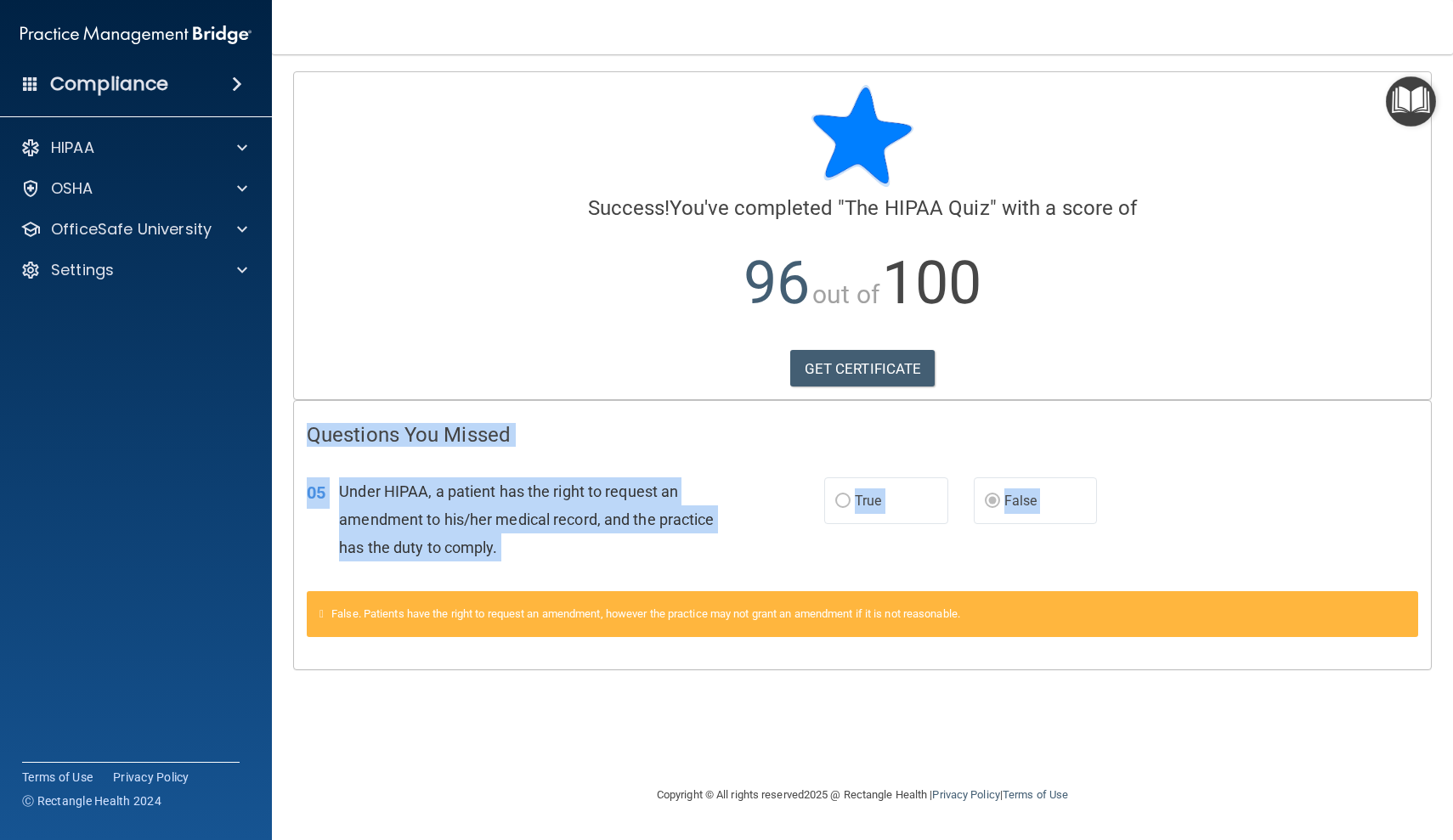 drag, startPoint x: 307, startPoint y: 431, endPoint x: 750, endPoint y: 599, distance: 473.7858 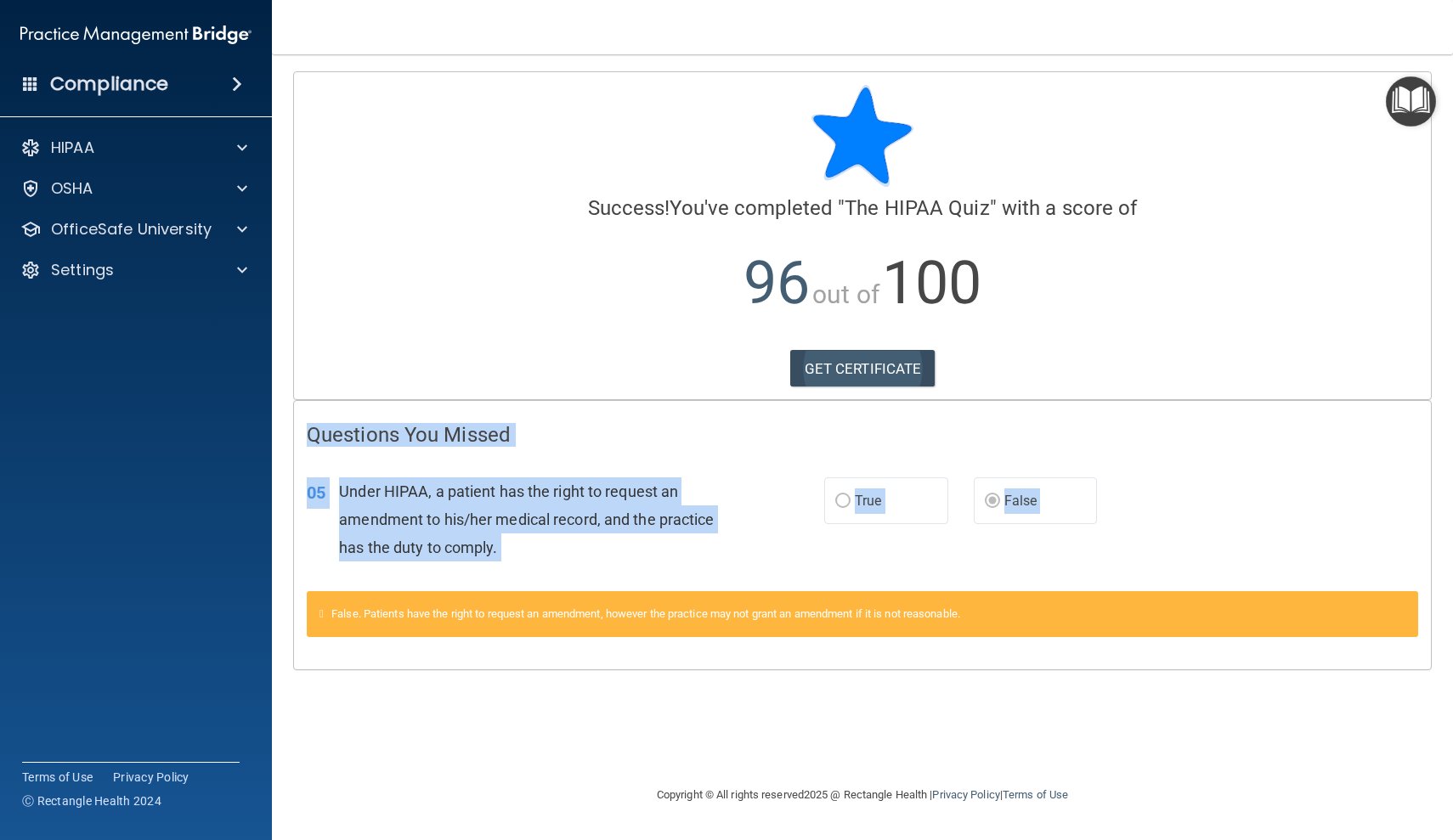click on "GET CERTIFICATE" at bounding box center [862, 369] 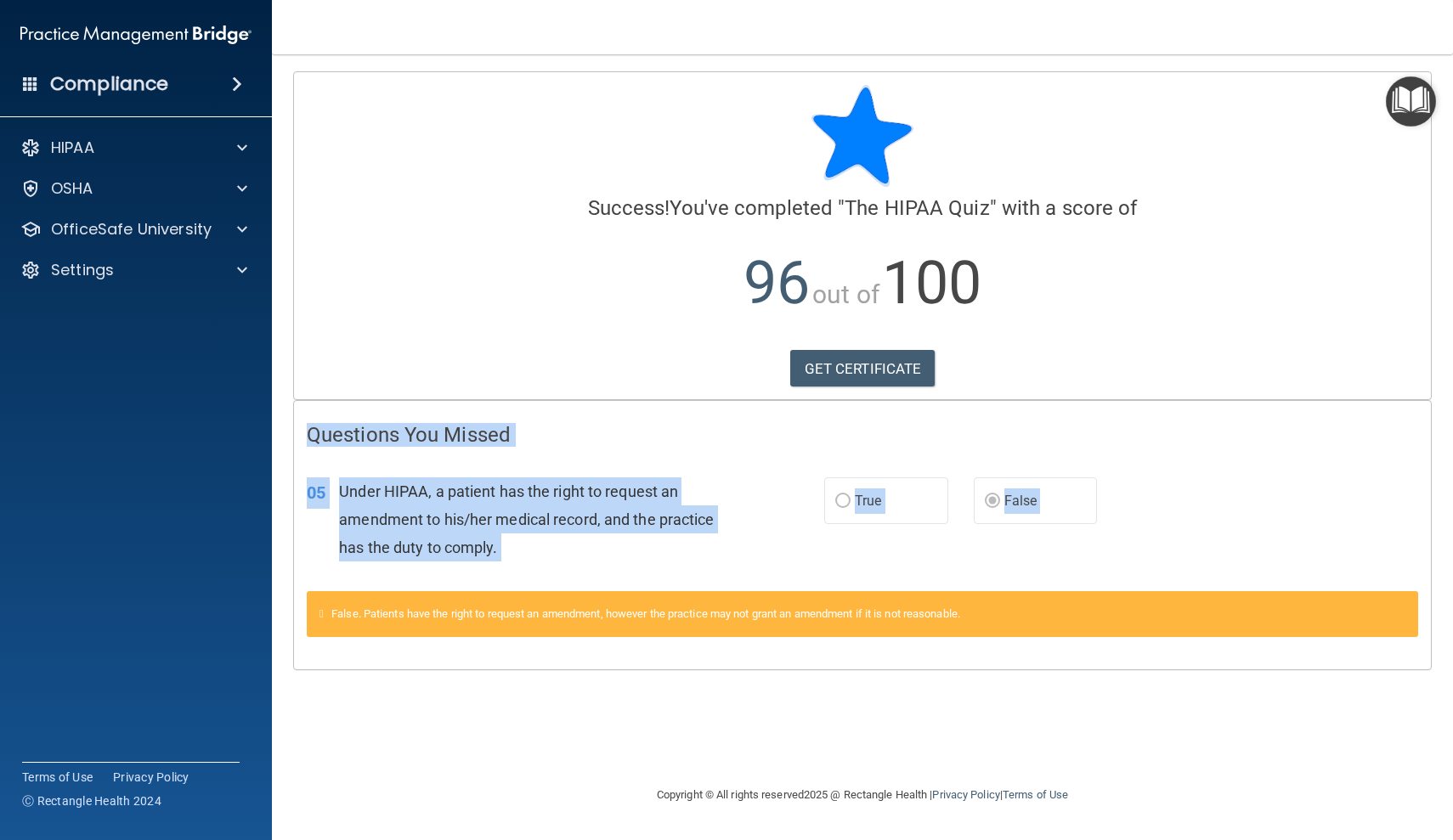 click at bounding box center [1411, 101] 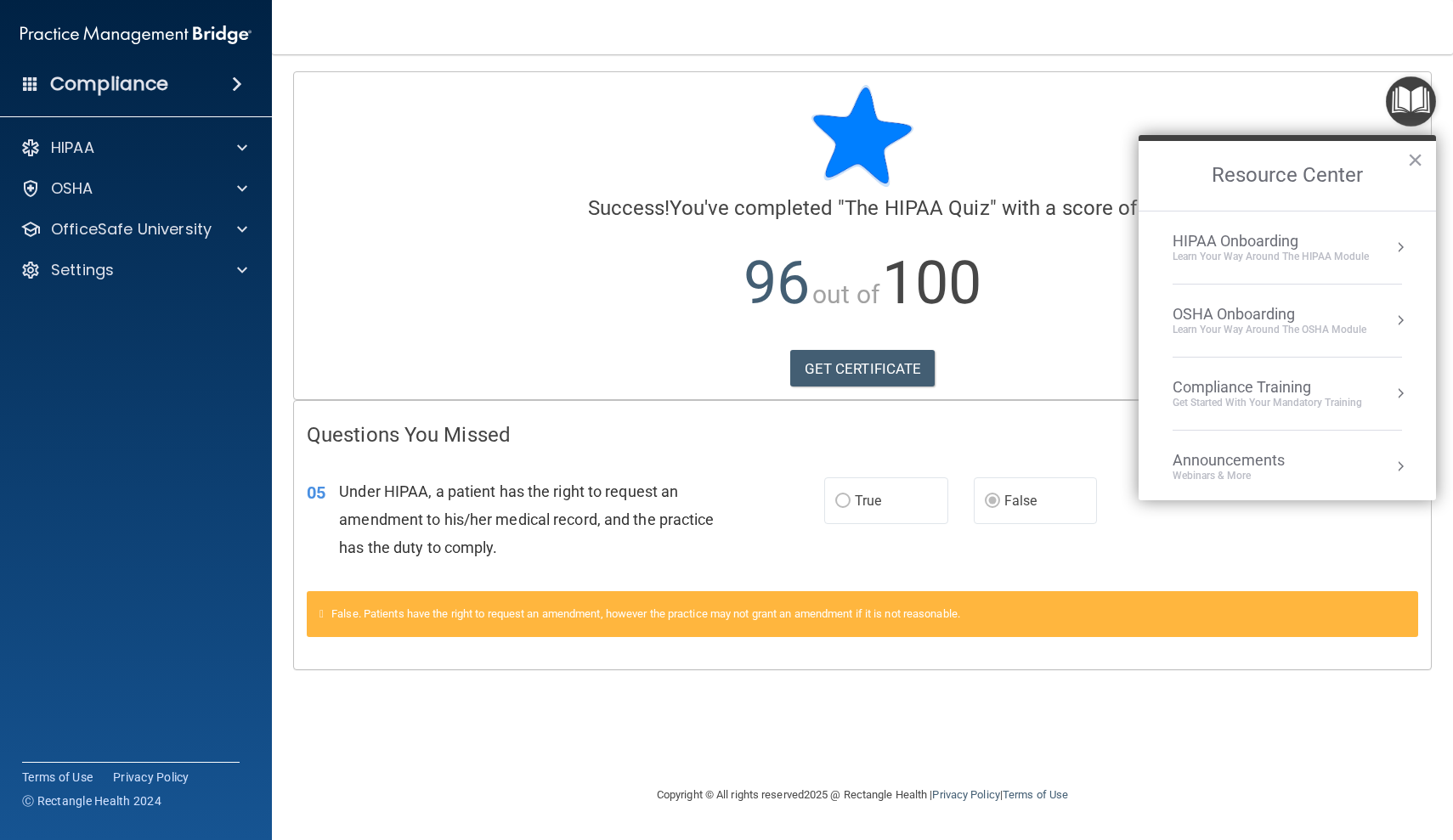 click on "Learn Your Way around the HIPAA module" at bounding box center (1270, 257) 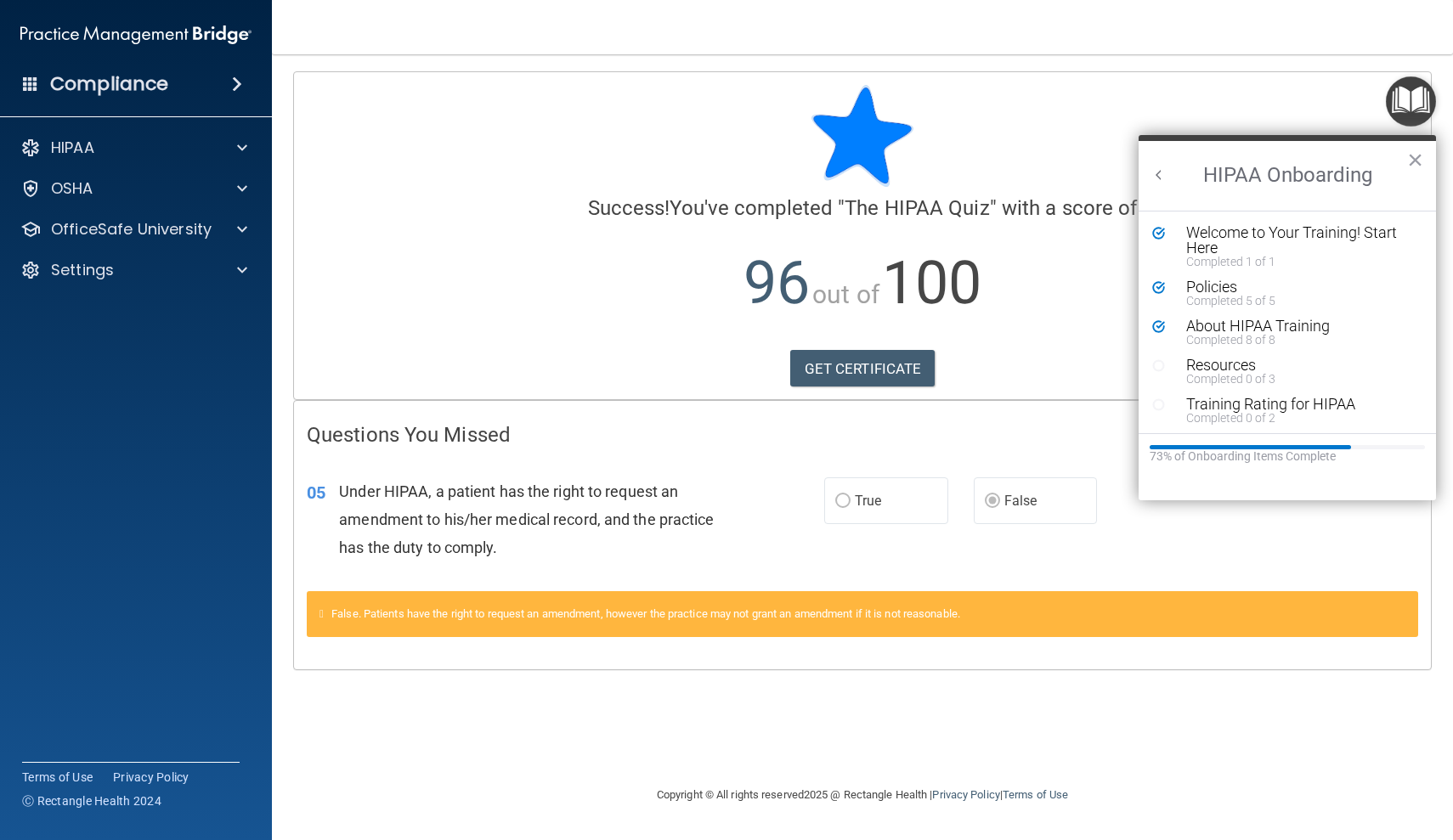 scroll, scrollTop: 0, scrollLeft: 0, axis: both 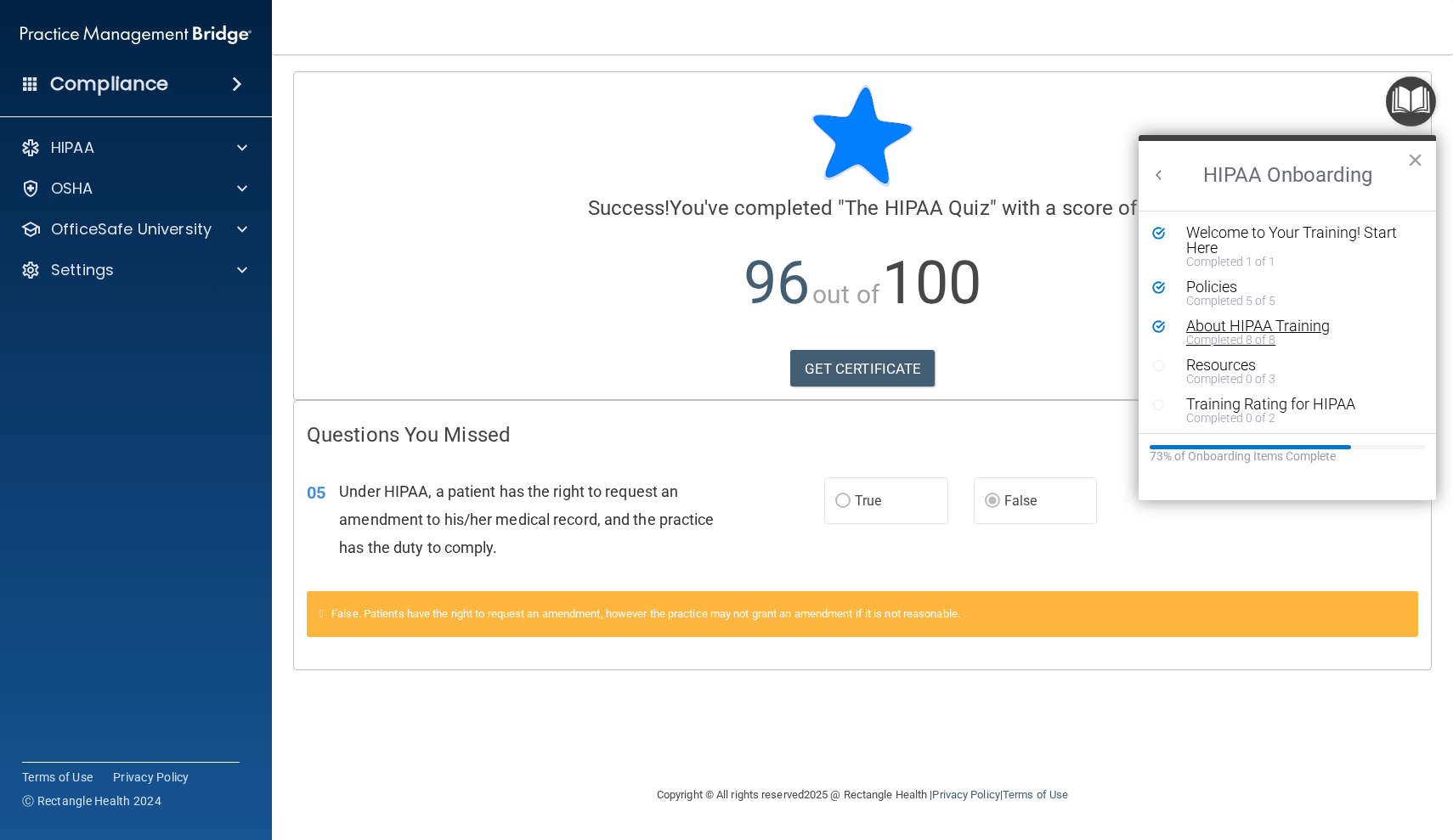 click on "About HIPAA Training" at bounding box center [1300, 326] 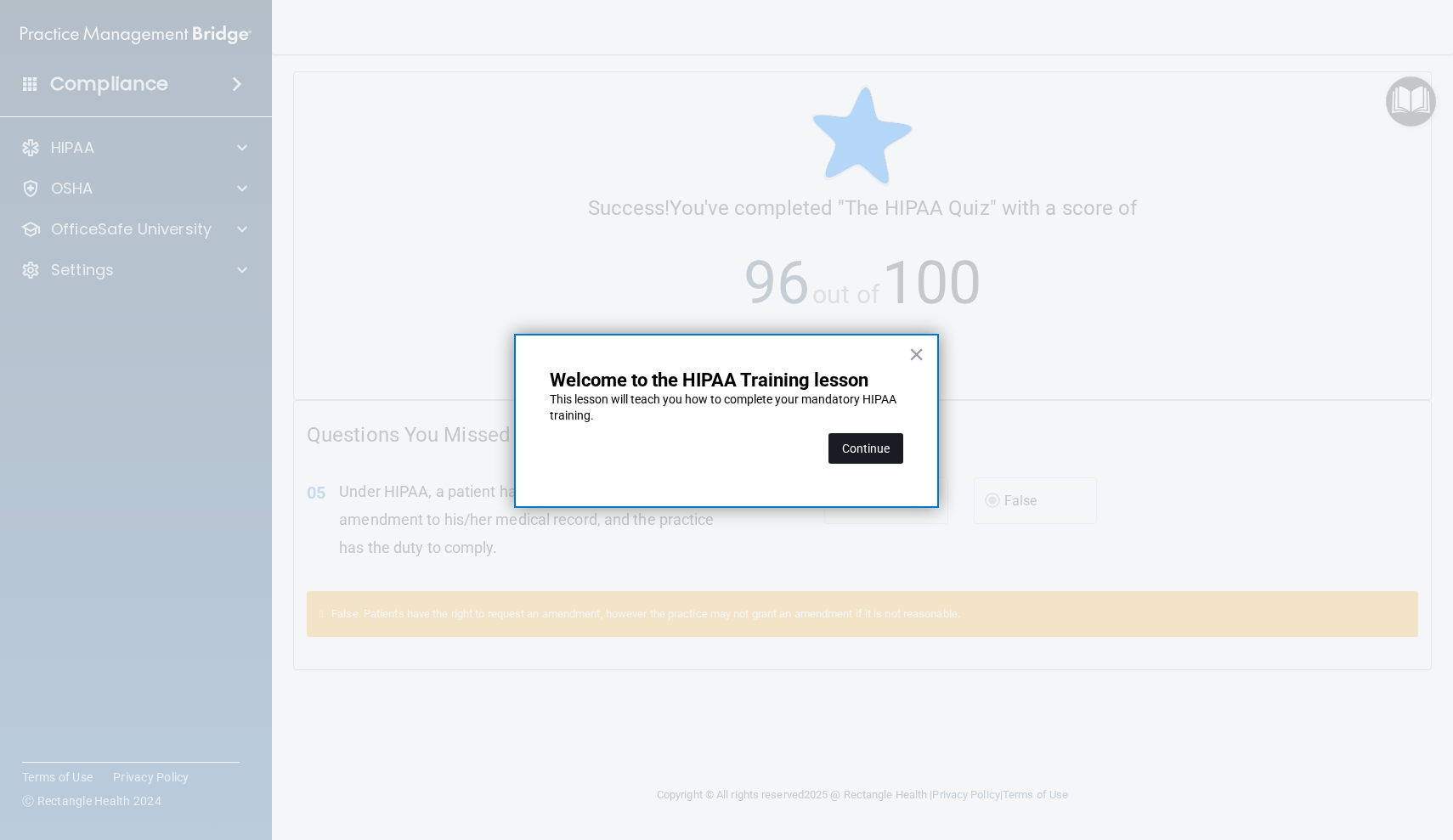 click on "Continue" at bounding box center [866, 448] 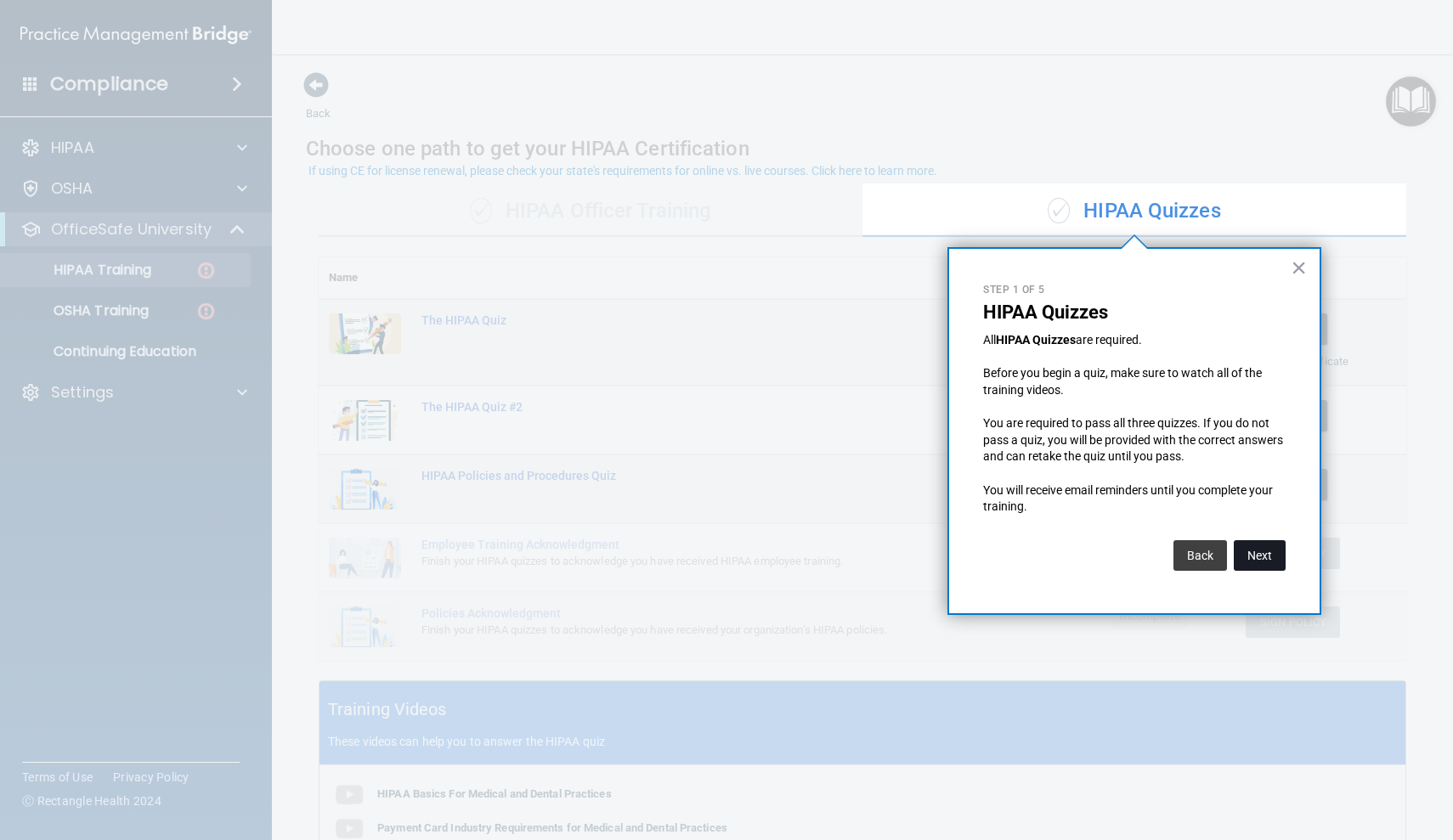 click on "Next" at bounding box center [1259, 555] 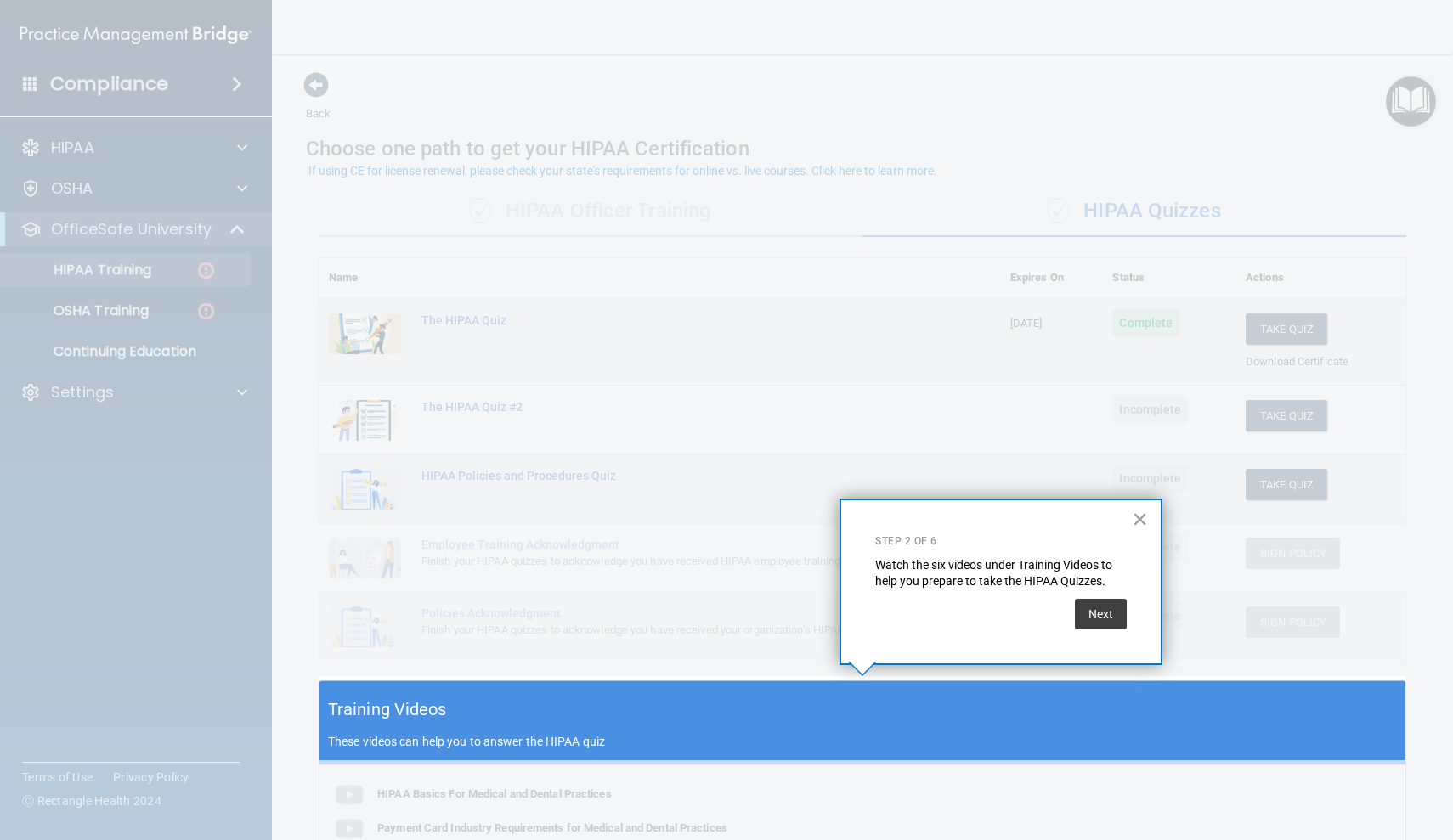 click on "× Step 2 of 6 Watch the six videos under Training Videos to help you prepare to take the HIPAA Quizzes. Next" at bounding box center [1001, 582] 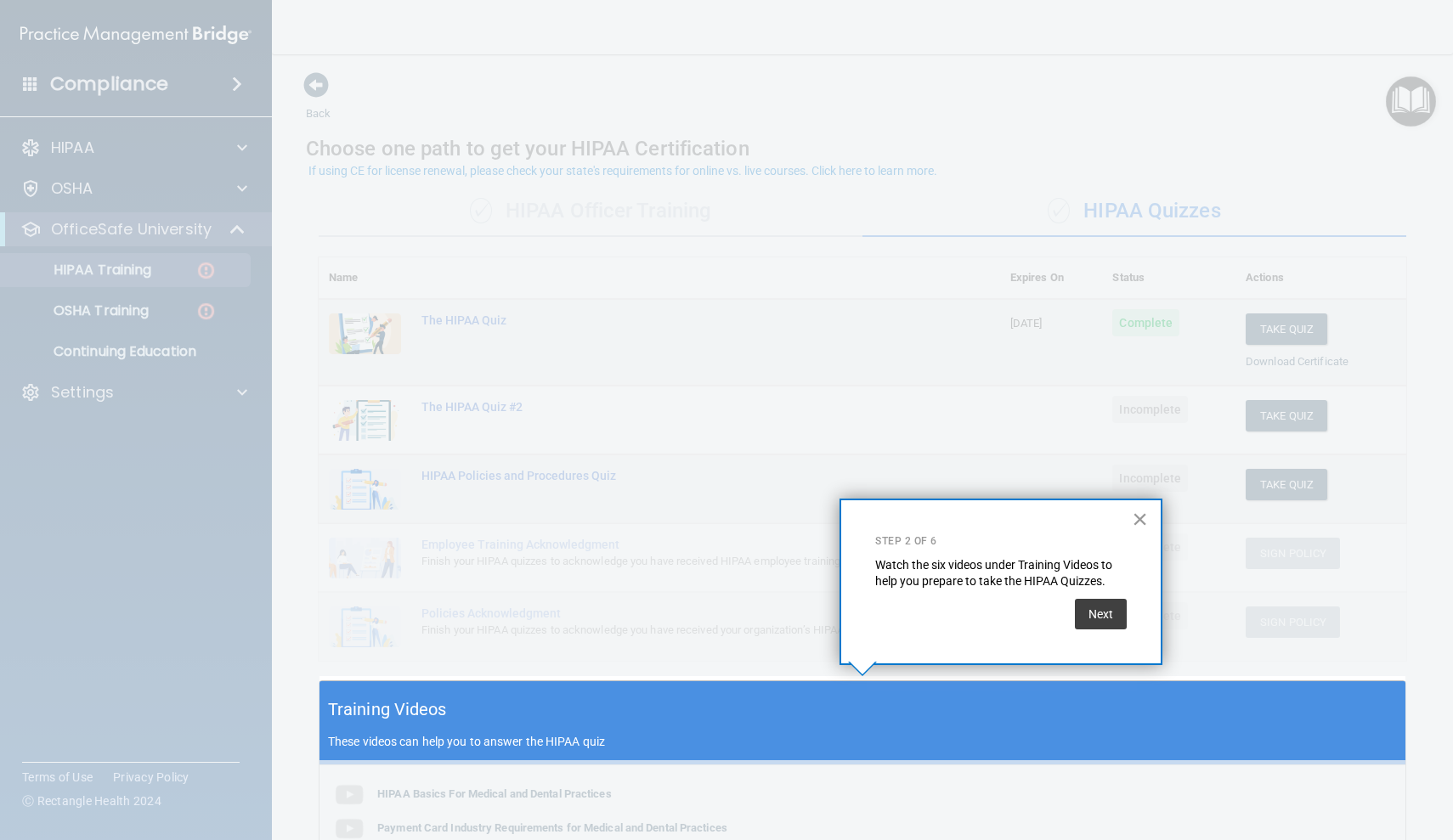 click on "×" at bounding box center (1139, 519) 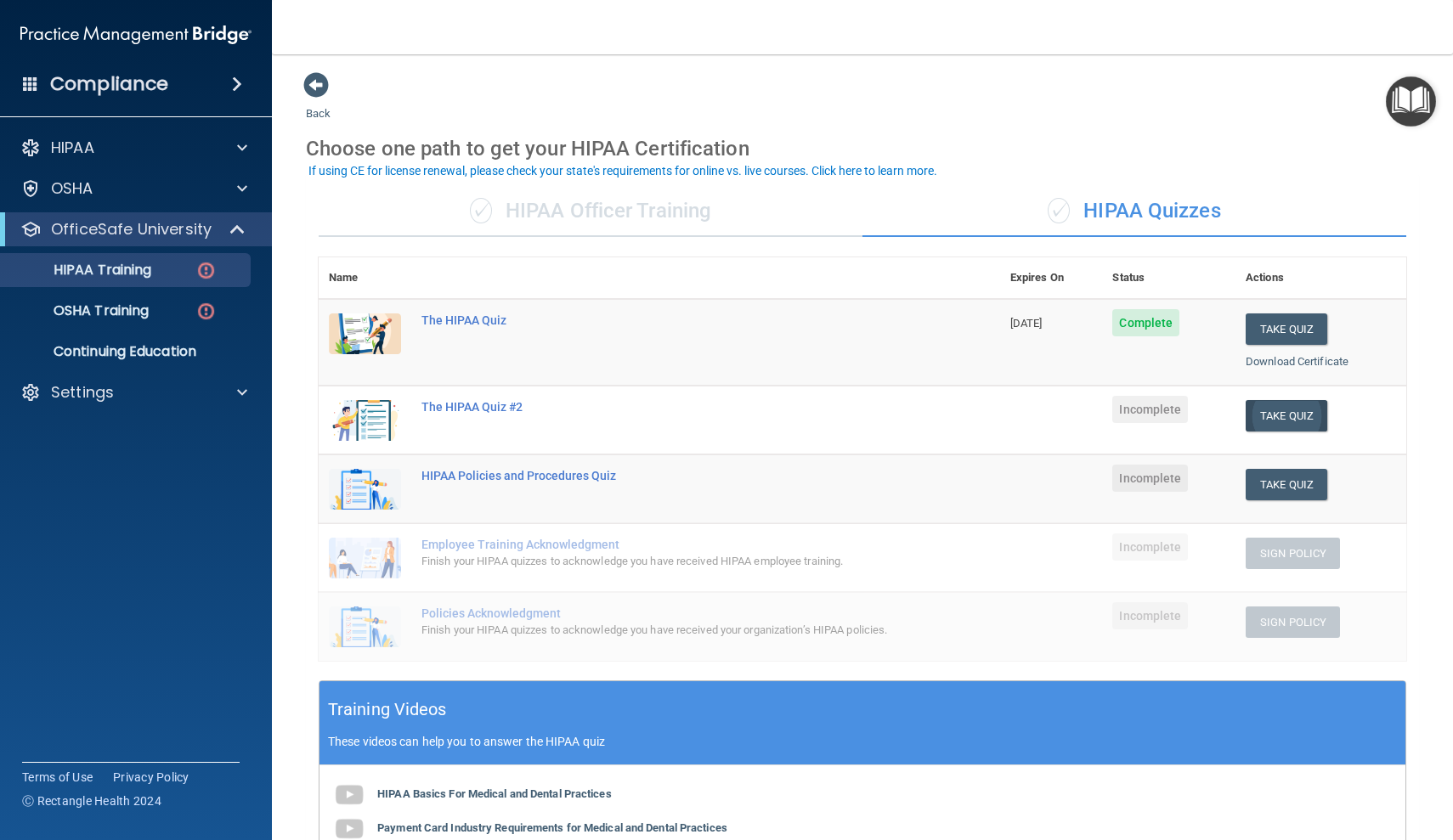 click on "Take Quiz" at bounding box center [1286, 415] 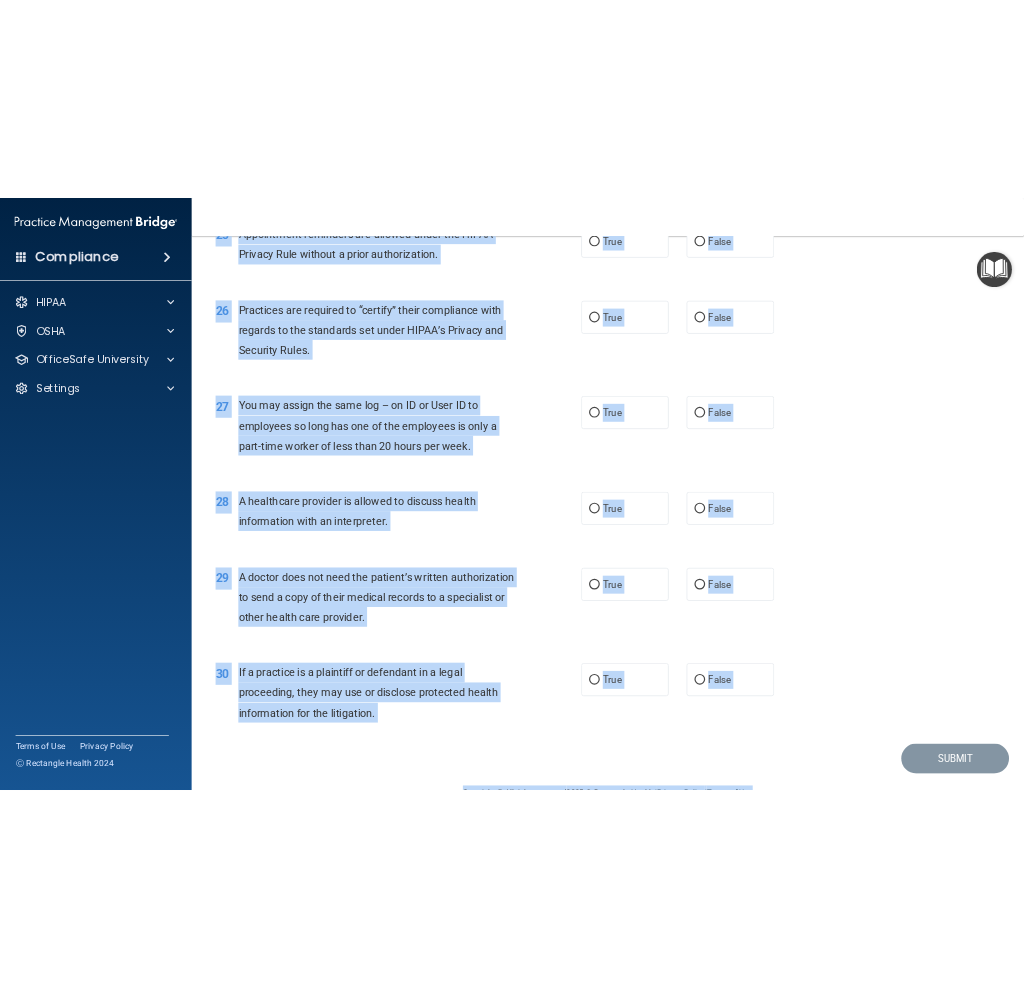 scroll, scrollTop: 4011, scrollLeft: 0, axis: vertical 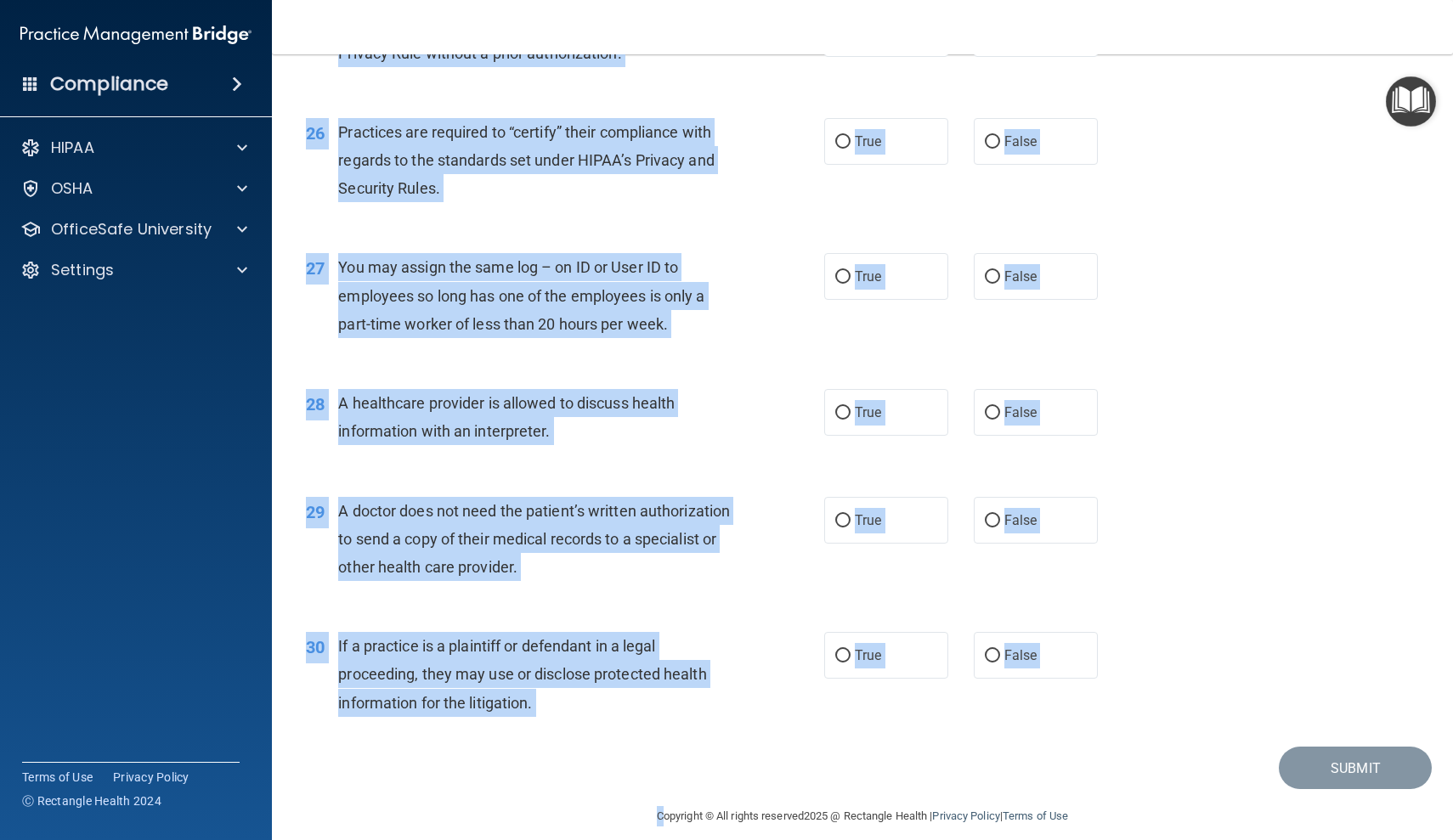 drag, startPoint x: 303, startPoint y: 89, endPoint x: 759, endPoint y: 758, distance: 809.62769 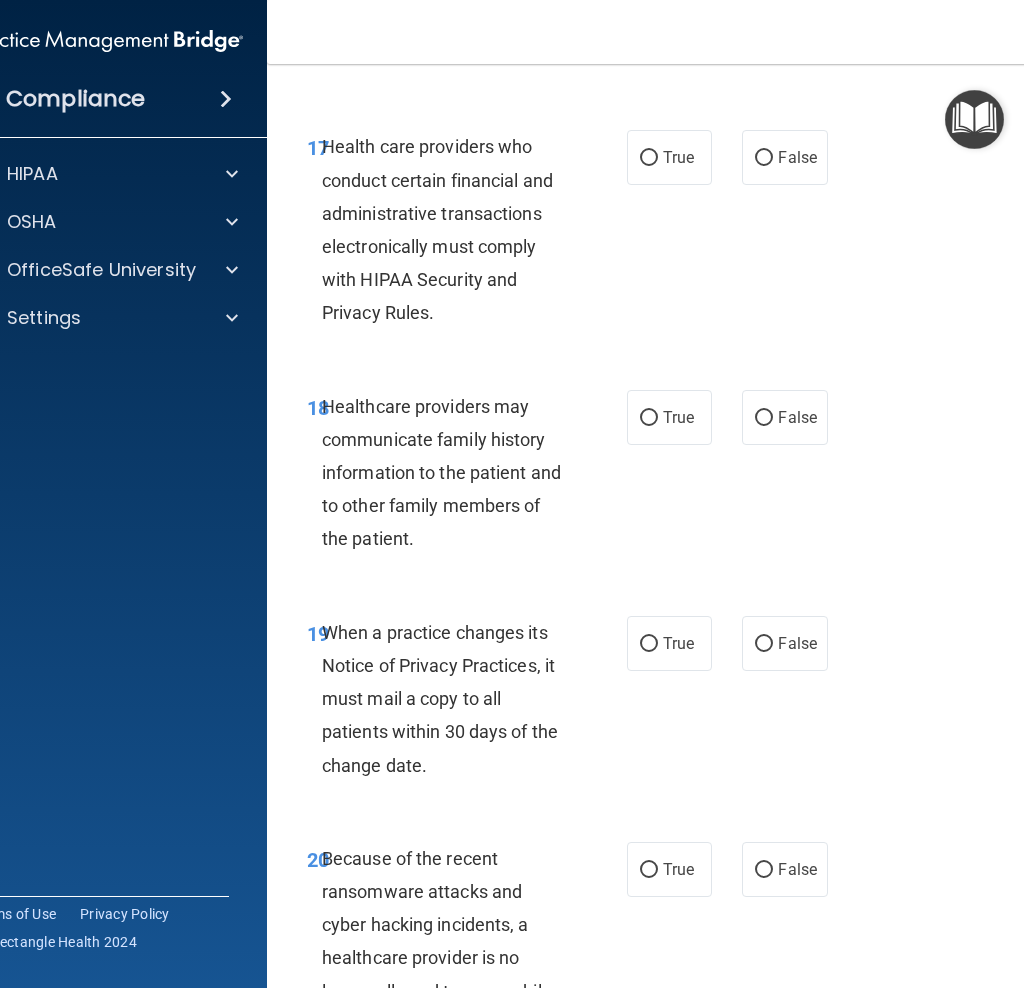 click on "Toggle navigation                                                                                                     [FIRST] [LAST]   [USERNAME]@[example.com]                            Manage My Enterprise              South Florida Psychiatry     Manage My Location" at bounding box center (672, 32) 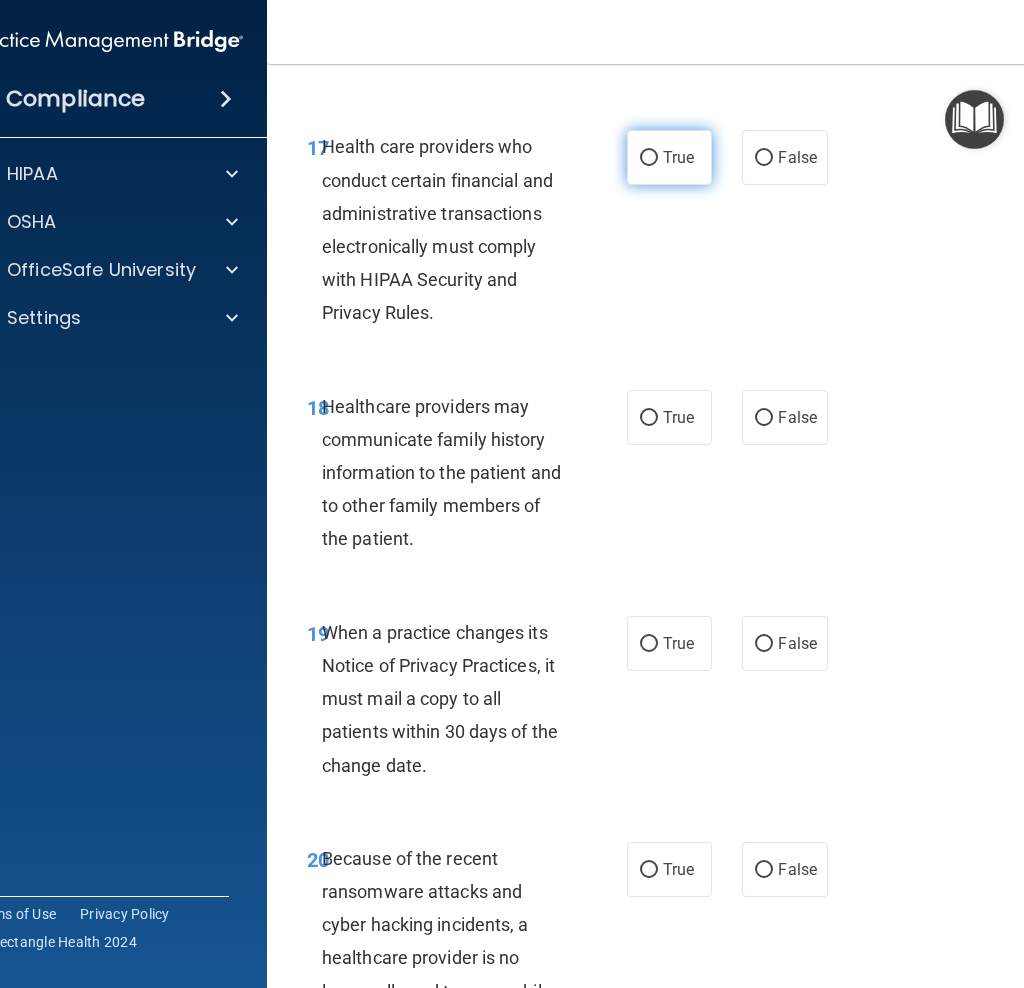 click on "True" at bounding box center [649, 158] 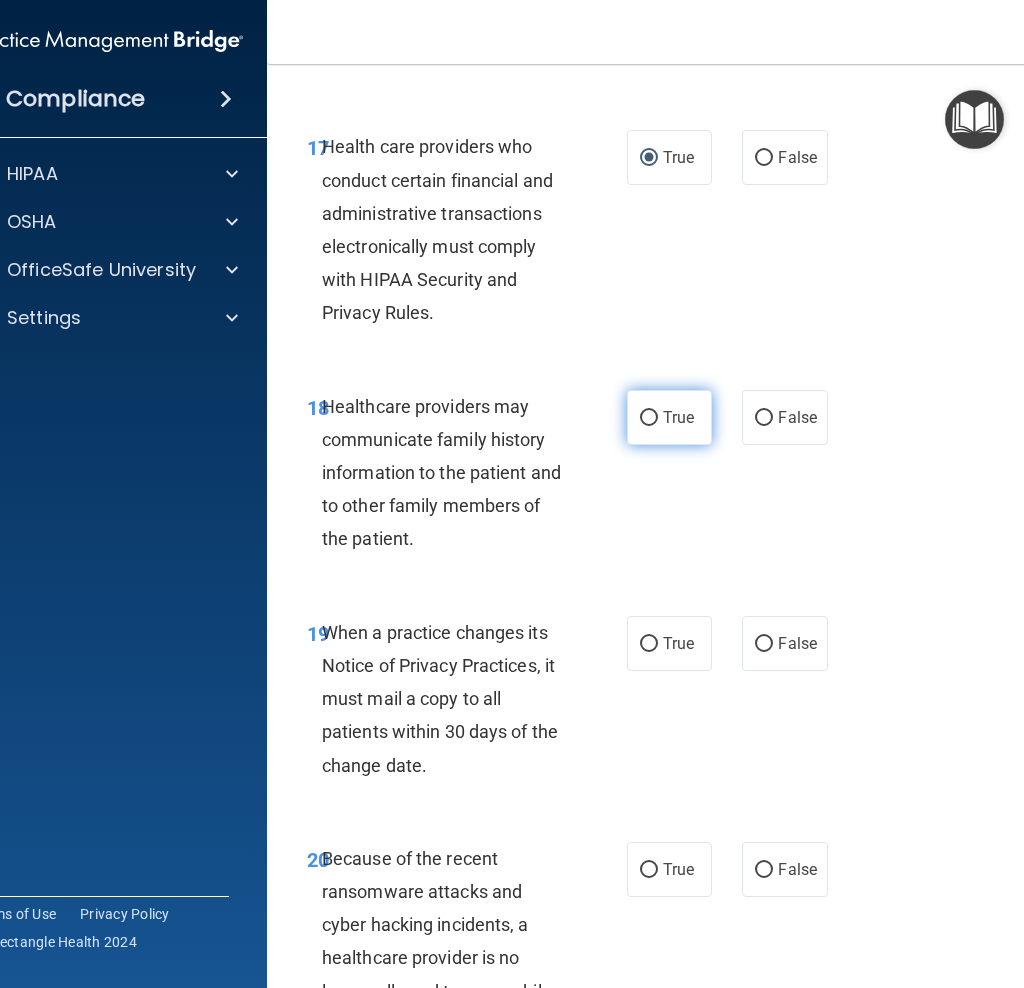 click on "True" at bounding box center (678, 417) 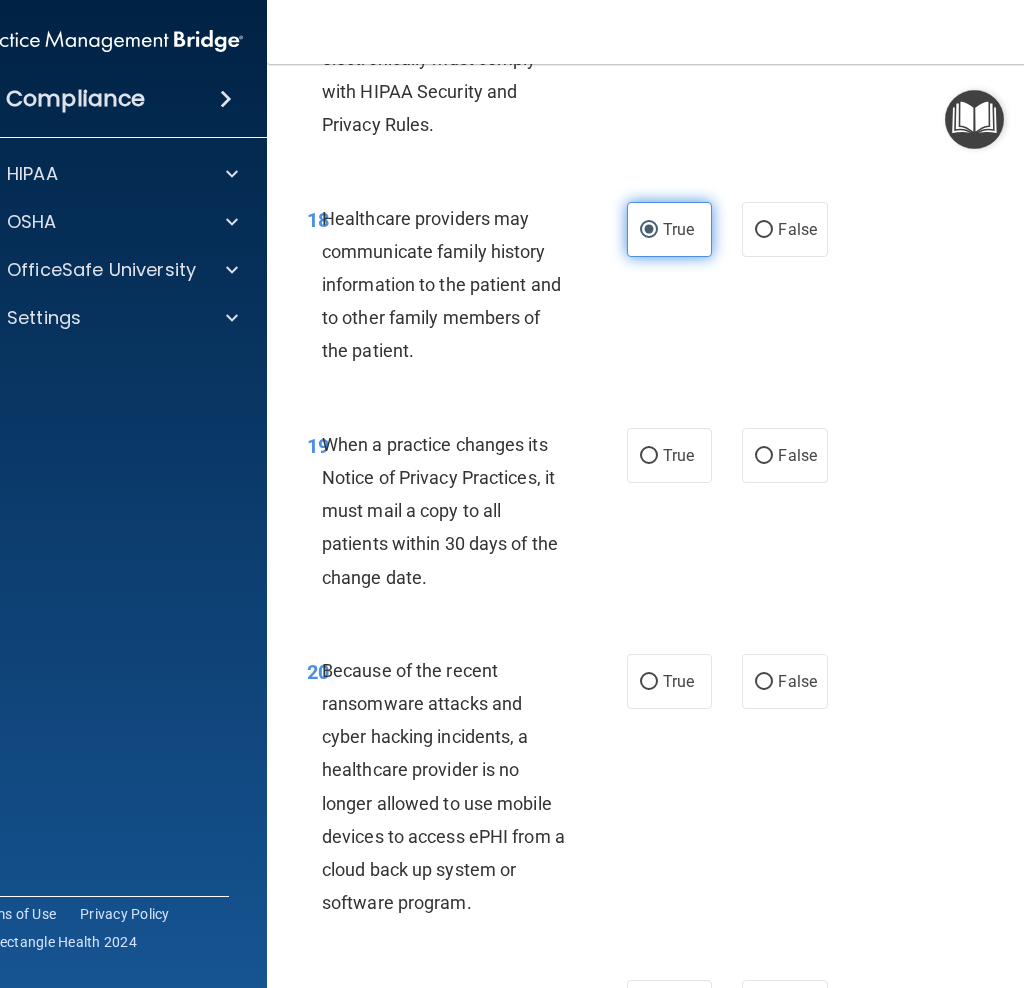scroll, scrollTop: 4235, scrollLeft: 0, axis: vertical 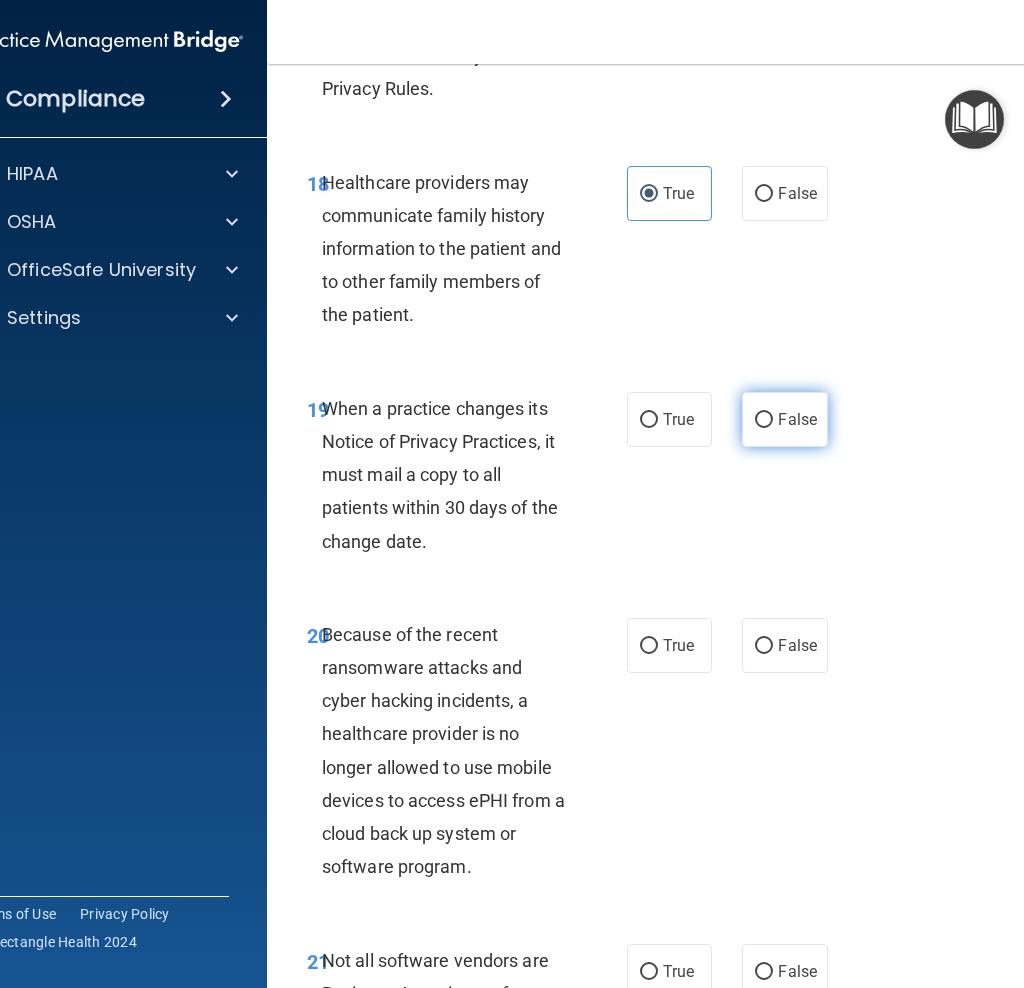 click on "False" at bounding box center (784, 419) 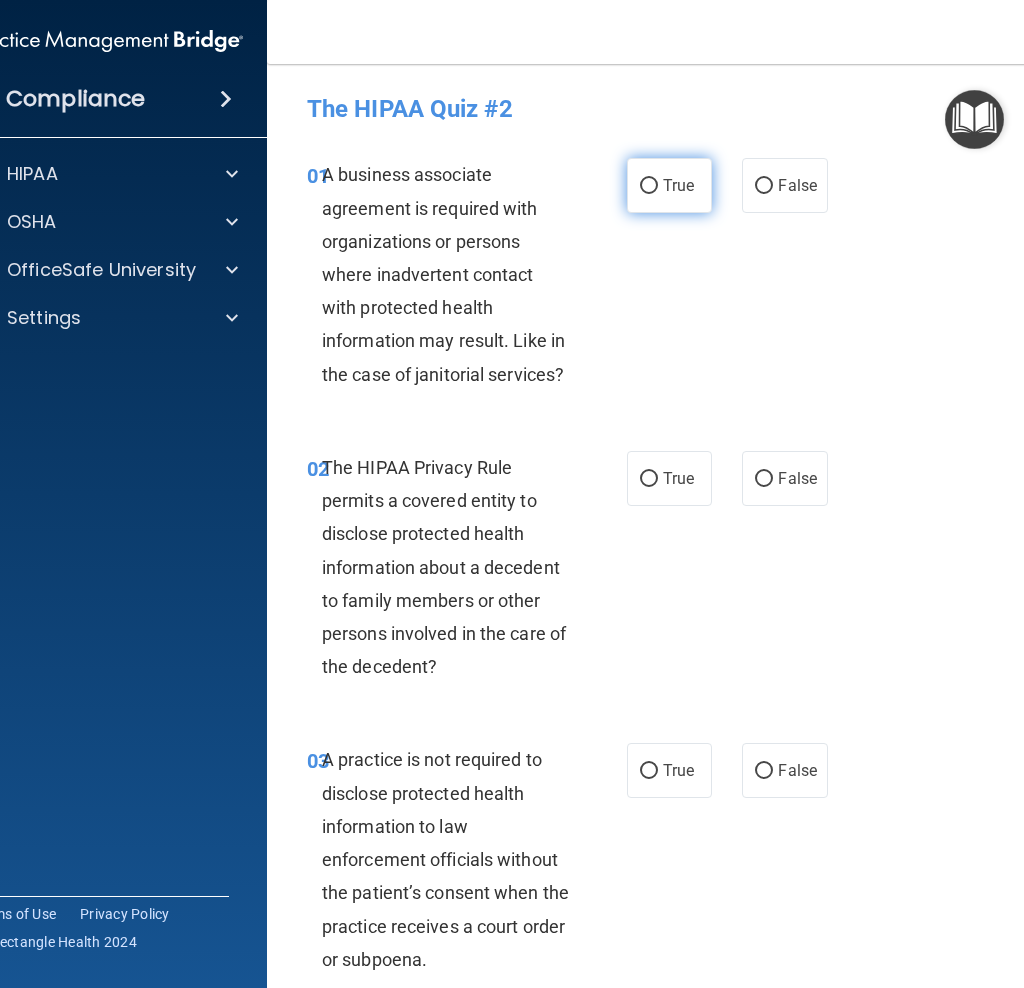 scroll, scrollTop: 0, scrollLeft: 0, axis: both 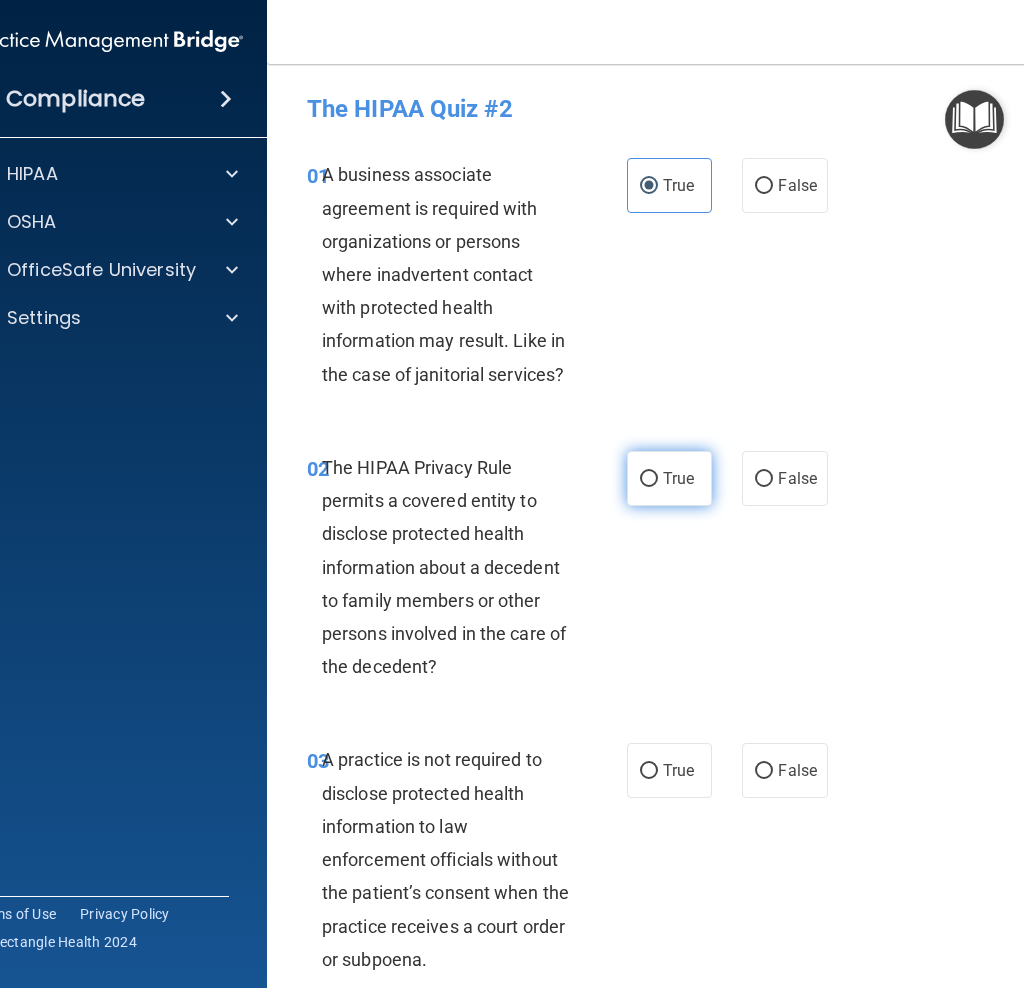 click on "True" at bounding box center (678, 478) 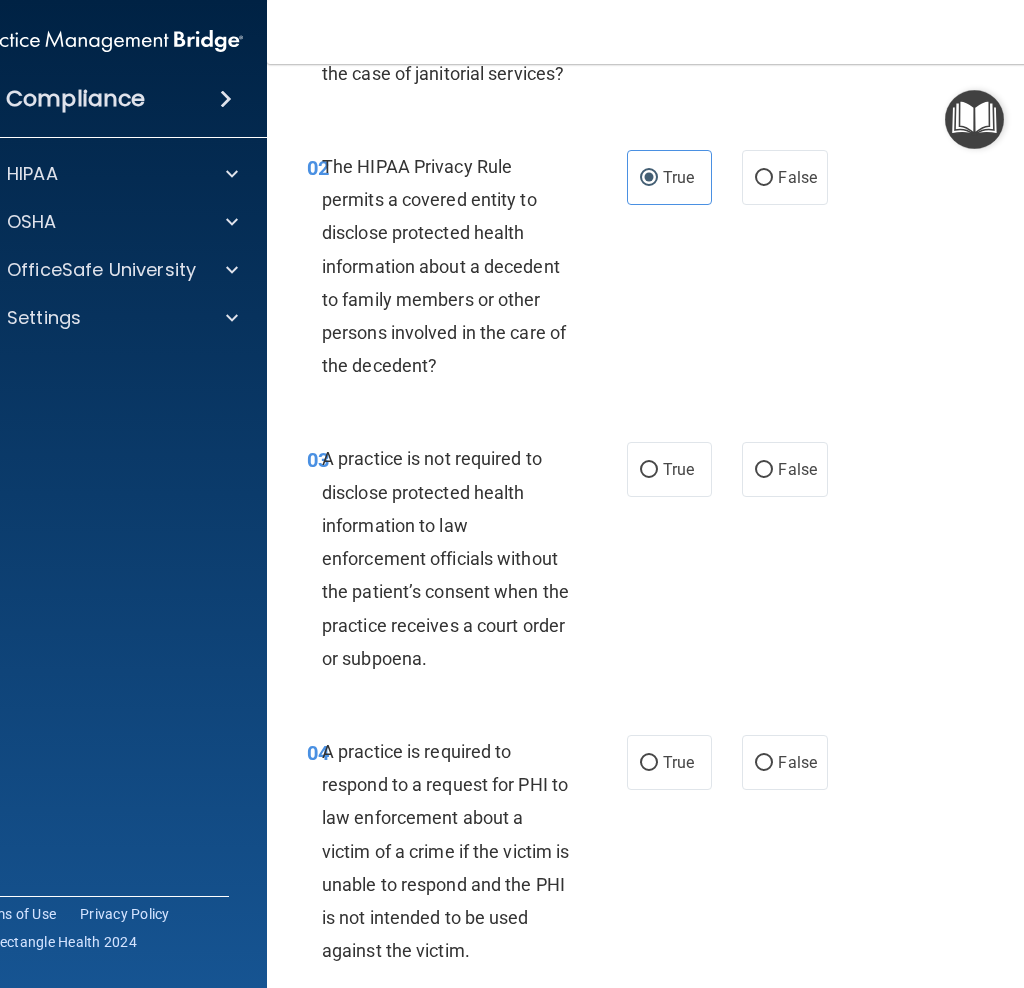 scroll, scrollTop: 543, scrollLeft: 0, axis: vertical 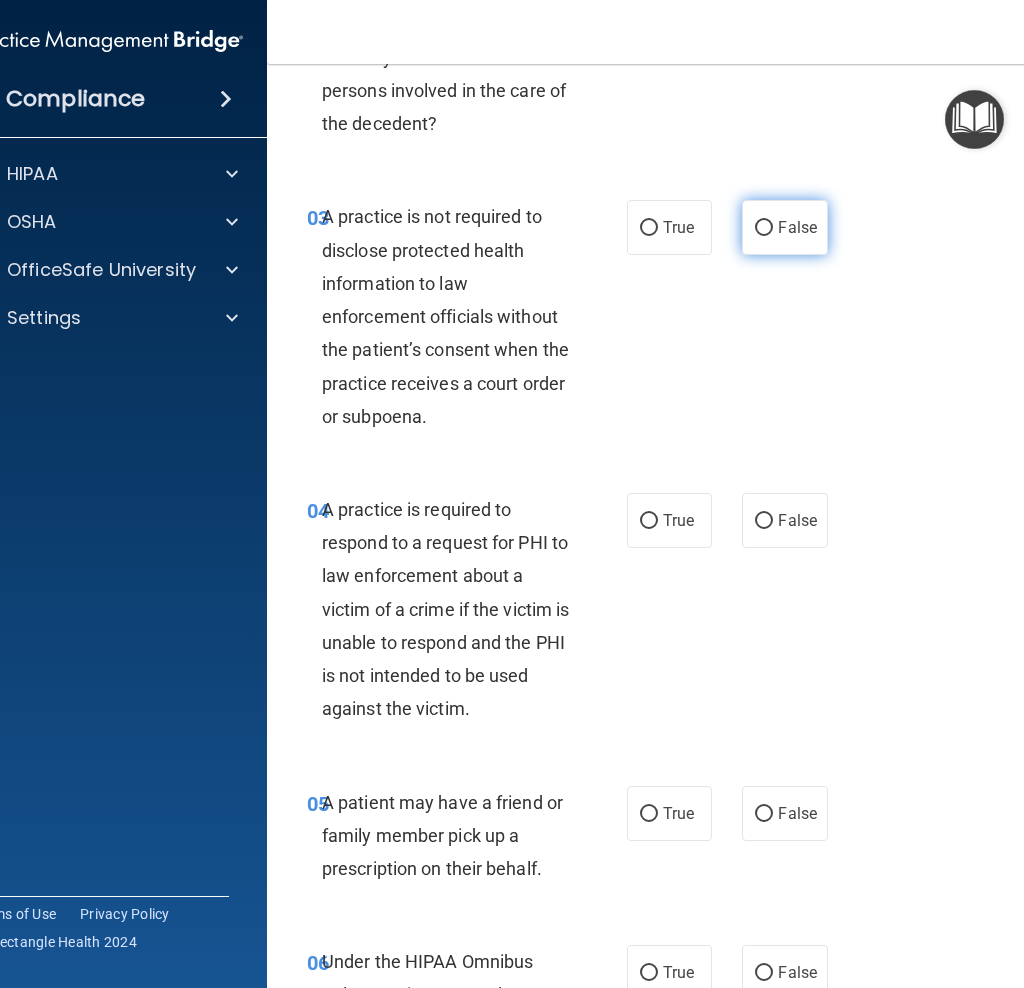 click on "False" at bounding box center (797, 227) 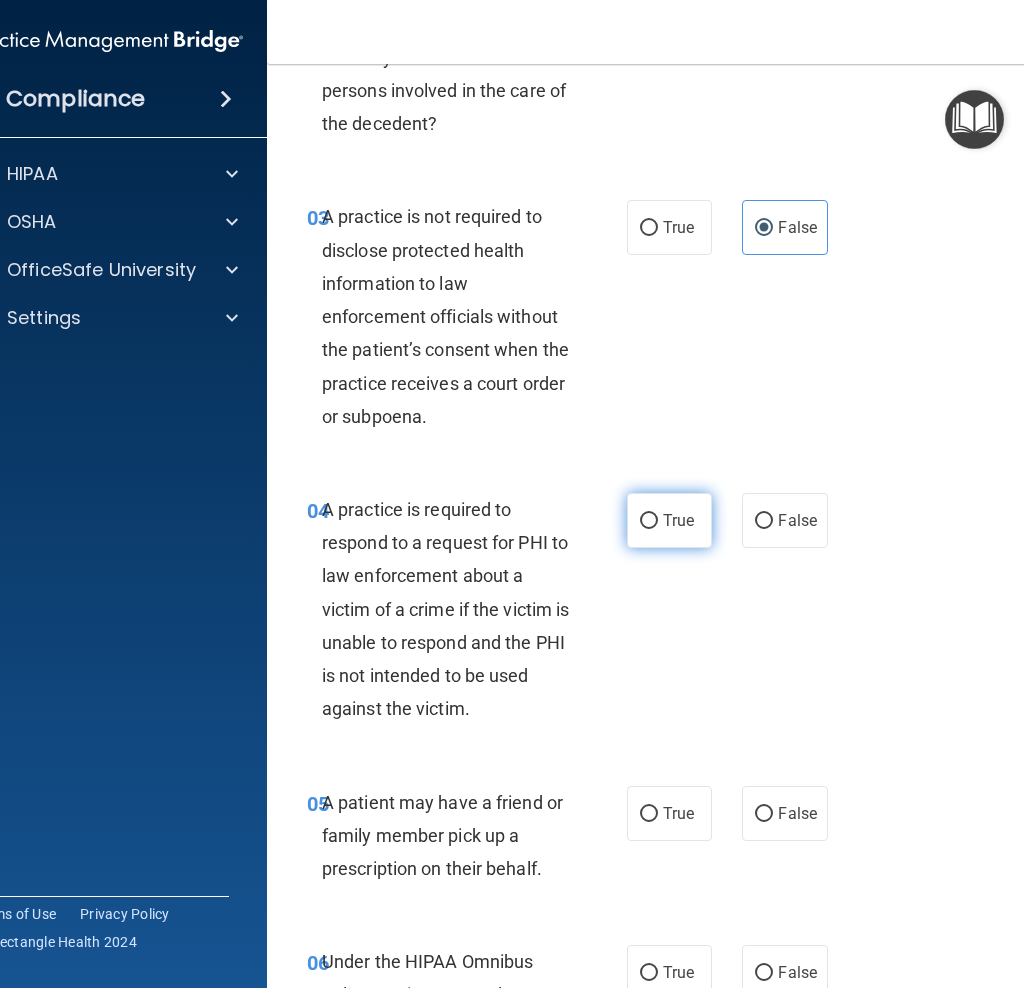 click on "True" at bounding box center (678, 520) 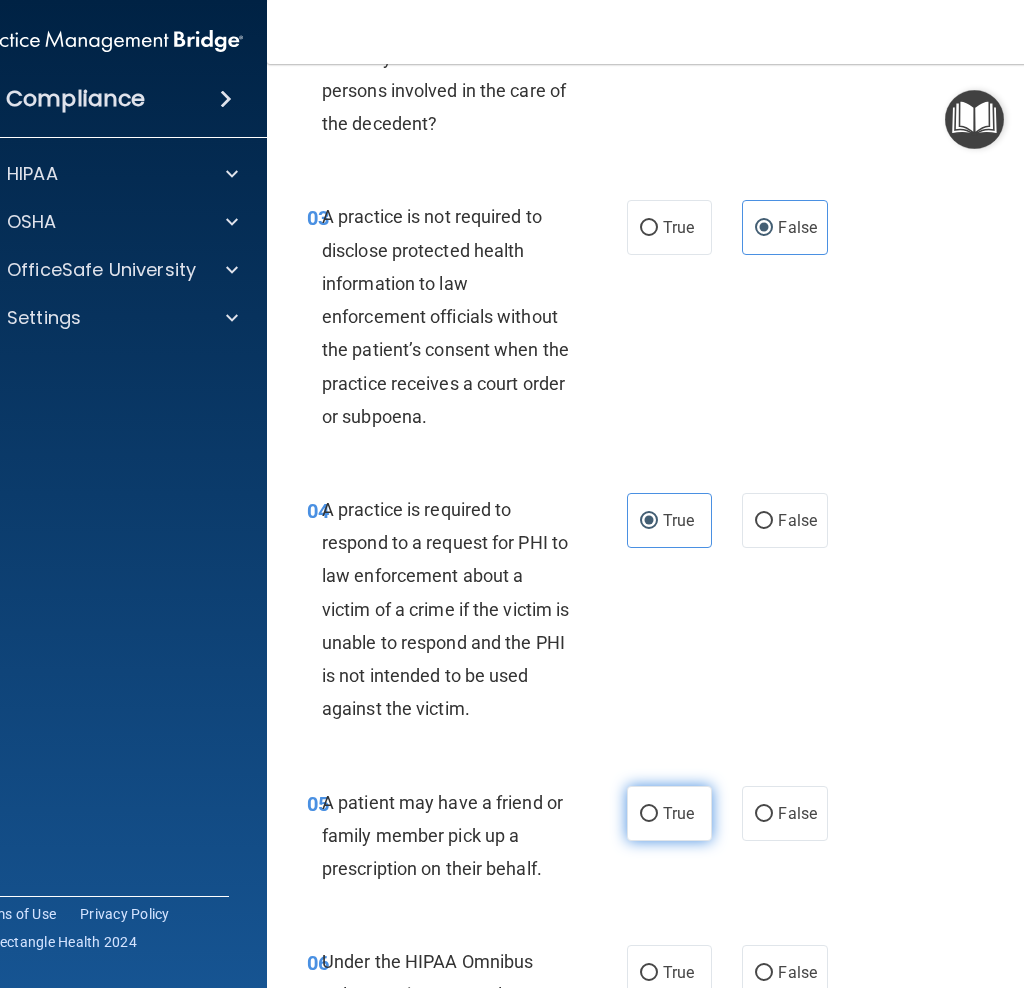 click on "True" at bounding box center (669, 813) 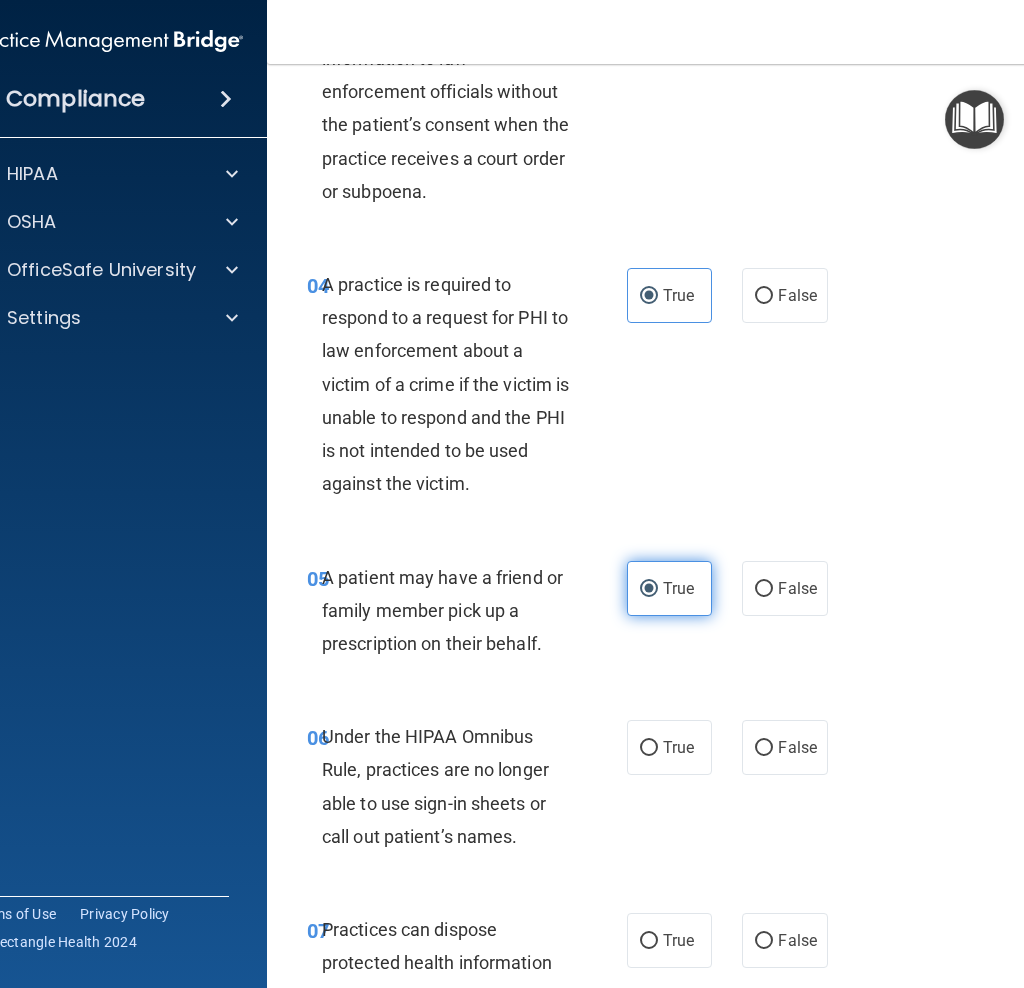 scroll, scrollTop: 778, scrollLeft: 0, axis: vertical 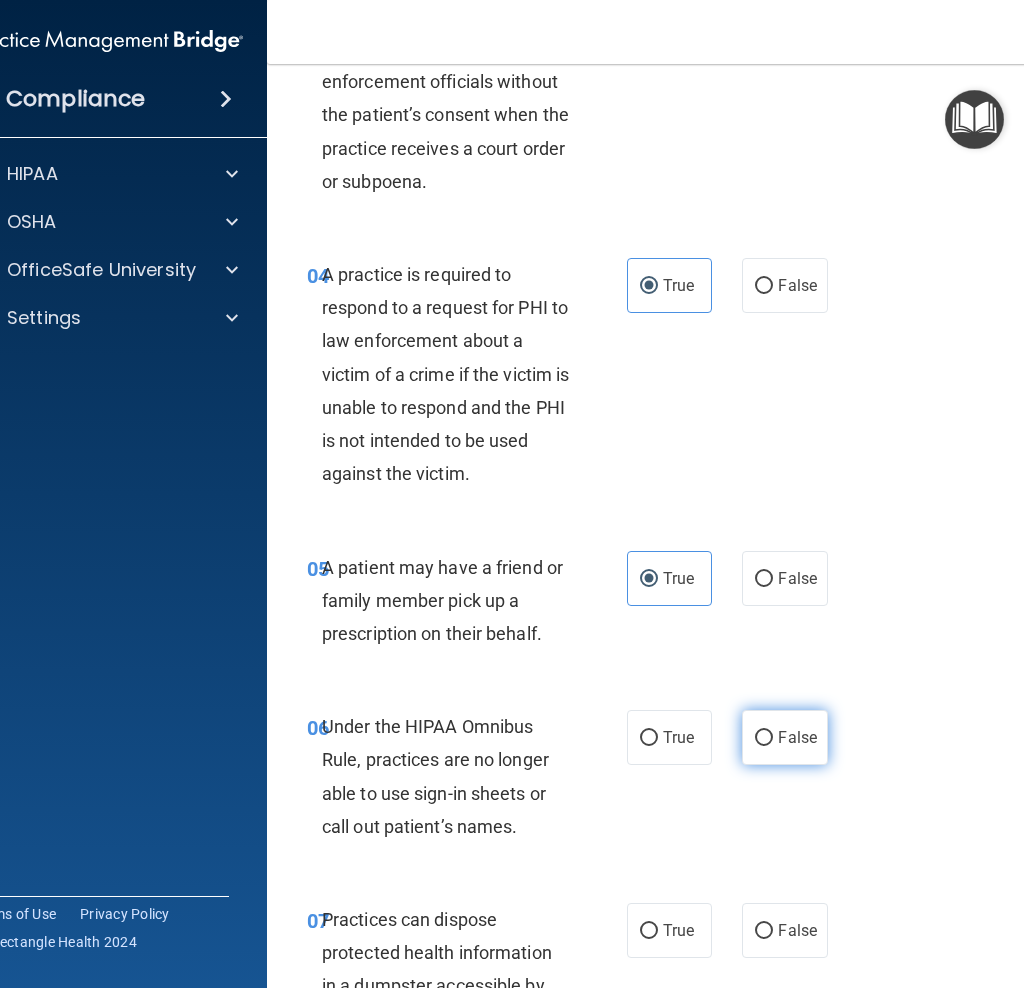 click on "False" at bounding box center (784, 737) 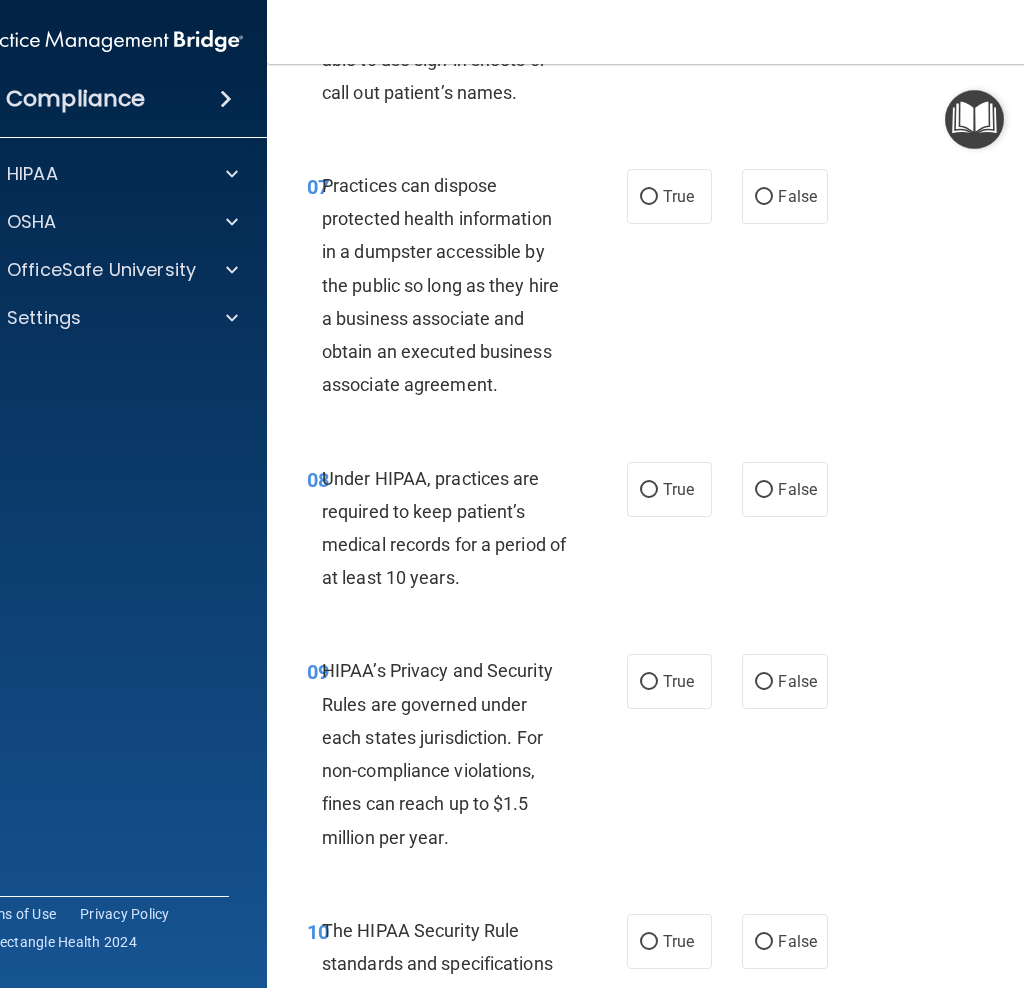 scroll, scrollTop: 1525, scrollLeft: 0, axis: vertical 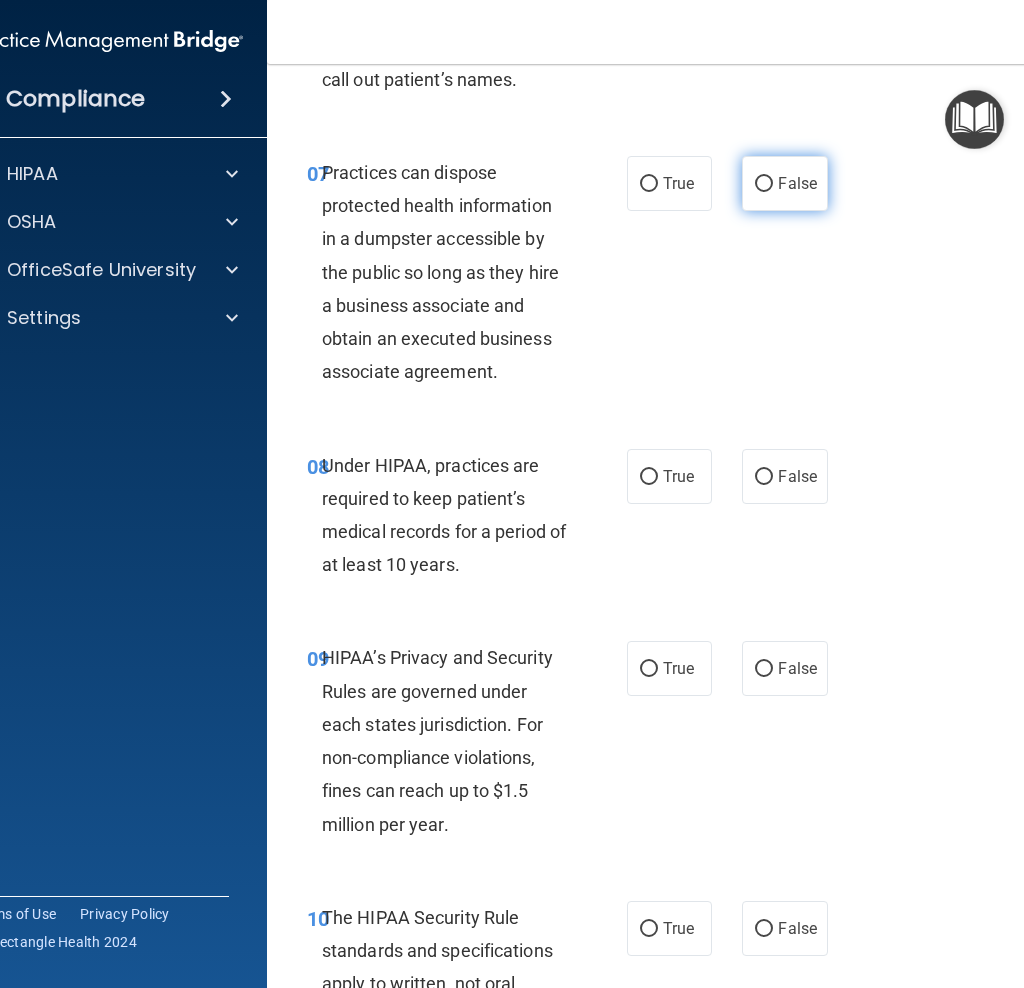 click on "False" at bounding box center (764, 184) 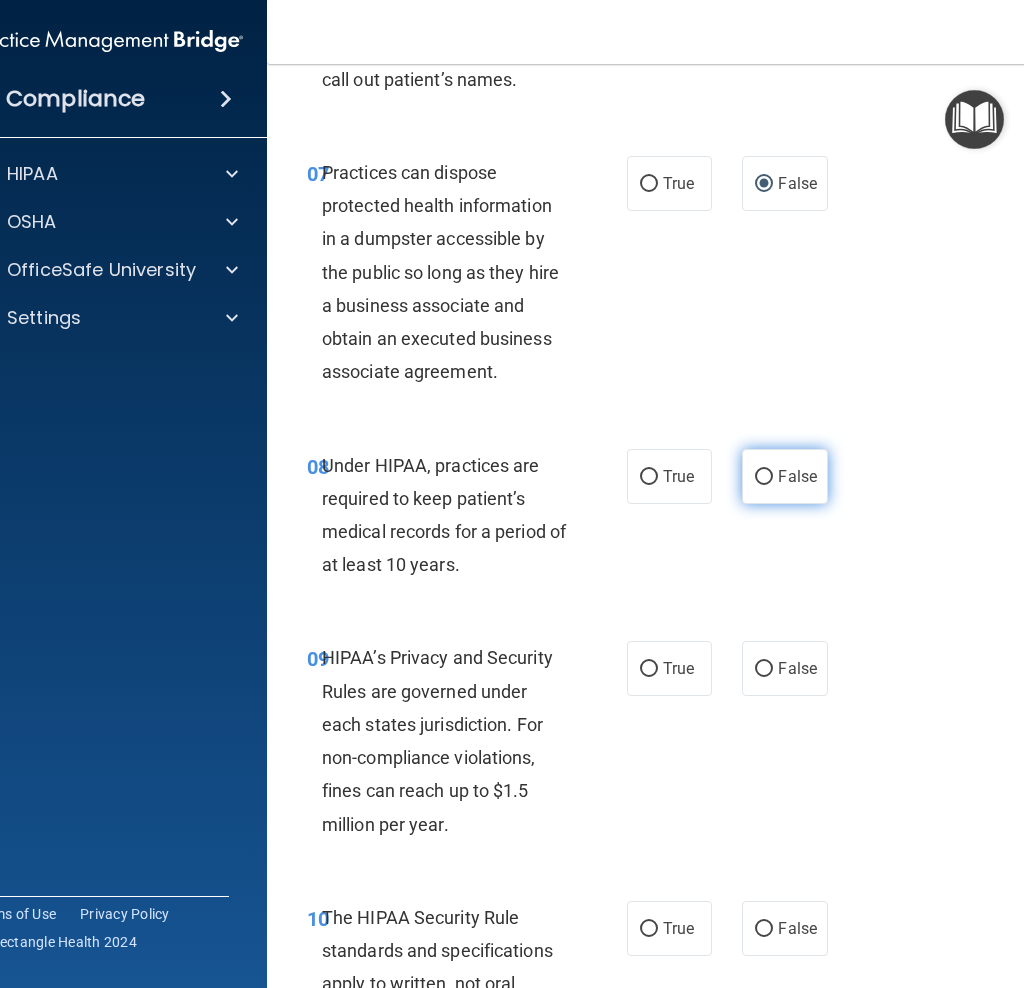 click on "False" at bounding box center (784, 476) 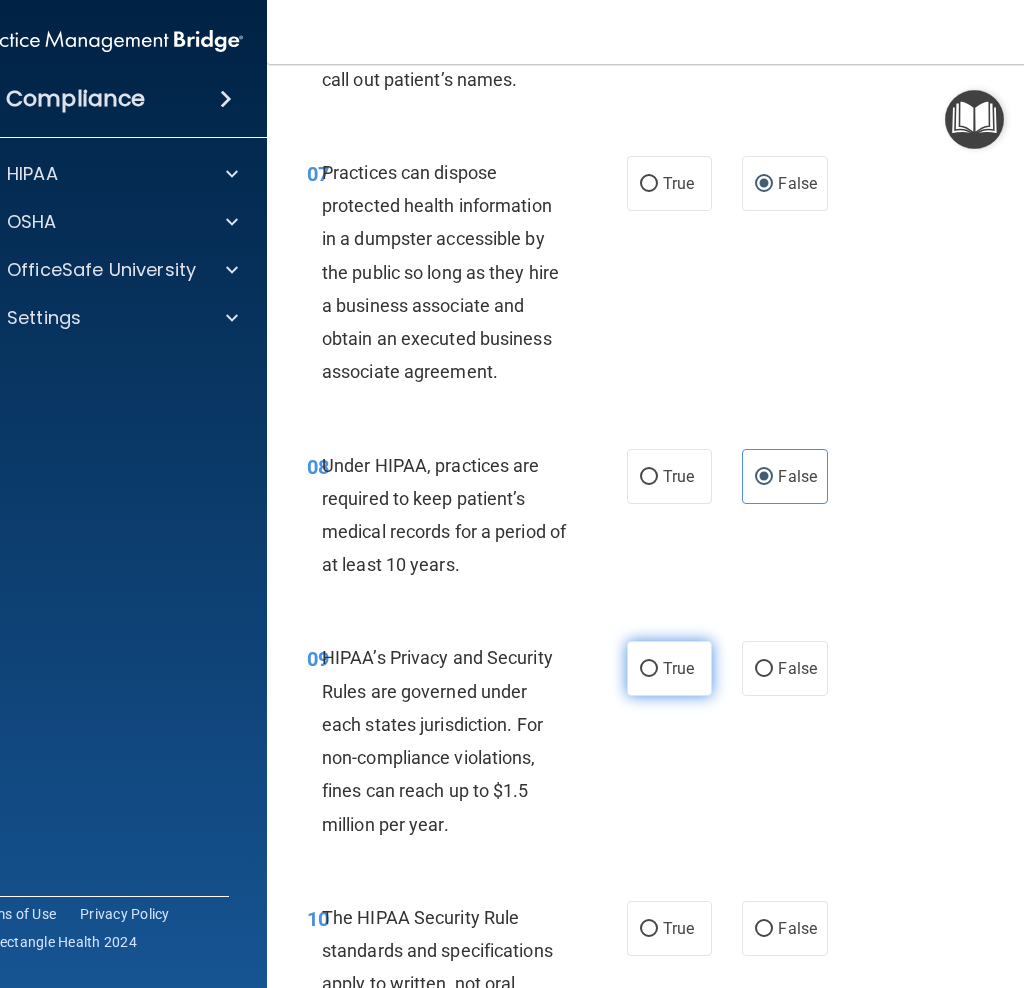 click on "True" at bounding box center [669, 668] 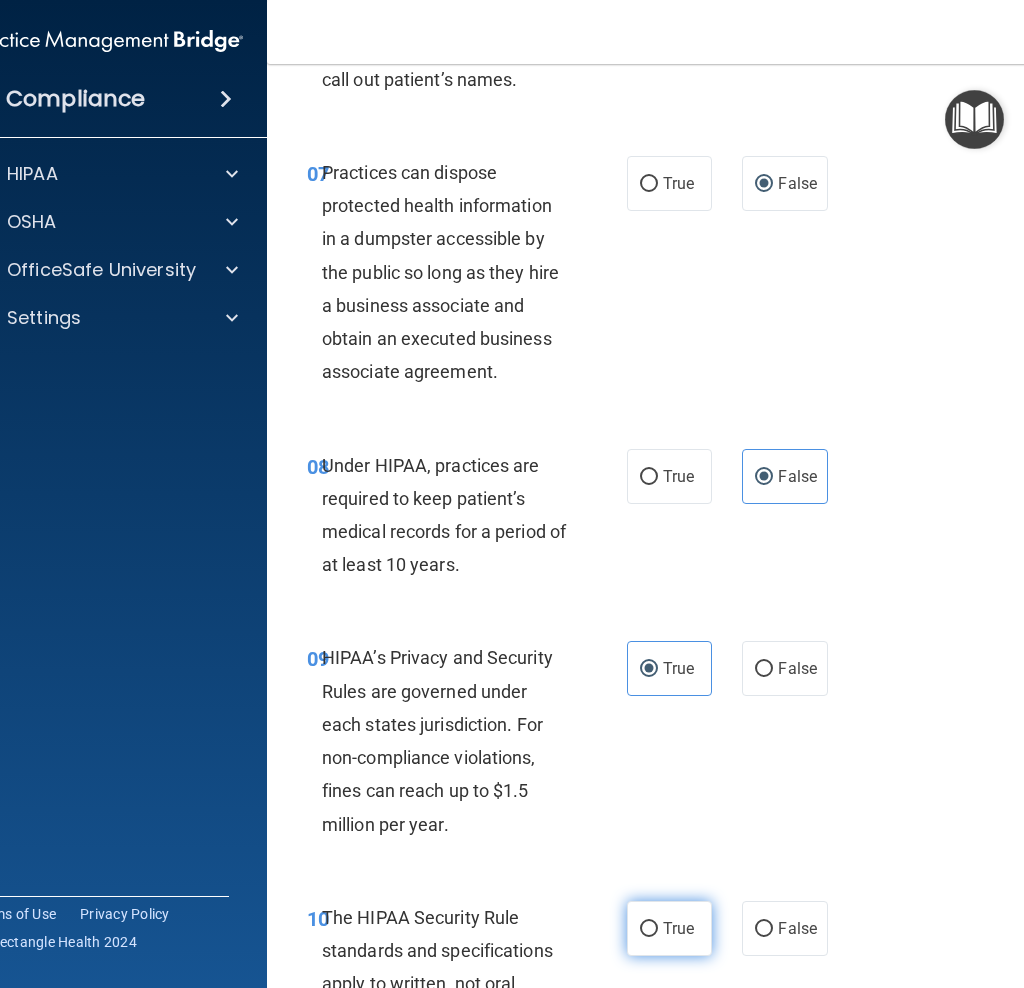 click on "True" at bounding box center [649, 929] 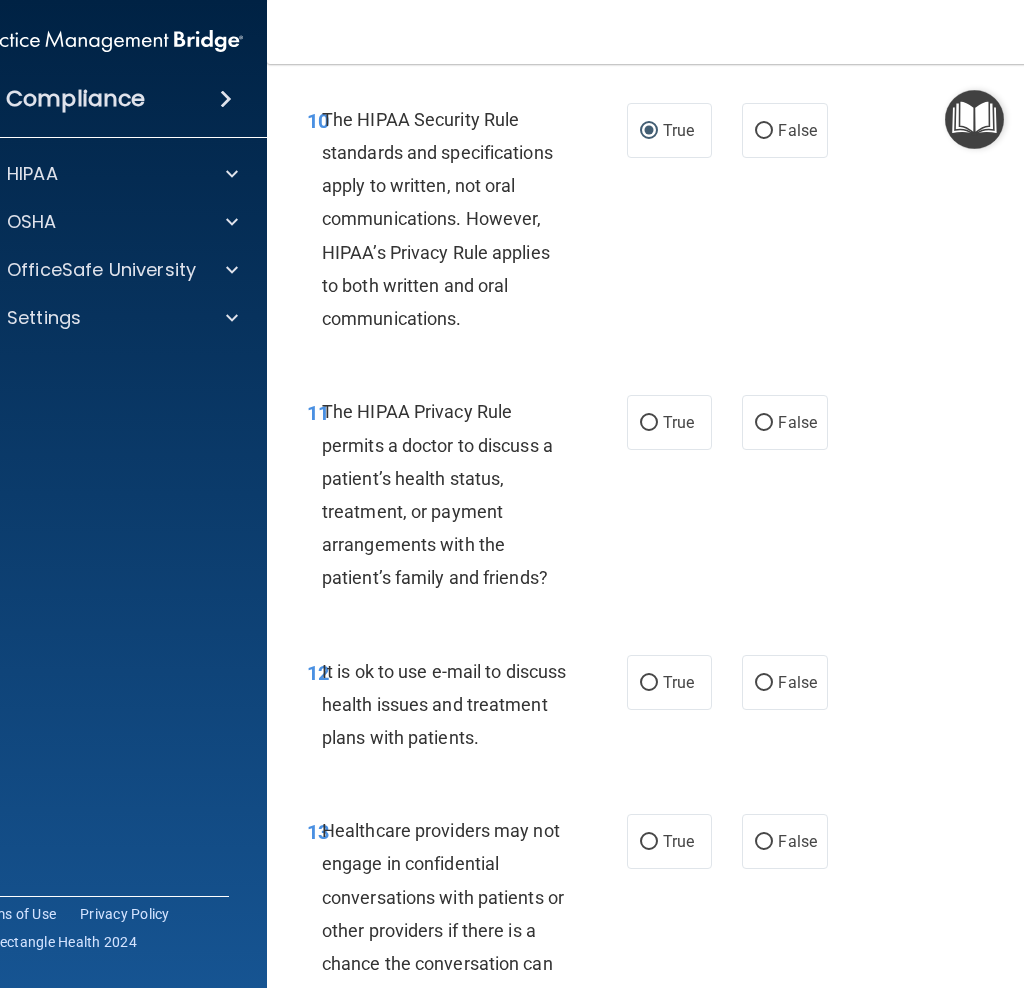 scroll, scrollTop: 2326, scrollLeft: 0, axis: vertical 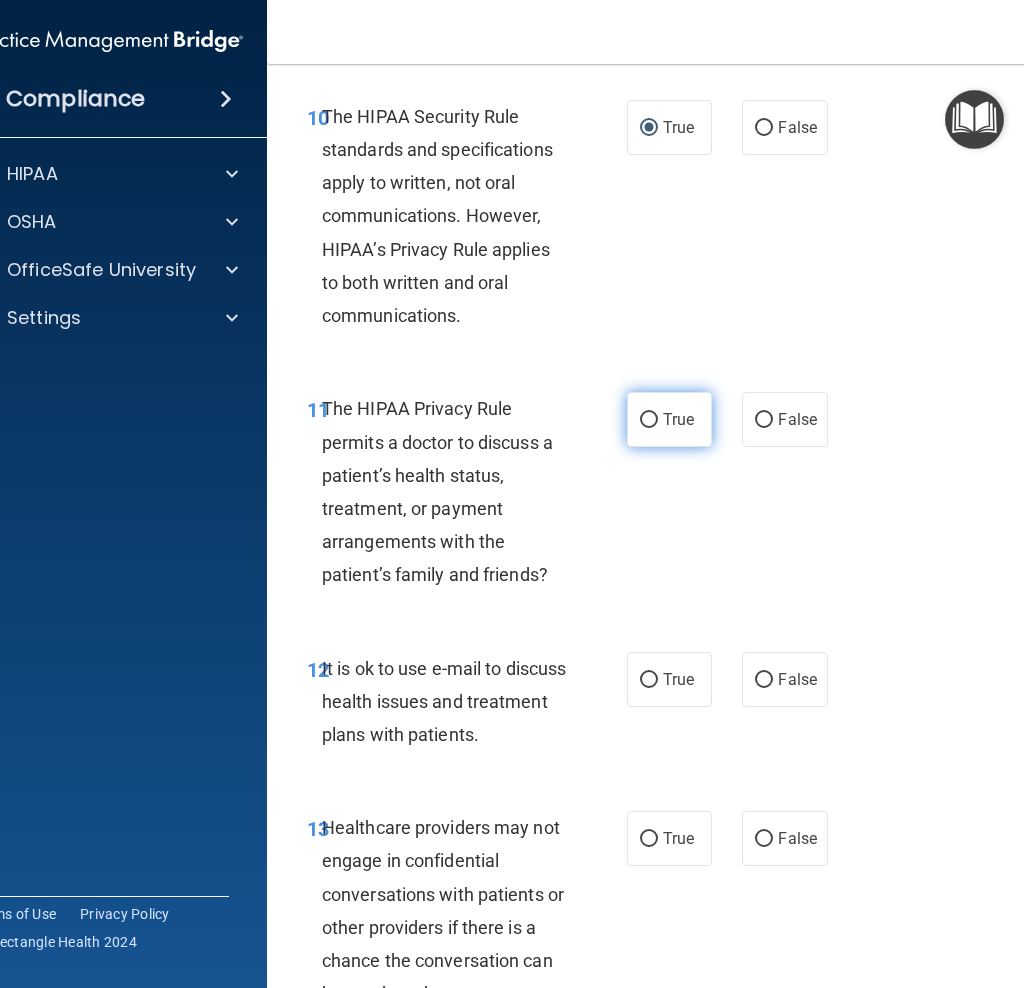 click on "True" at bounding box center (669, 419) 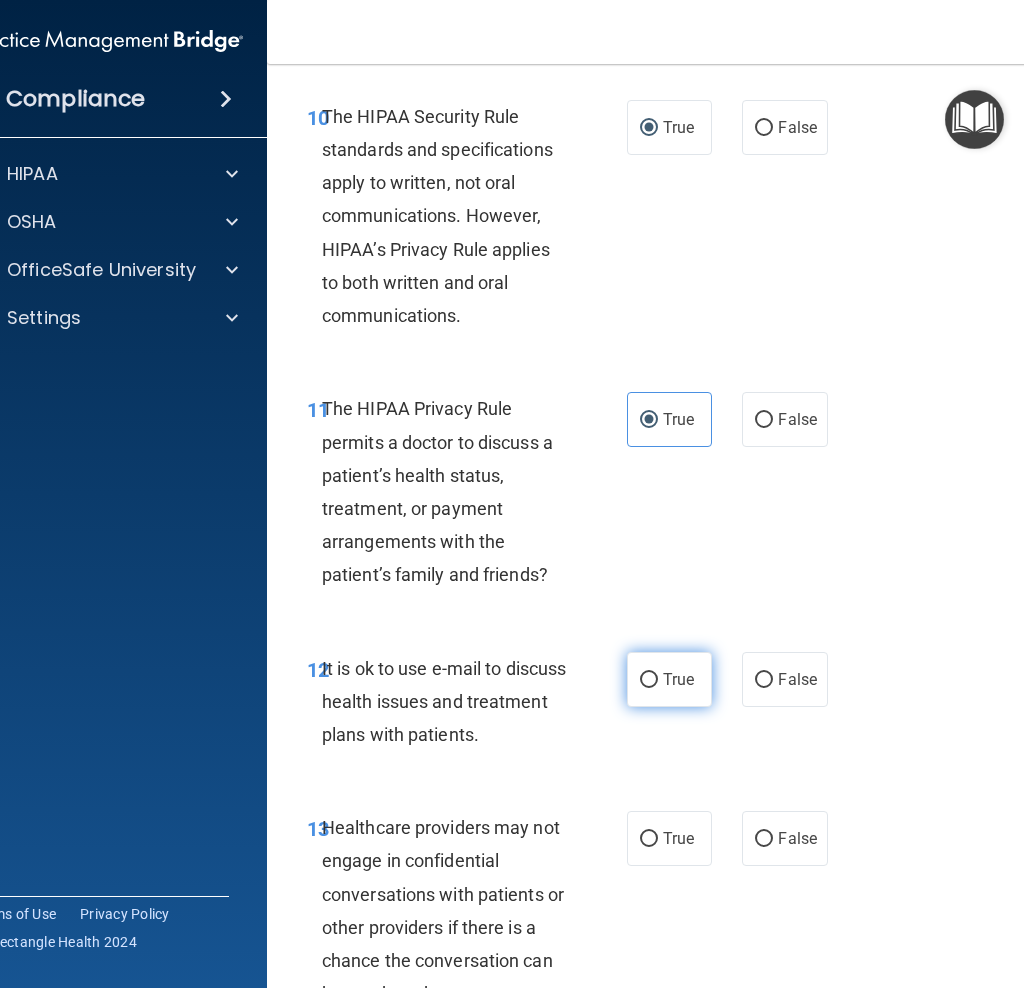 click on "True" at bounding box center [669, 679] 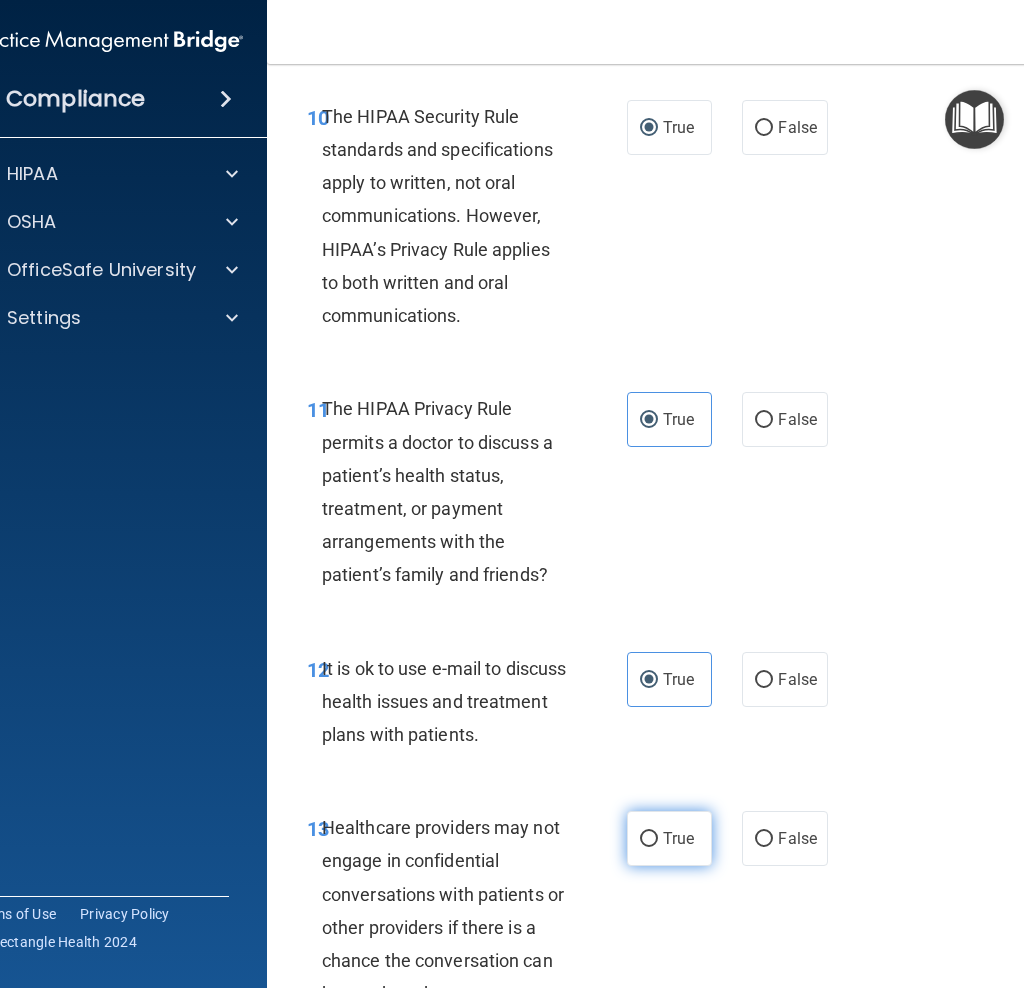 click on "True" at bounding box center (669, 838) 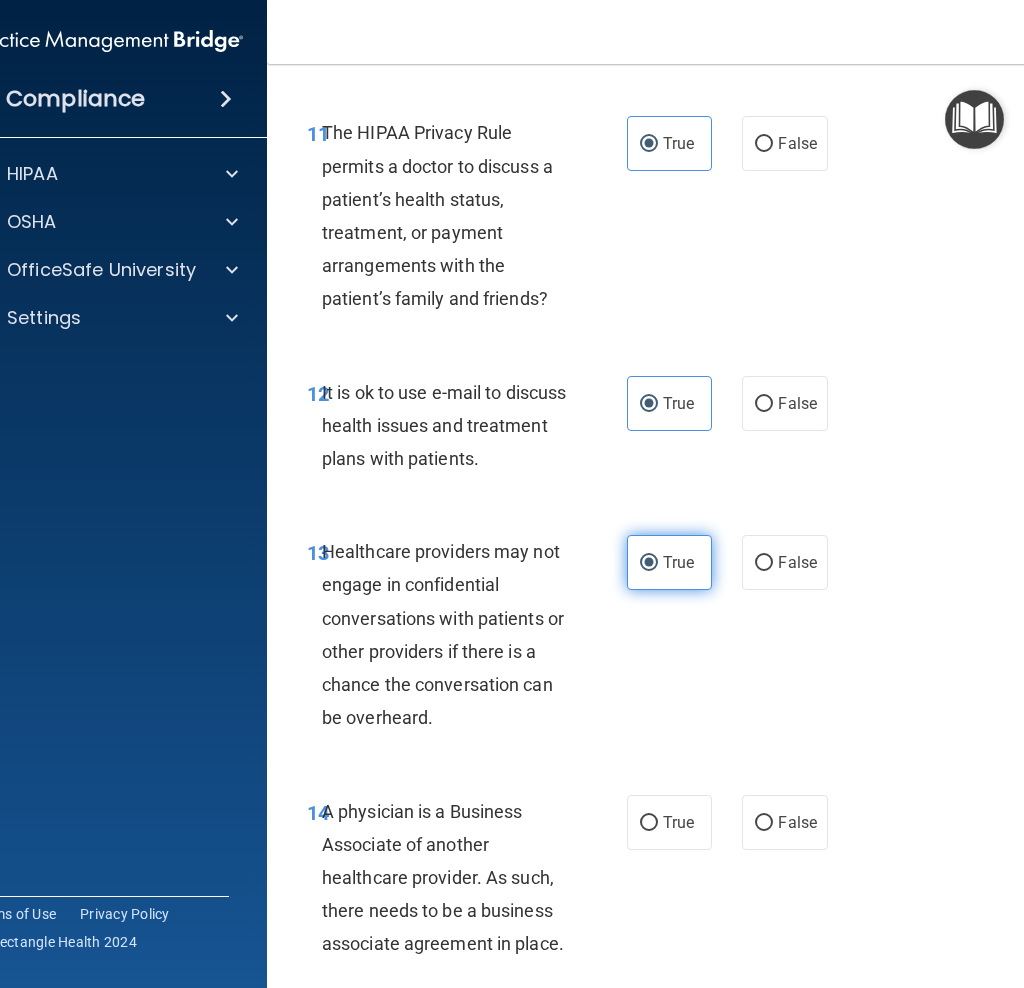 scroll, scrollTop: 2606, scrollLeft: 0, axis: vertical 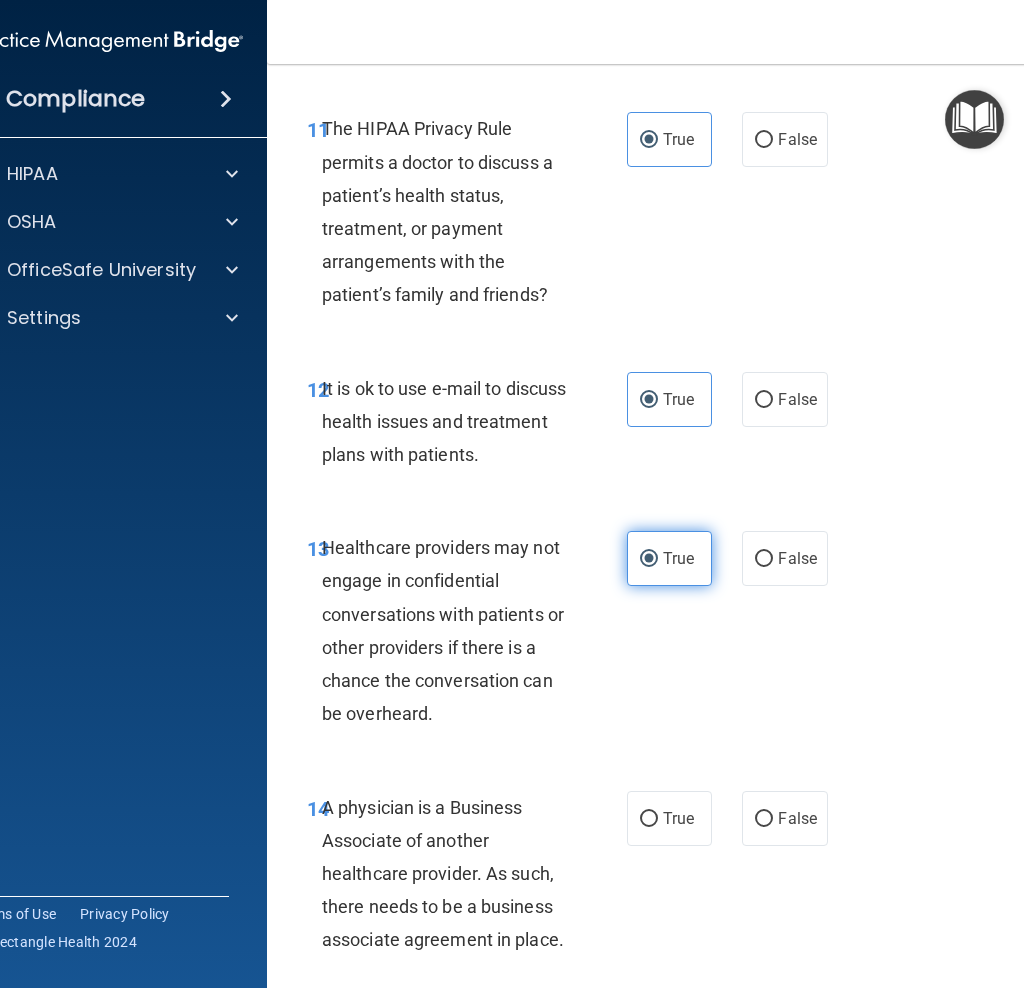 click on "True" at bounding box center [678, 818] 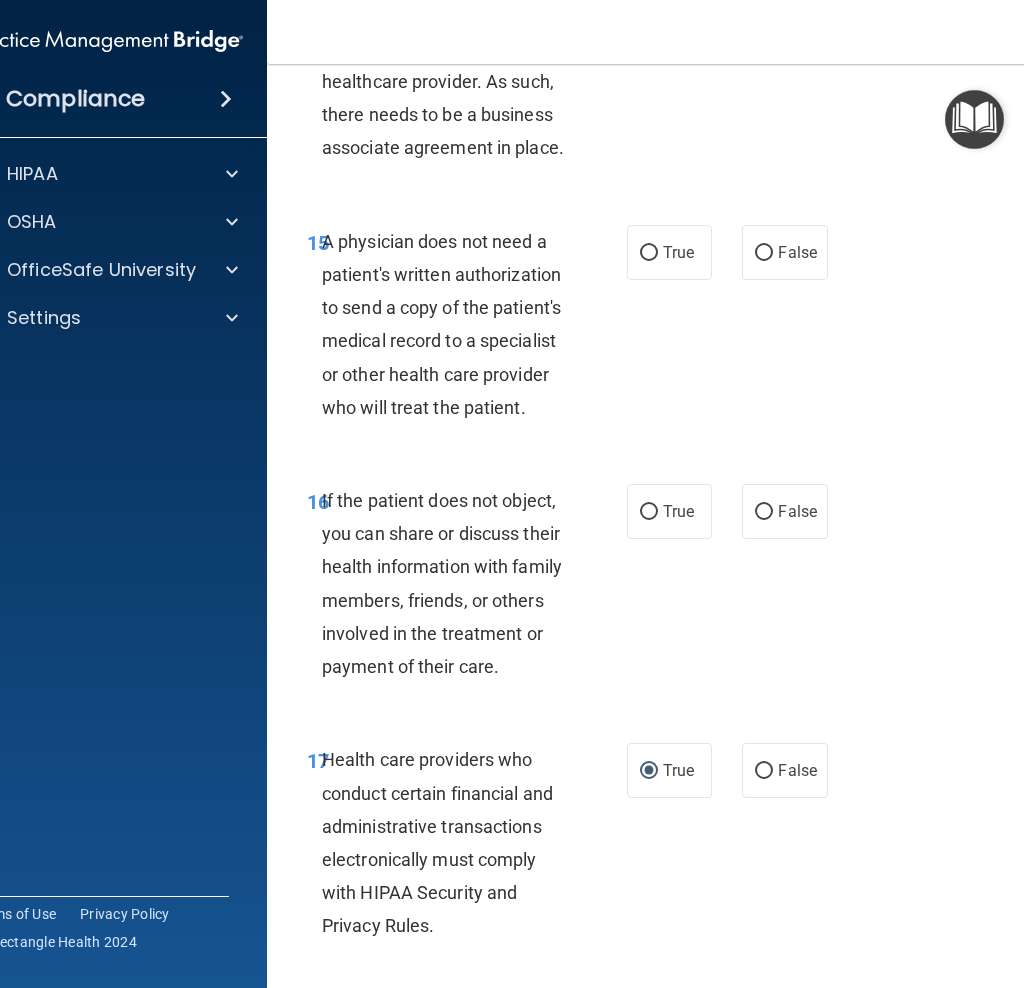 scroll, scrollTop: 3404, scrollLeft: 0, axis: vertical 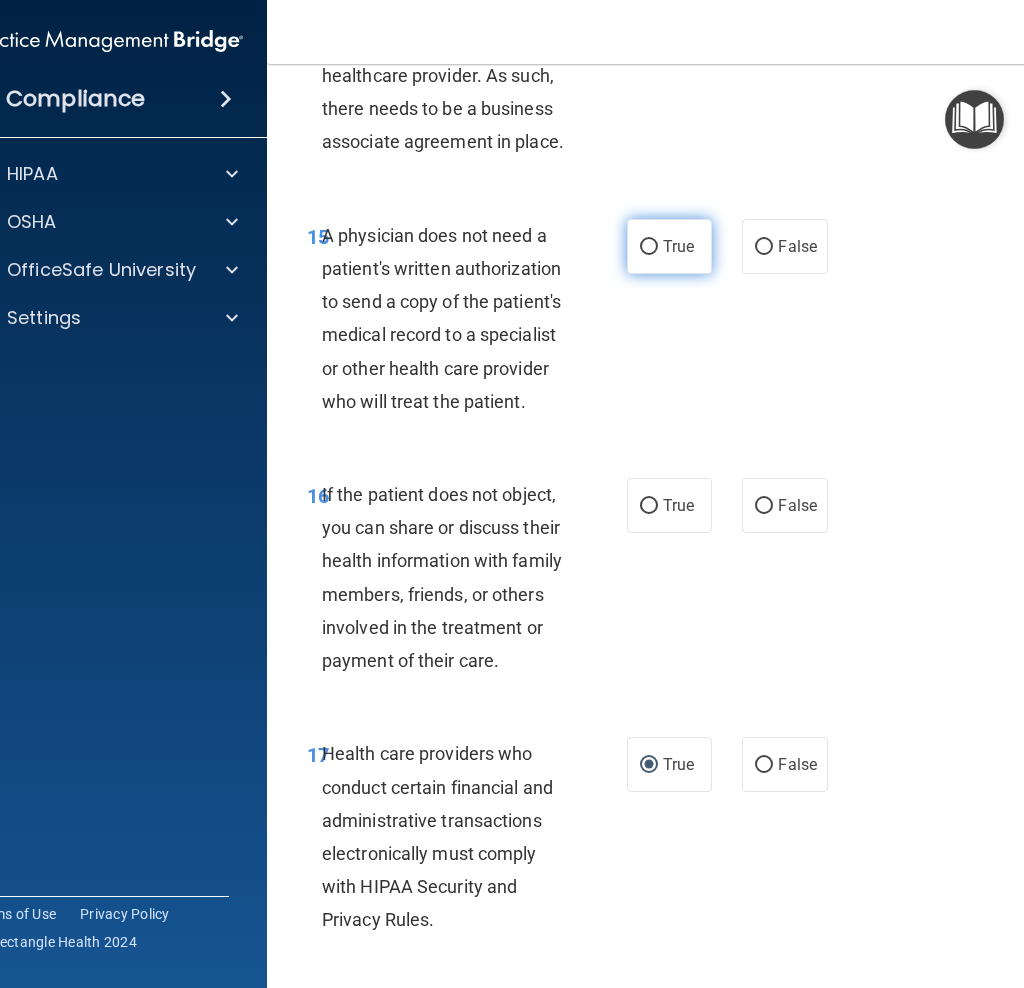click on "True" at bounding box center [678, 246] 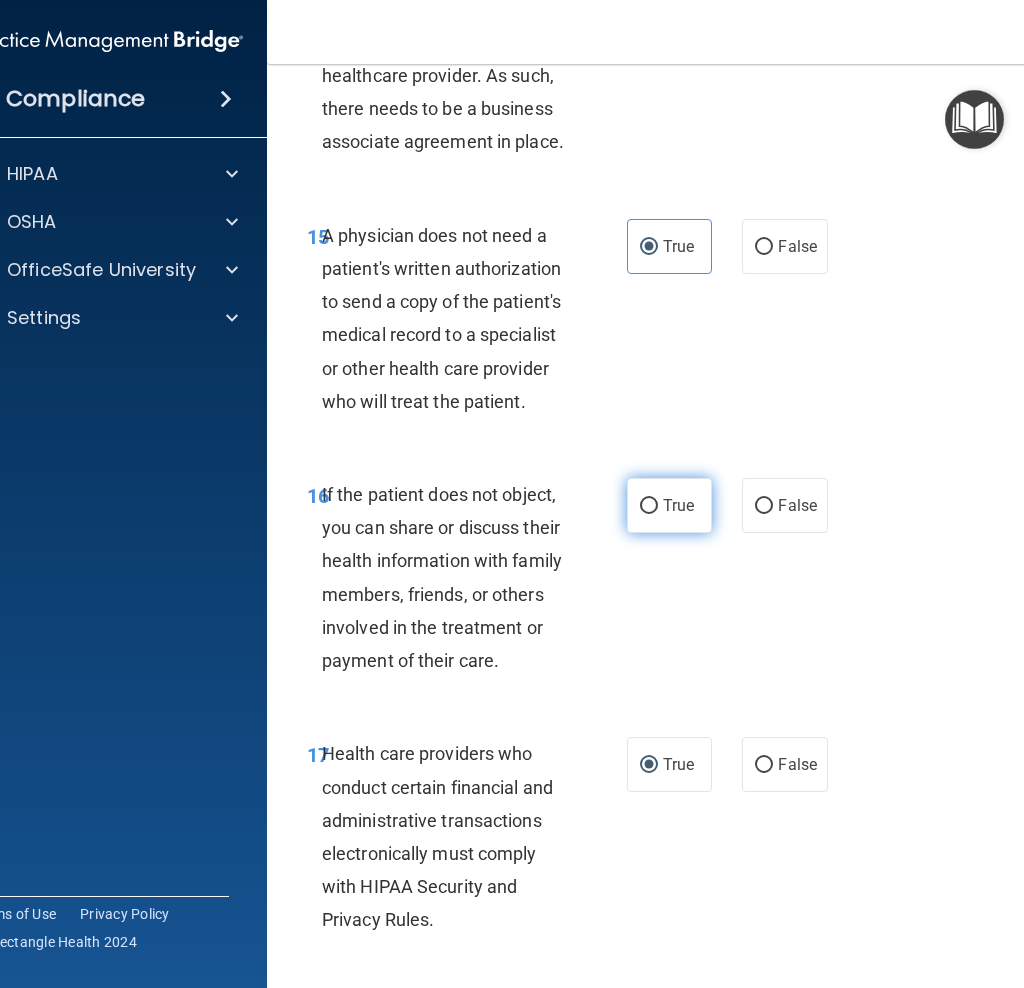click on "True" at bounding box center [678, 505] 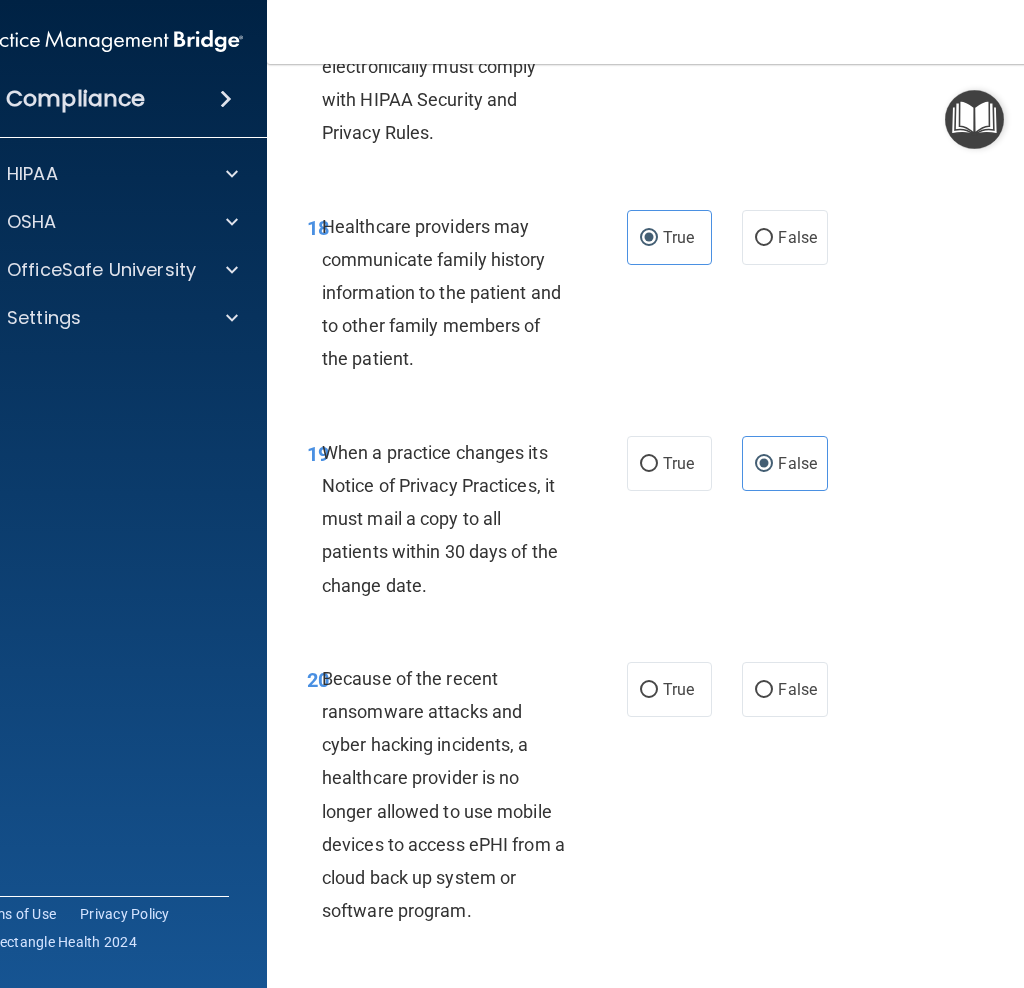 scroll, scrollTop: 4198, scrollLeft: 0, axis: vertical 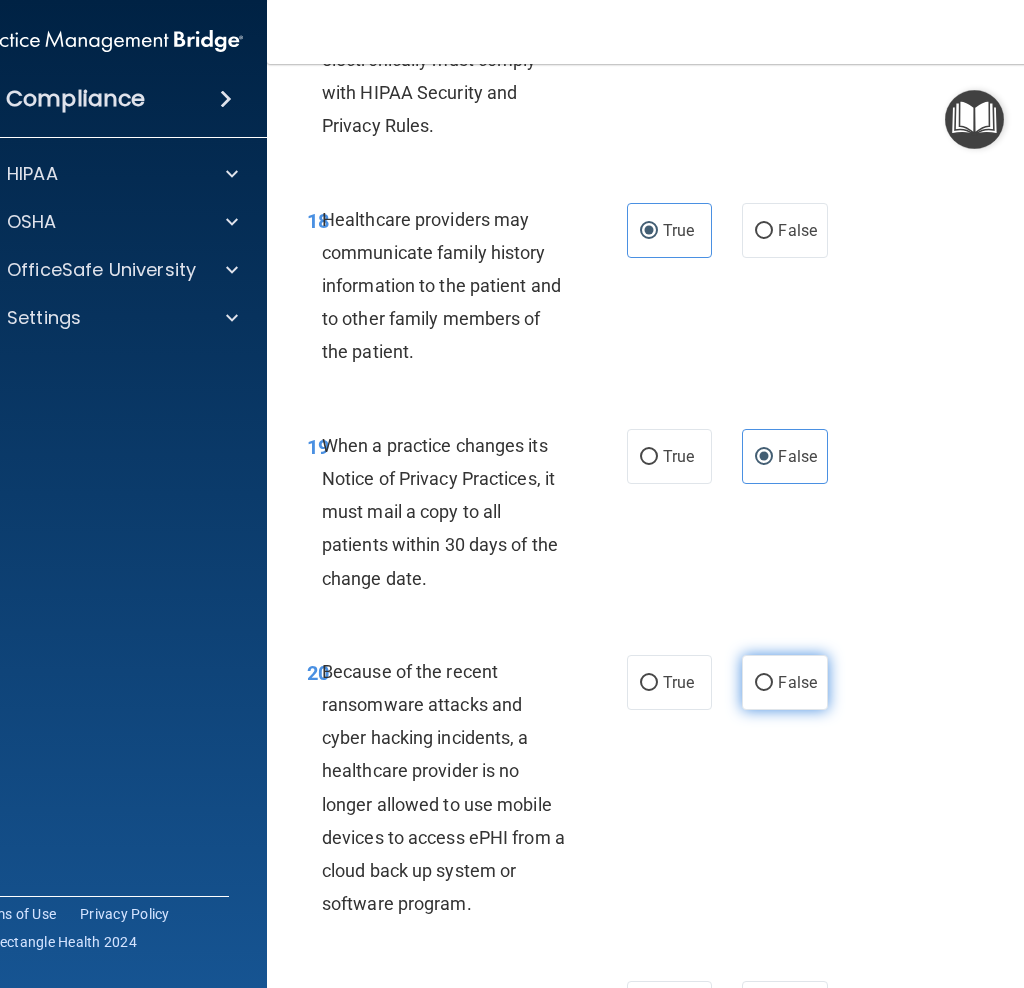 click on "False" at bounding box center [797, 682] 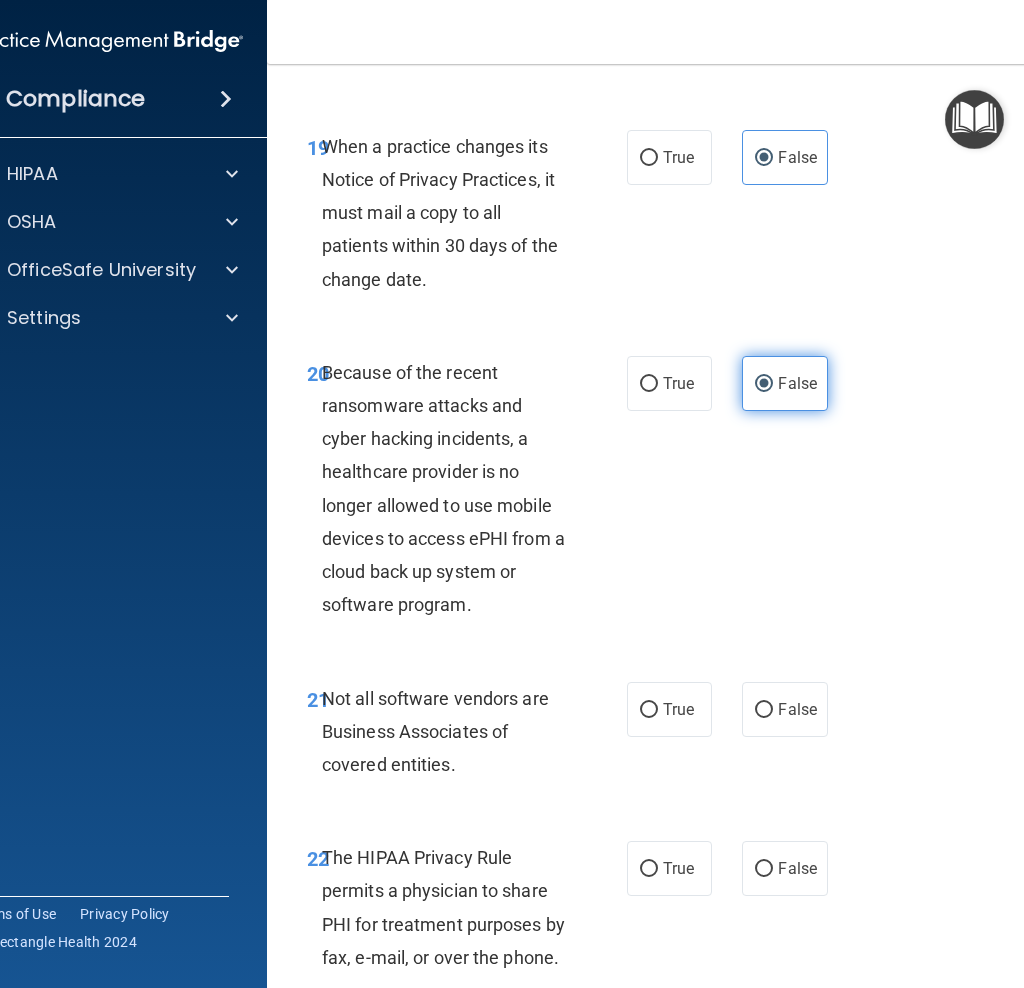 scroll, scrollTop: 4500, scrollLeft: 0, axis: vertical 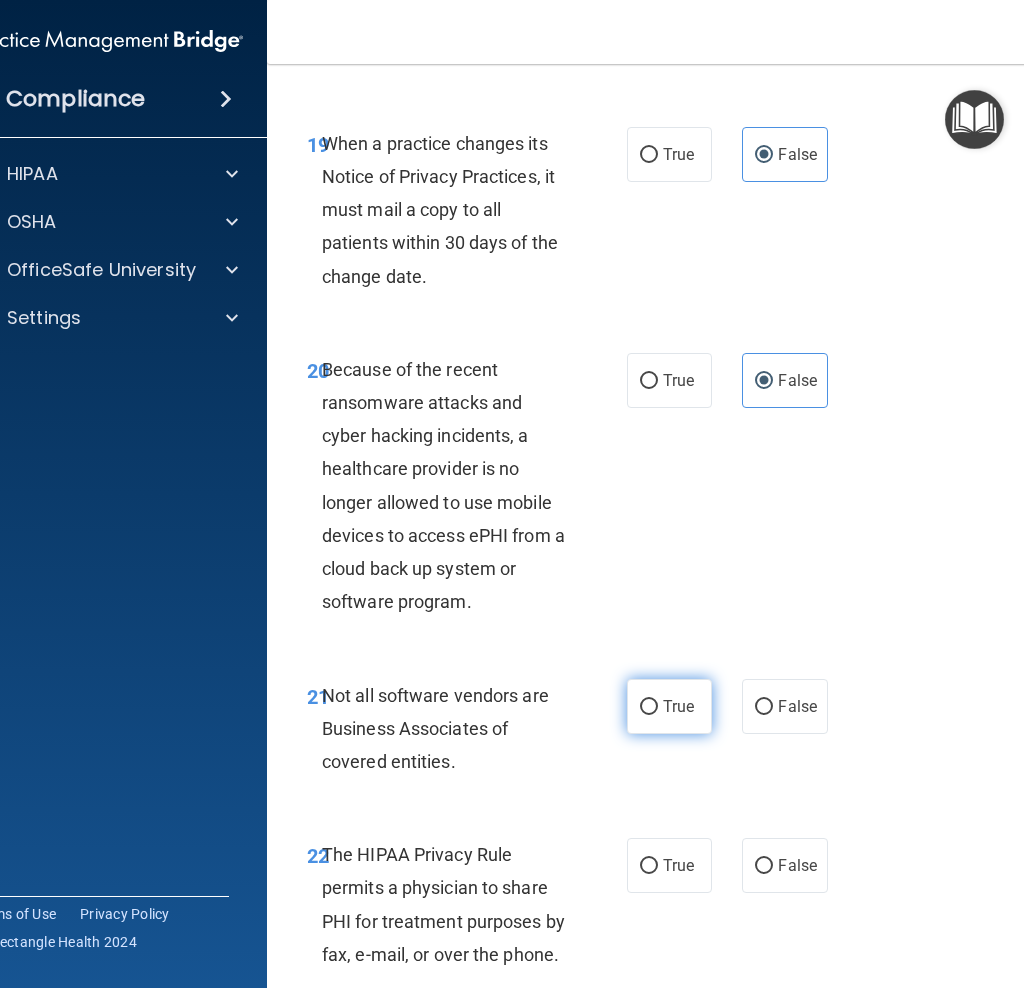 click on "True" at bounding box center (669, 706) 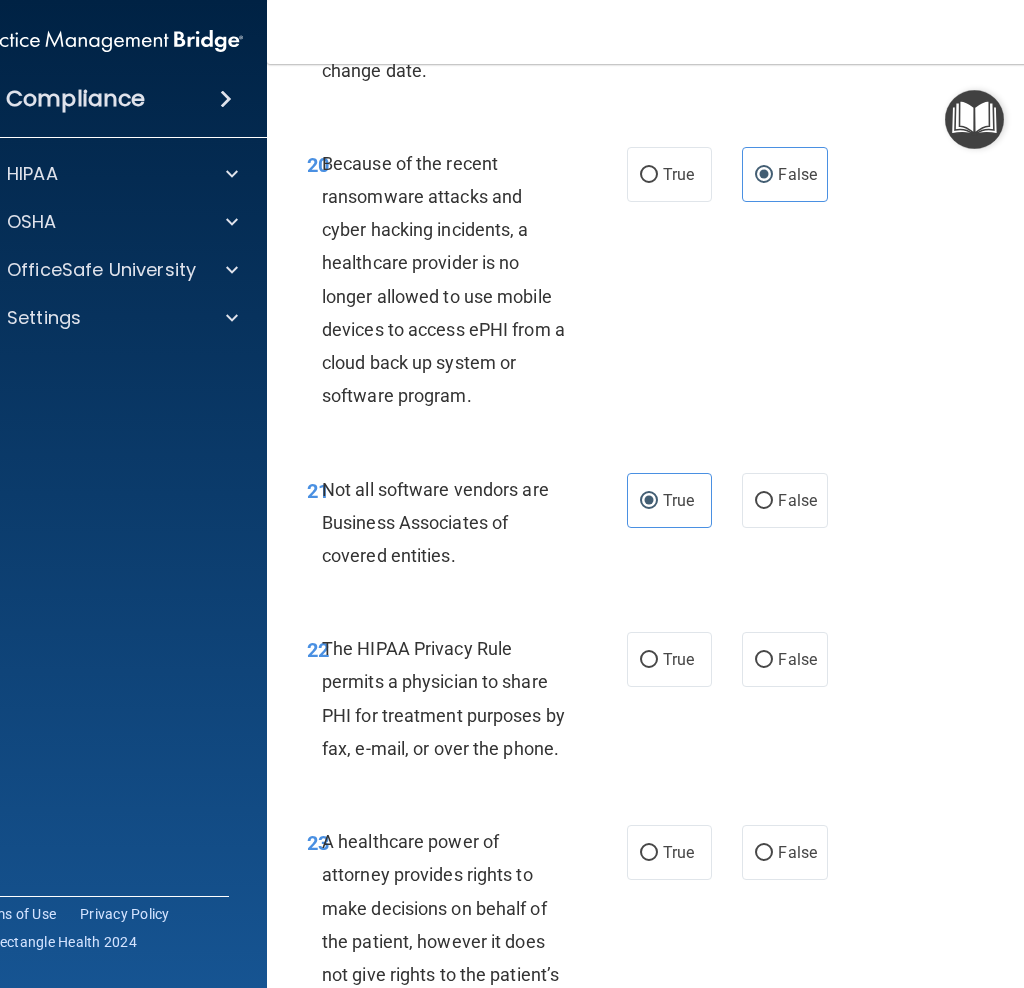 scroll, scrollTop: 4755, scrollLeft: 0, axis: vertical 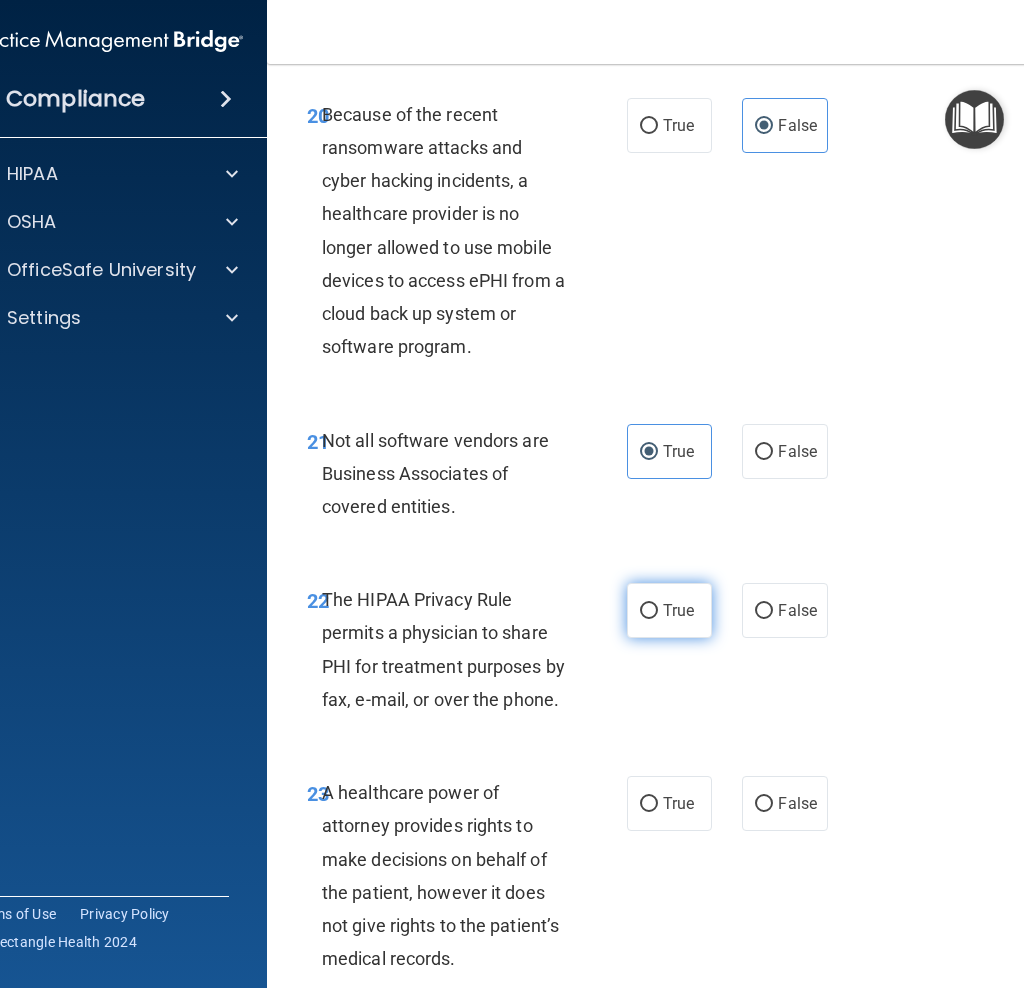 click on "True" at bounding box center [669, 610] 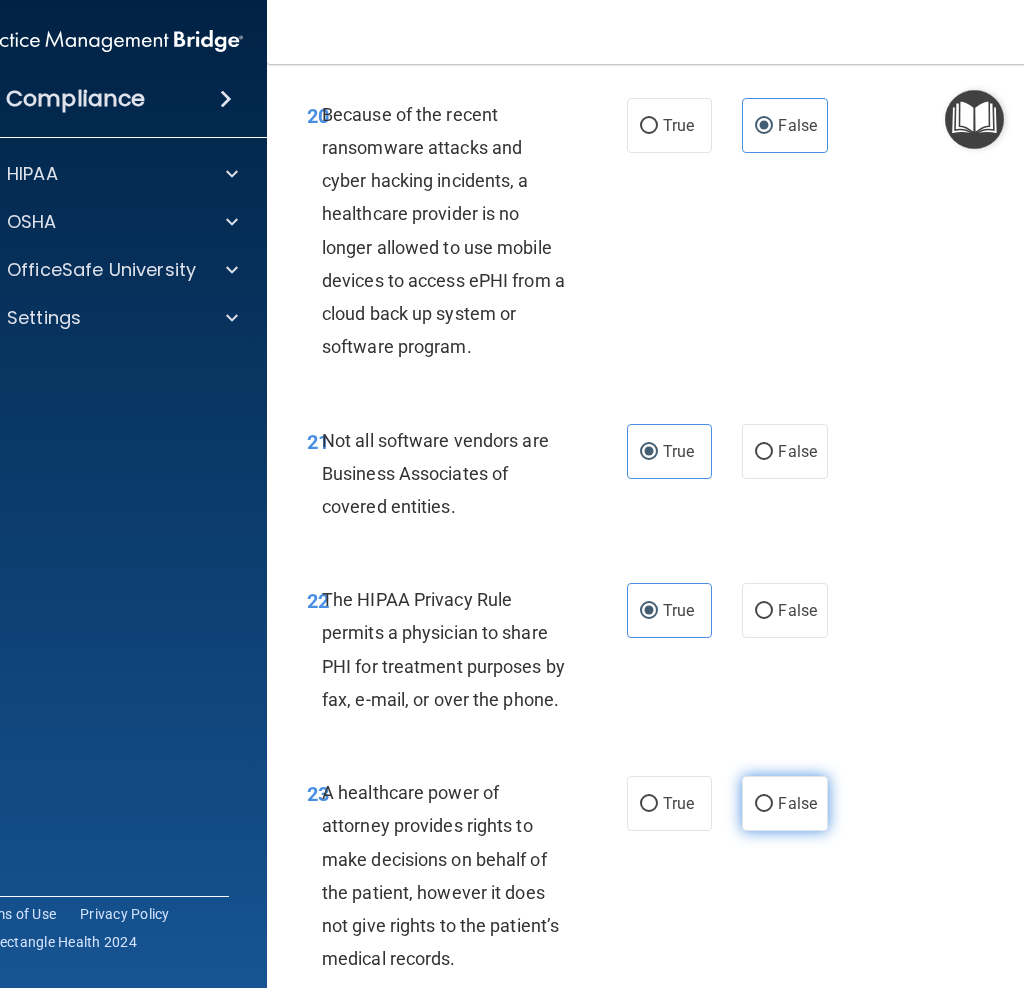 click on "False" at bounding box center [784, 803] 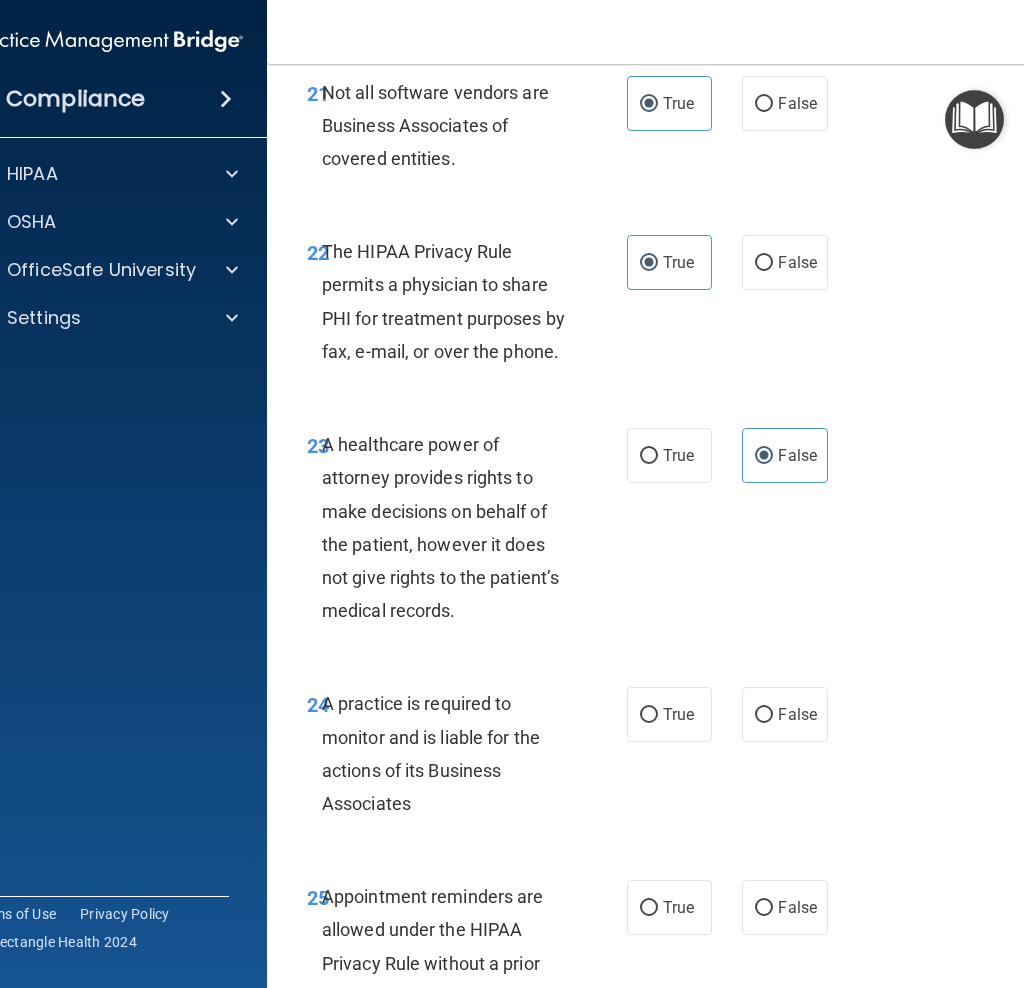 scroll, scrollTop: 5139, scrollLeft: 0, axis: vertical 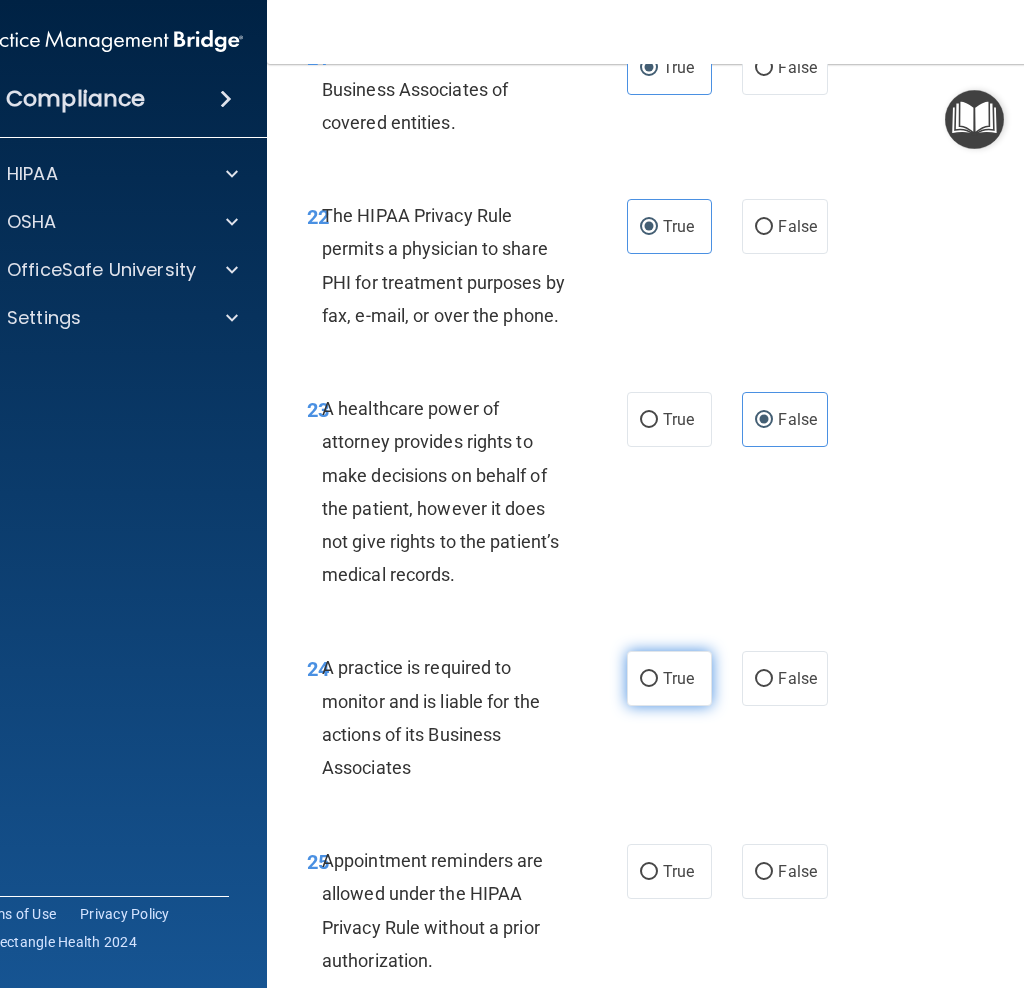 click on "True" at bounding box center (669, 678) 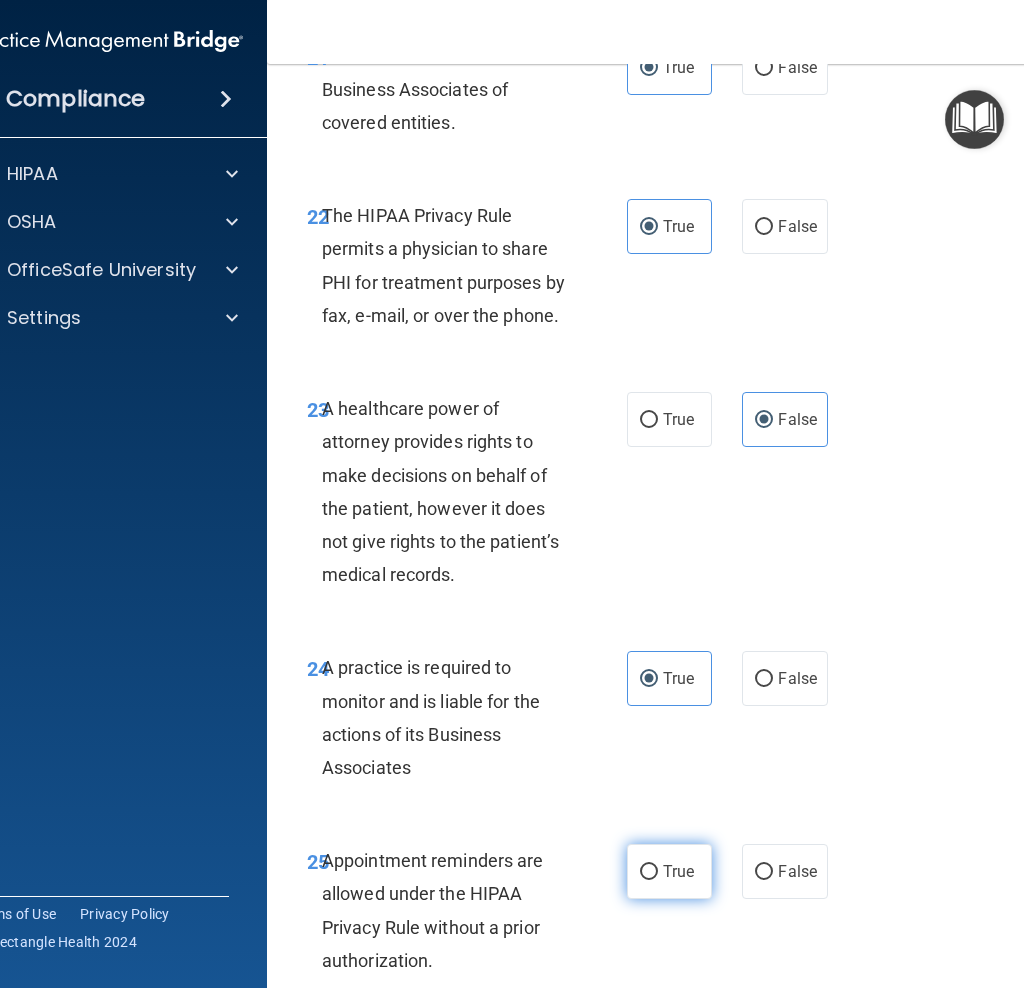 click on "True" at bounding box center [678, 871] 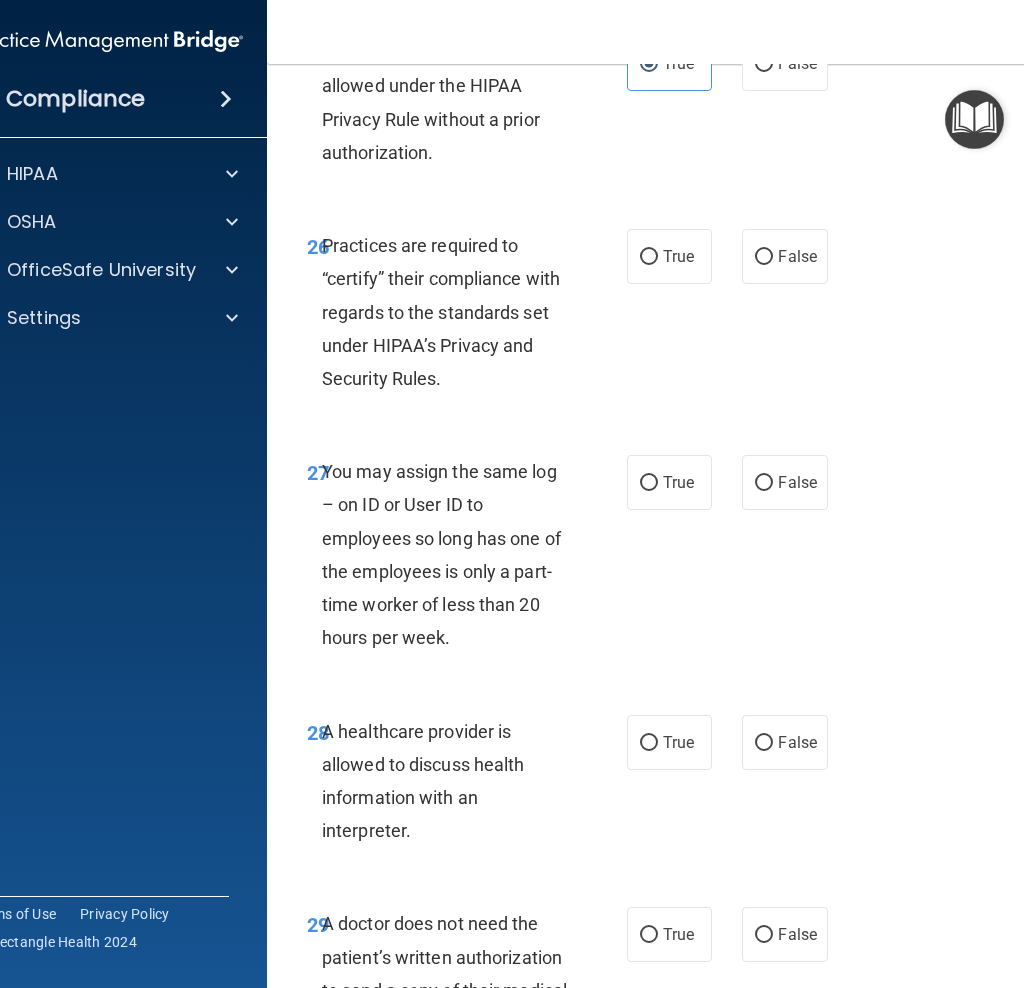 scroll, scrollTop: 5952, scrollLeft: 0, axis: vertical 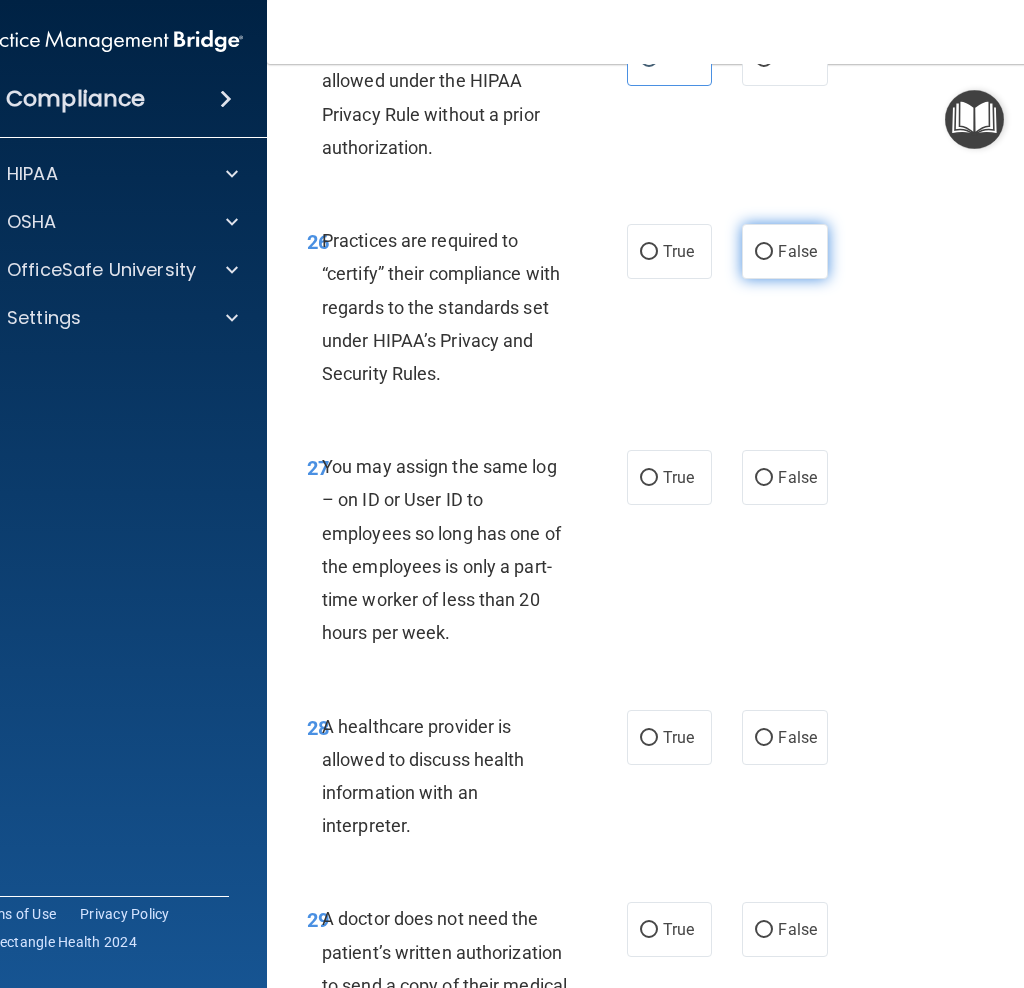 click on "False" at bounding box center (784, 251) 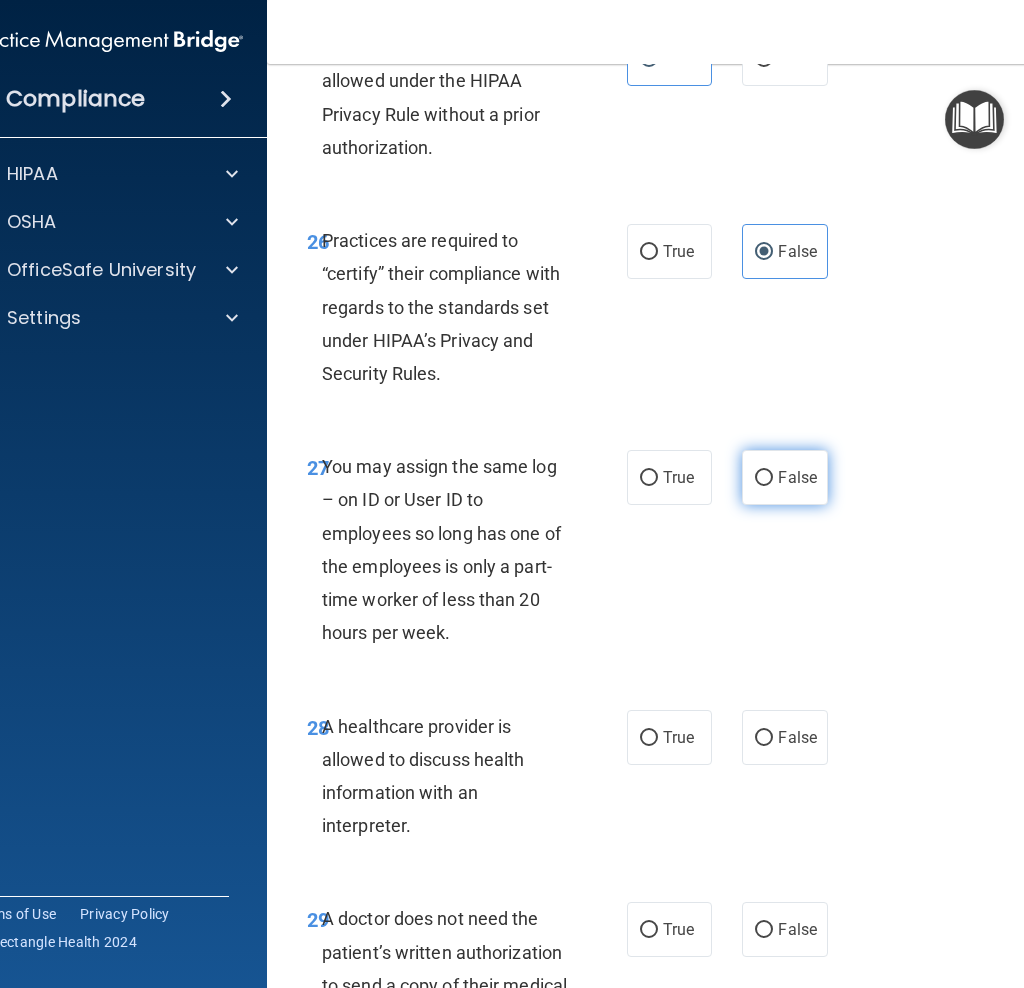 click on "False" at bounding box center [797, 477] 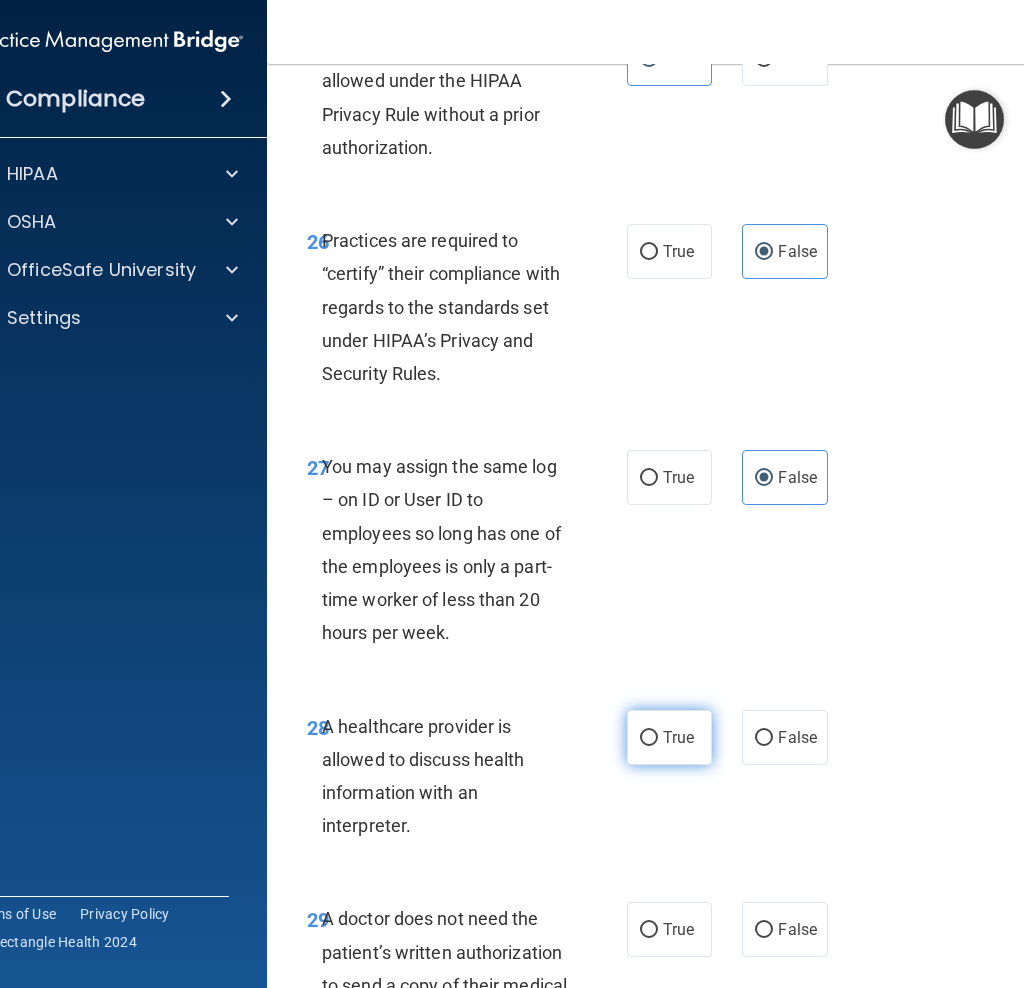 click on "True" at bounding box center (678, 737) 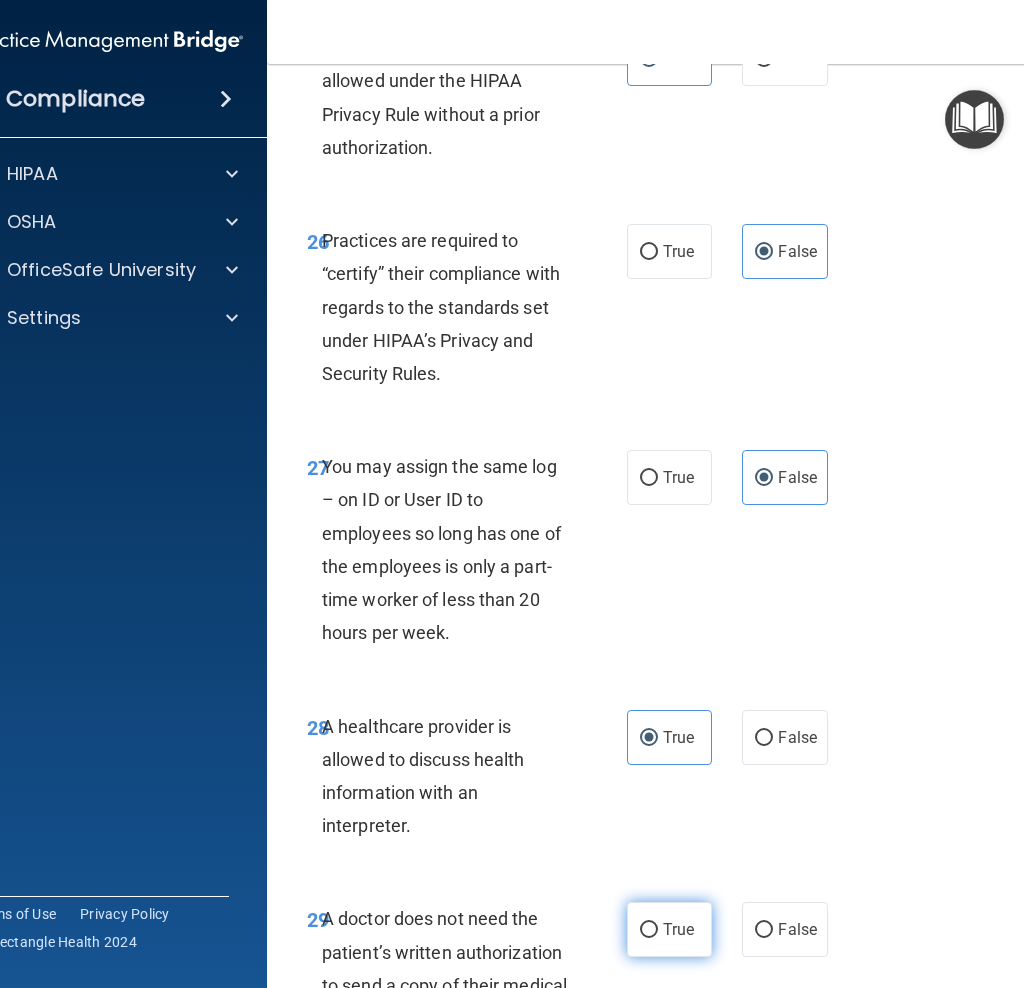 click on "True" at bounding box center [669, 929] 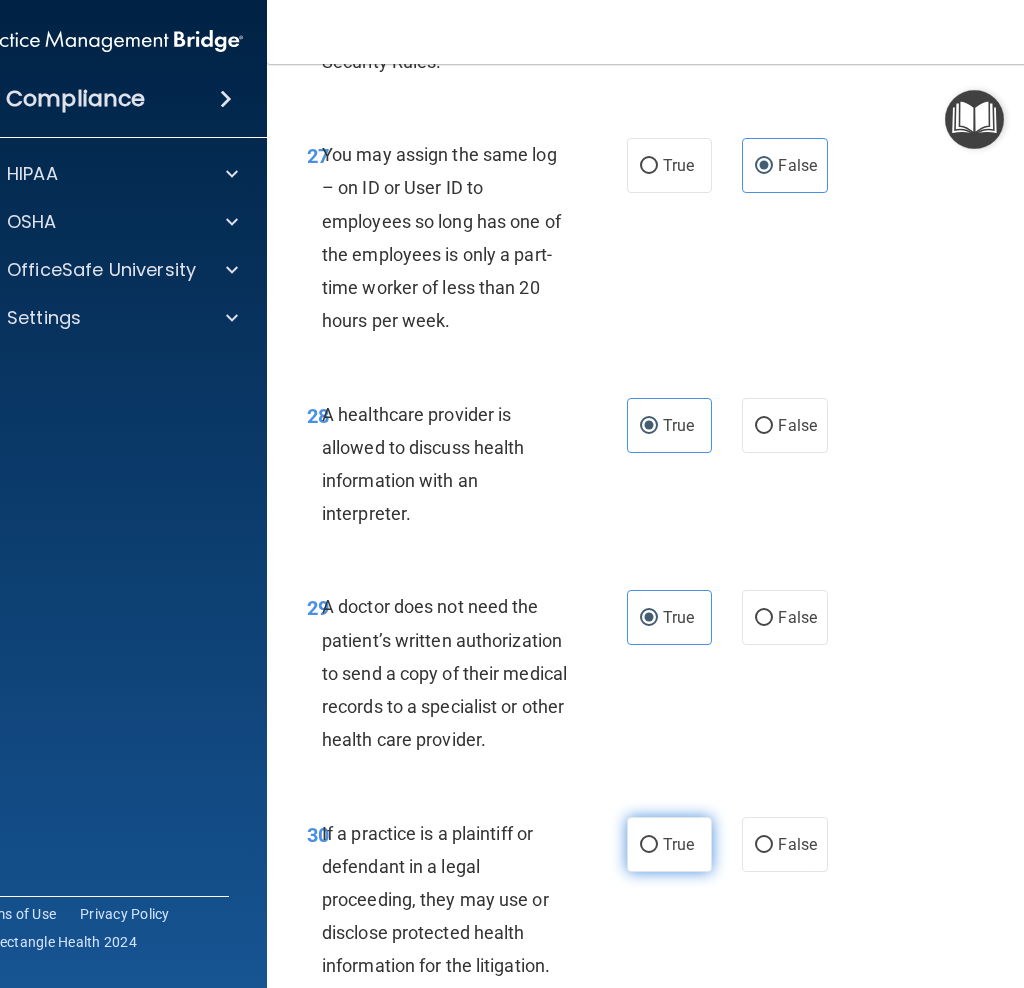 click on "True" at bounding box center [669, 844] 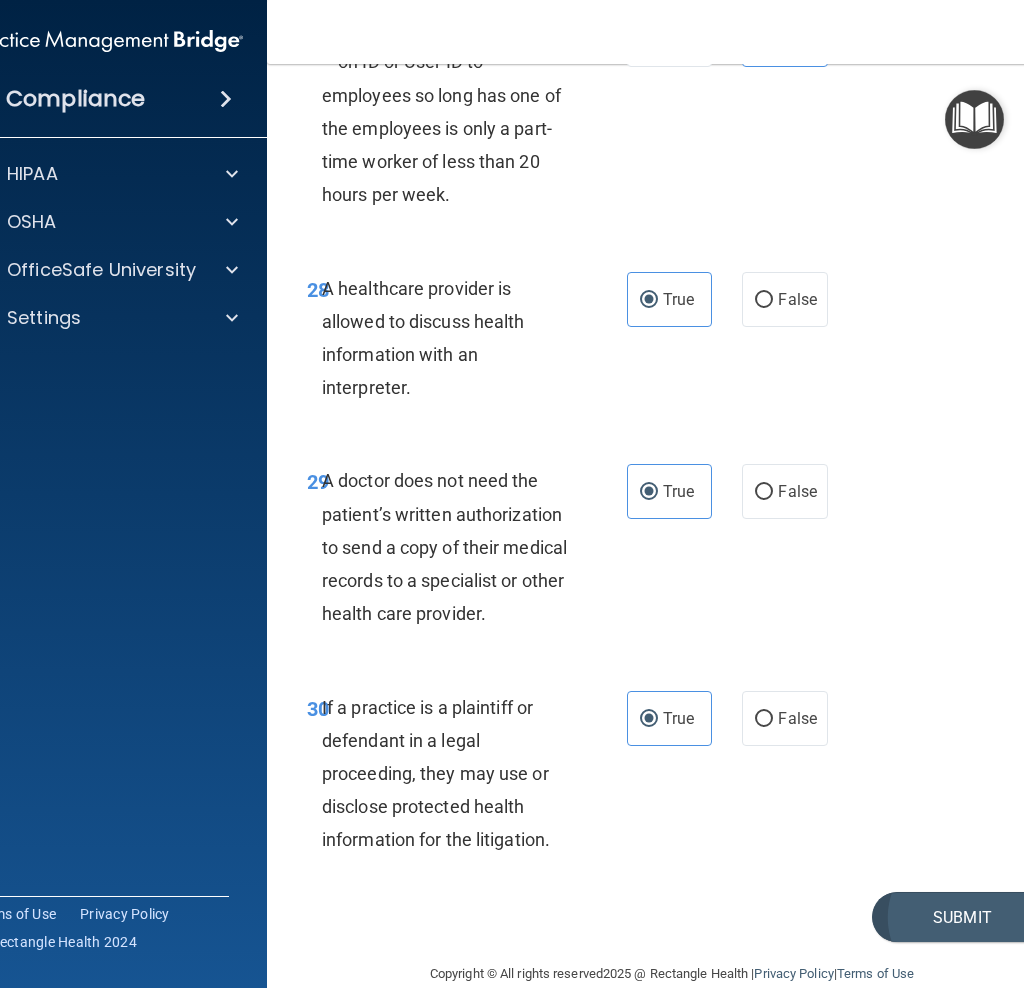 click on "Submit" at bounding box center (962, 917) 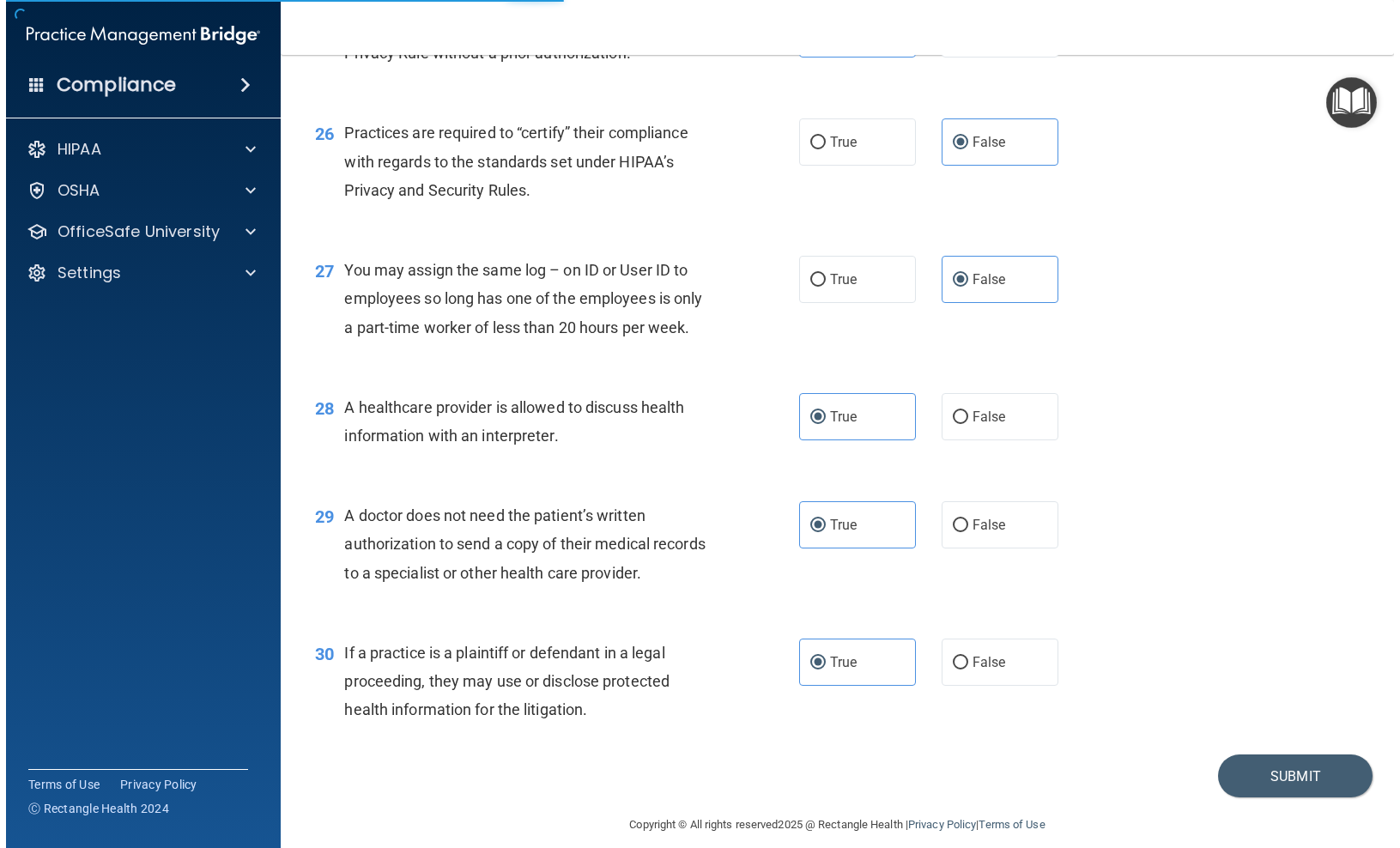 scroll, scrollTop: 3528, scrollLeft: 0, axis: vertical 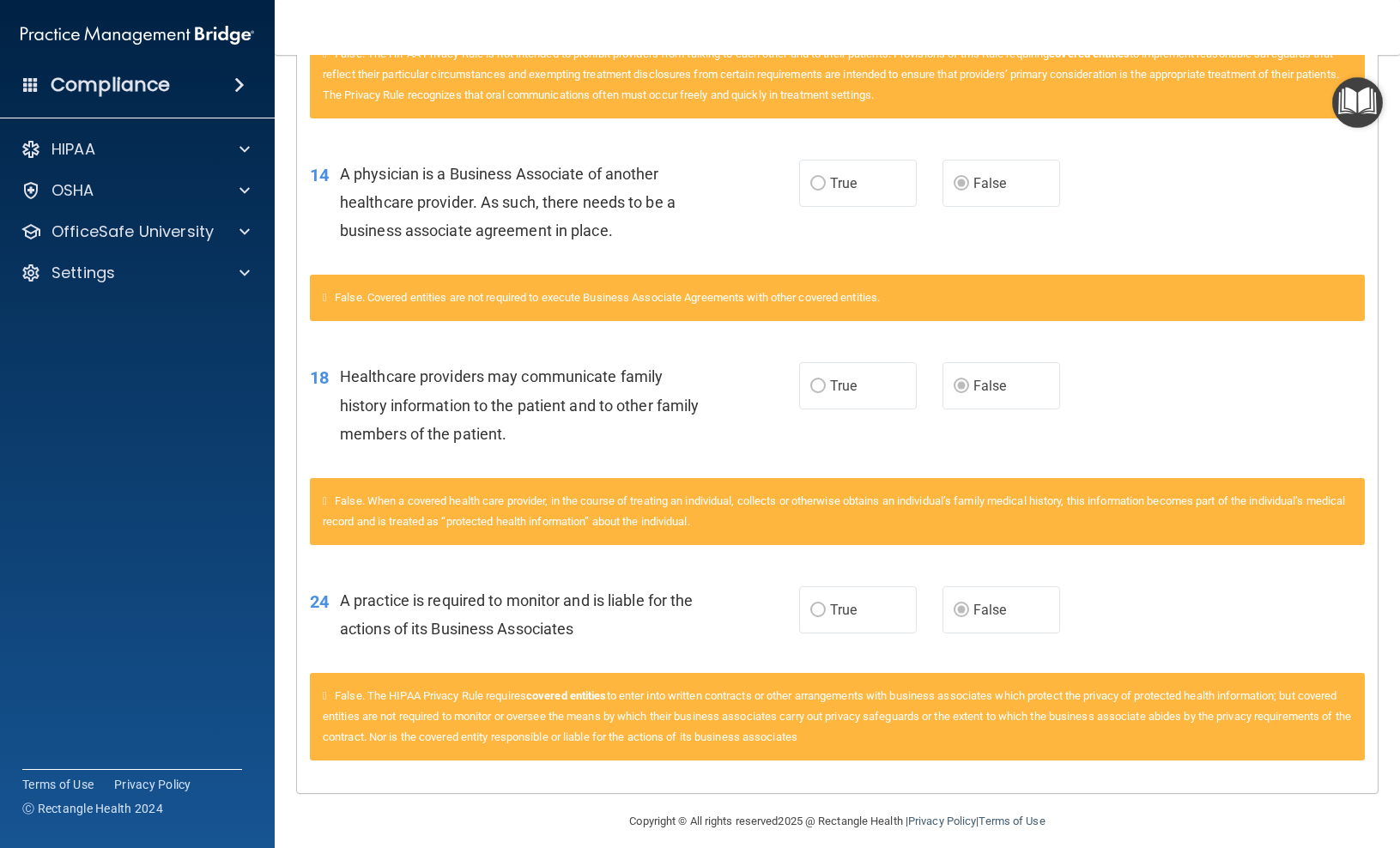 drag, startPoint x: 312, startPoint y: 433, endPoint x: 627, endPoint y: 776, distance: 465.6973 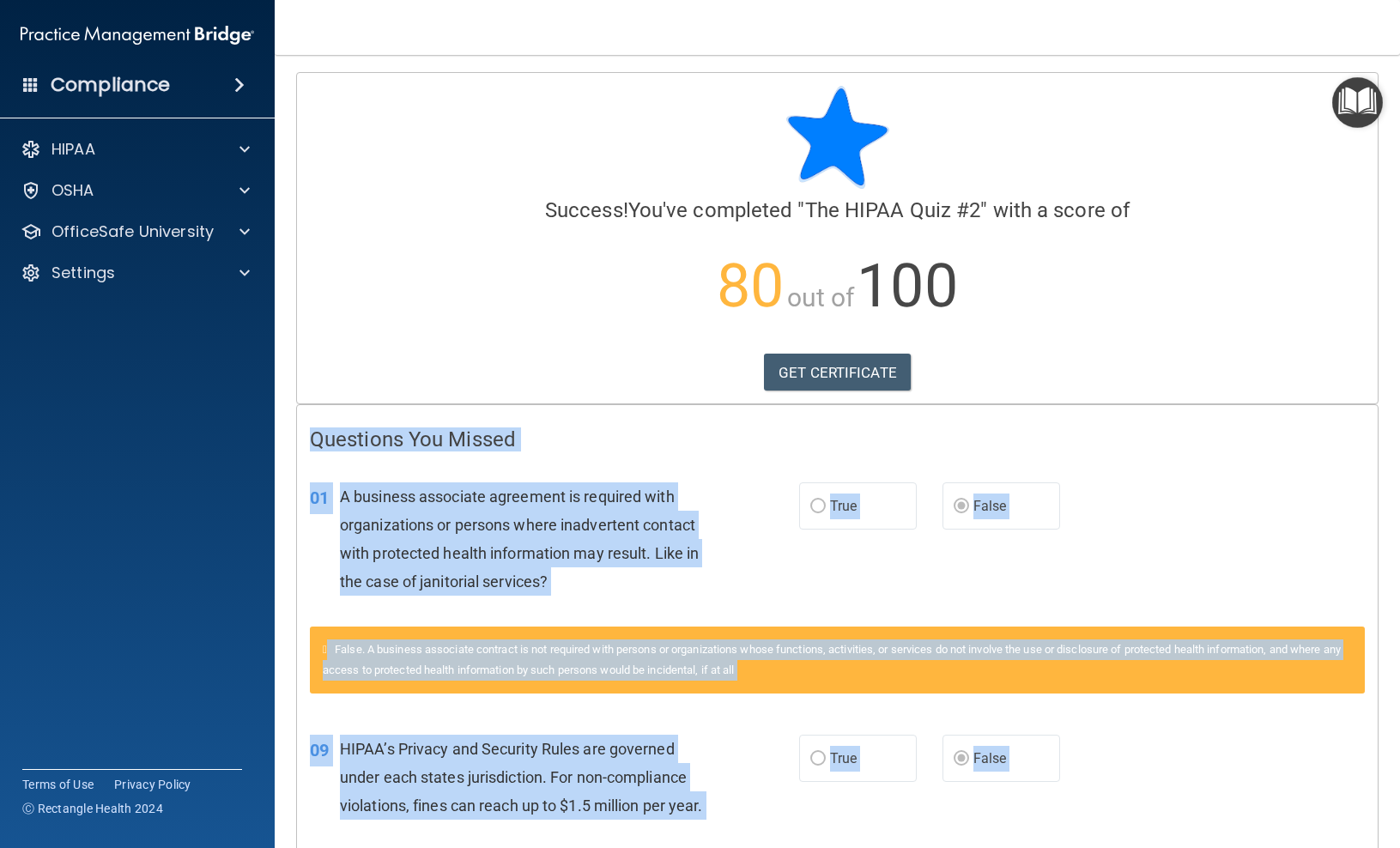 scroll, scrollTop: 0, scrollLeft: 0, axis: both 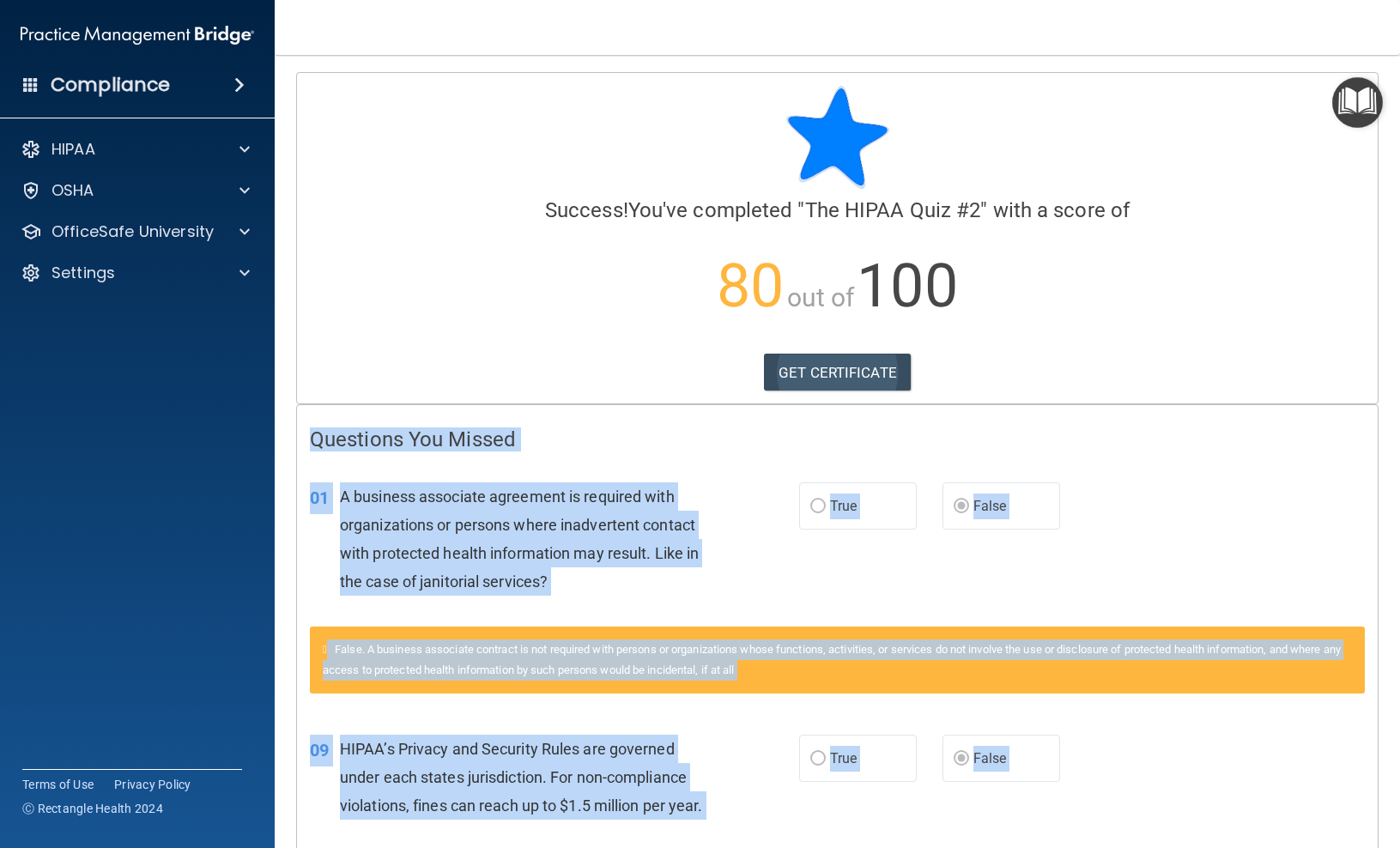 click on "GET CERTIFICATE" at bounding box center [837, 373] 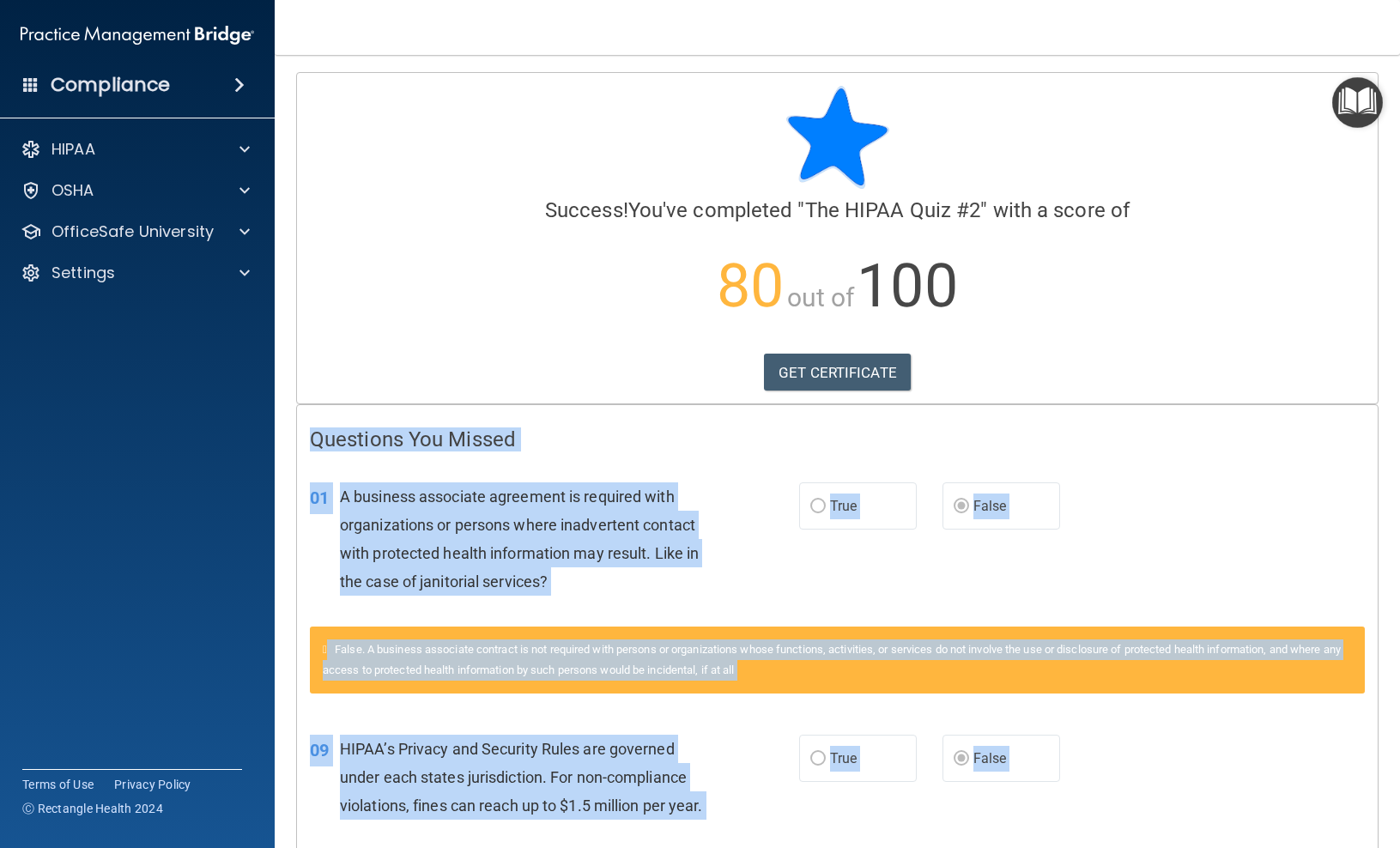 click at bounding box center (1357, 102) 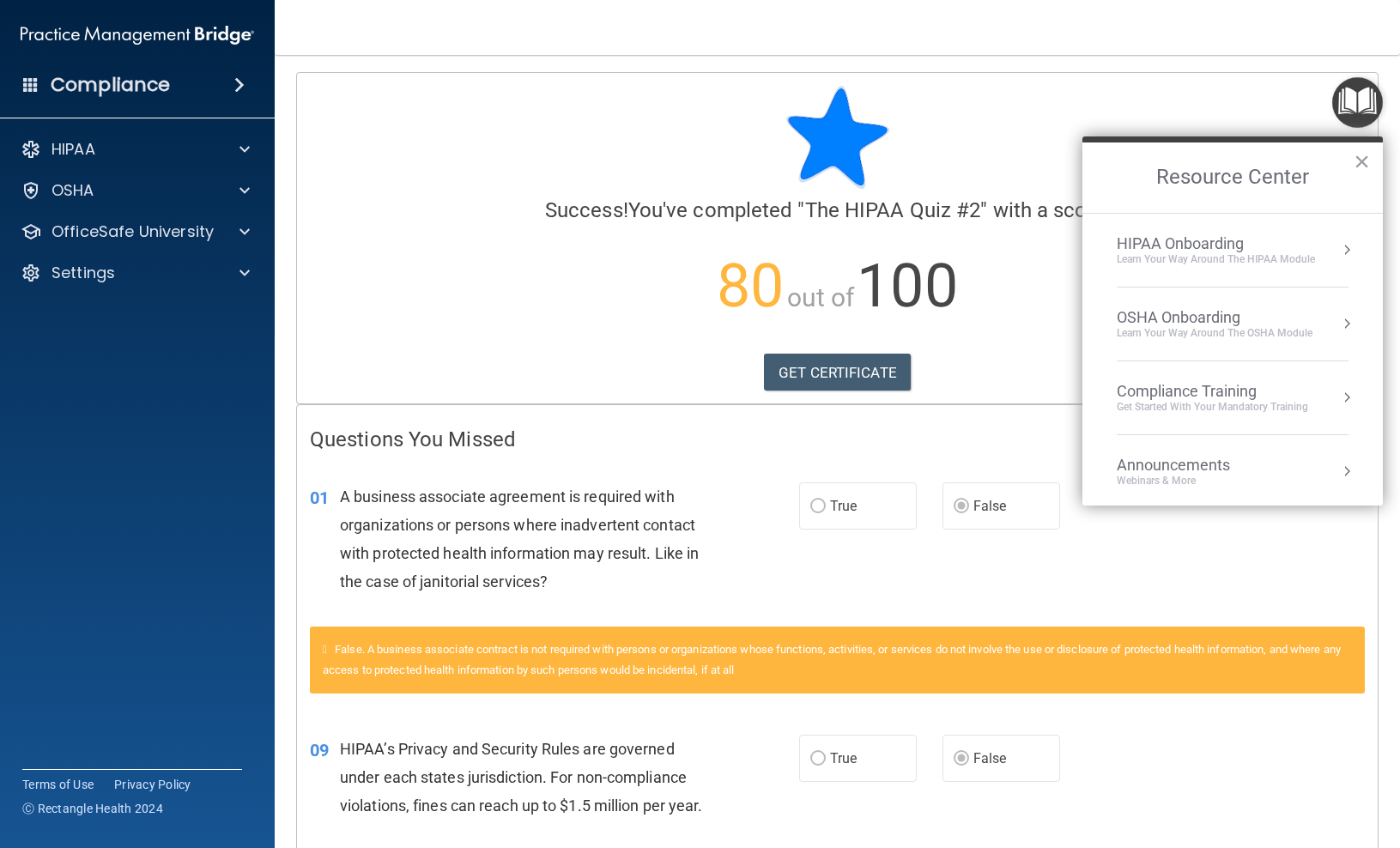 click on "Learn Your Way around the HIPAA module" at bounding box center [1215, 259] 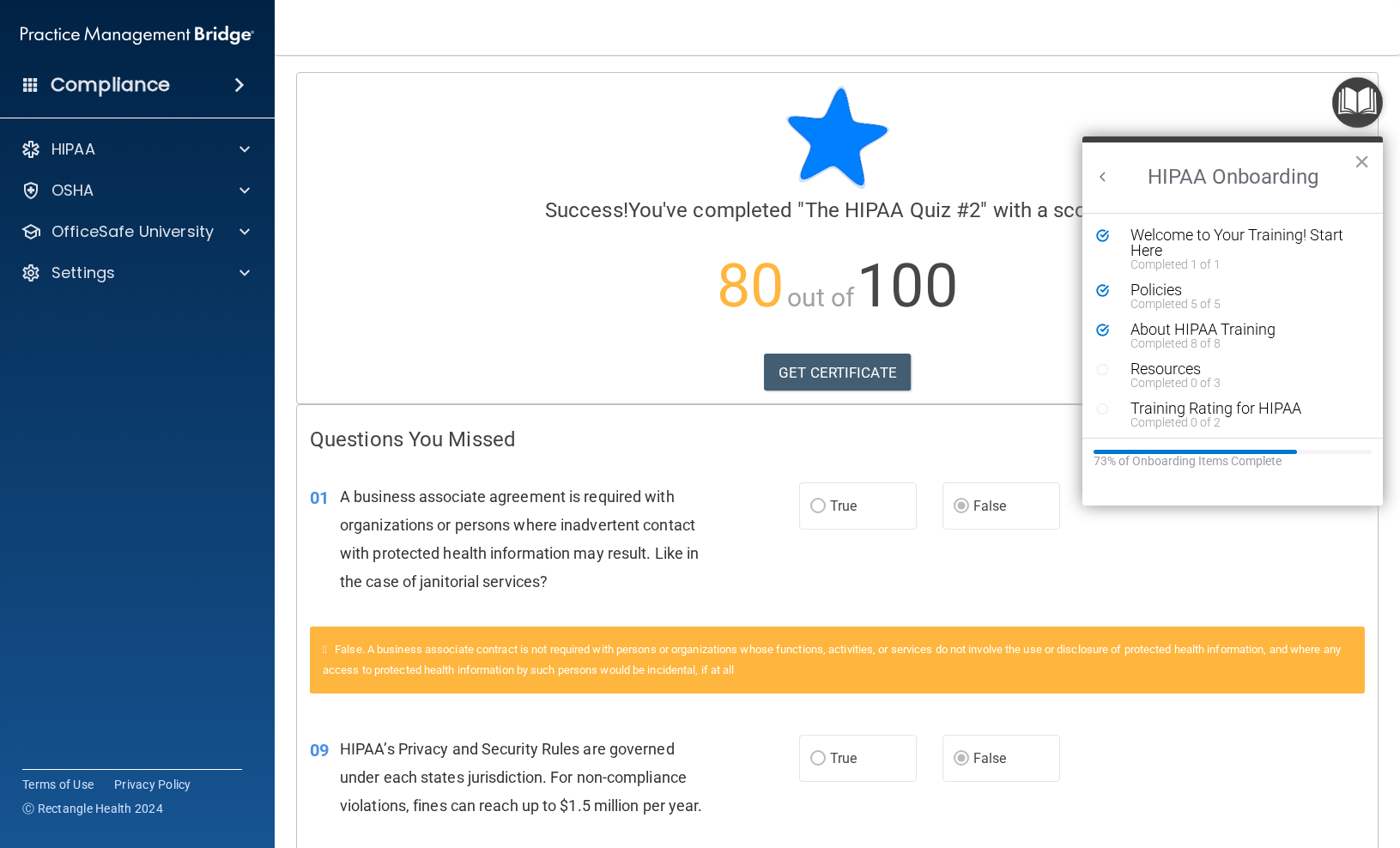 scroll, scrollTop: 0, scrollLeft: 0, axis: both 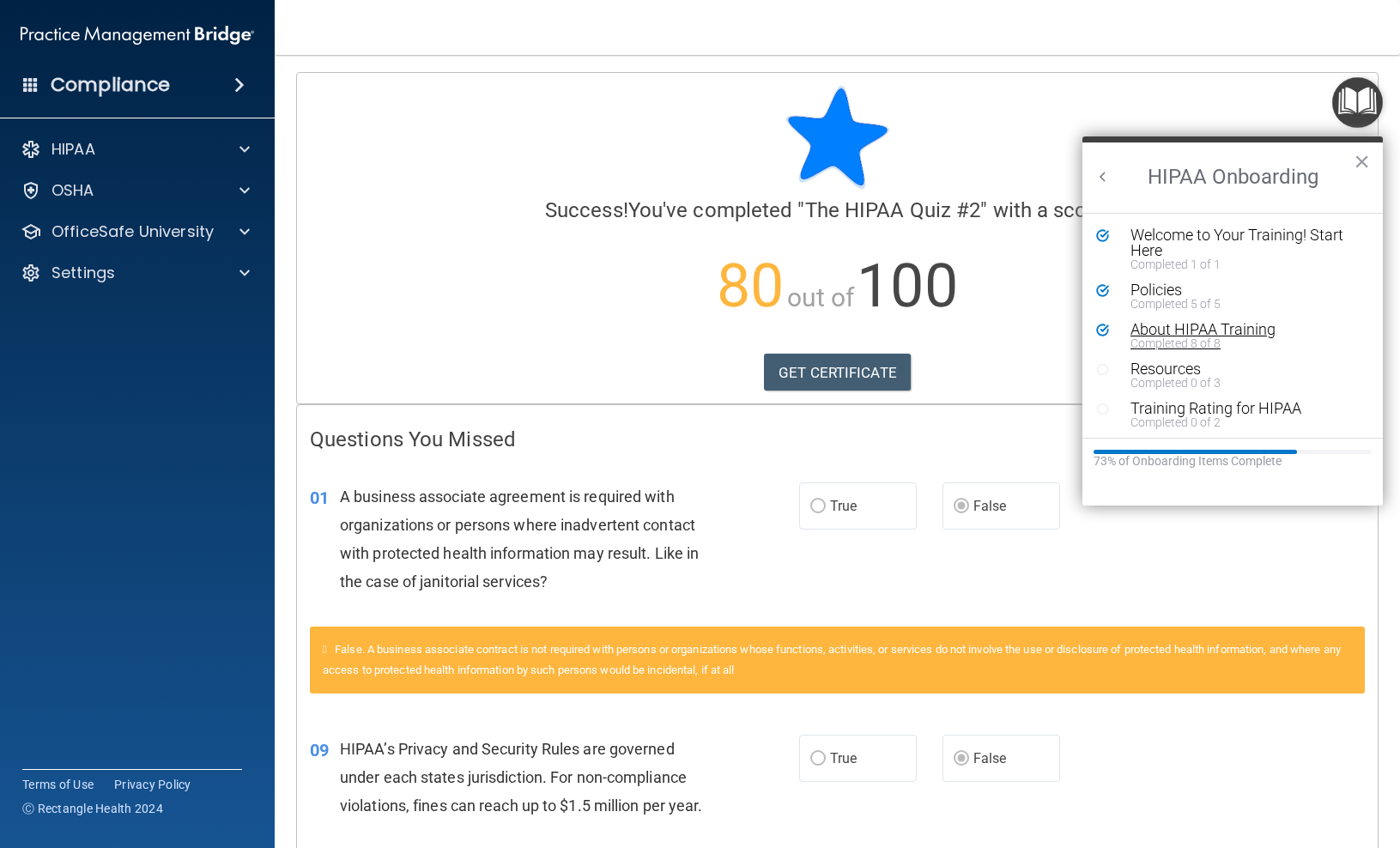 click on "Completed 8 of 8" at bounding box center (1245, 343) 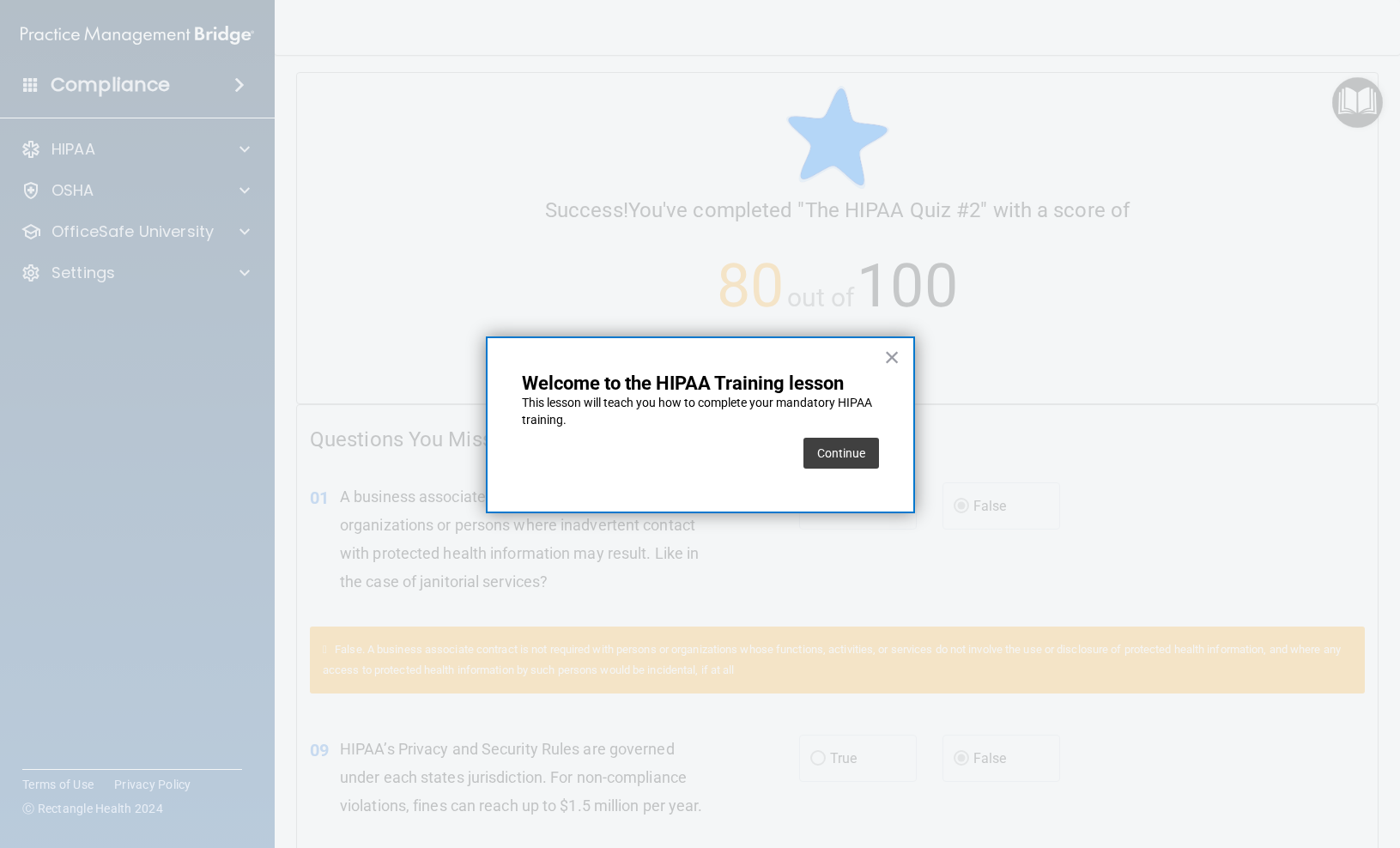 click on "Continue" at bounding box center (841, 453) 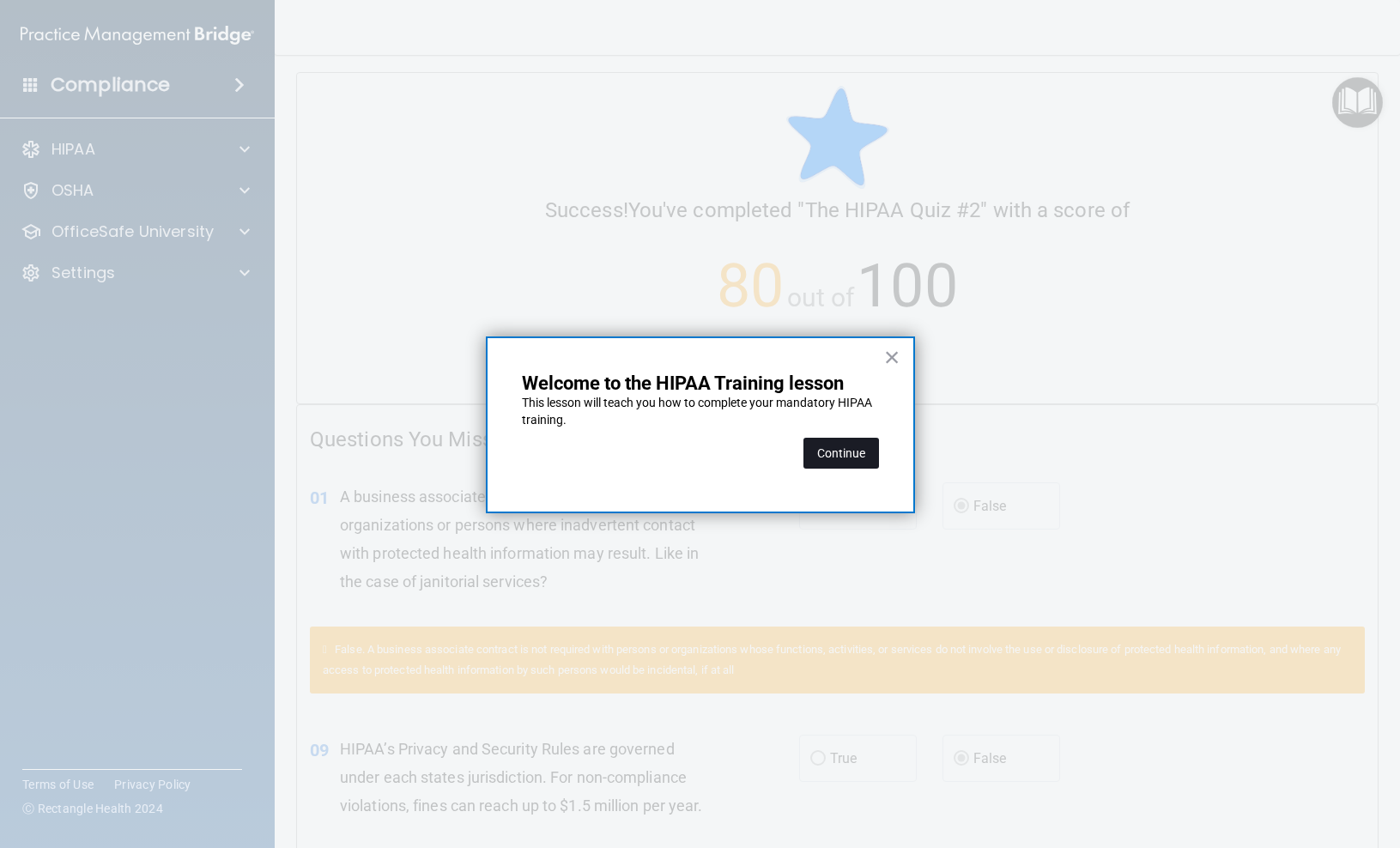 click on "Continue" at bounding box center (841, 453) 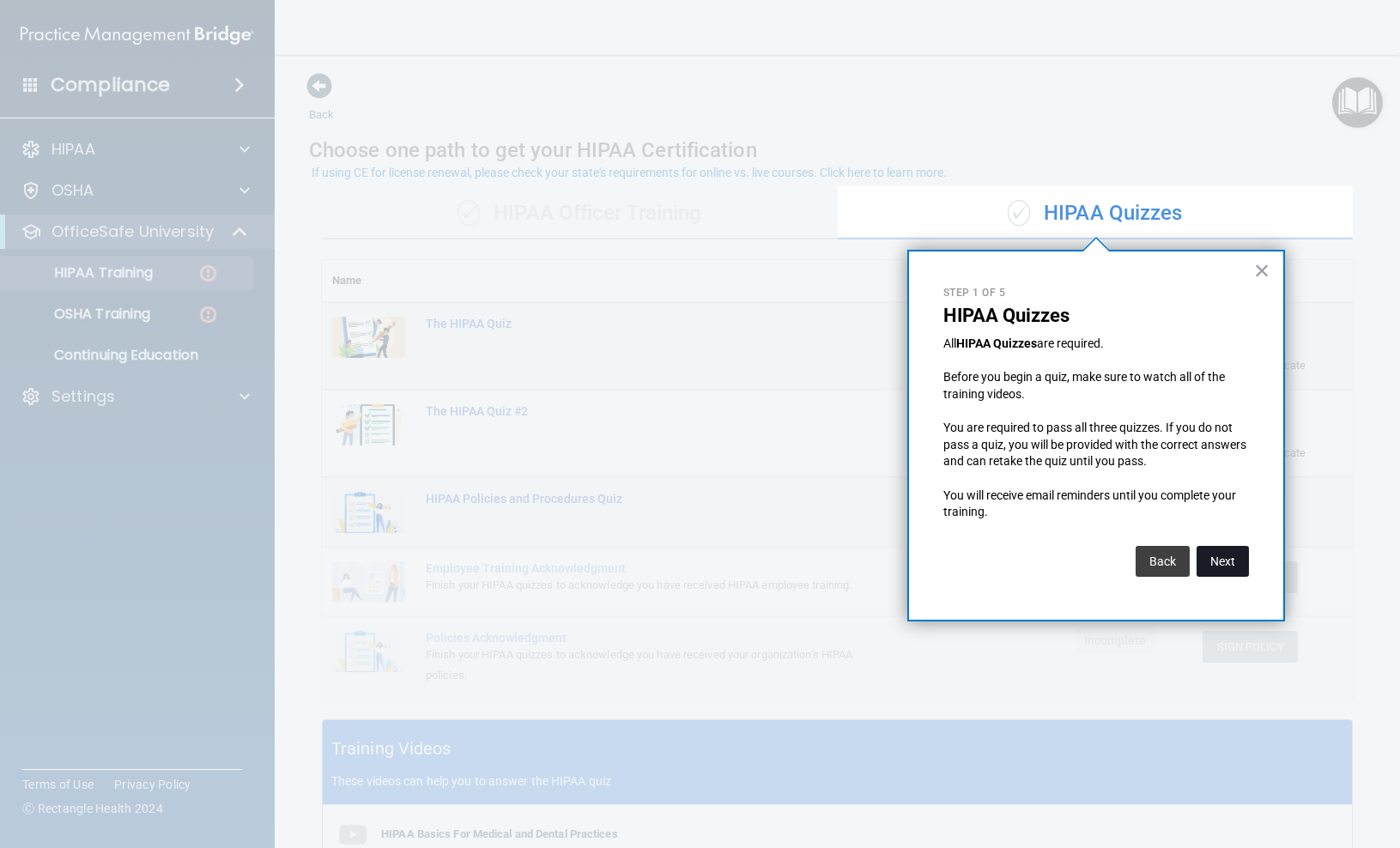 click on "Next" at bounding box center [1222, 561] 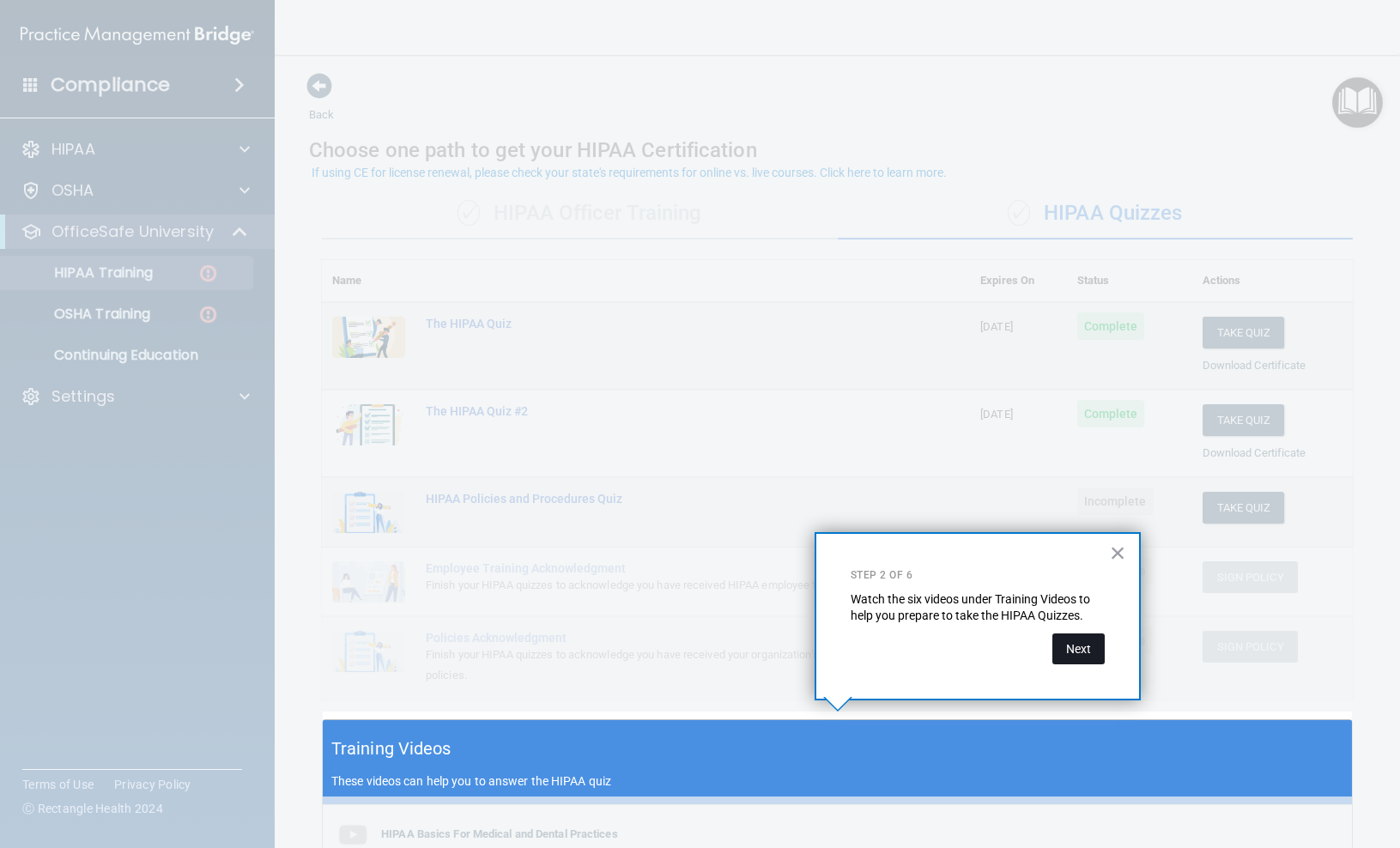 click on "Next" at bounding box center (1078, 649) 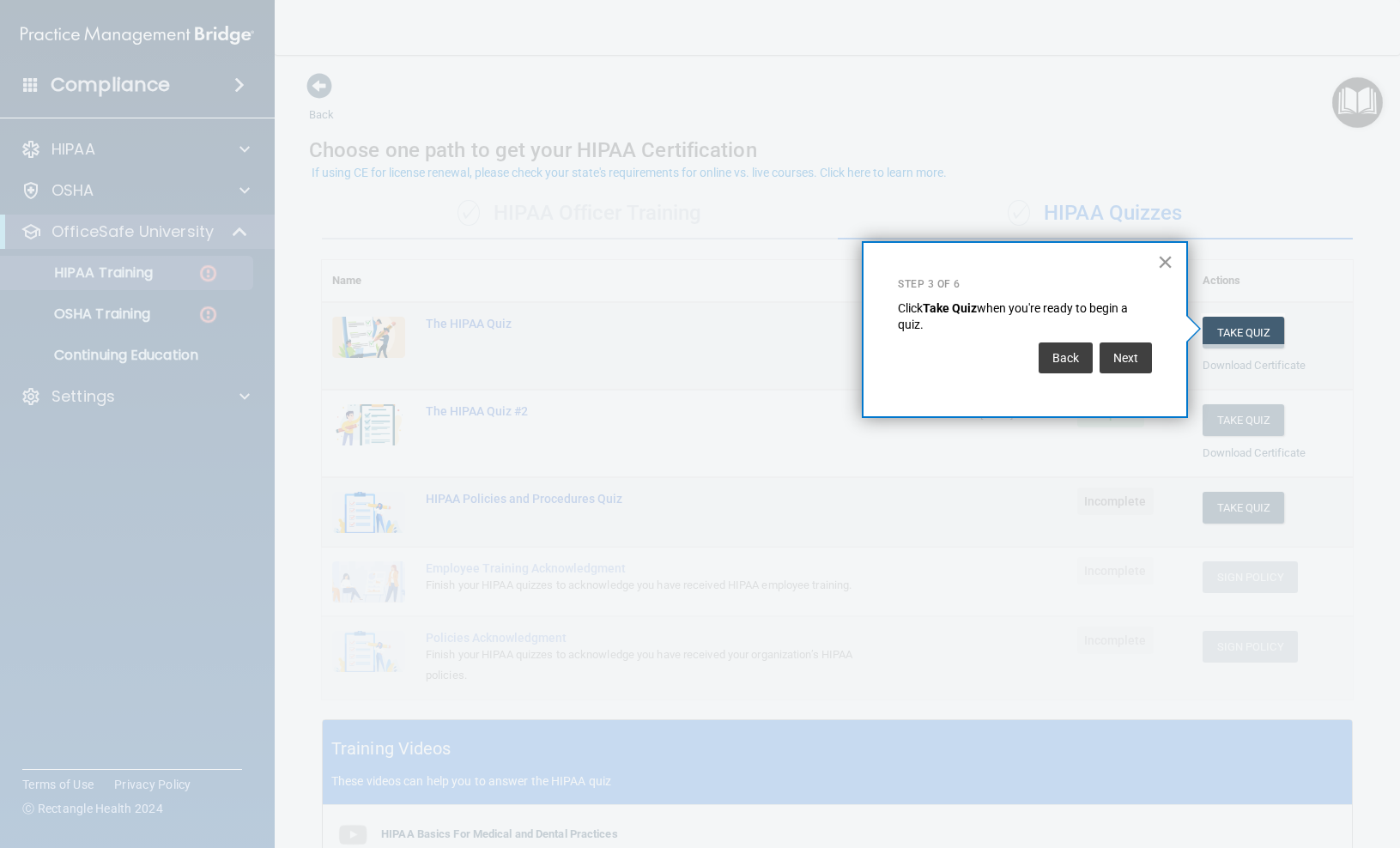 click on "×" at bounding box center (1165, 262) 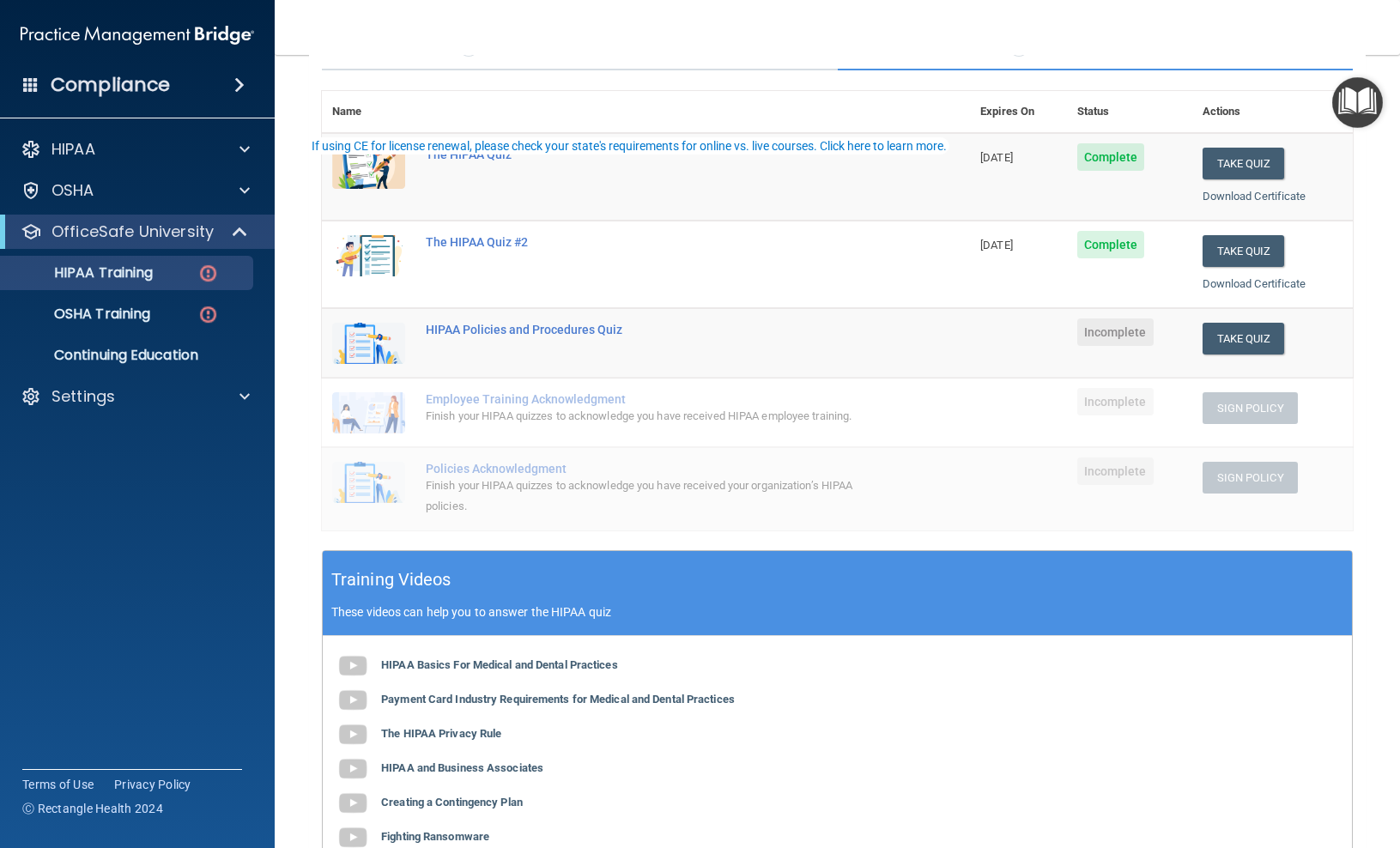 scroll, scrollTop: 170, scrollLeft: 0, axis: vertical 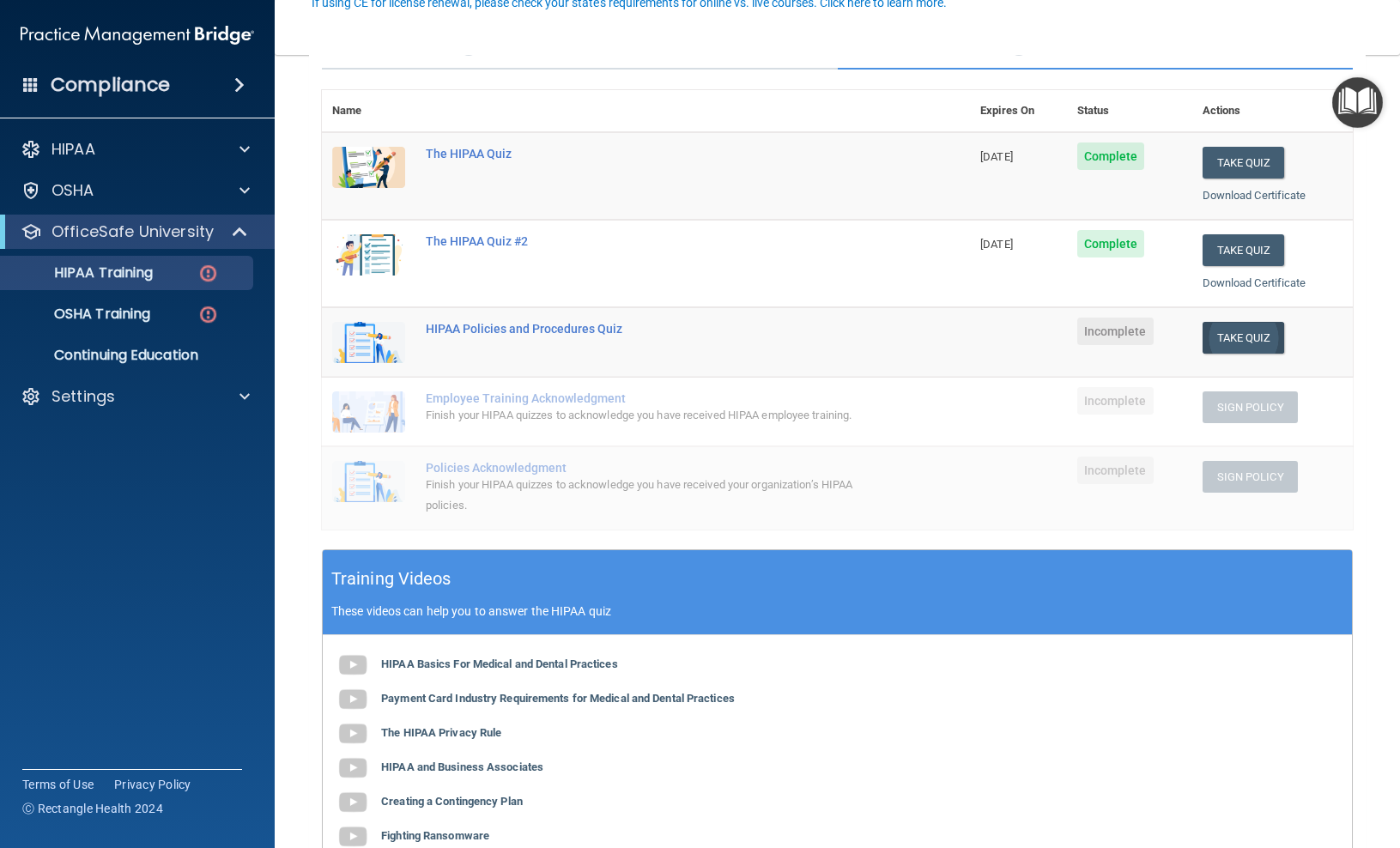 click on "Take Quiz" at bounding box center (1244, 337) 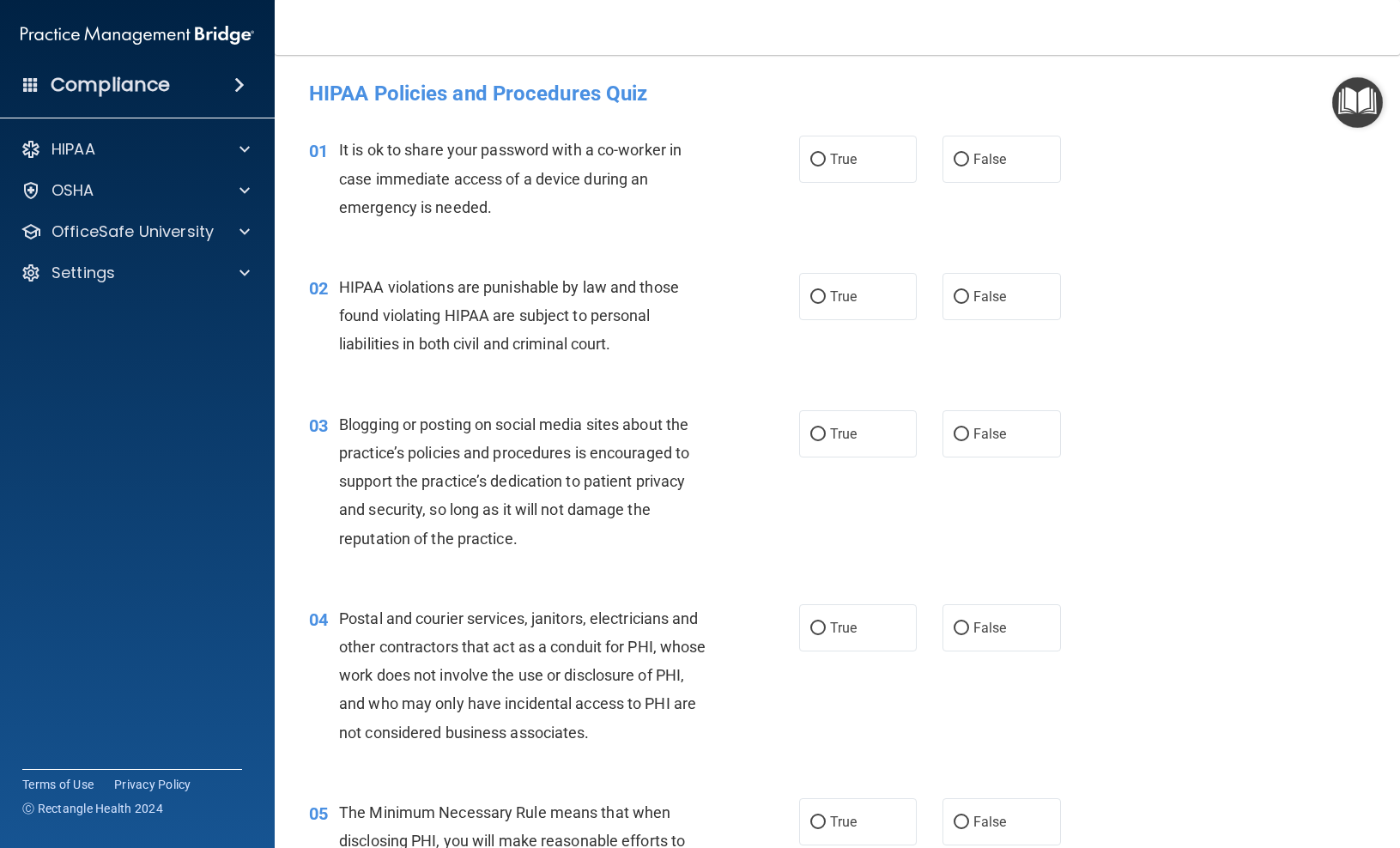 scroll, scrollTop: 0, scrollLeft: 0, axis: both 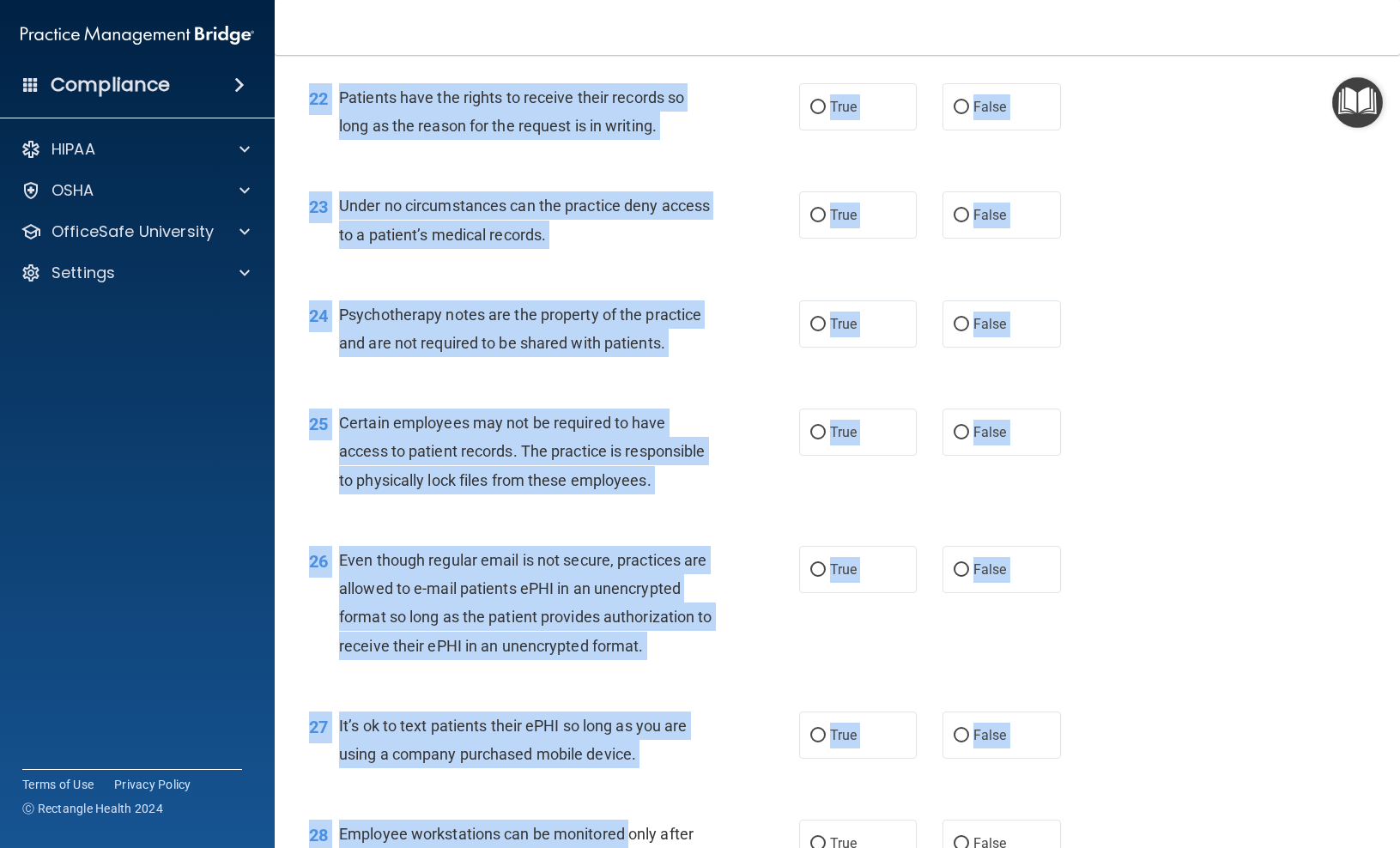 drag, startPoint x: 312, startPoint y: 92, endPoint x: 631, endPoint y: 847, distance: 819.6255 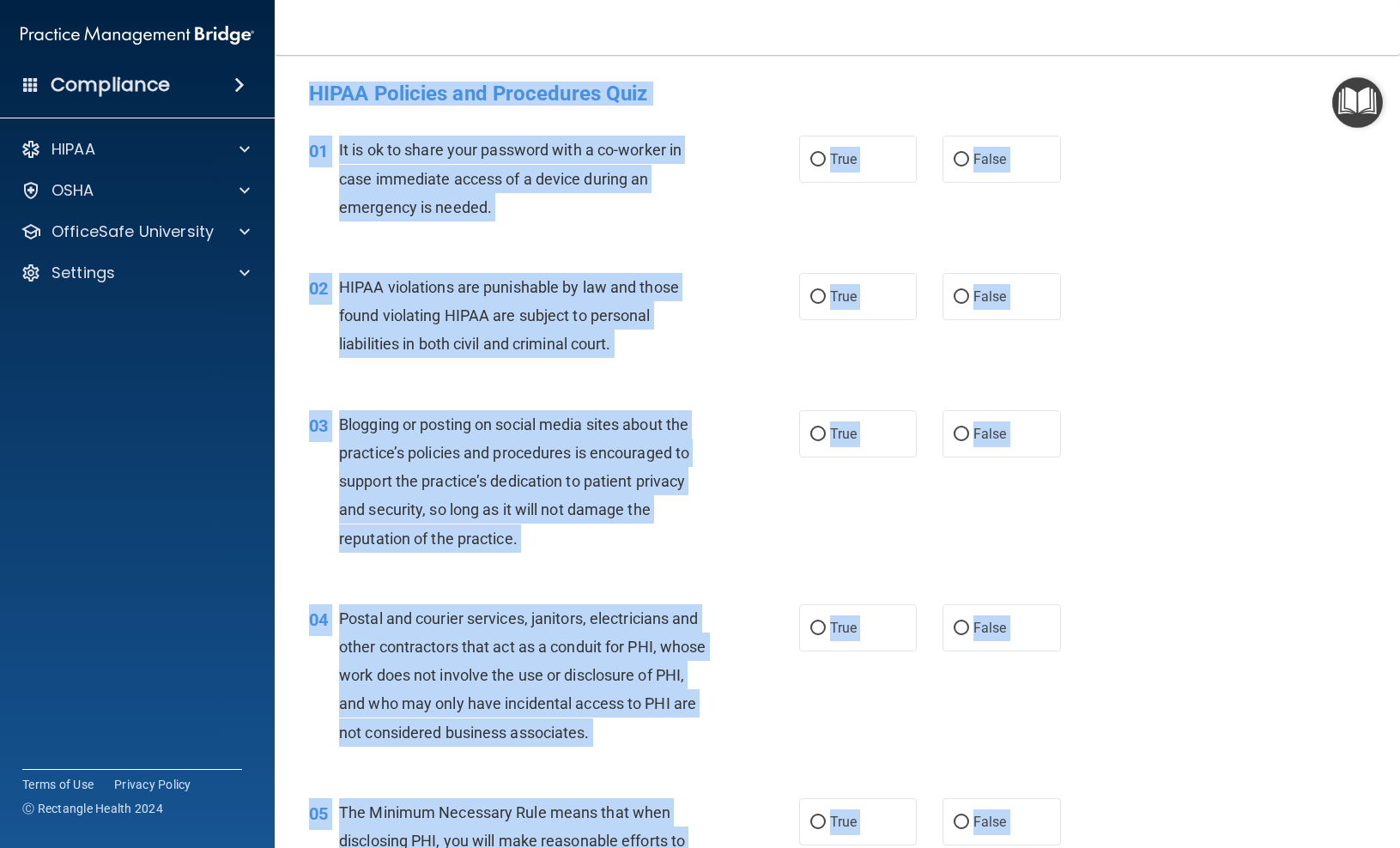scroll, scrollTop: 0, scrollLeft: 0, axis: both 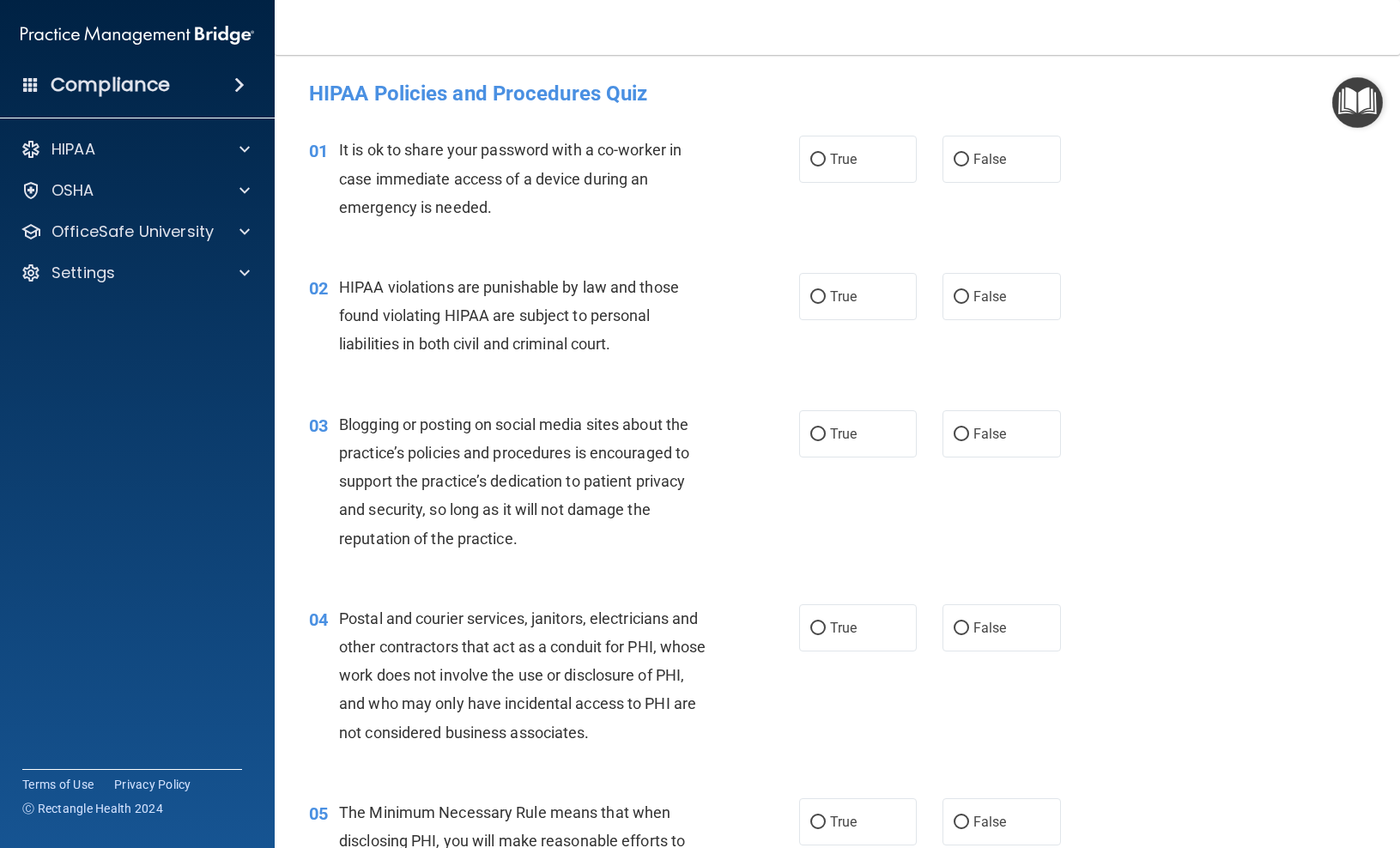 click on "01       It is ok to share your password with a co-worker in case immediate access of a device during an emergency is needed." at bounding box center [554, 183] 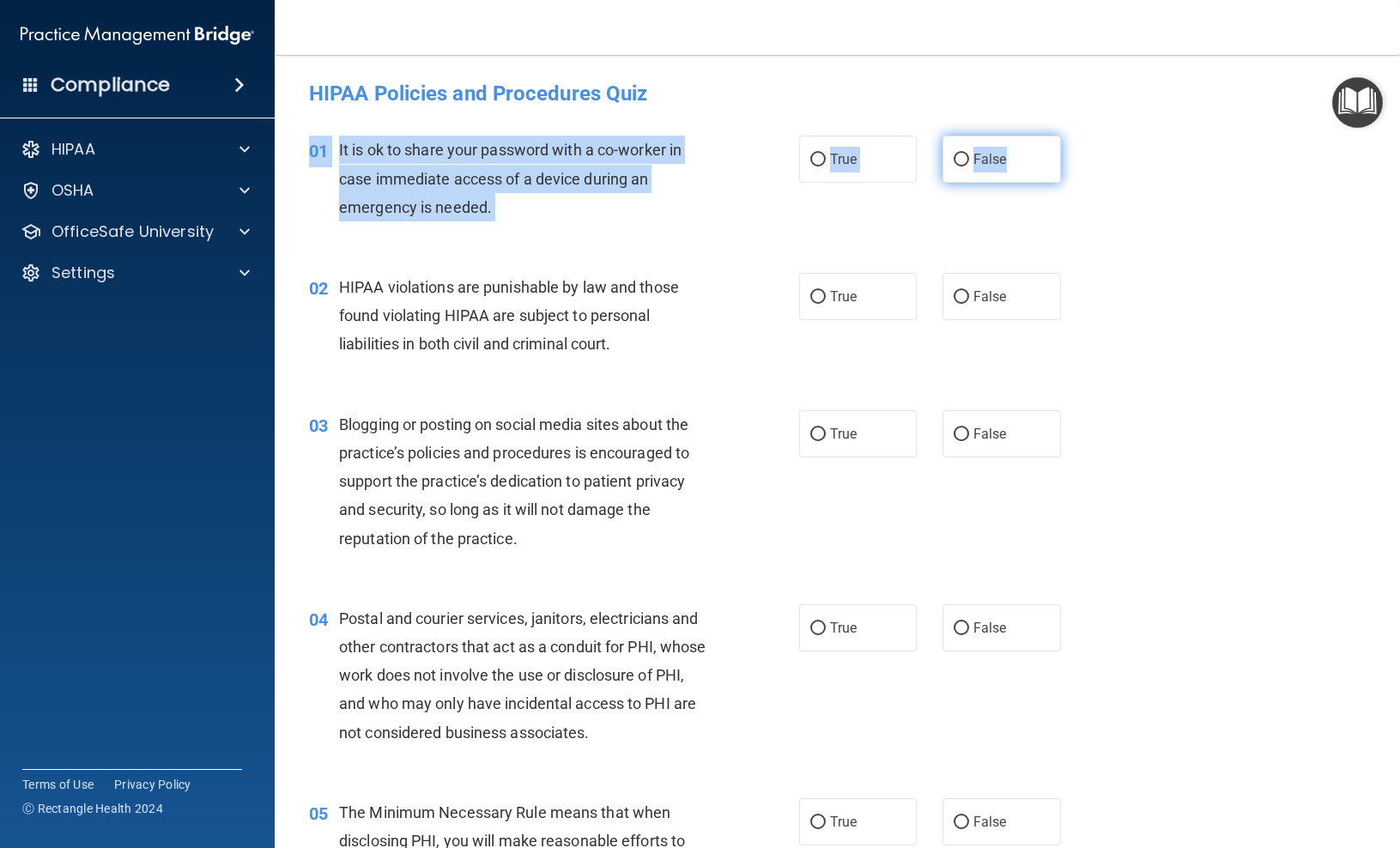 drag, startPoint x: 312, startPoint y: 142, endPoint x: 989, endPoint y: 173, distance: 677.70938 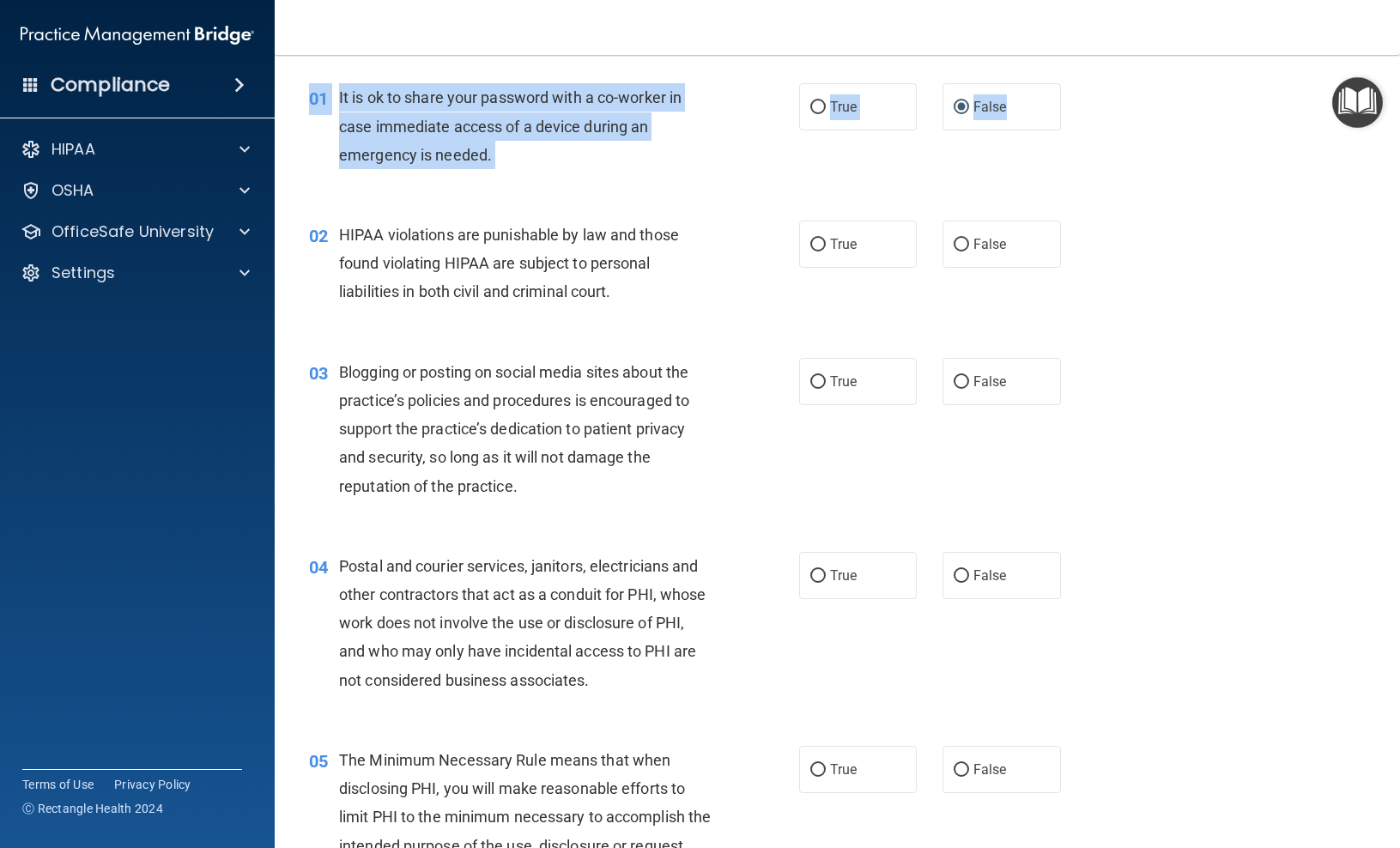 scroll, scrollTop: 51, scrollLeft: 0, axis: vertical 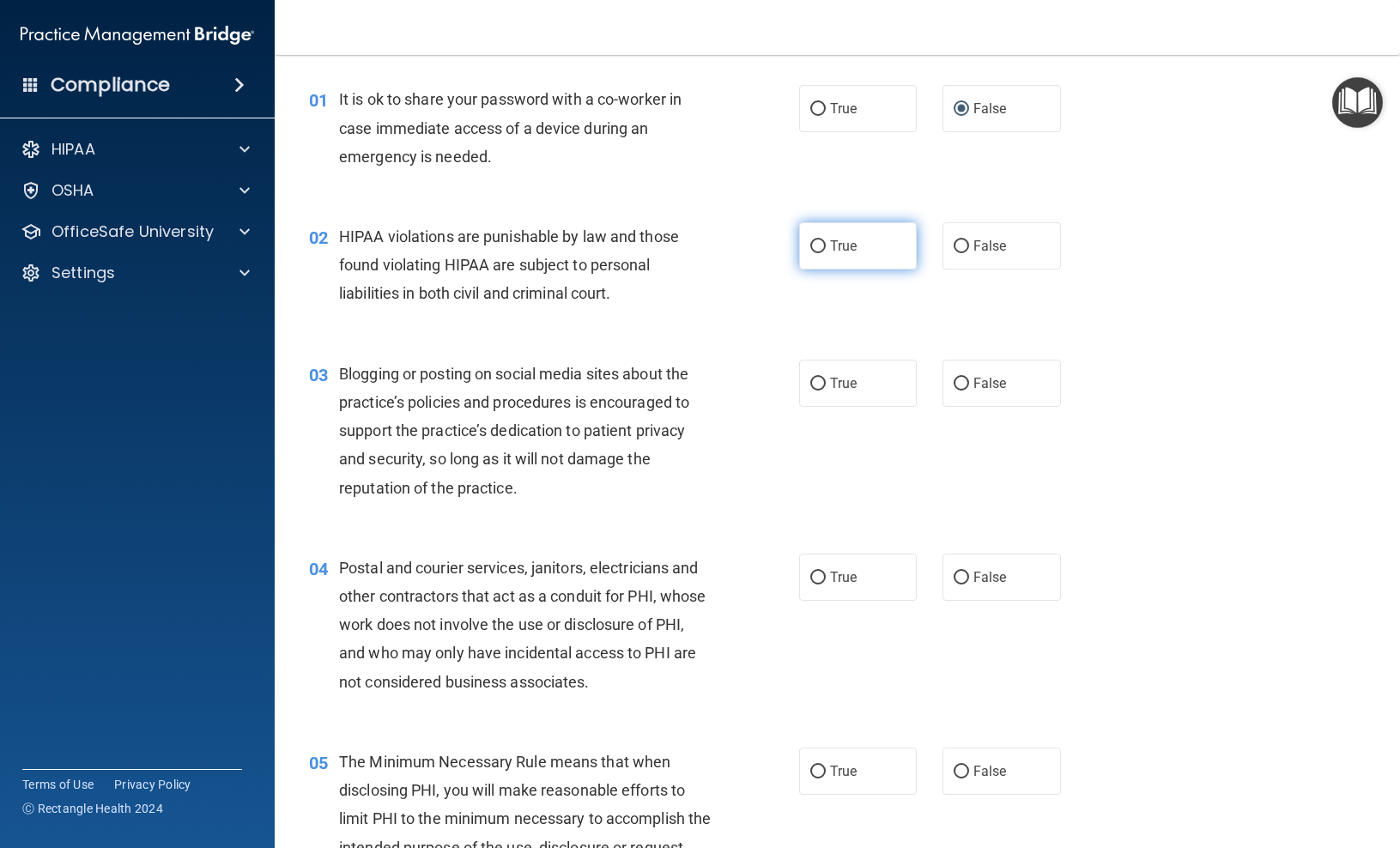 click on "True" at bounding box center [858, 245] 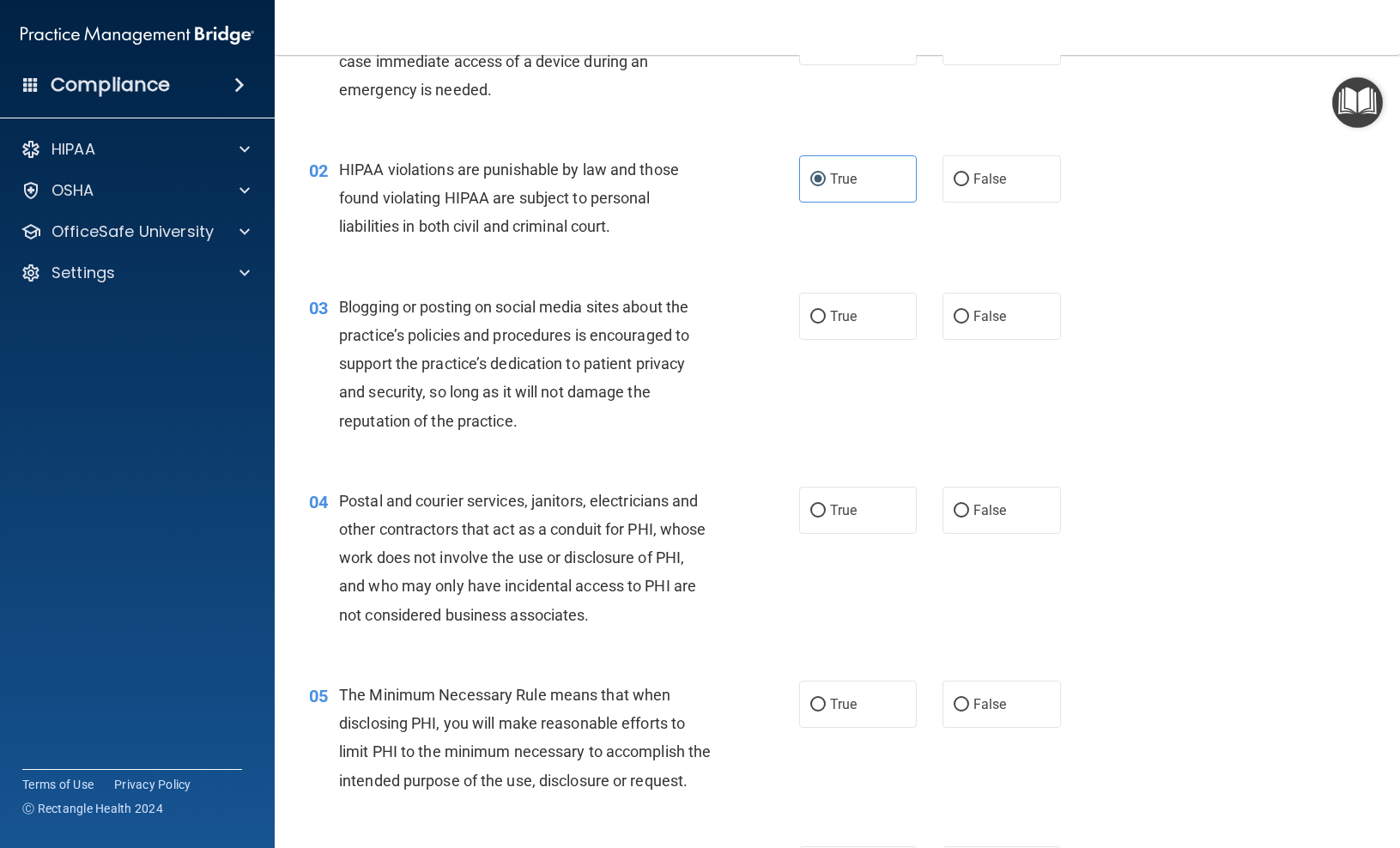 scroll, scrollTop: 161, scrollLeft: 0, axis: vertical 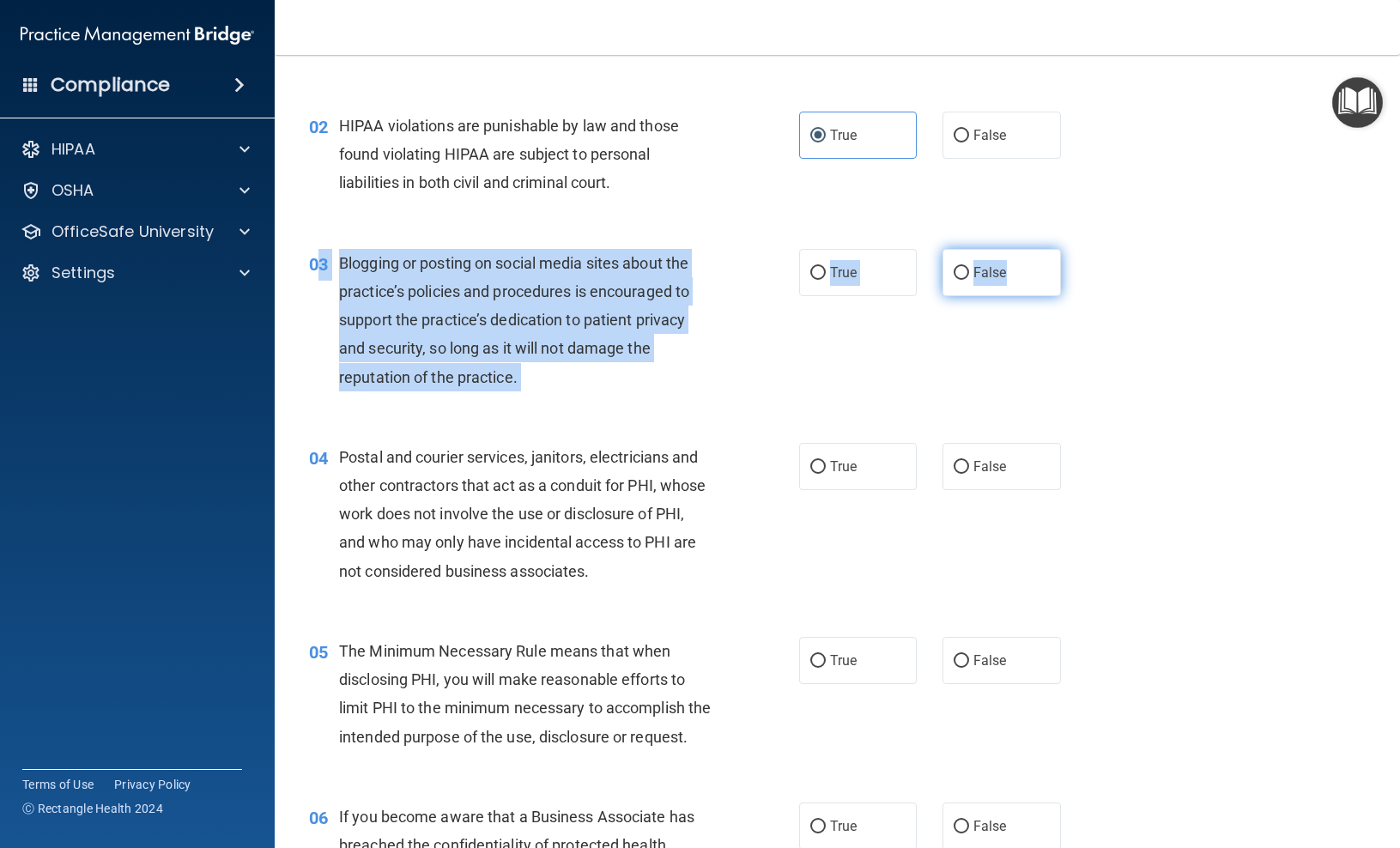 drag, startPoint x: 314, startPoint y: 250, endPoint x: 1014, endPoint y: 270, distance: 700.28566 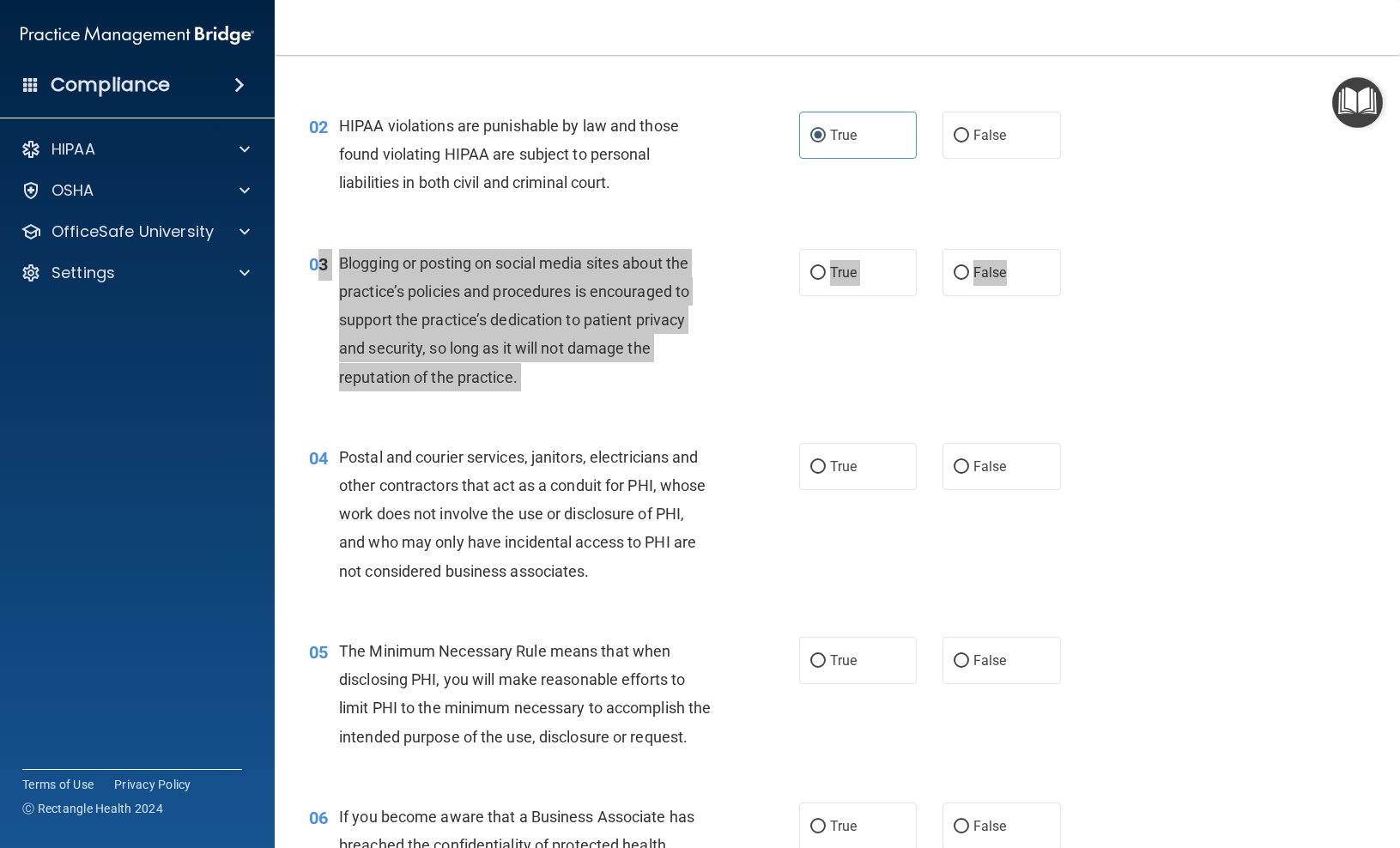 click on "False" at bounding box center [961, 273] 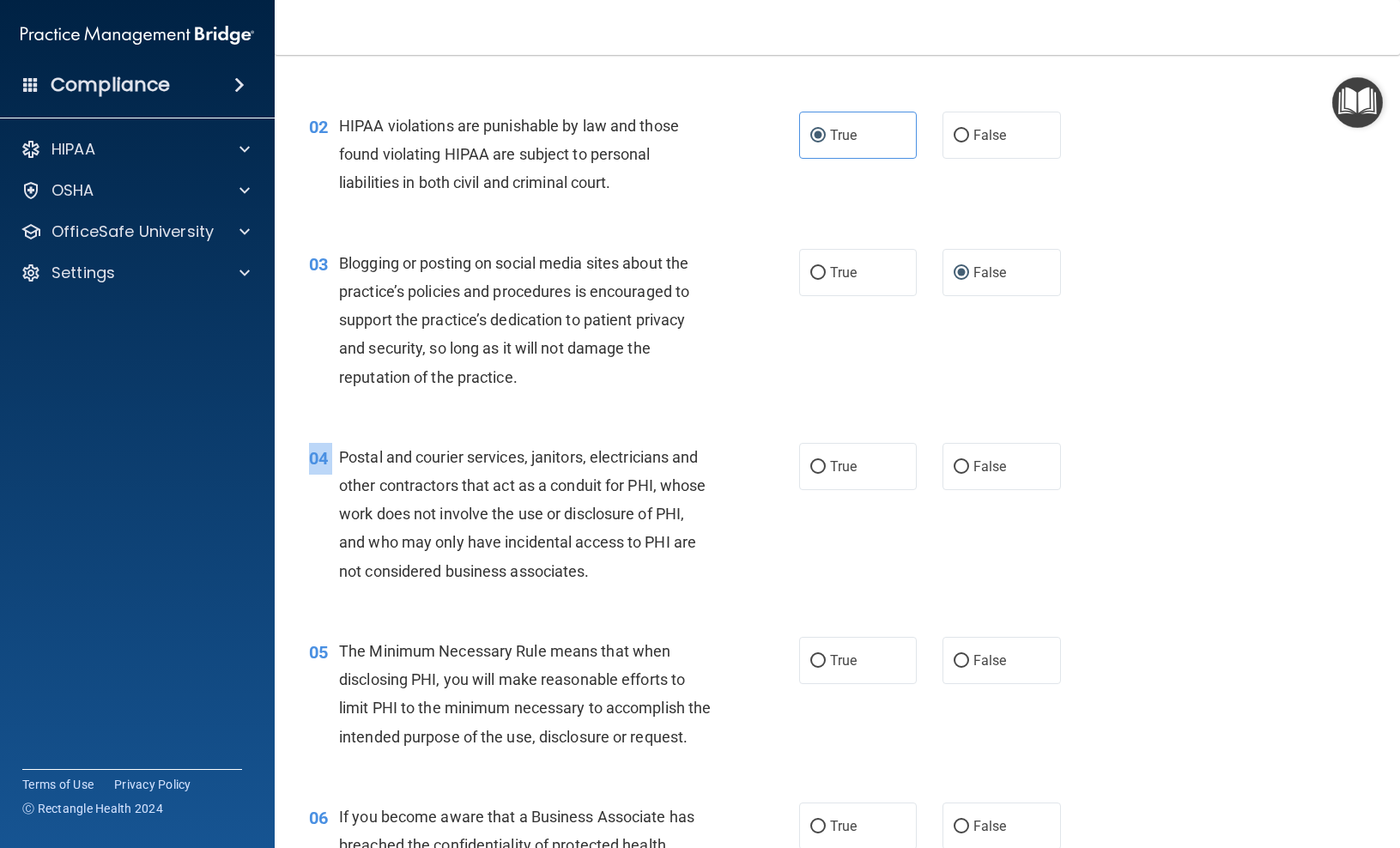 drag, startPoint x: 342, startPoint y: 455, endPoint x: 917, endPoint y: 538, distance: 580.95955 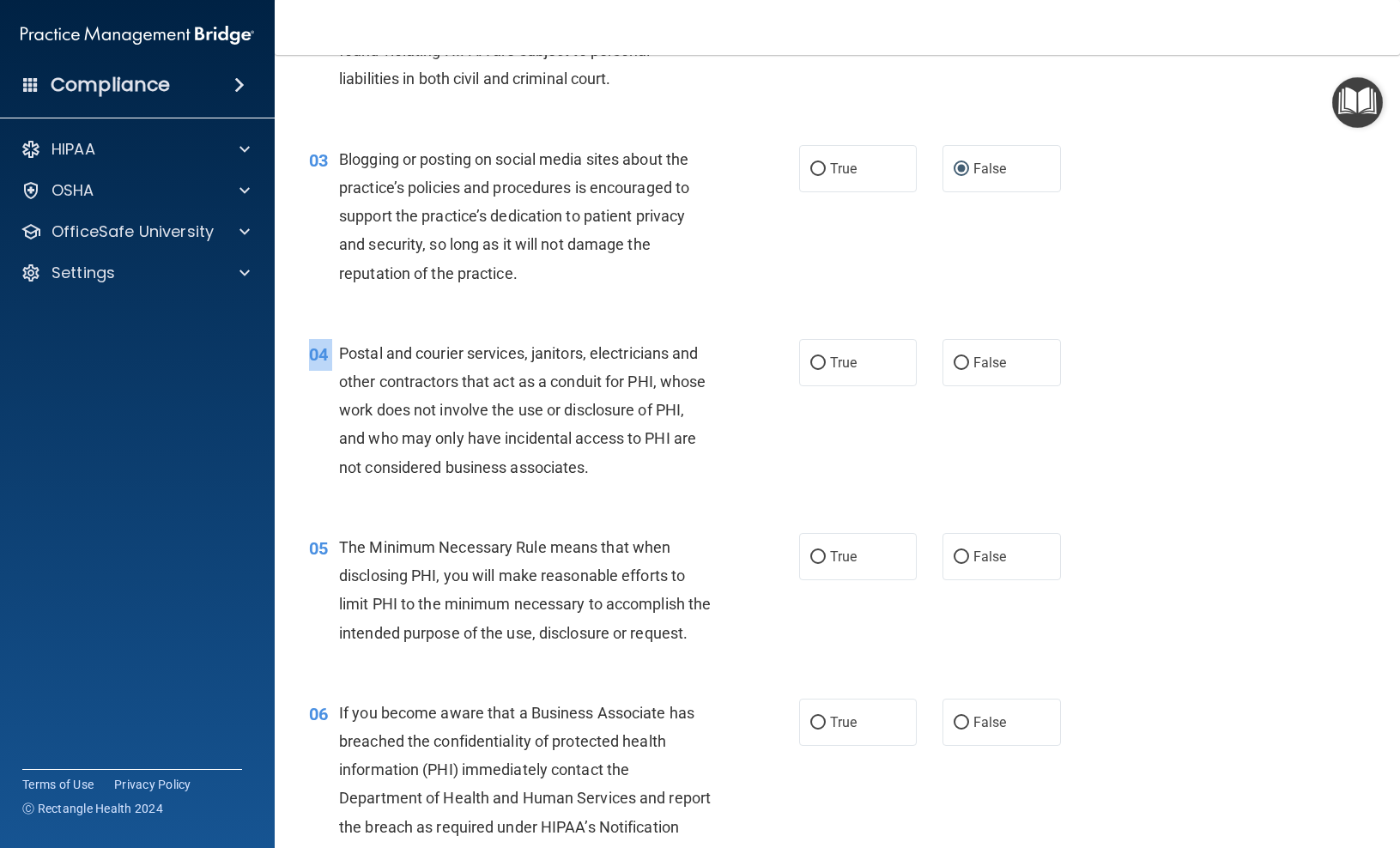 scroll, scrollTop: 266, scrollLeft: 0, axis: vertical 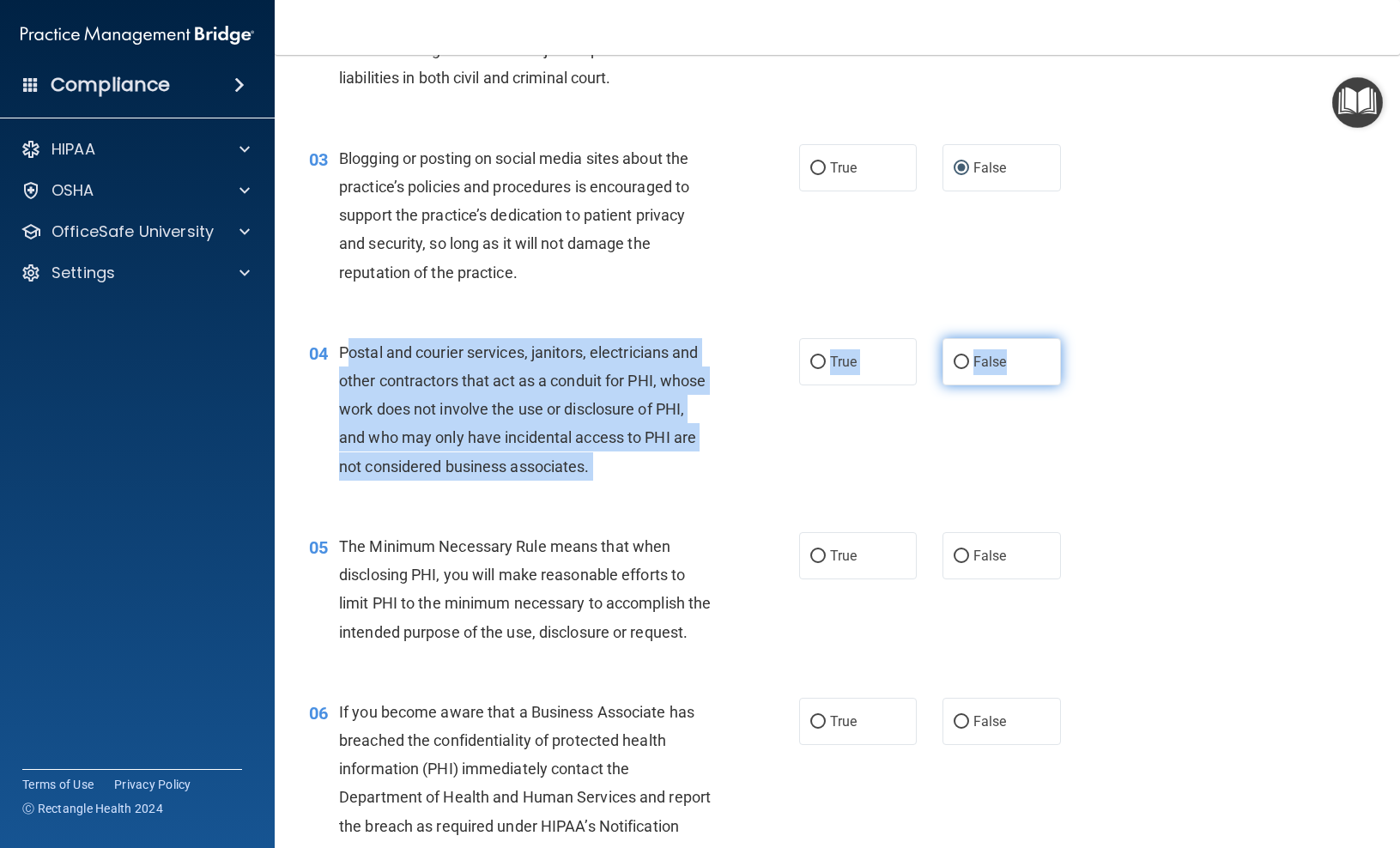 drag, startPoint x: 351, startPoint y: 352, endPoint x: 973, endPoint y: 374, distance: 622.3889 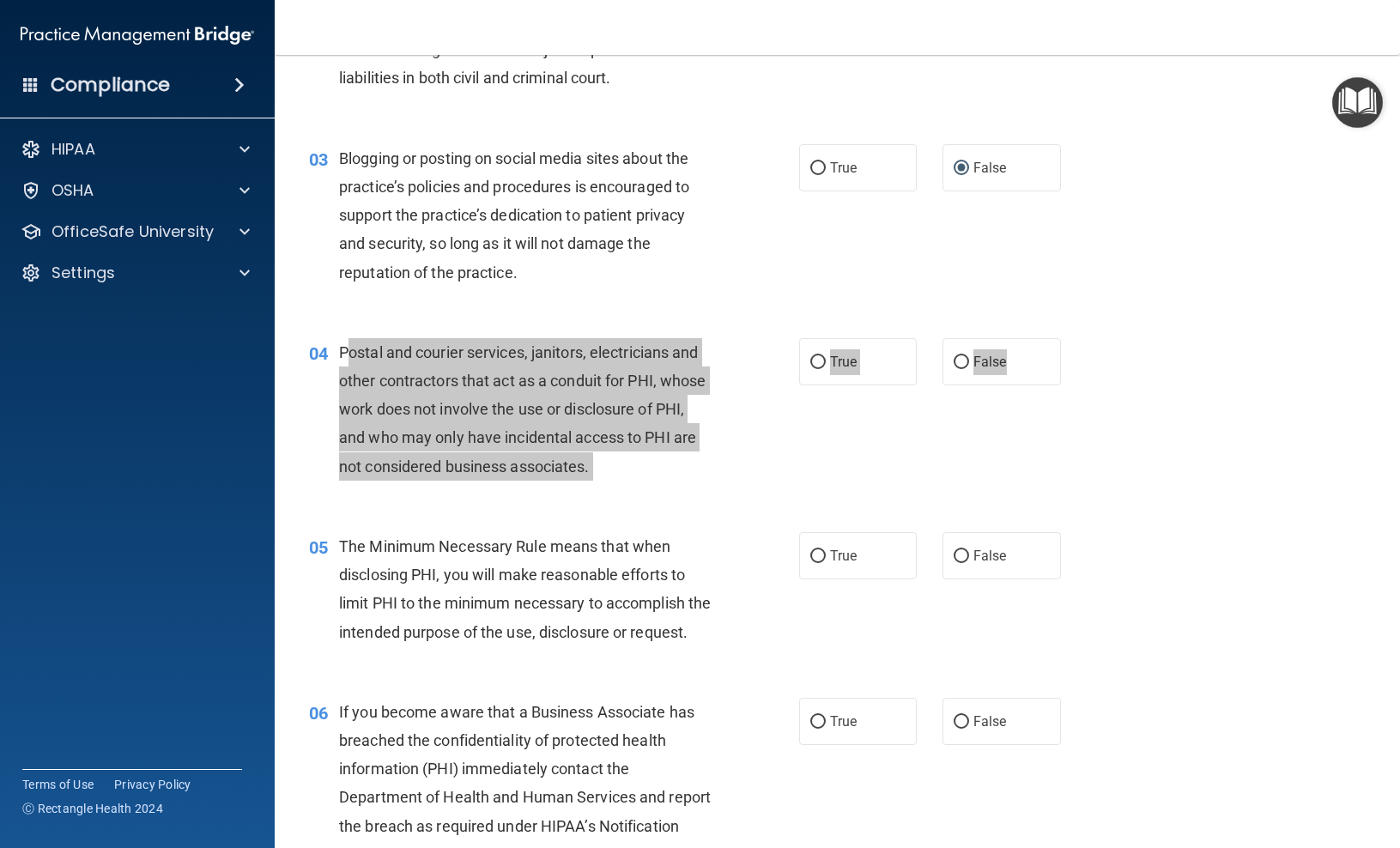 click on "True" at bounding box center (818, 362) 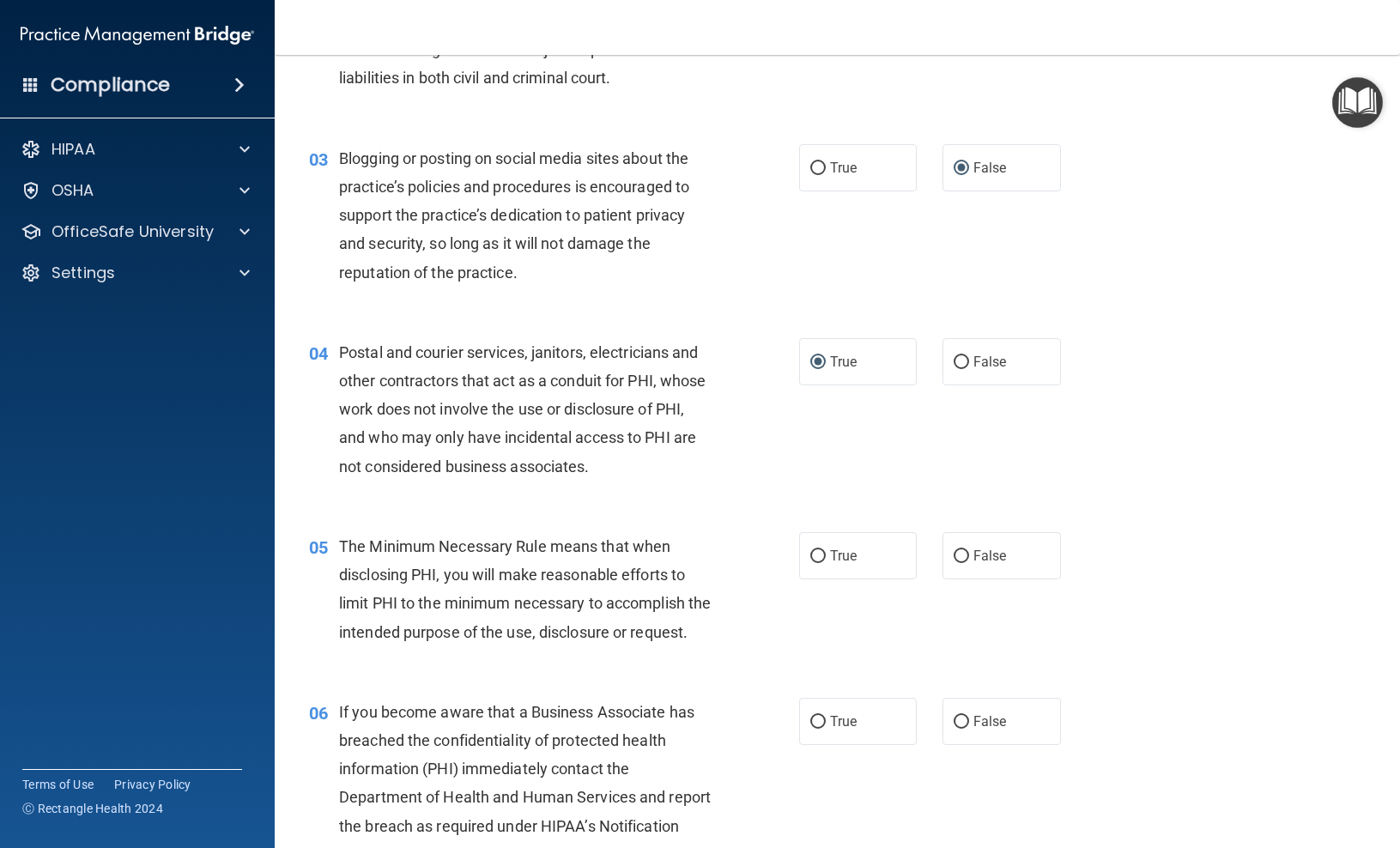 click on "04       Postal and courier services, janitors, electricians and other contractors that act as a conduit for PHI, whose work does not involve the use or disclosure of PHI, and who may only have incidental access to PHI are not considered business associates." at bounding box center (554, 414) 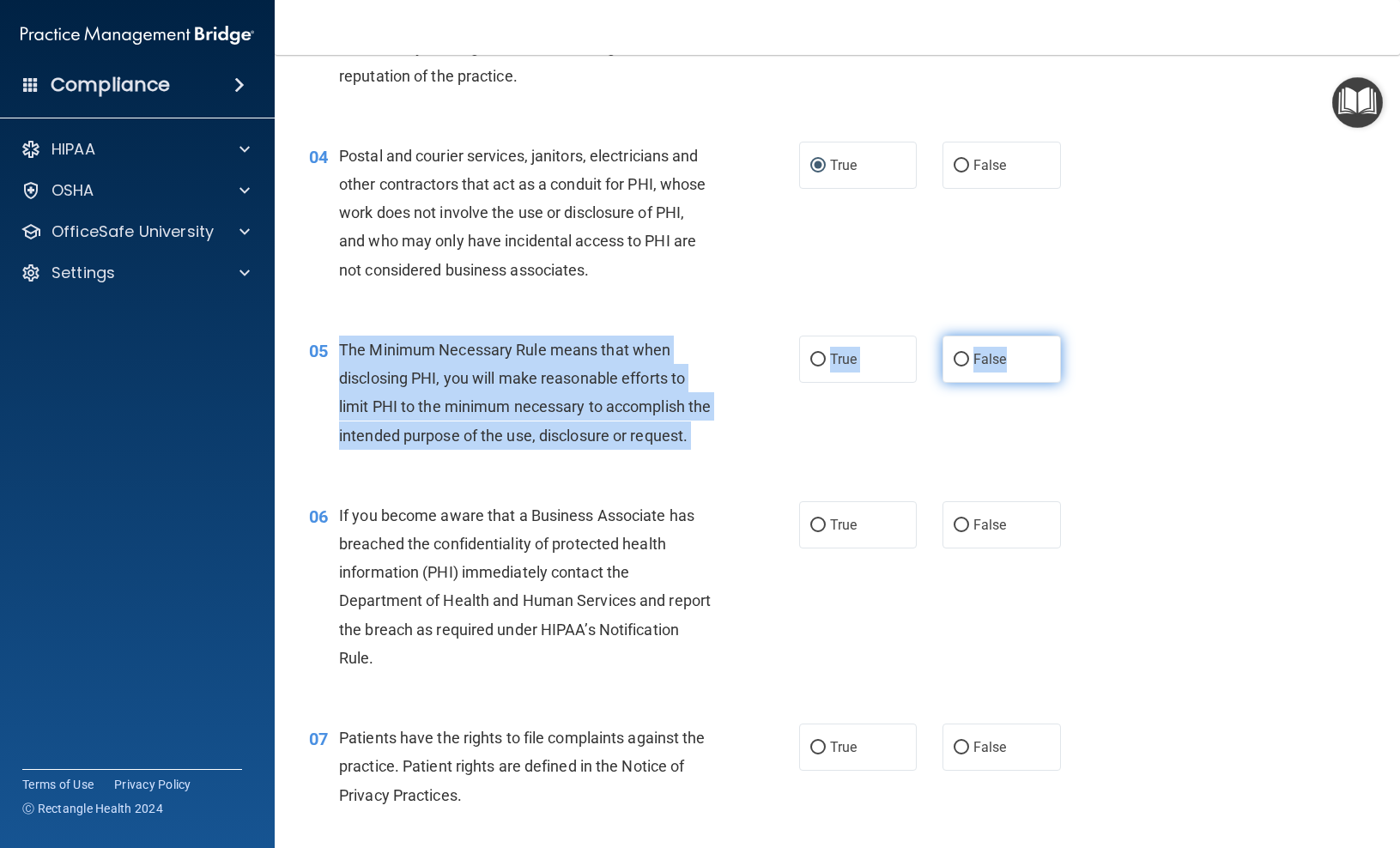 drag, startPoint x: 338, startPoint y: 346, endPoint x: 1010, endPoint y: 356, distance: 672.0744 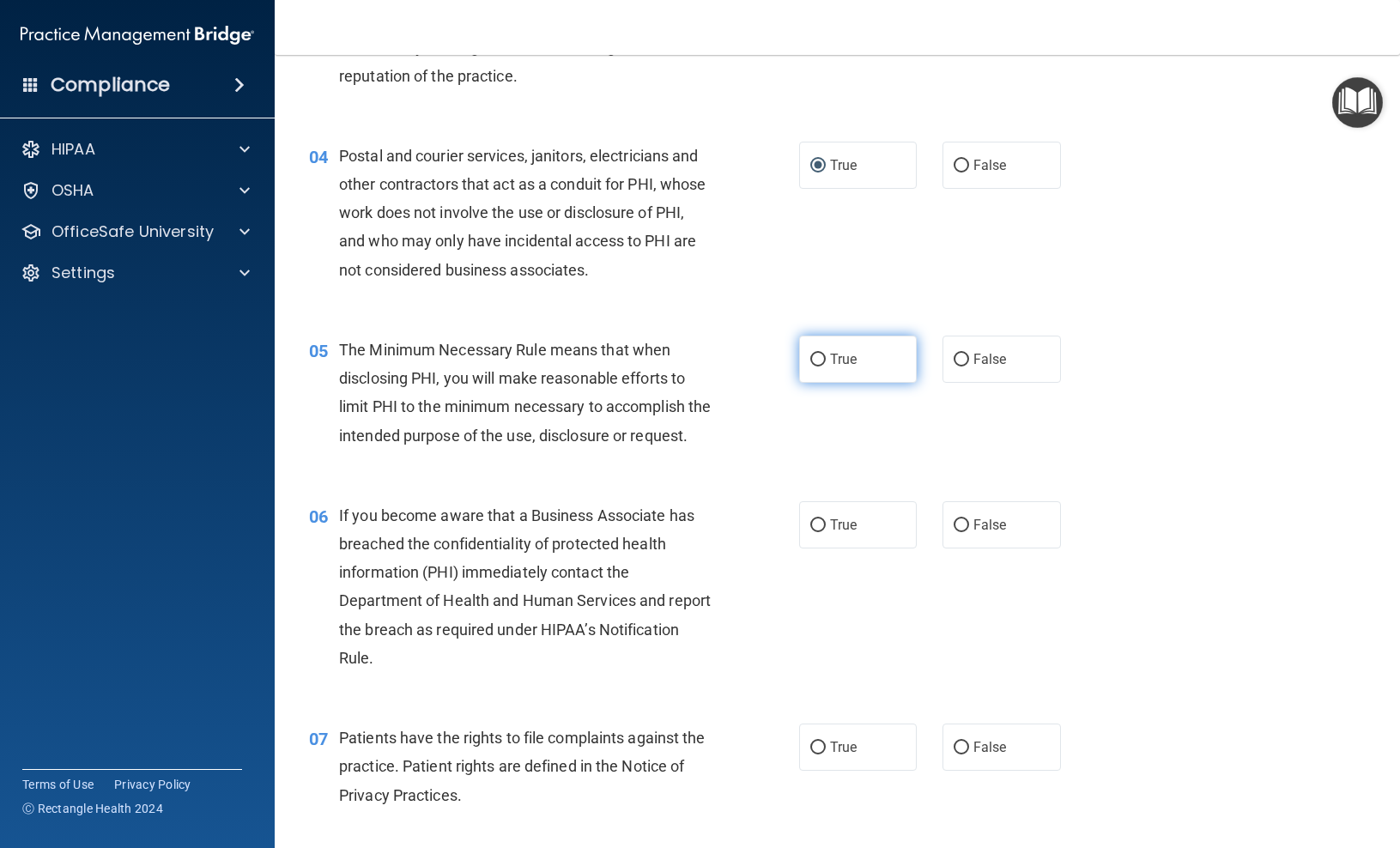 click on "True" at bounding box center [843, 359] 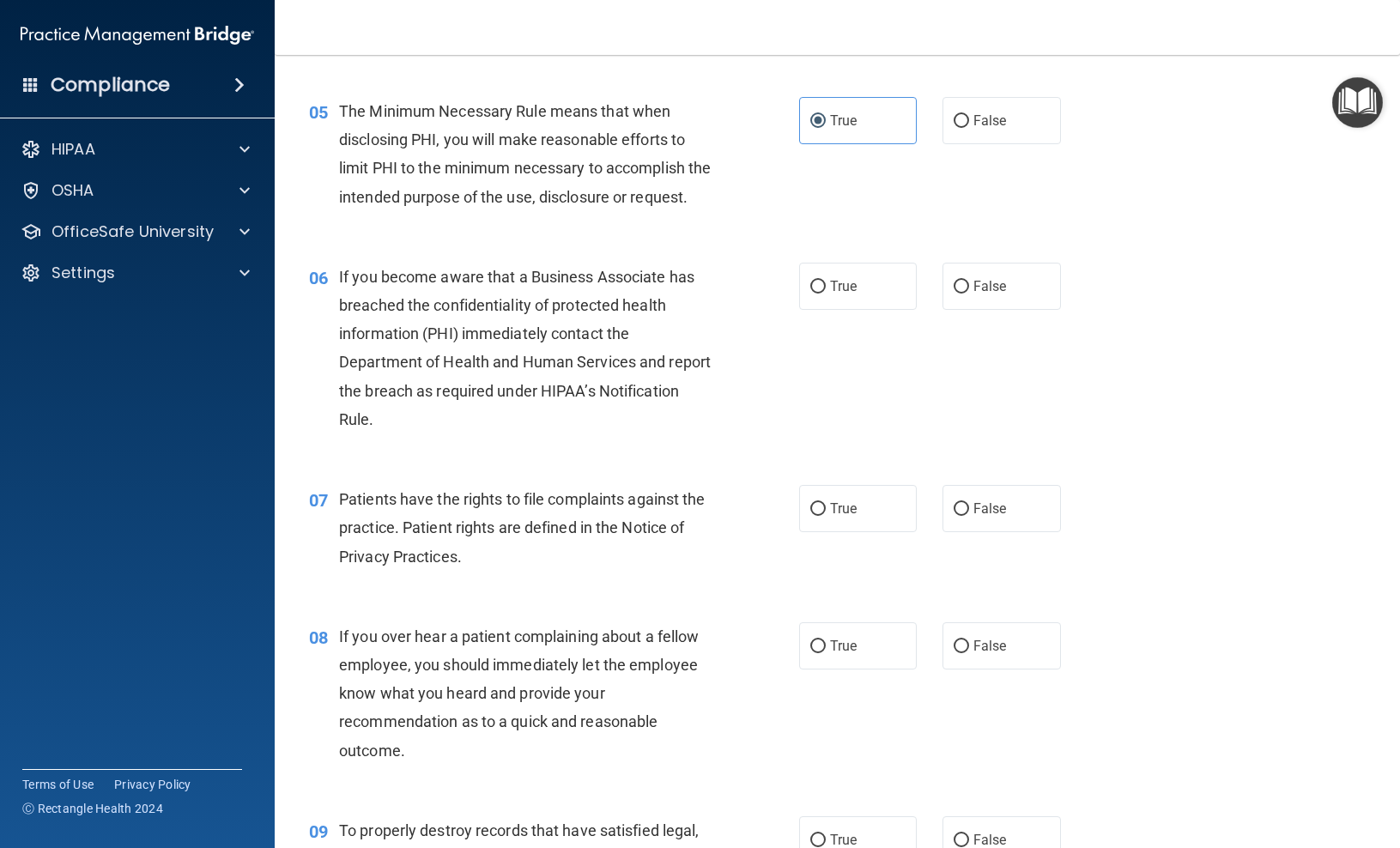 scroll, scrollTop: 702, scrollLeft: 0, axis: vertical 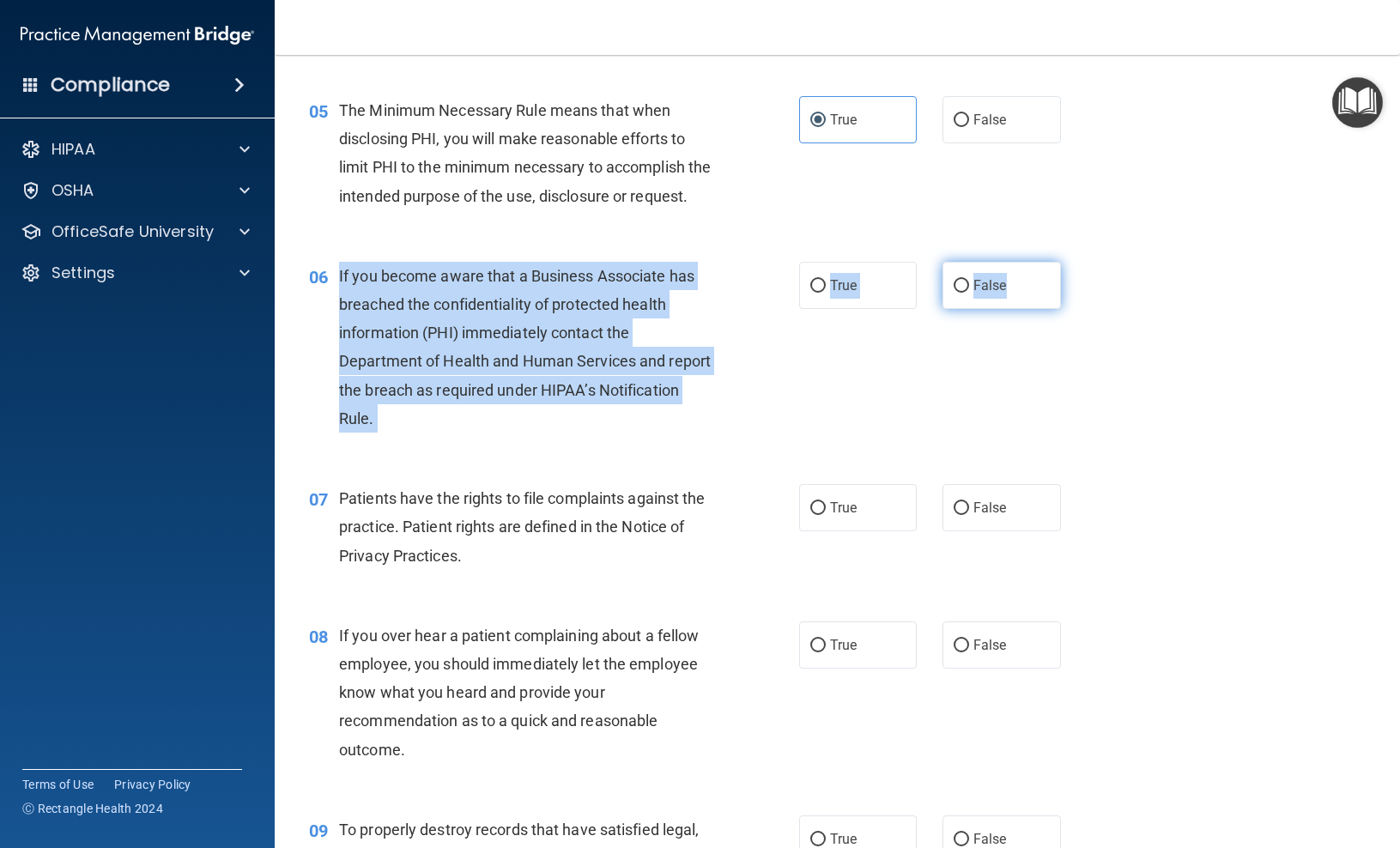 drag, startPoint x: 333, startPoint y: 299, endPoint x: 1014, endPoint y: 311, distance: 681.1057 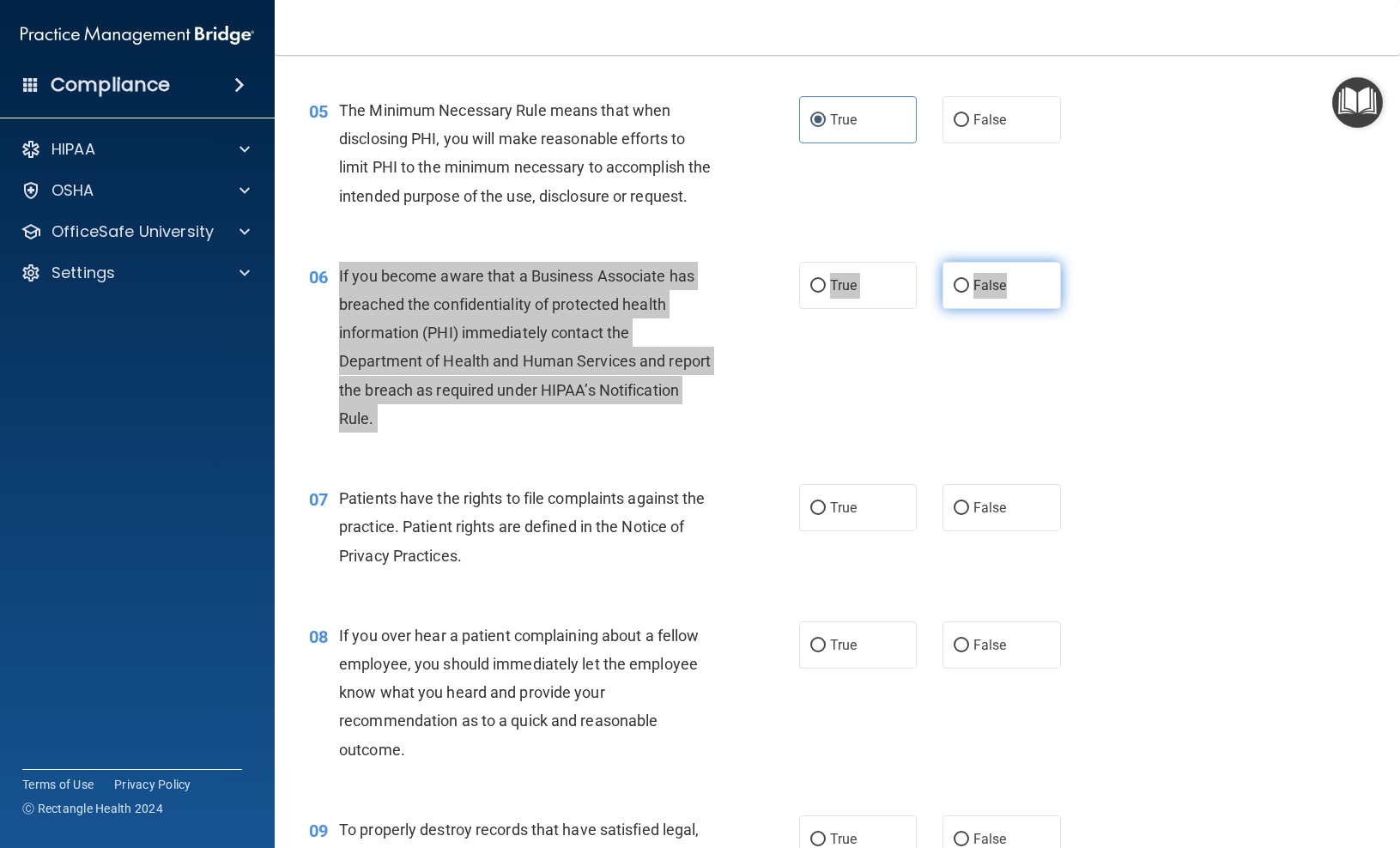 drag, startPoint x: 2, startPoint y: 446, endPoint x: 962, endPoint y: 307, distance: 970.0108 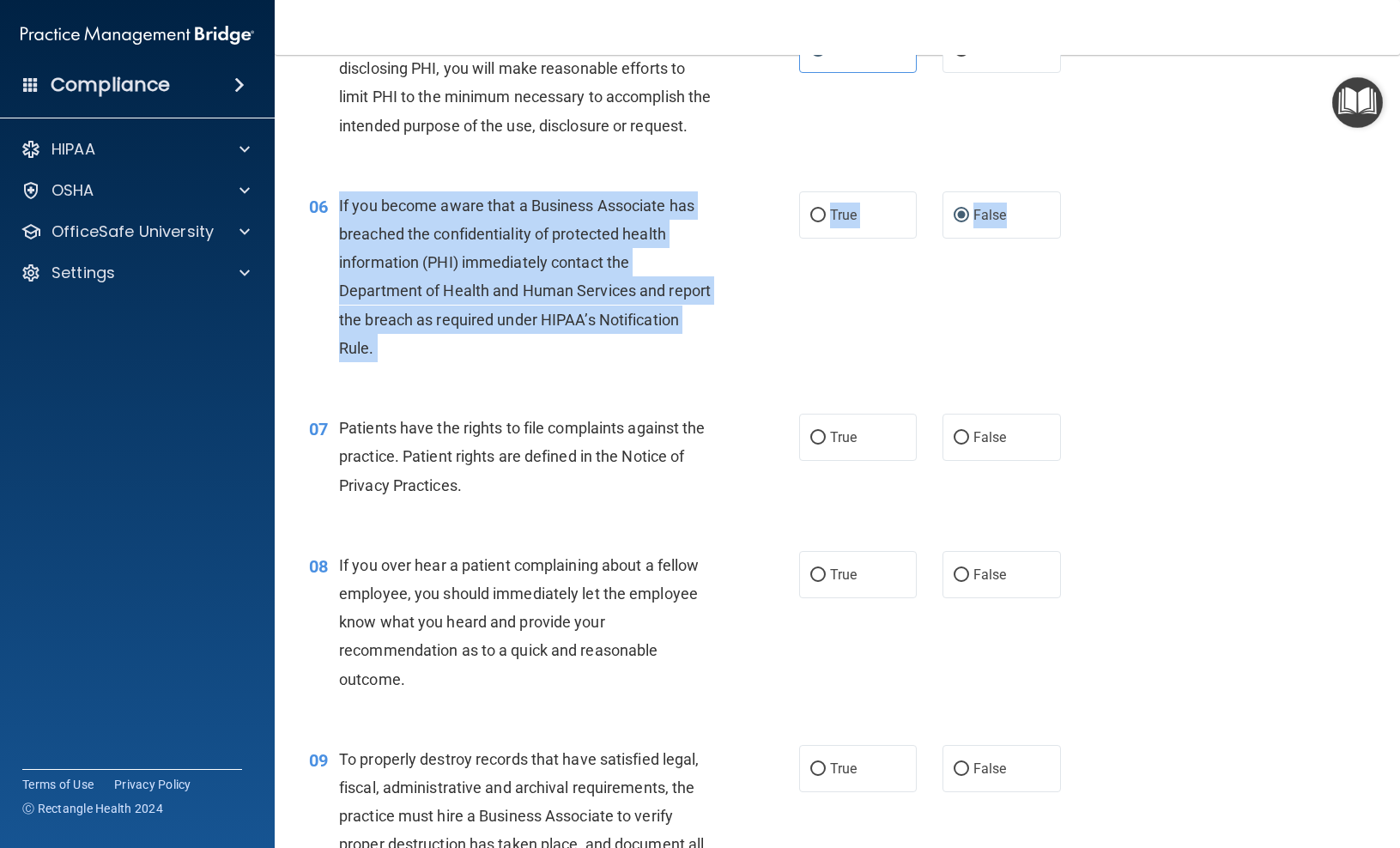 scroll, scrollTop: 774, scrollLeft: 0, axis: vertical 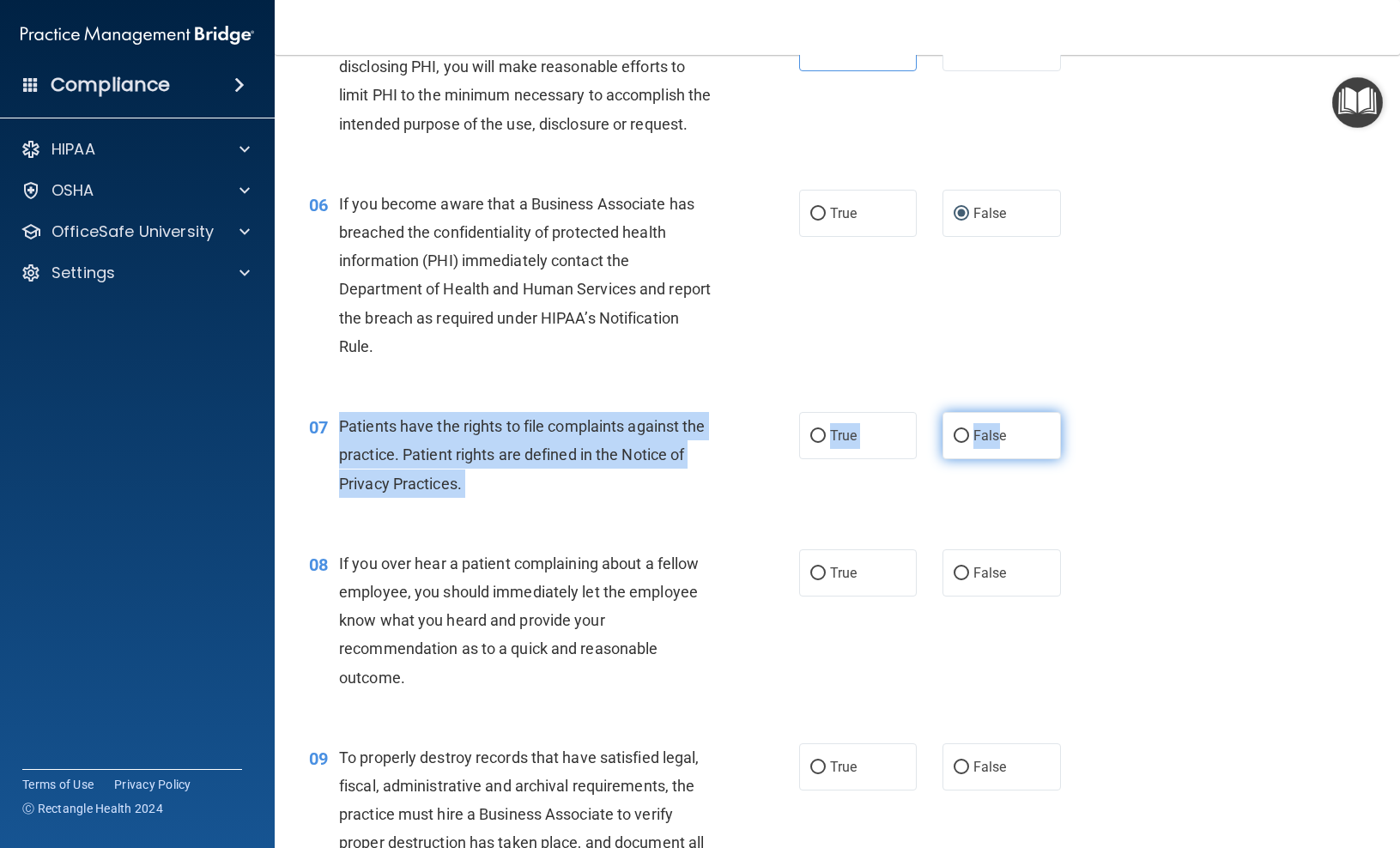 drag, startPoint x: 340, startPoint y: 446, endPoint x: 997, endPoint y: 466, distance: 657.3043 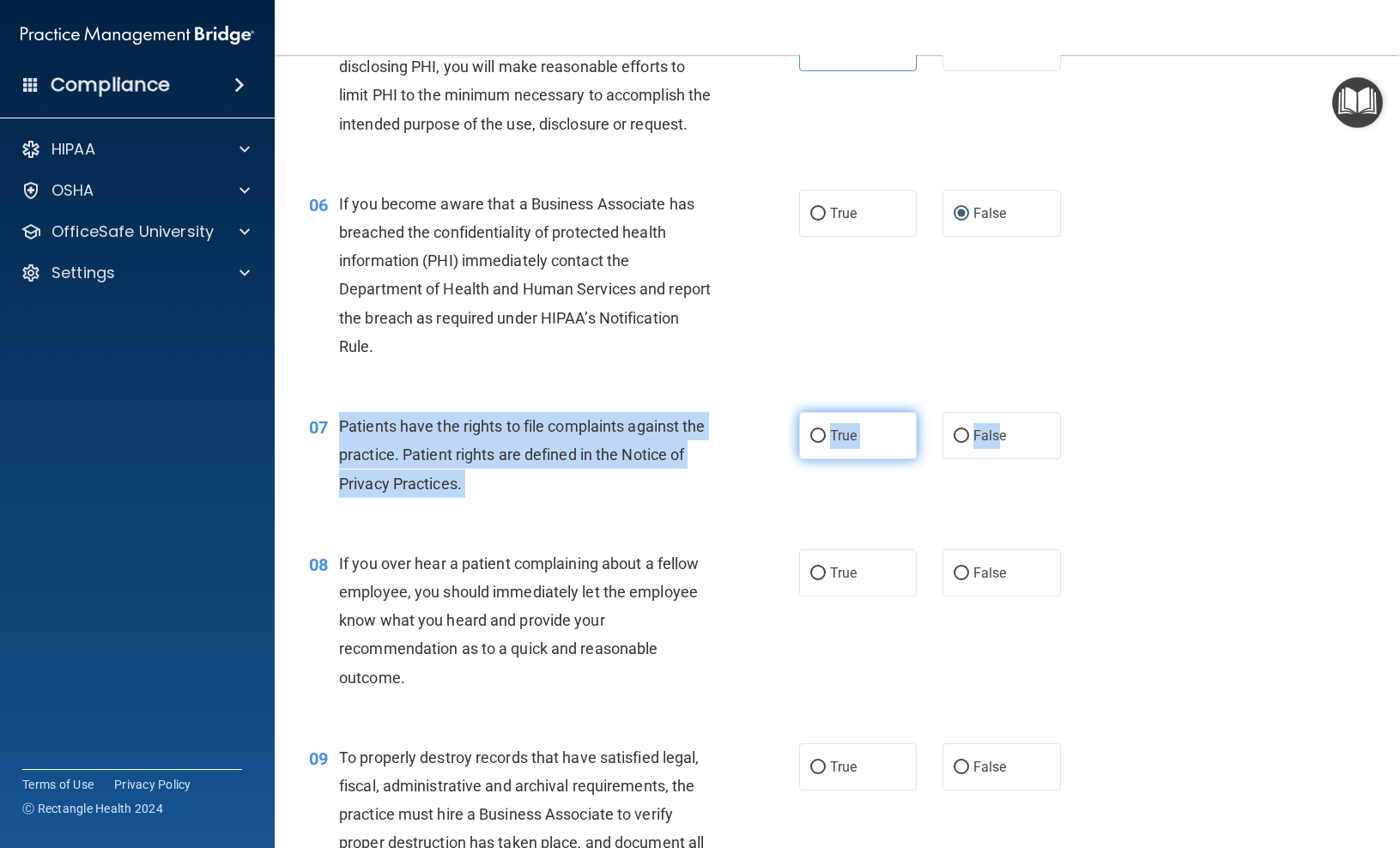 click on "True" at bounding box center [858, 435] 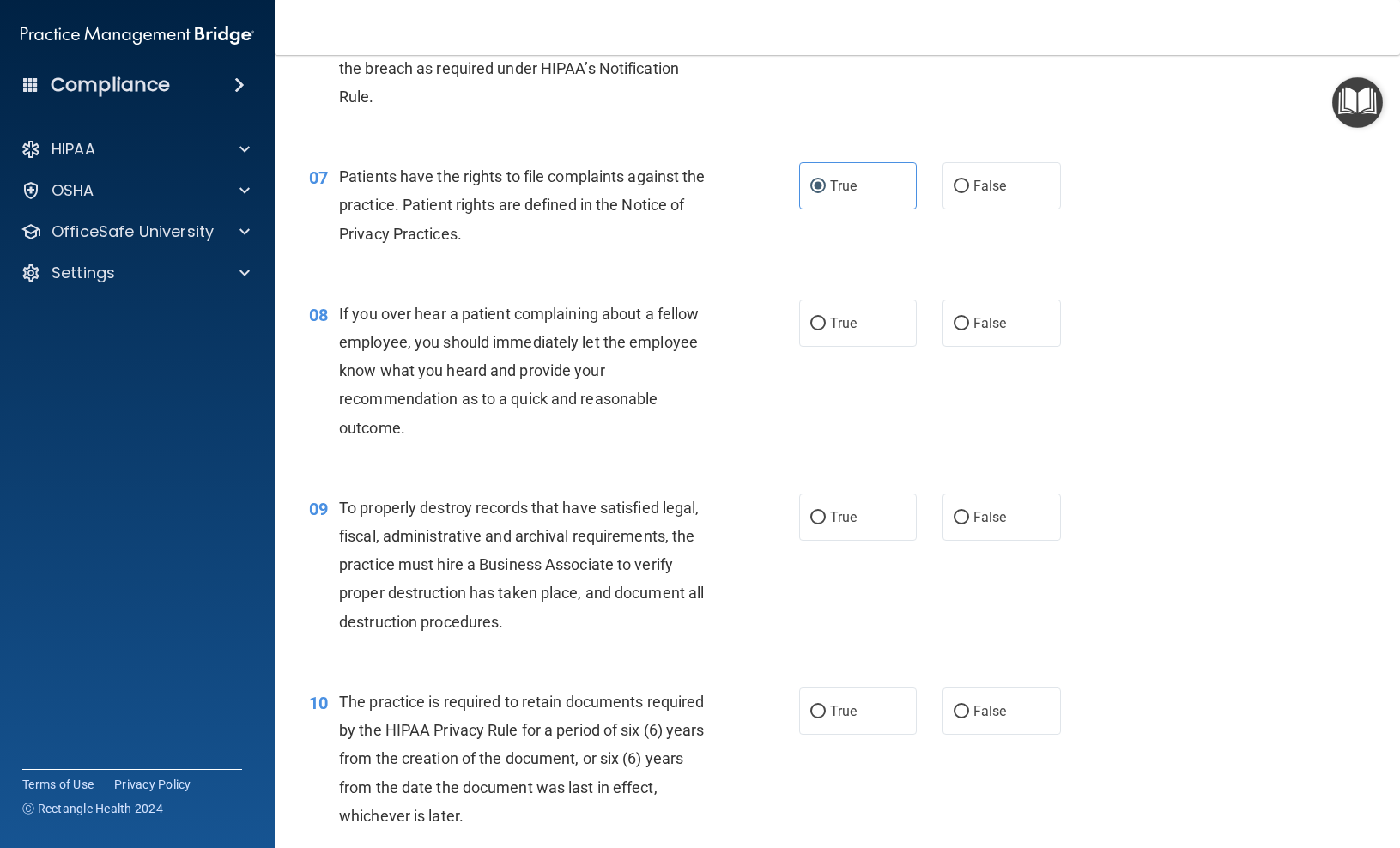 scroll, scrollTop: 1025, scrollLeft: 0, axis: vertical 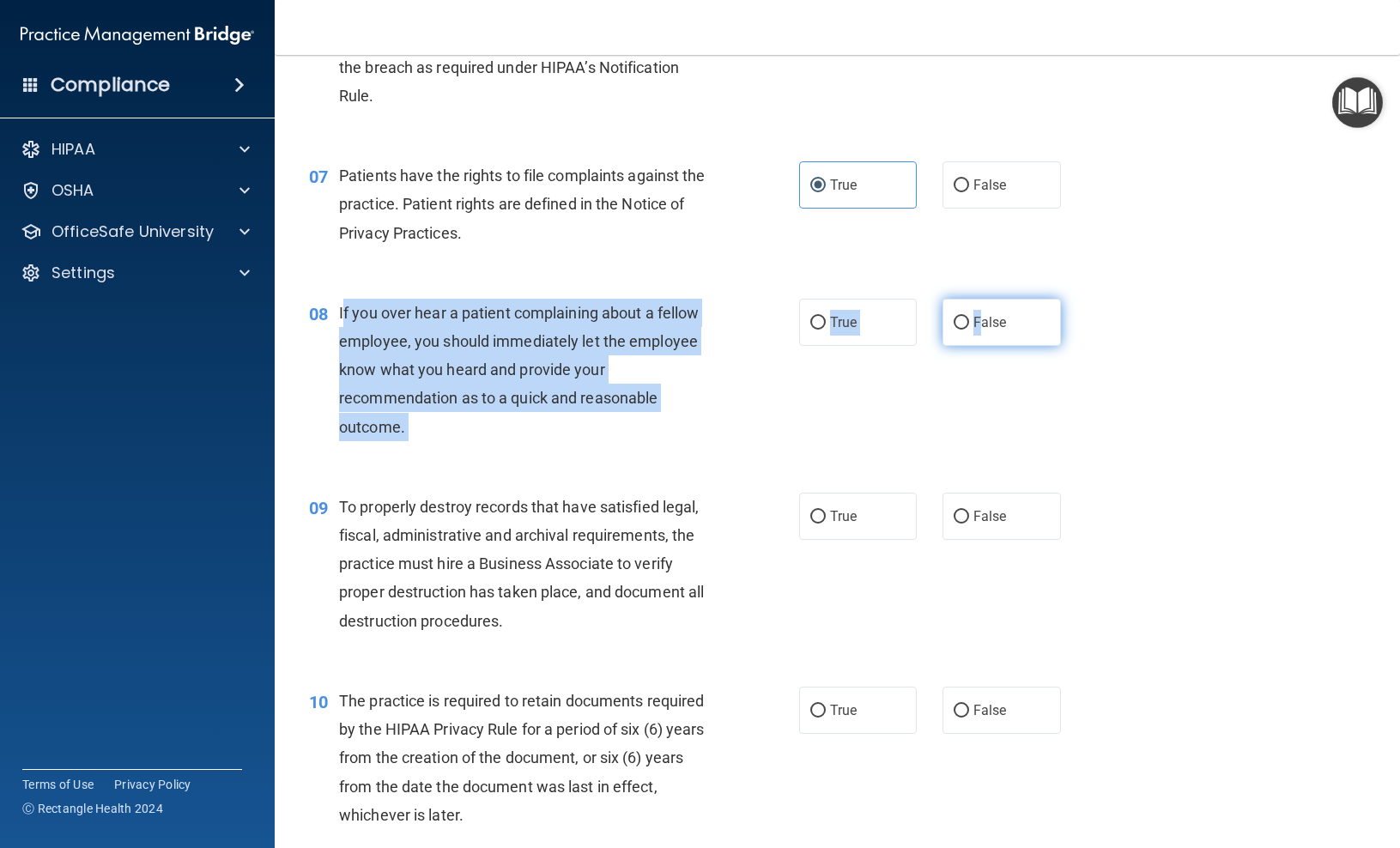 drag, startPoint x: 342, startPoint y: 334, endPoint x: 982, endPoint y: 349, distance: 640.1758 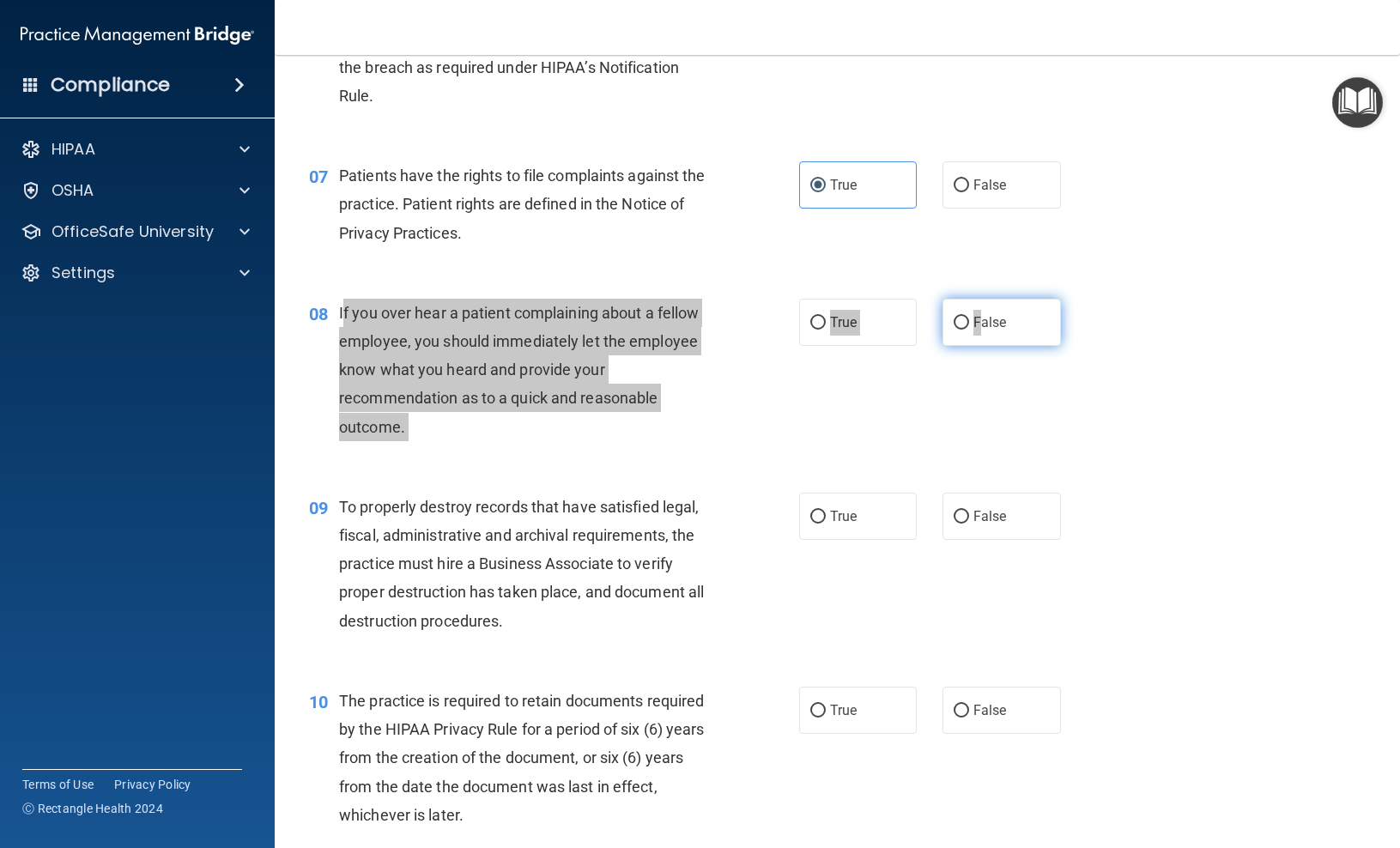 drag, startPoint x: 37, startPoint y: 313, endPoint x: 959, endPoint y: 342, distance: 922.456 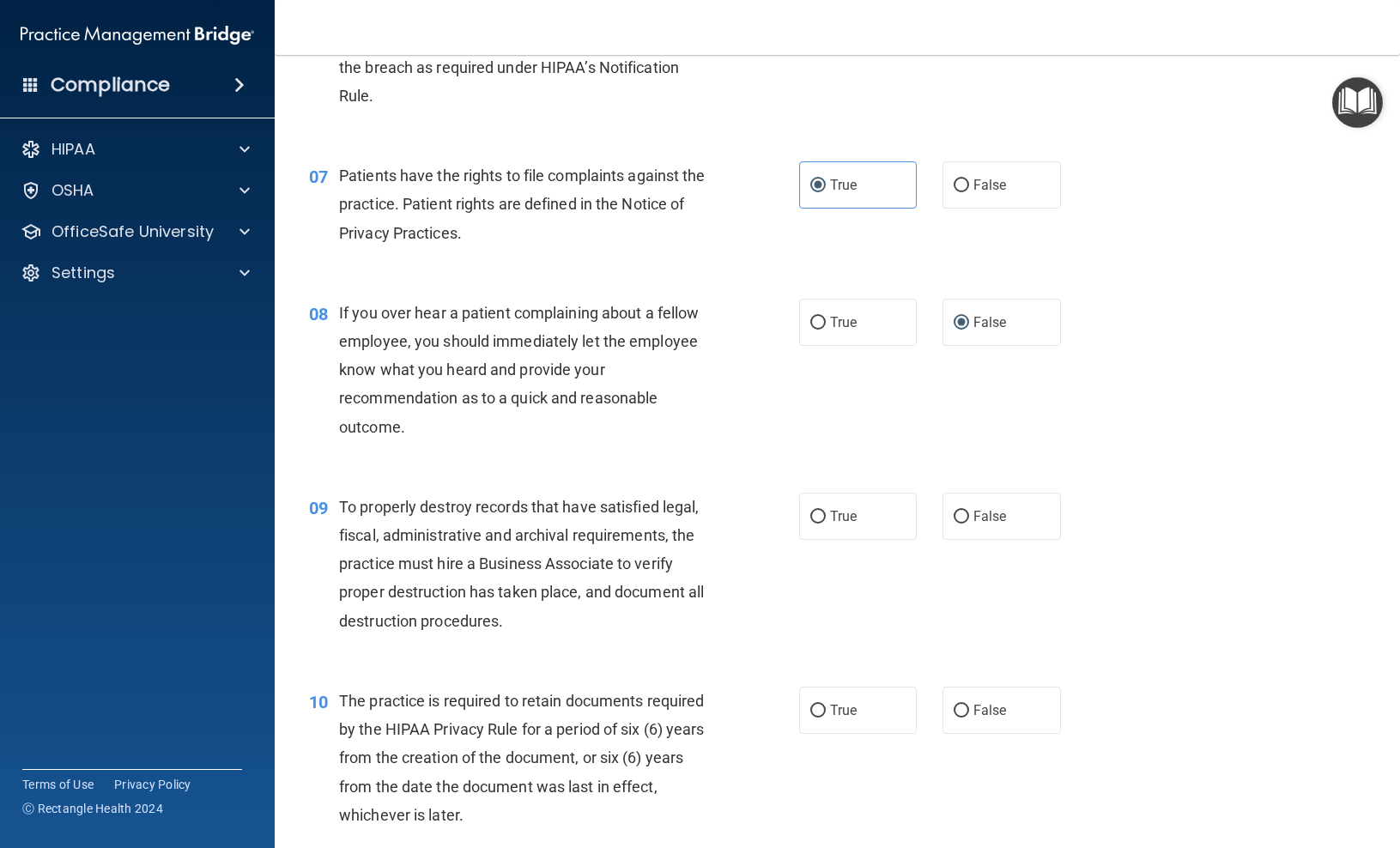 click on "09       To properly destroy records that have satisfied legal, fiscal, administrative and archival requirements, the practice must hire a Business Associate to verify proper destruction has taken place, and document all destruction procedures.                  True           False" at bounding box center [837, 568] 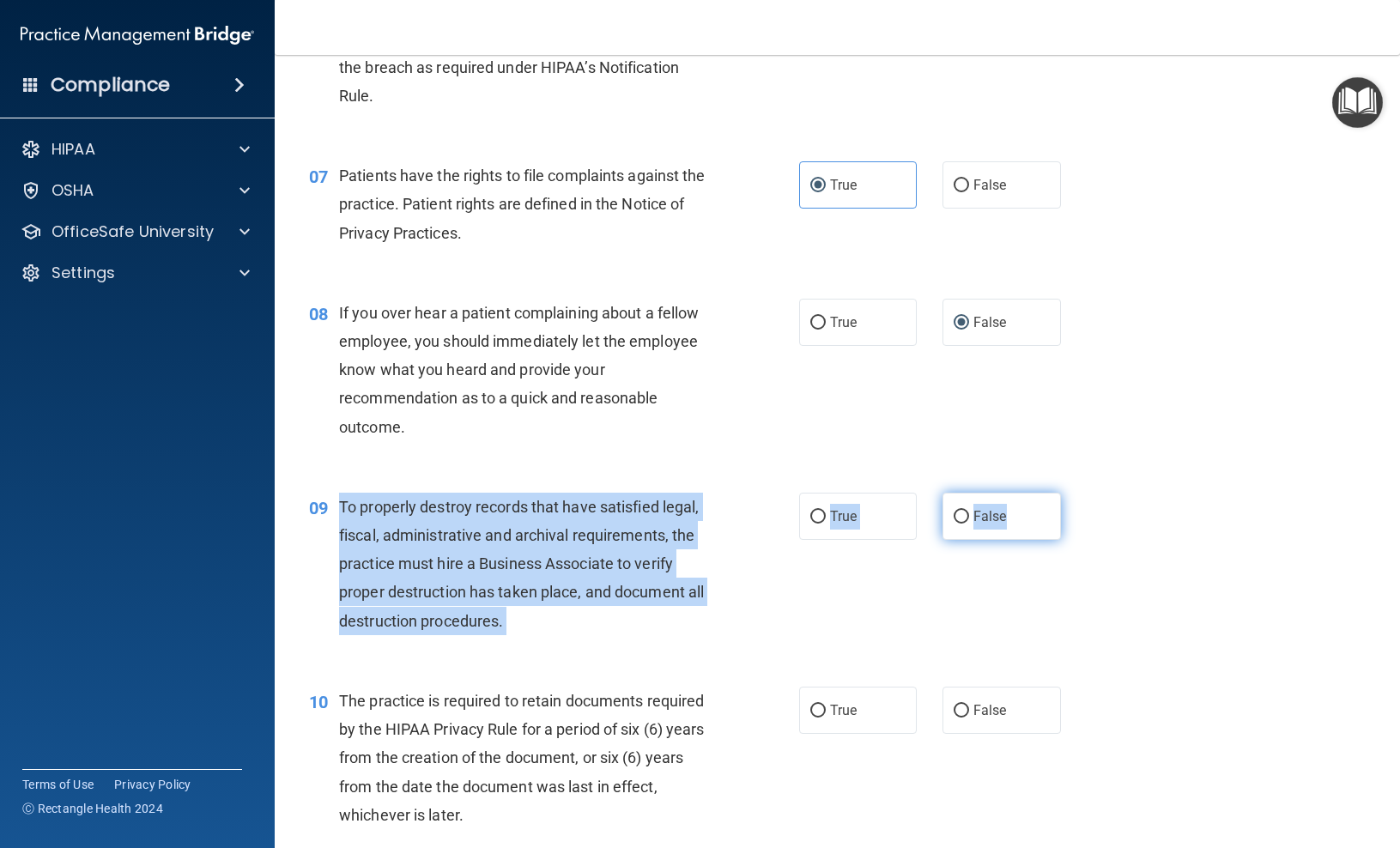 drag, startPoint x: 341, startPoint y: 524, endPoint x: 1028, endPoint y: 541, distance: 687.2103 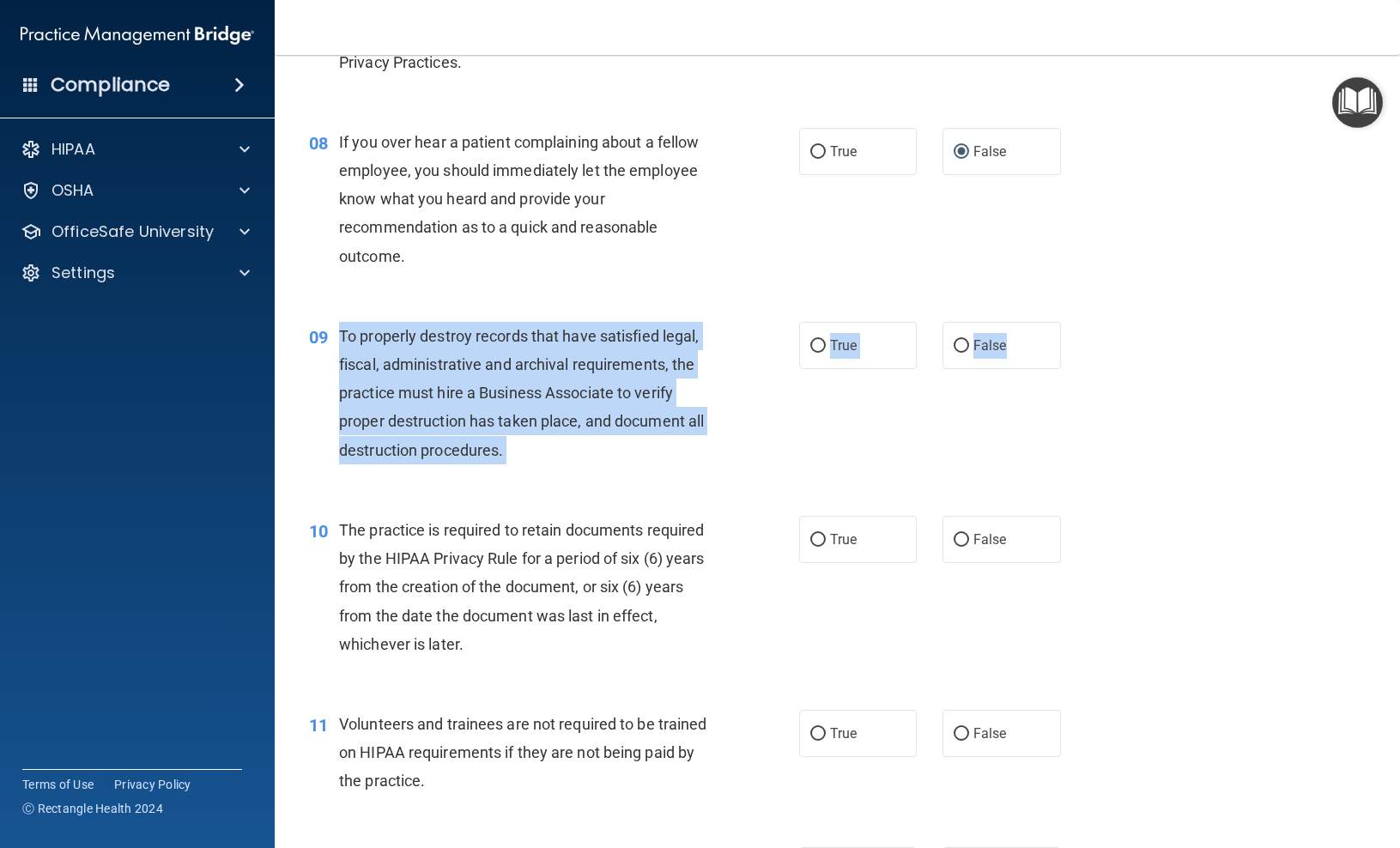 scroll, scrollTop: 1197, scrollLeft: 0, axis: vertical 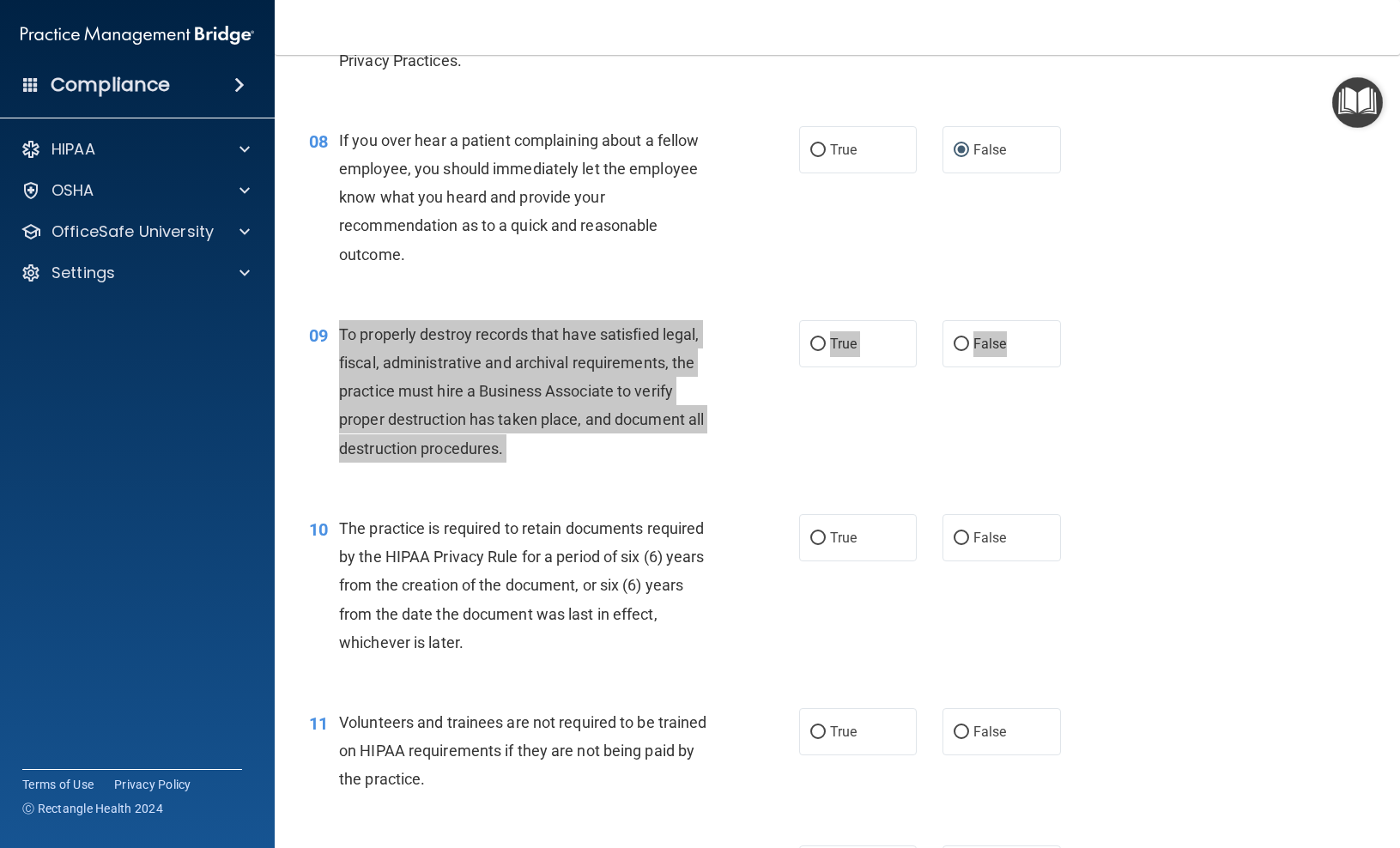 click on "False" at bounding box center [961, 344] 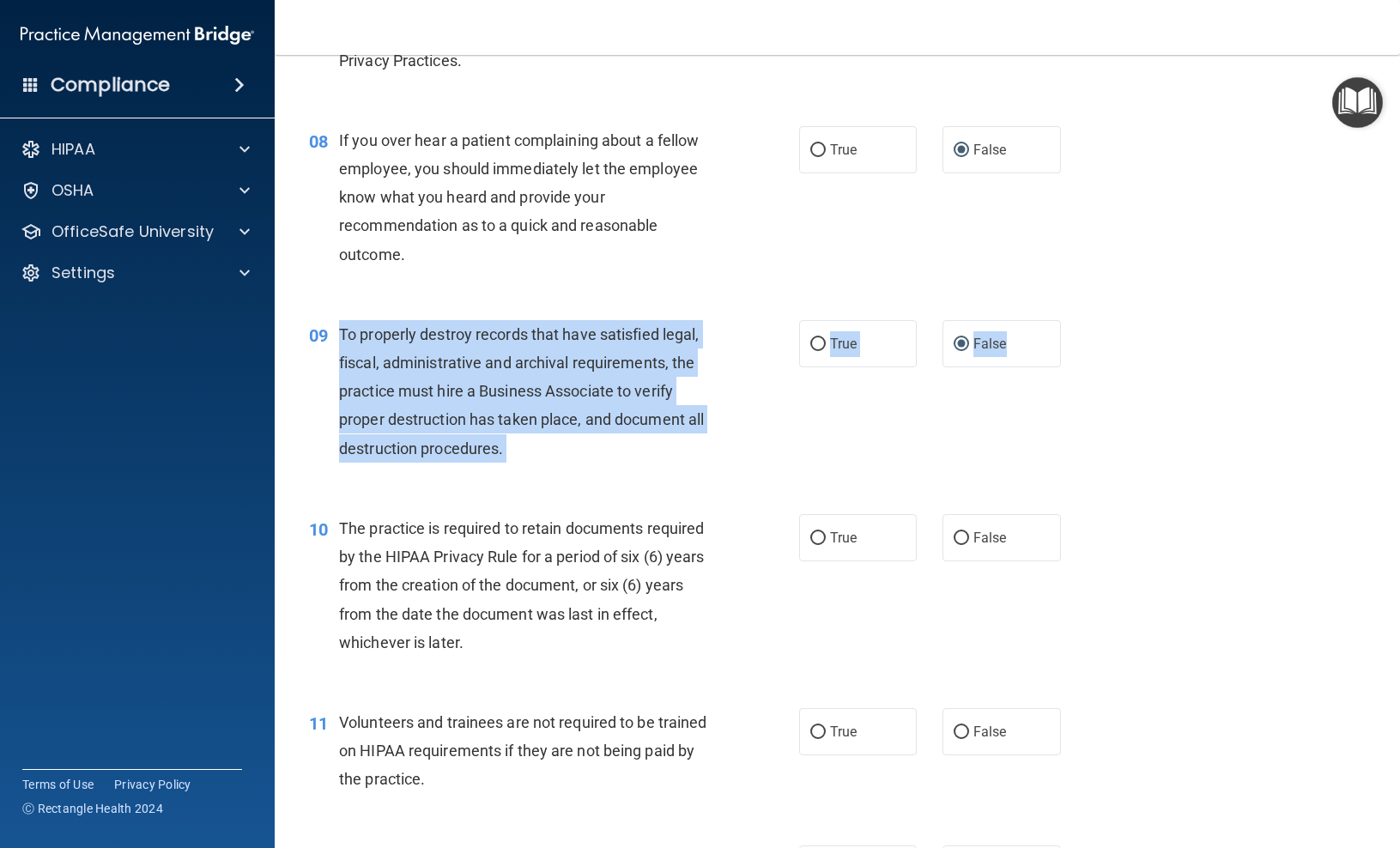 click on "09       To properly destroy records that have satisfied legal, fiscal, administrative and archival requirements, the practice must hire a Business Associate to verify proper destruction has taken place, and document all destruction procedures." at bounding box center (554, 396) 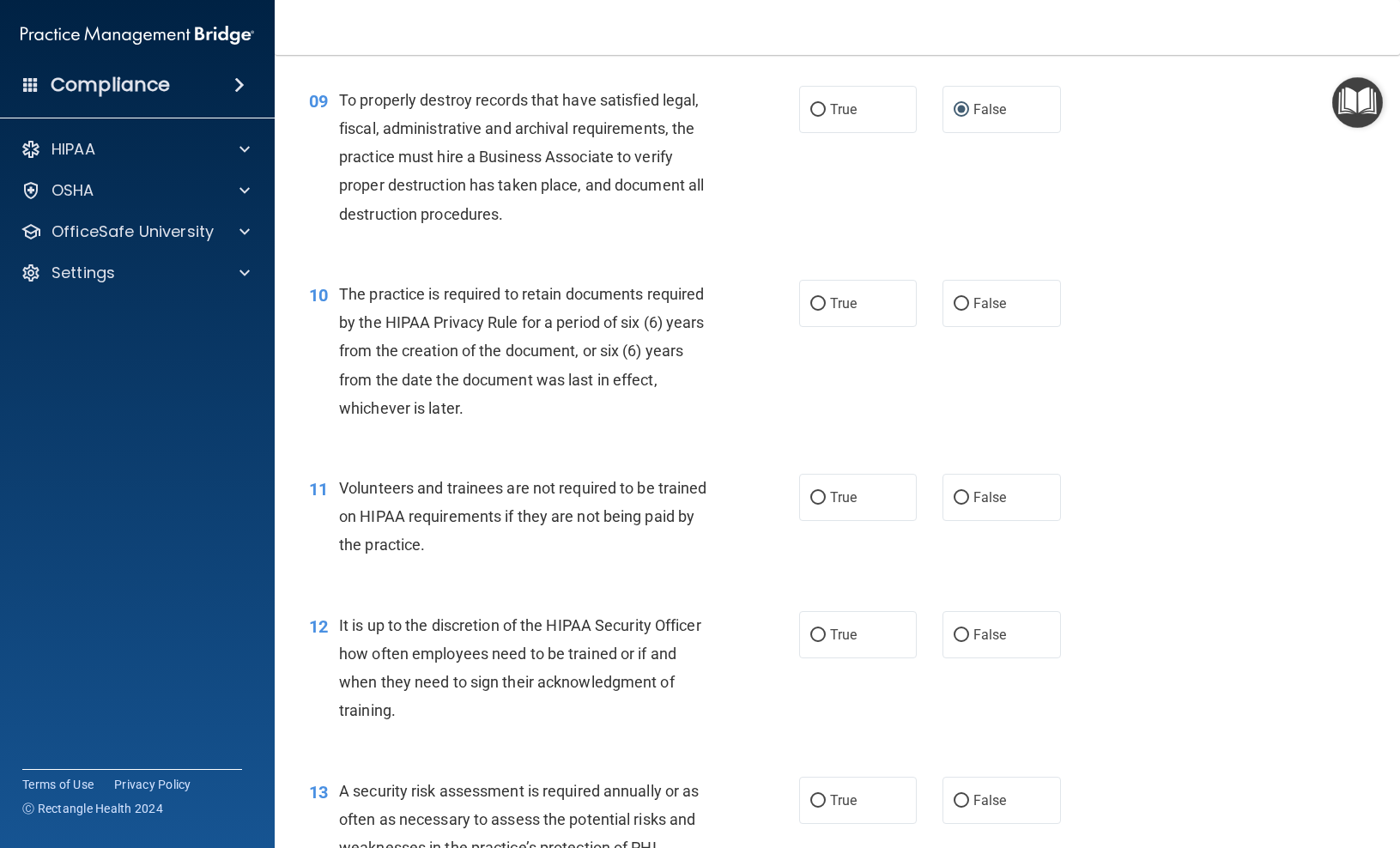 scroll, scrollTop: 1443, scrollLeft: 0, axis: vertical 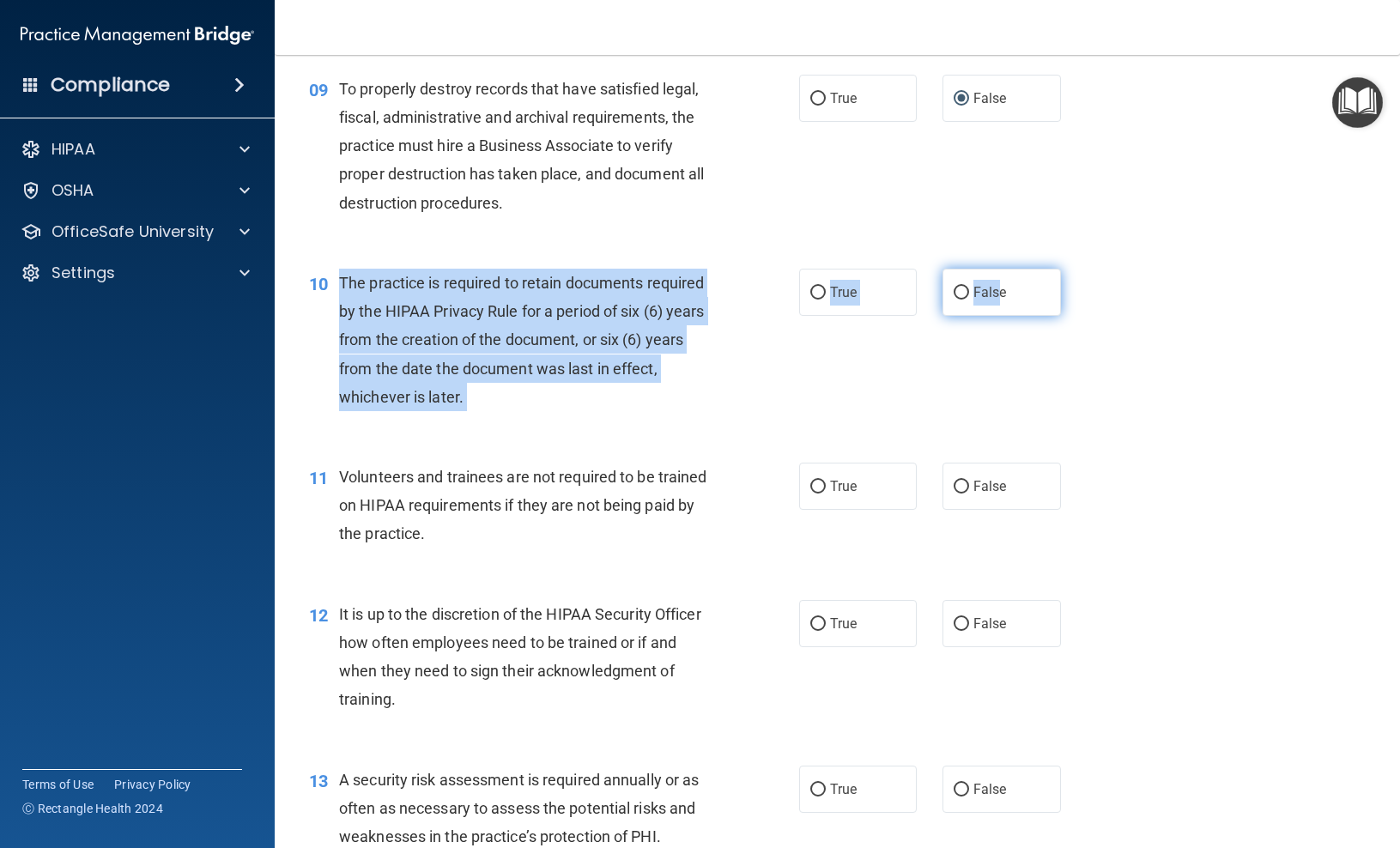 drag, startPoint x: 338, startPoint y: 297, endPoint x: 1002, endPoint y: 322, distance: 664.4705 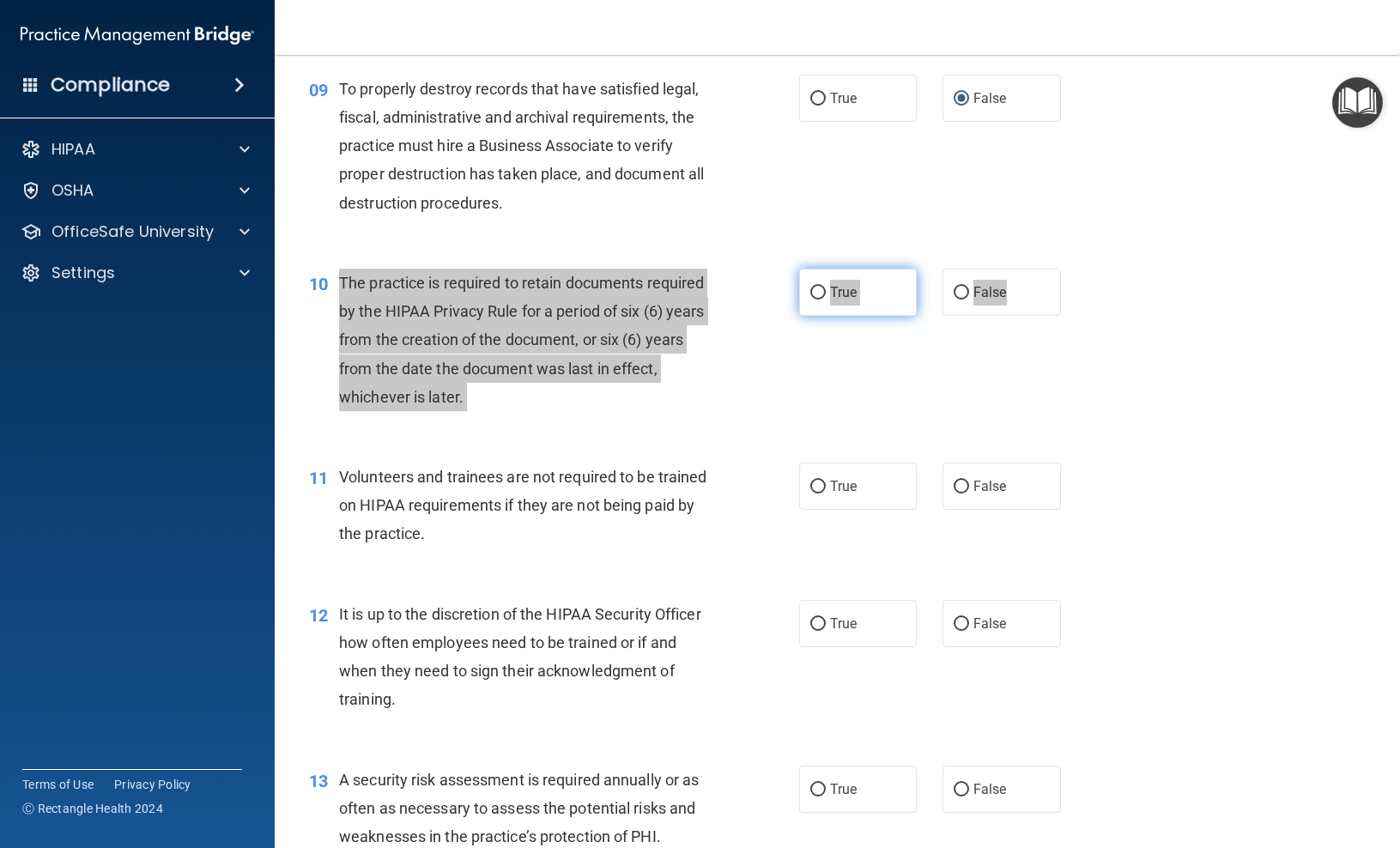 drag, startPoint x: 0, startPoint y: 413, endPoint x: 816, endPoint y: 315, distance: 821.8637 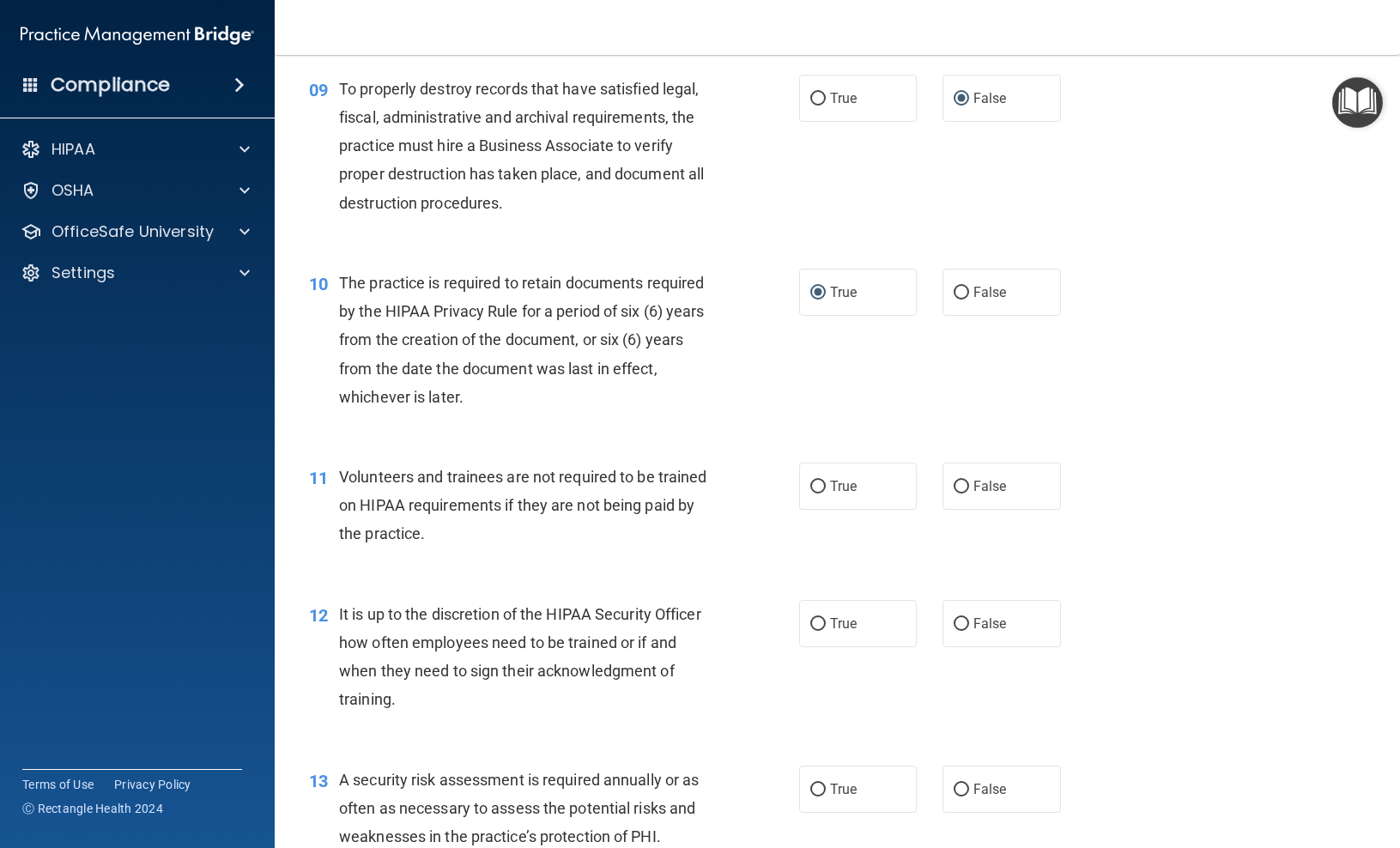 click on "10       The practice is required to retain documents required by the HIPAA Privacy Rule for a period of six (6) years from the creation of the document, or six (6) years from the date the document was last in effect, whichever is later." at bounding box center [554, 344] 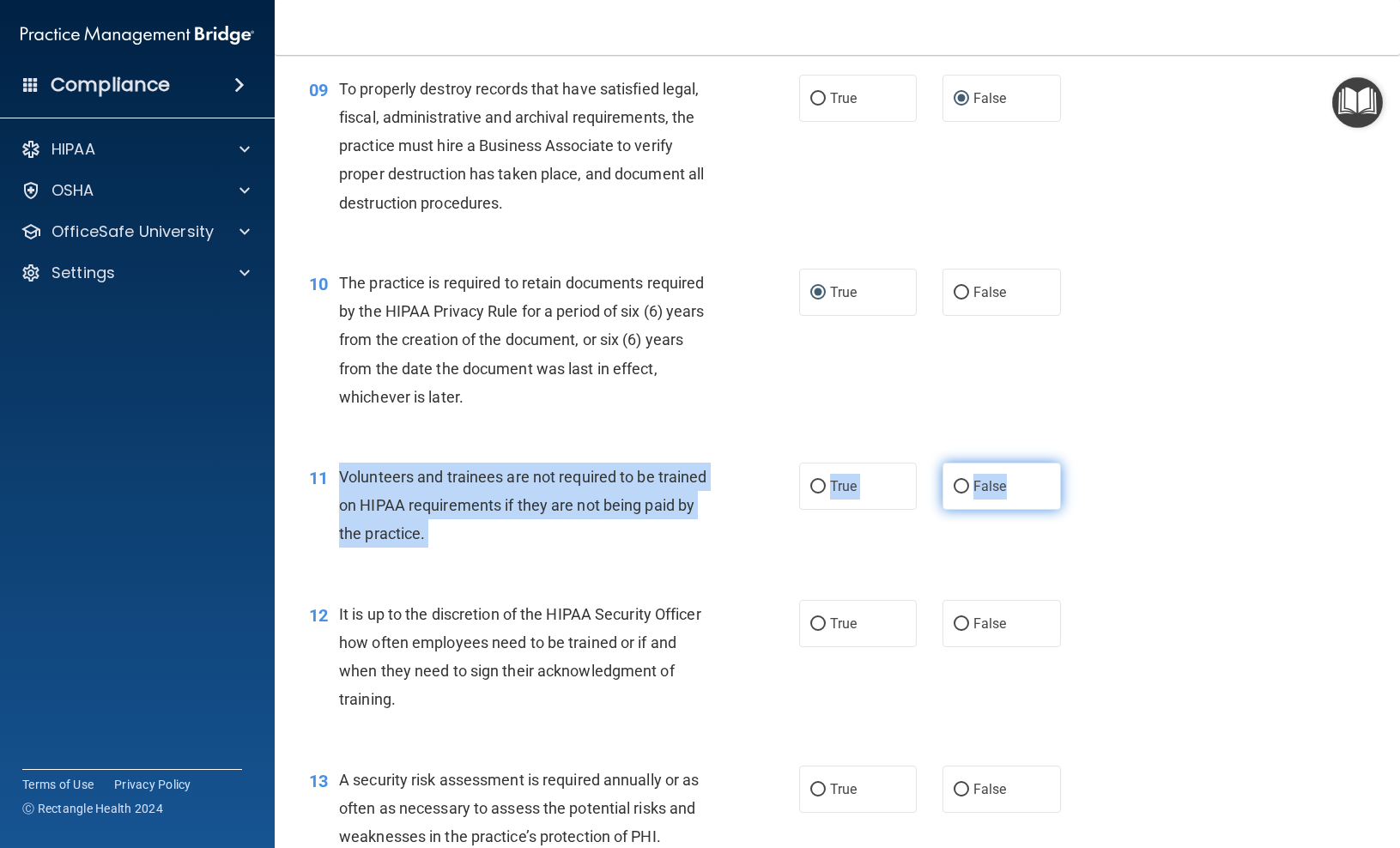 drag, startPoint x: 339, startPoint y: 497, endPoint x: 997, endPoint y: 518, distance: 658.335 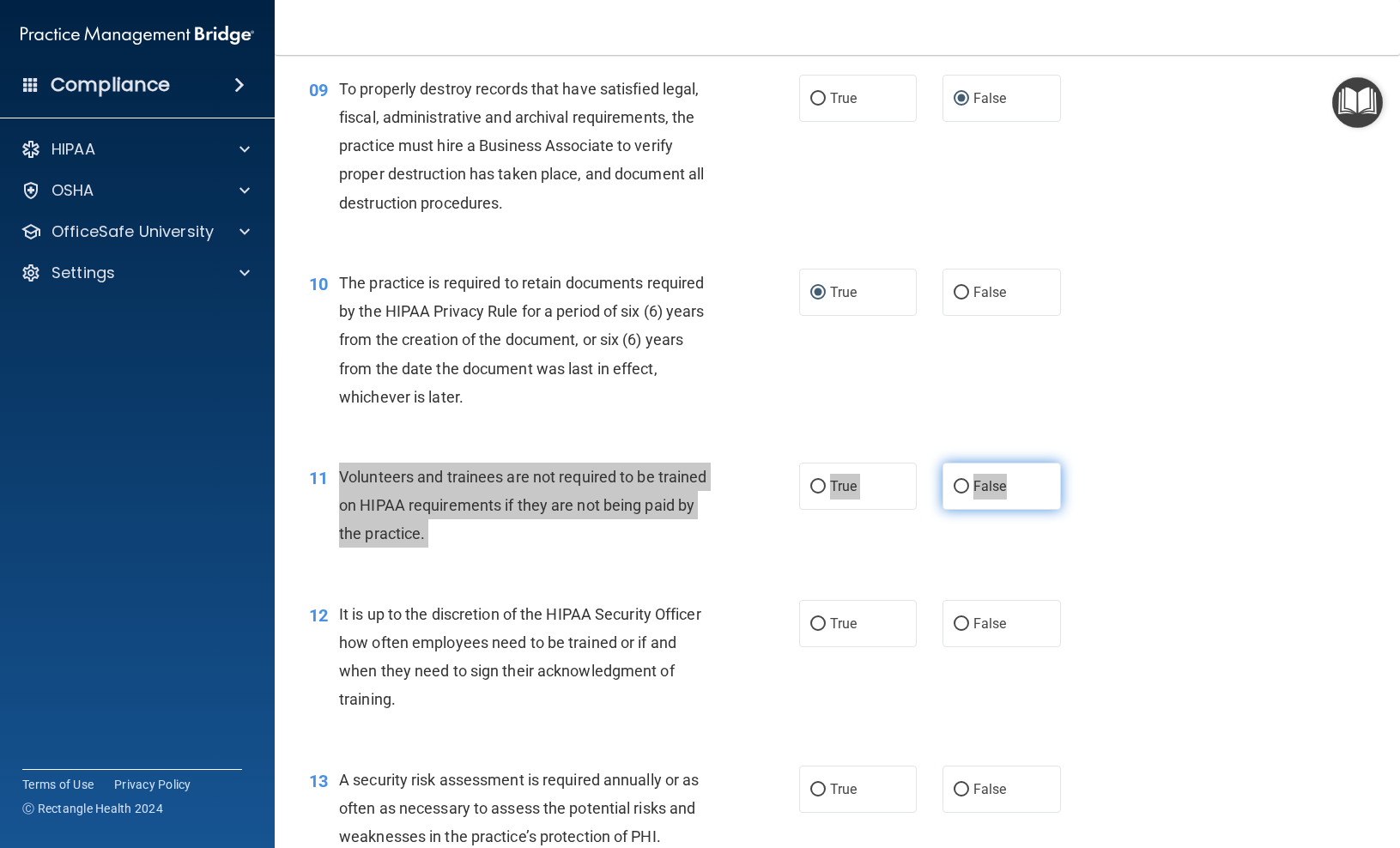 drag, startPoint x: 1, startPoint y: 540, endPoint x: 960, endPoint y: 507, distance: 959.5676 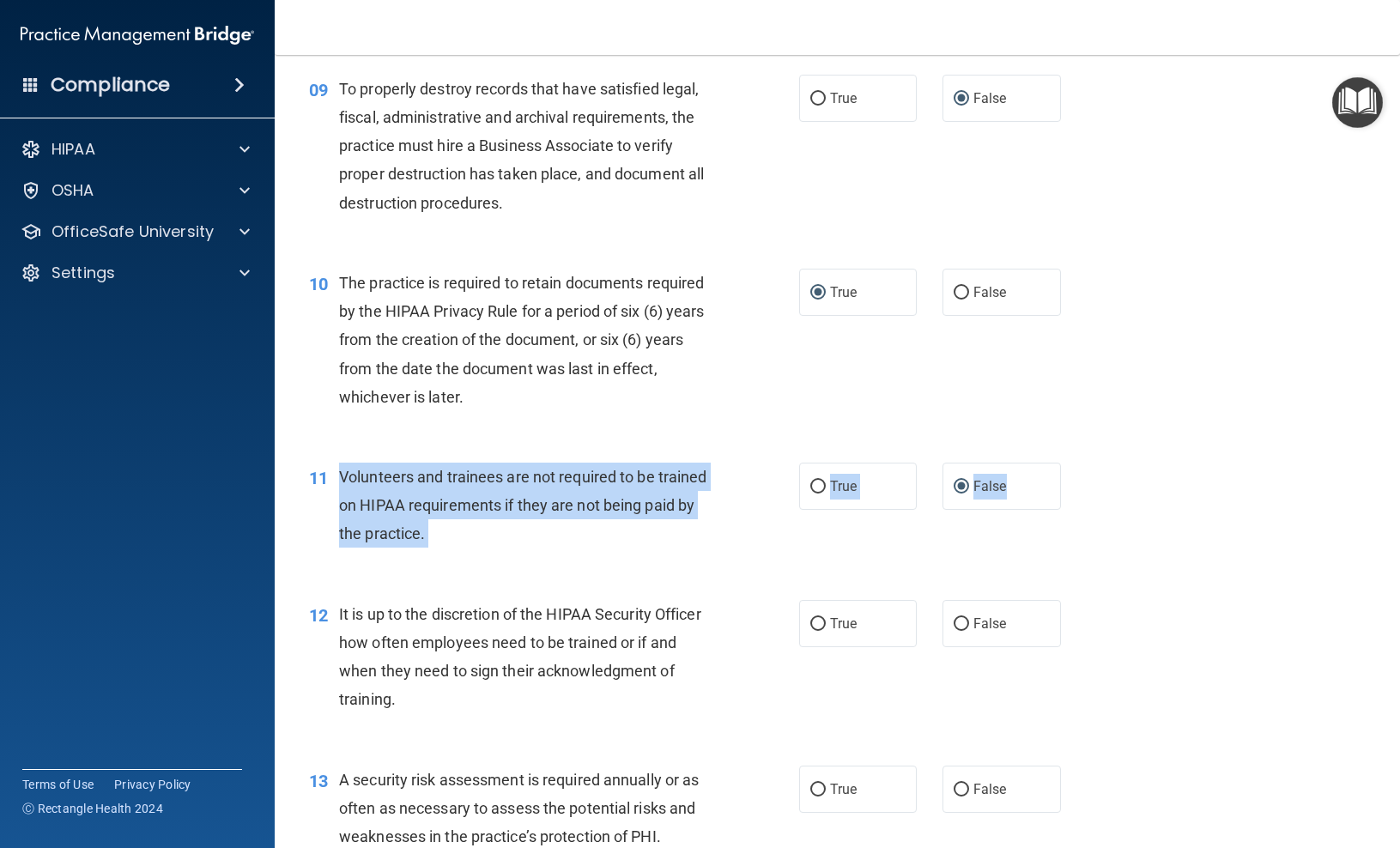 click on "11       Volunteers and trainees are not required to be trained on HIPAA requirements if they are not being paid by the practice." at bounding box center (554, 510) 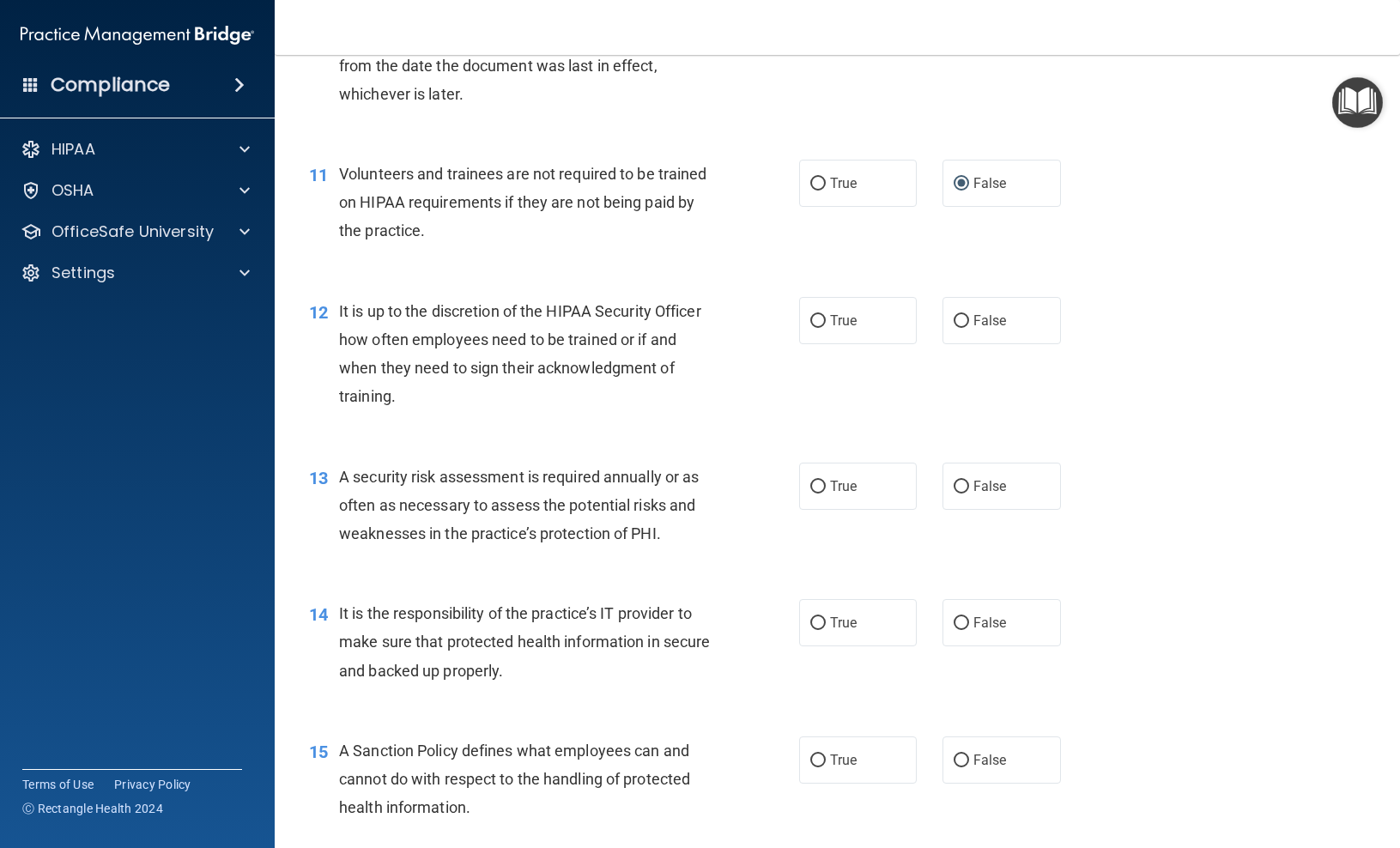 scroll, scrollTop: 1748, scrollLeft: 0, axis: vertical 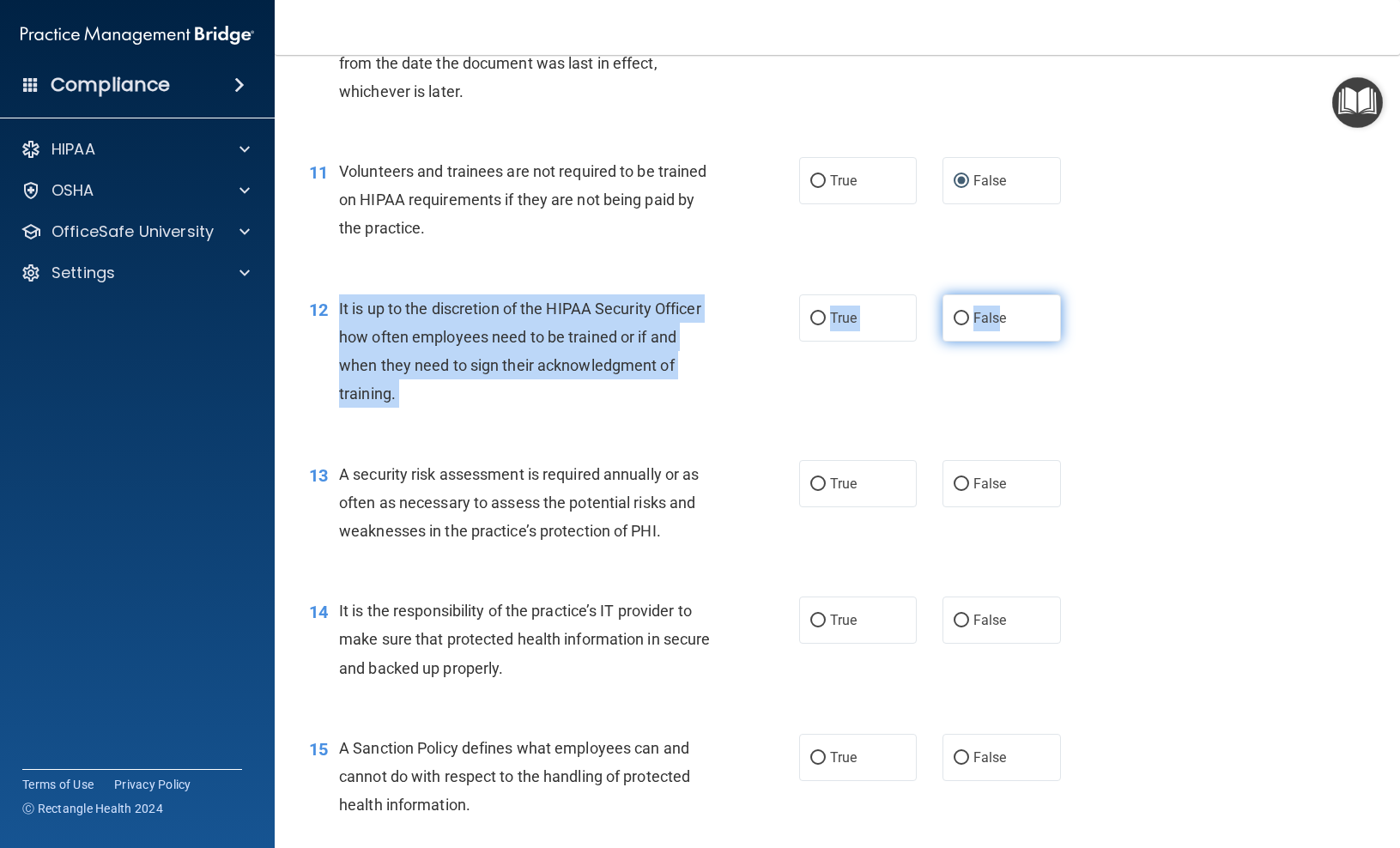 drag, startPoint x: 338, startPoint y: 330, endPoint x: 1003, endPoint y: 339, distance: 665.0609 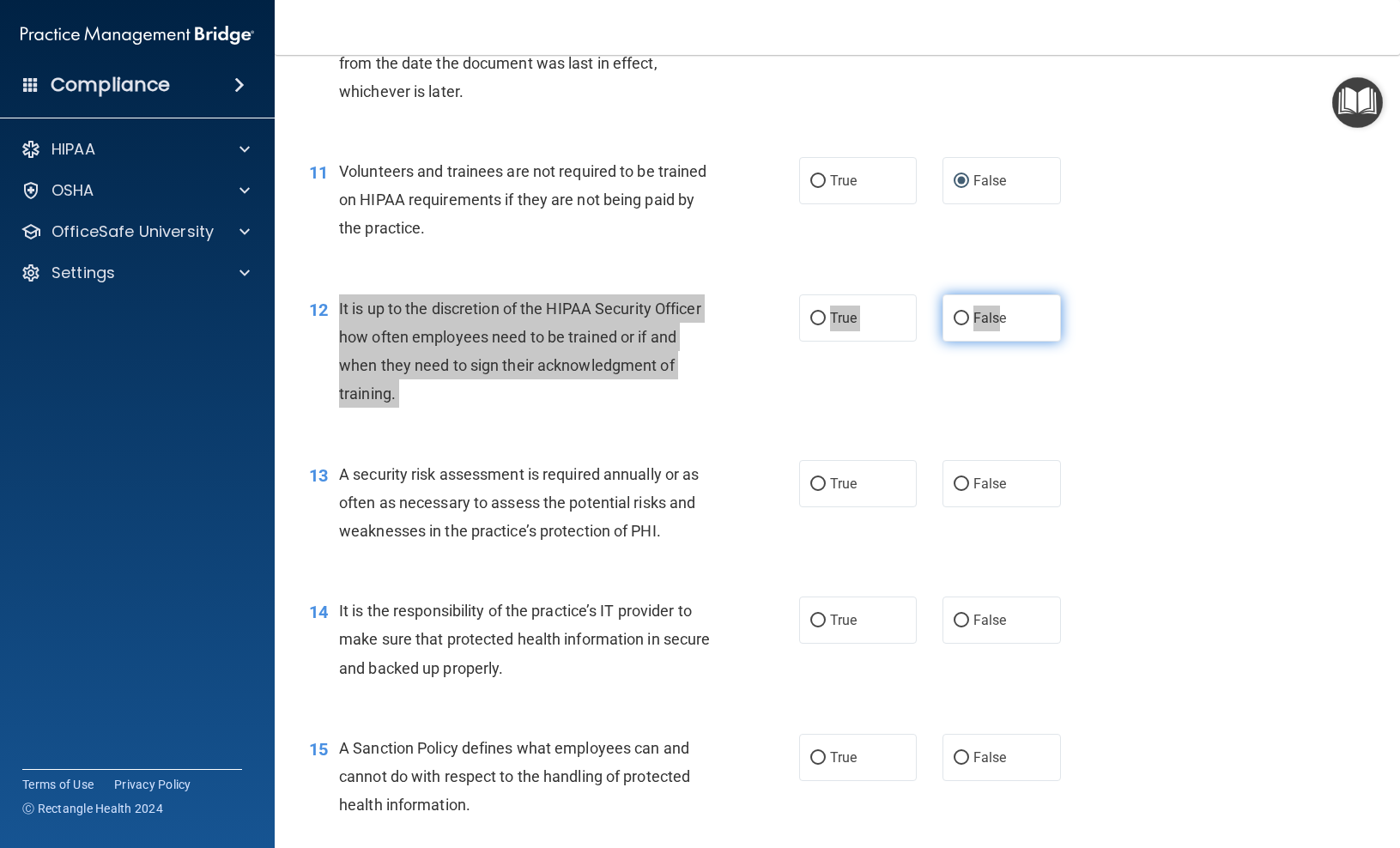 drag, startPoint x: 0, startPoint y: 485, endPoint x: 962, endPoint y: 337, distance: 973.318 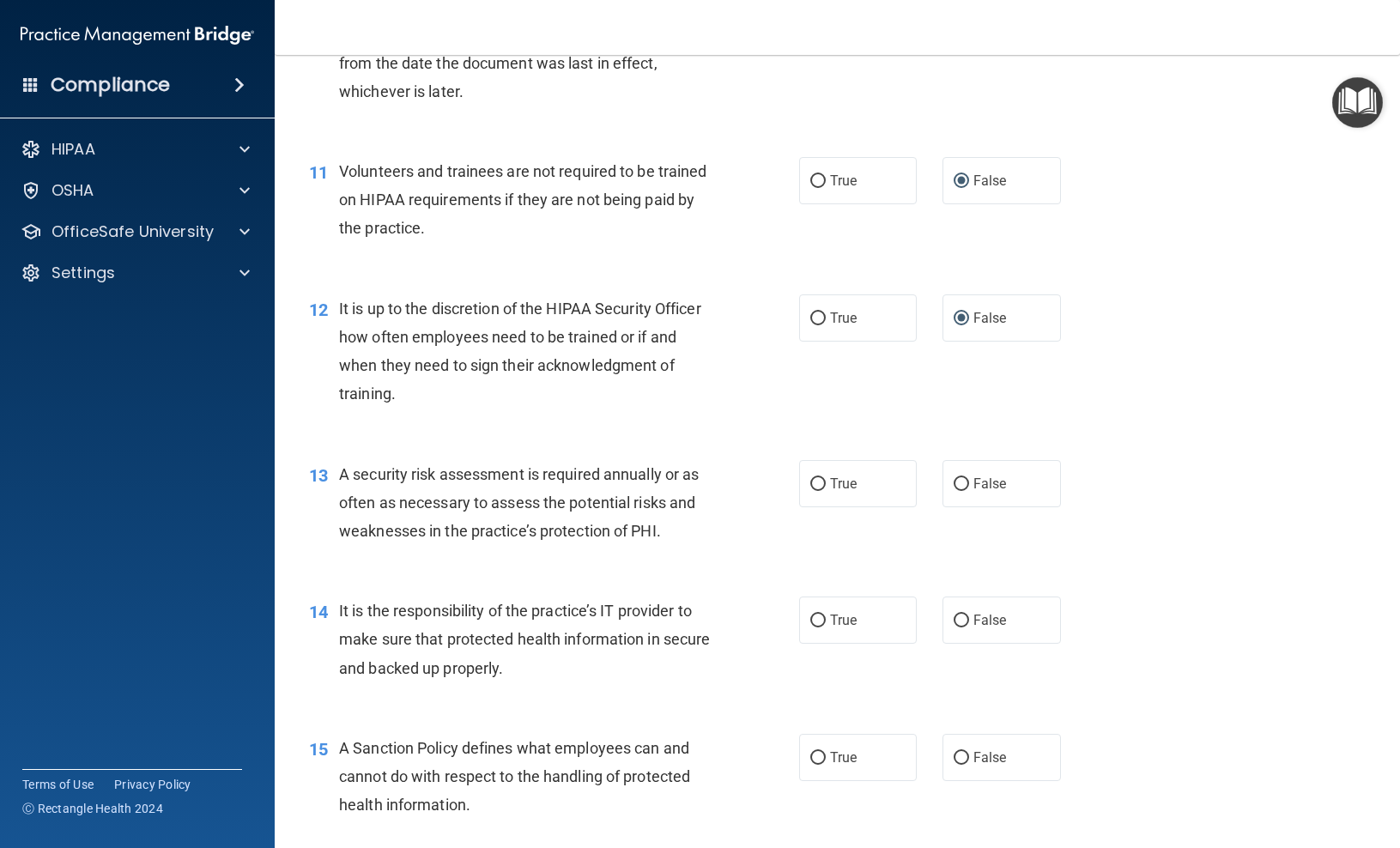 click on "13       A security risk assessment is required annually or as often as necessary to assess the potential risks and weaknesses in the practice’s protection of PHI.                 True           False" at bounding box center [837, 507] 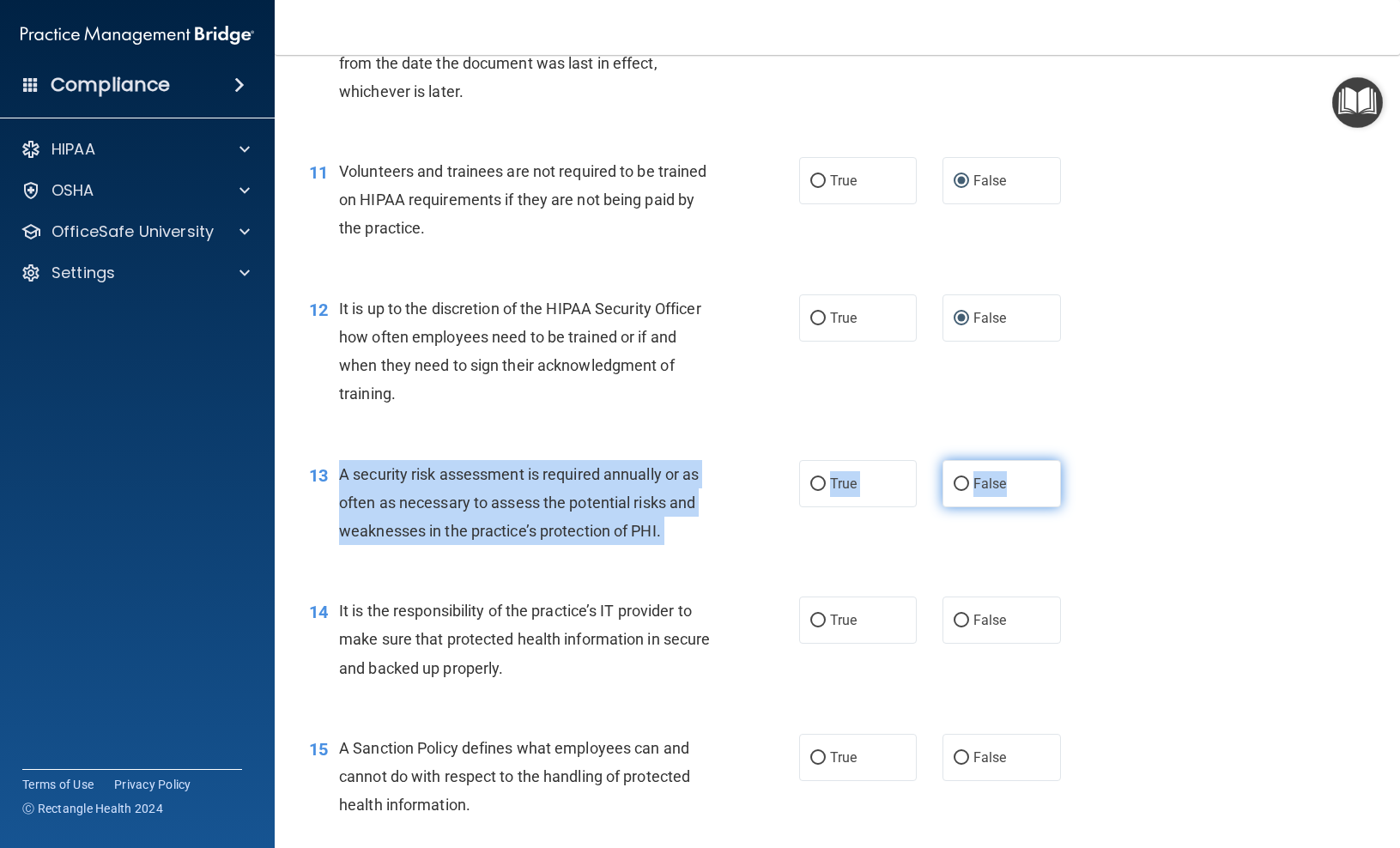 drag, startPoint x: 340, startPoint y: 494, endPoint x: 1020, endPoint y: 509, distance: 680.1654 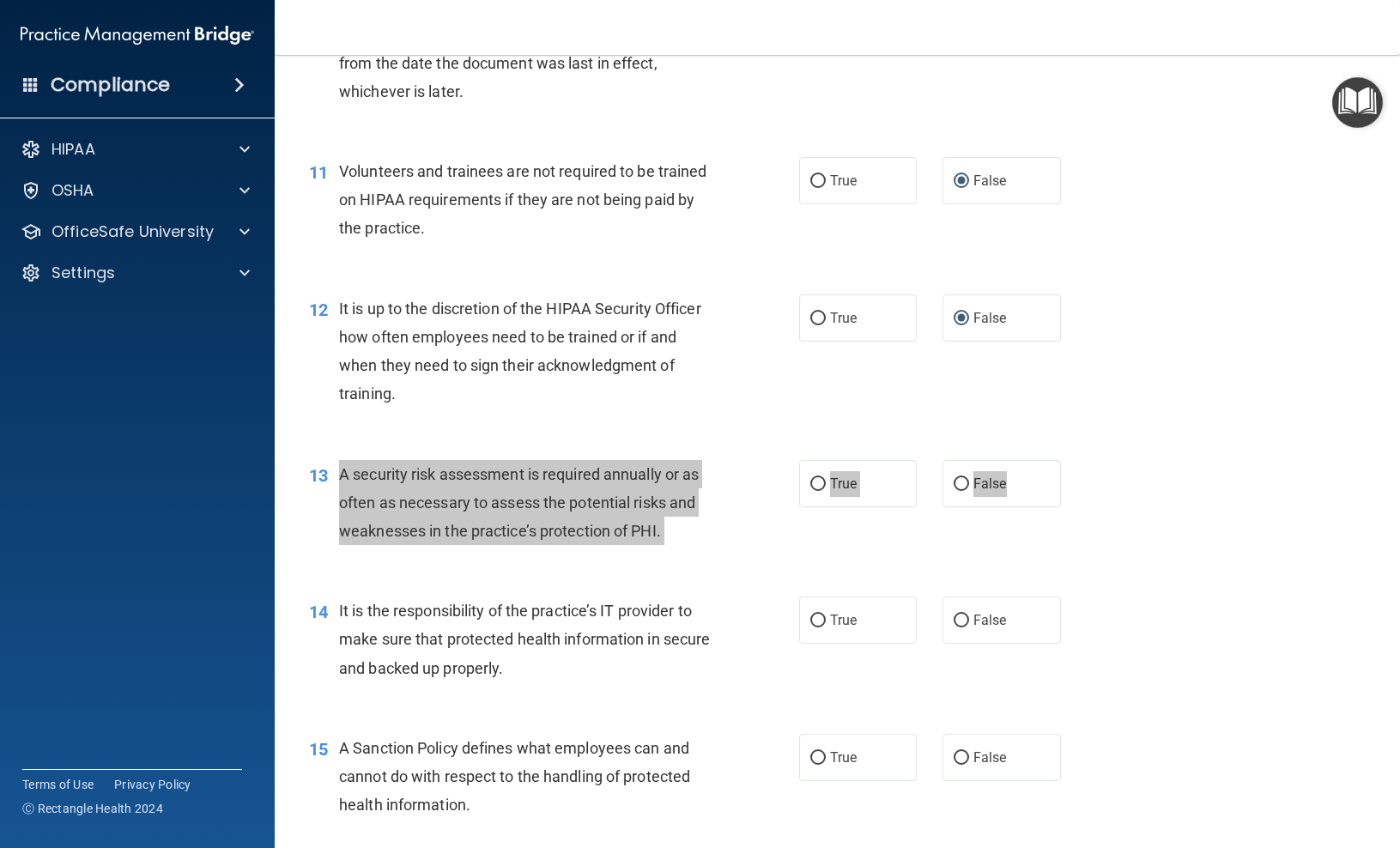 click on "True" at bounding box center (818, 484) 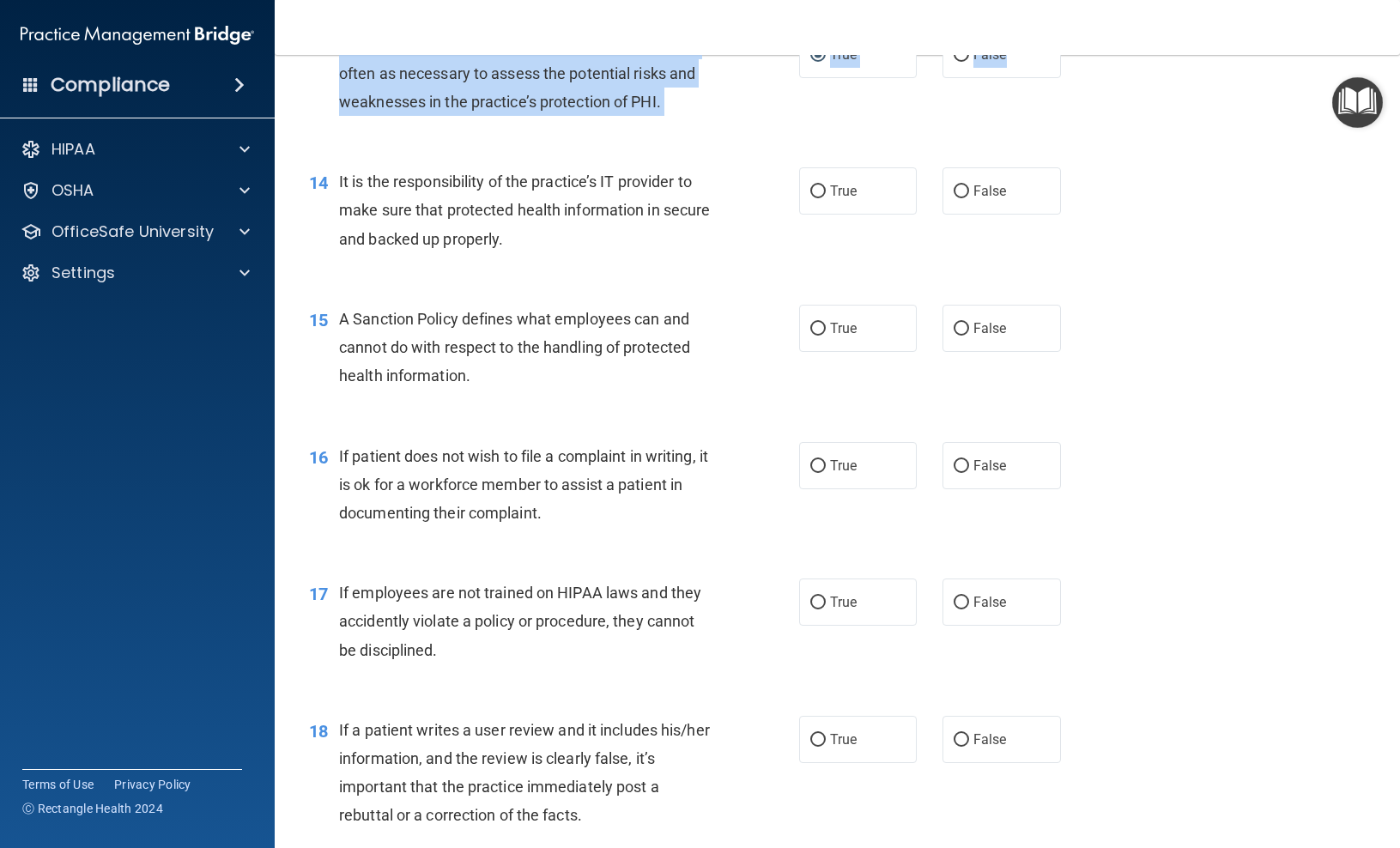 scroll, scrollTop: 2181, scrollLeft: 0, axis: vertical 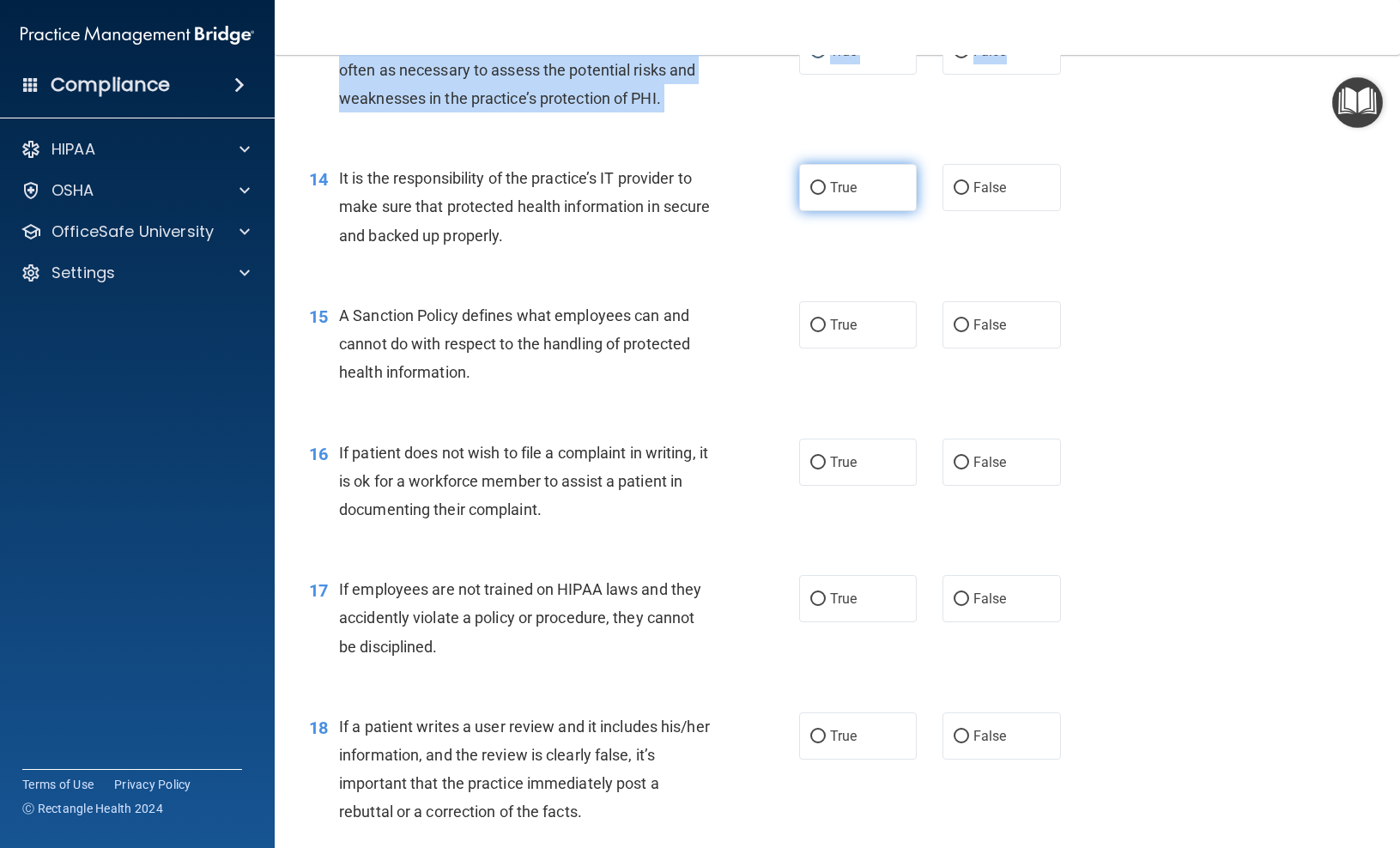 click on "True" at bounding box center [818, 188] 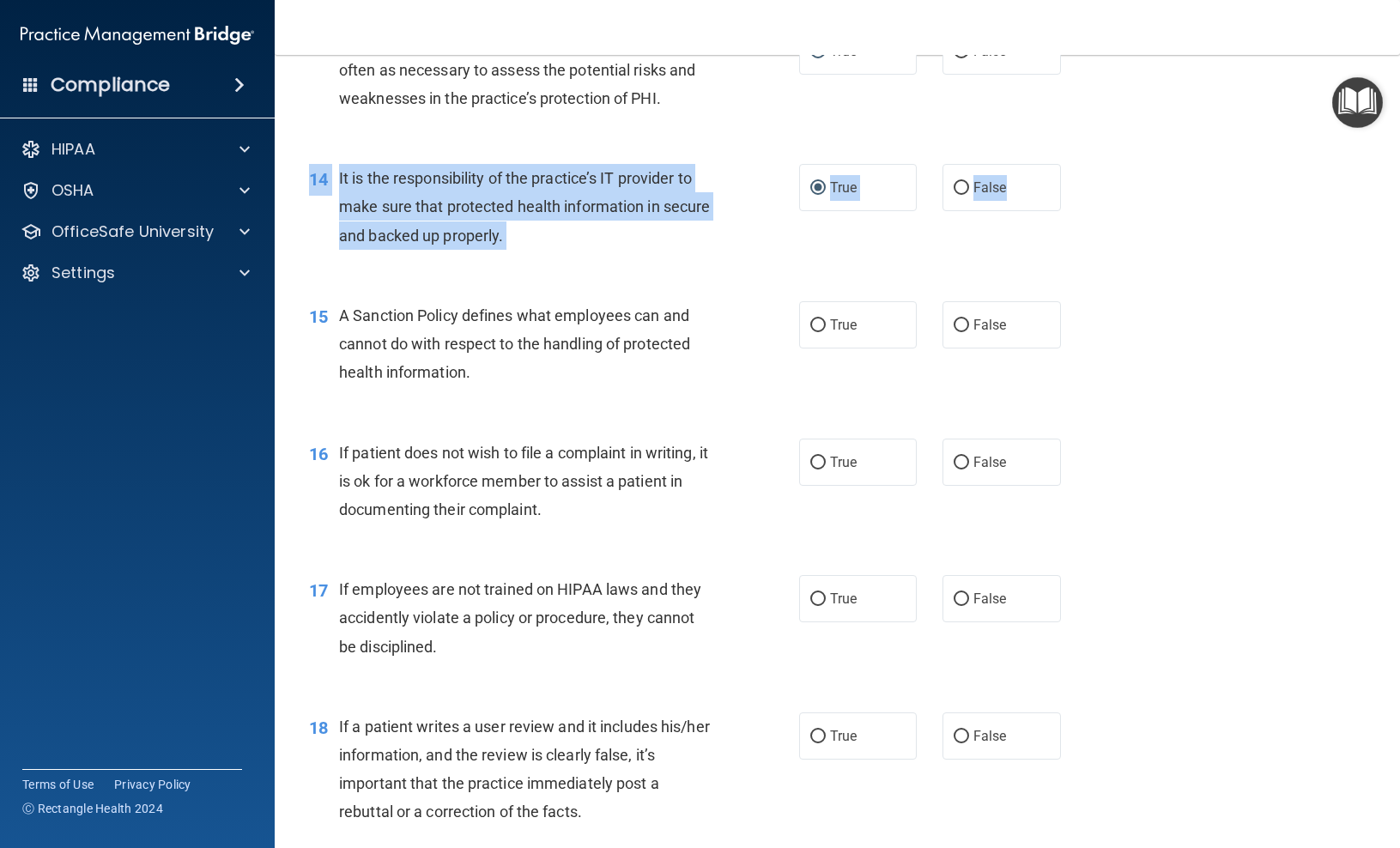 drag, startPoint x: 312, startPoint y: 191, endPoint x: 1079, endPoint y: 198, distance: 767.0319 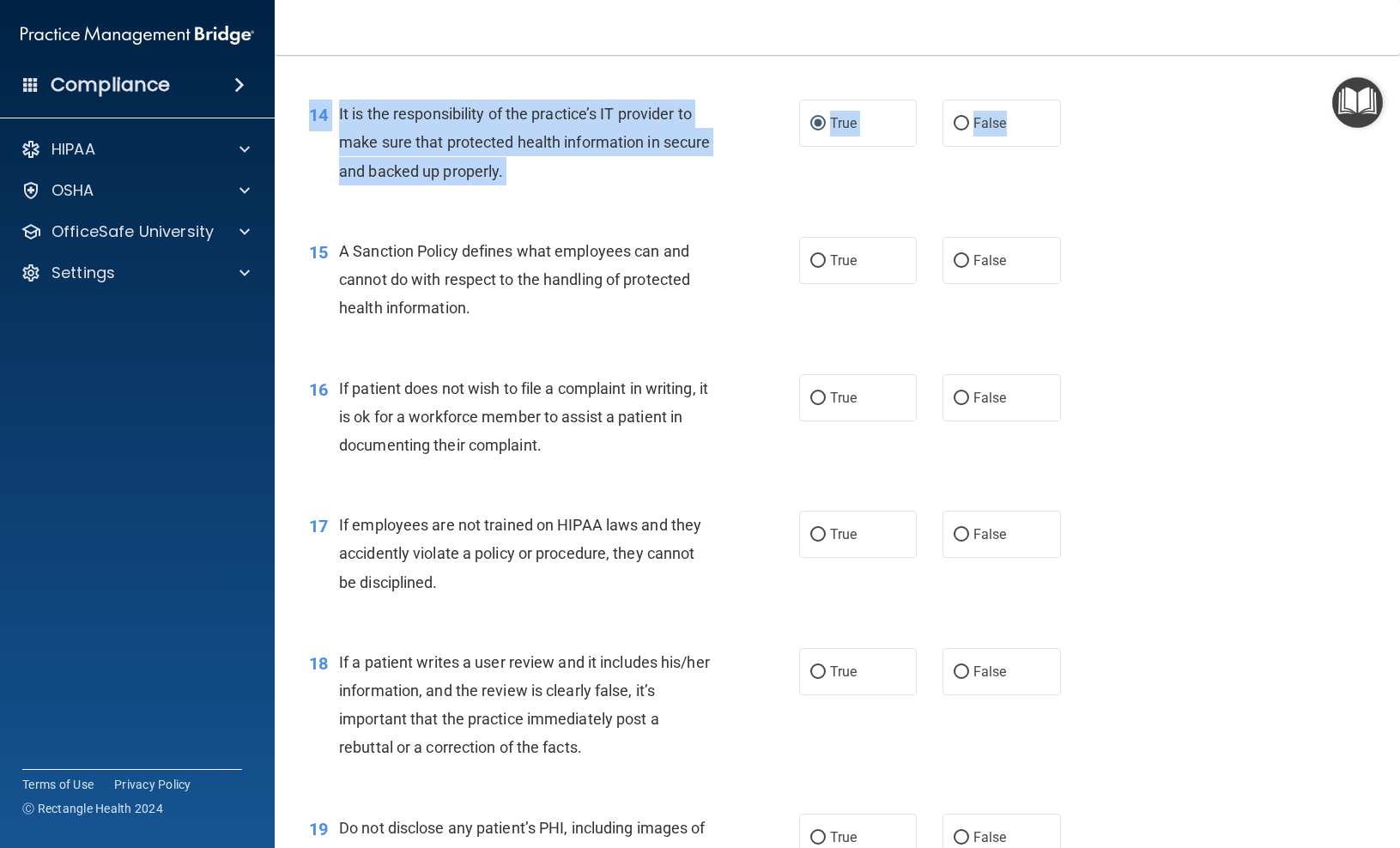 scroll, scrollTop: 2246, scrollLeft: 0, axis: vertical 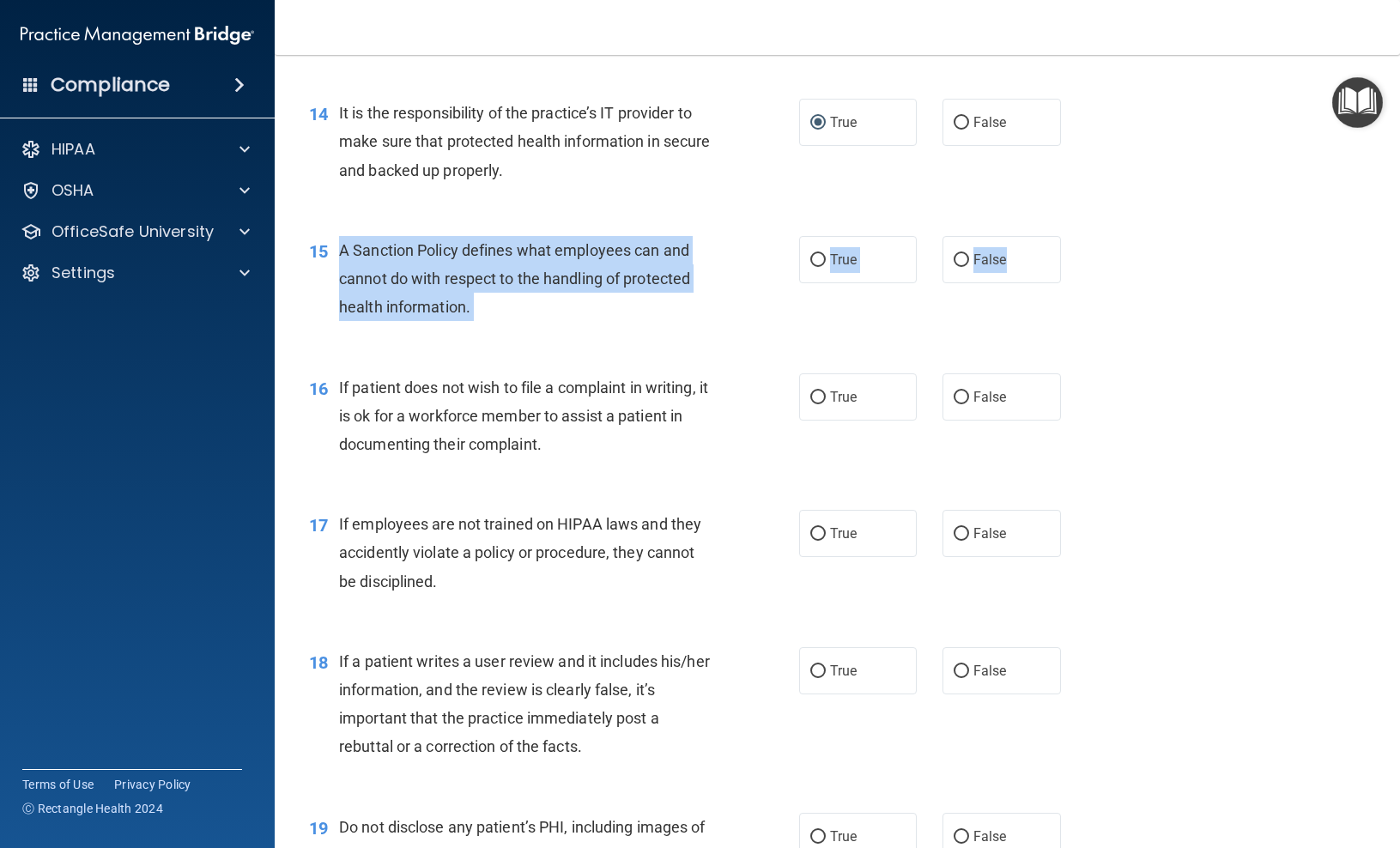 drag, startPoint x: 353, startPoint y: 270, endPoint x: 1062, endPoint y: 296, distance: 709.47657 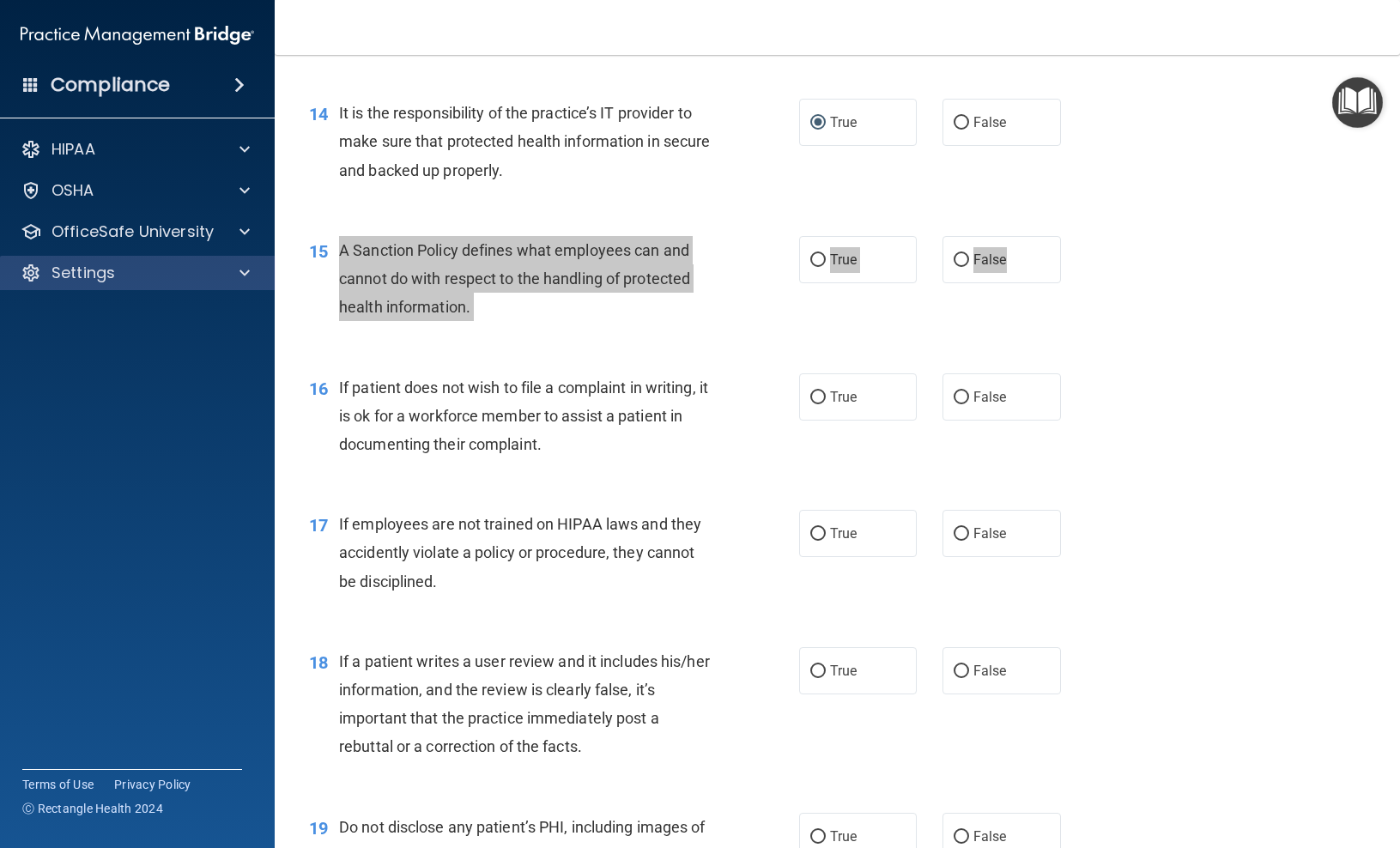 click on "False" at bounding box center (961, 260) 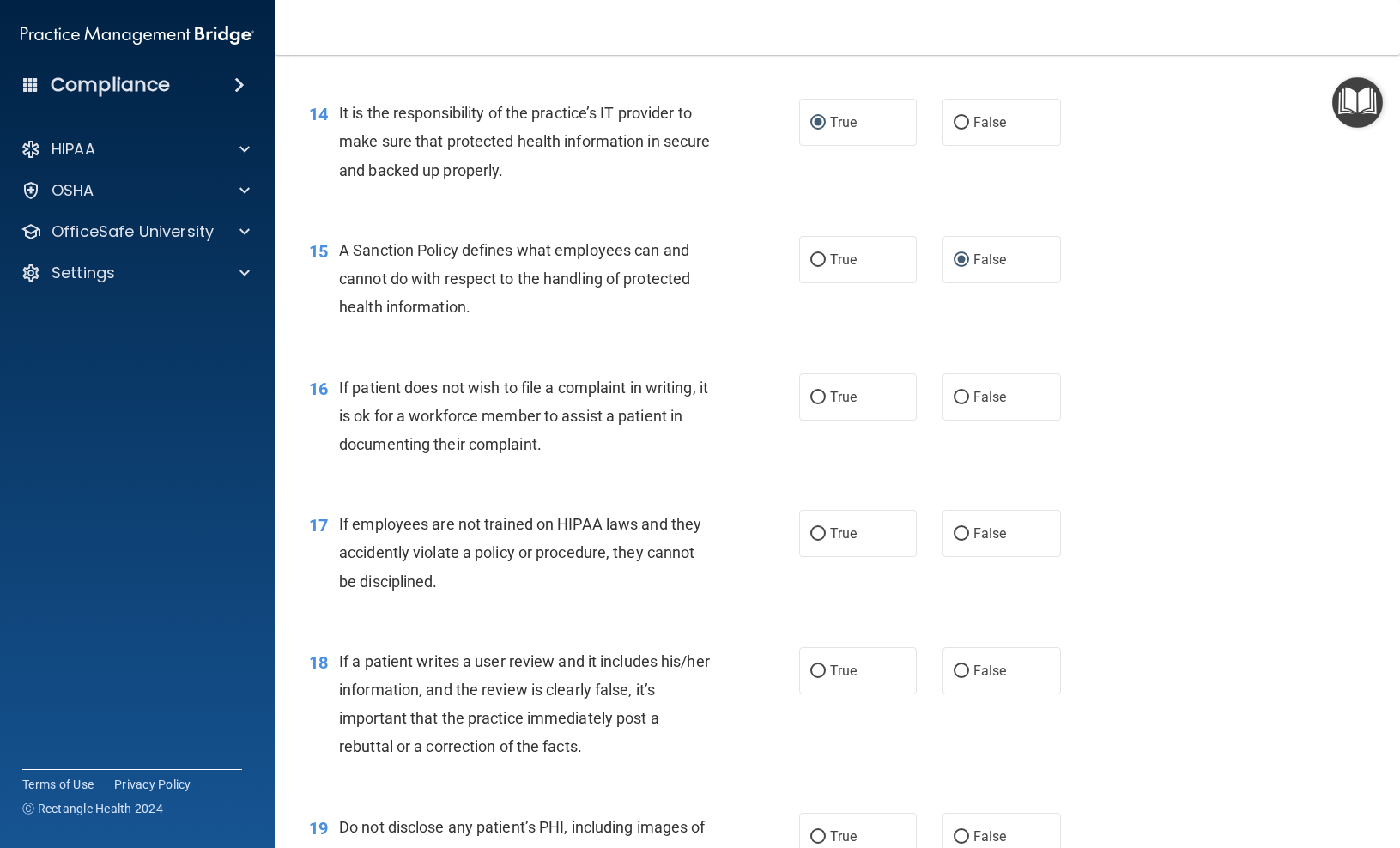 click on "15       A Sanction Policy defines what employees can and cannot do with respect to the handling of protected health information.                 True           False" at bounding box center [837, 283] 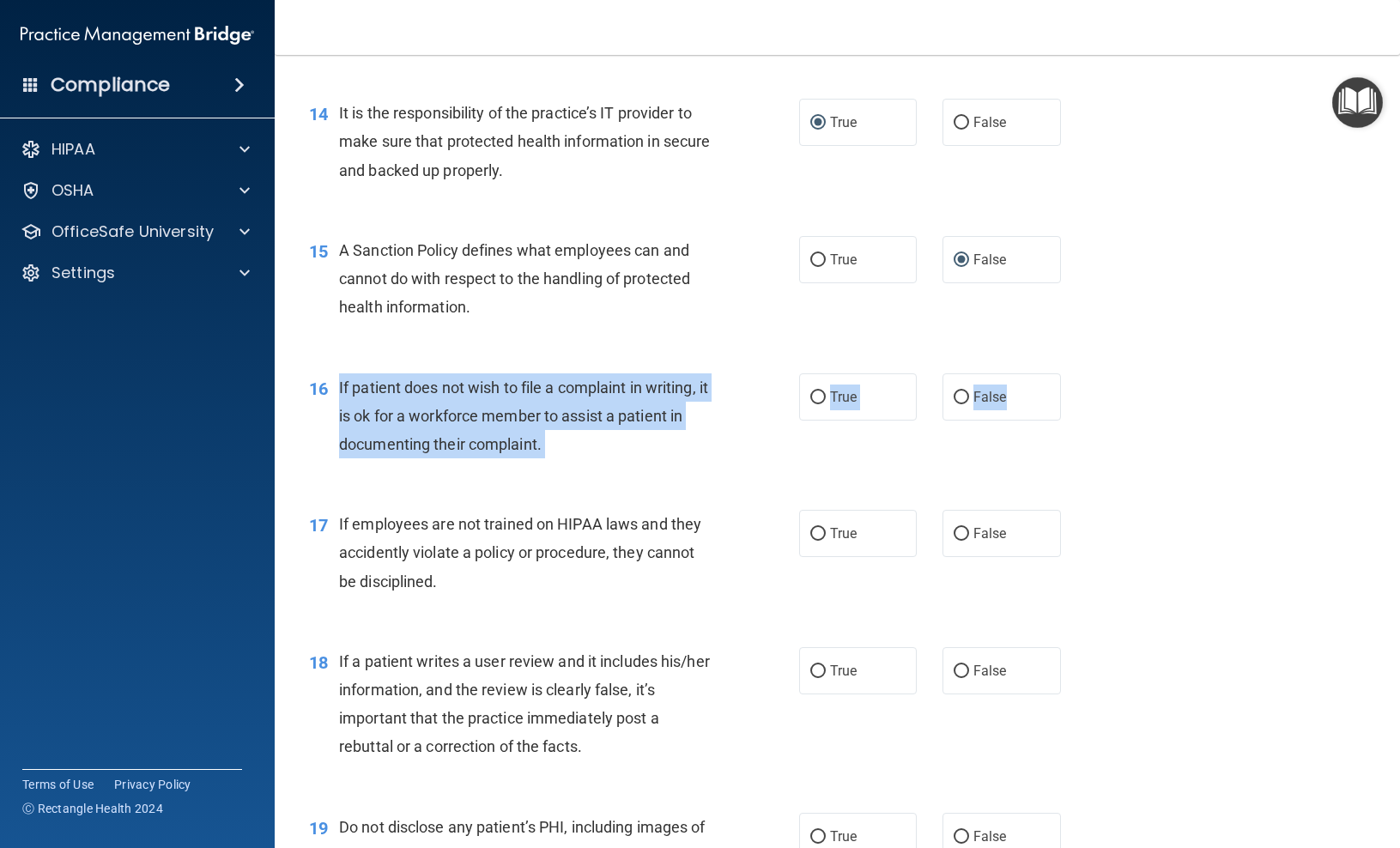 drag, startPoint x: 337, startPoint y: 403, endPoint x: 1062, endPoint y: 422, distance: 725.24892 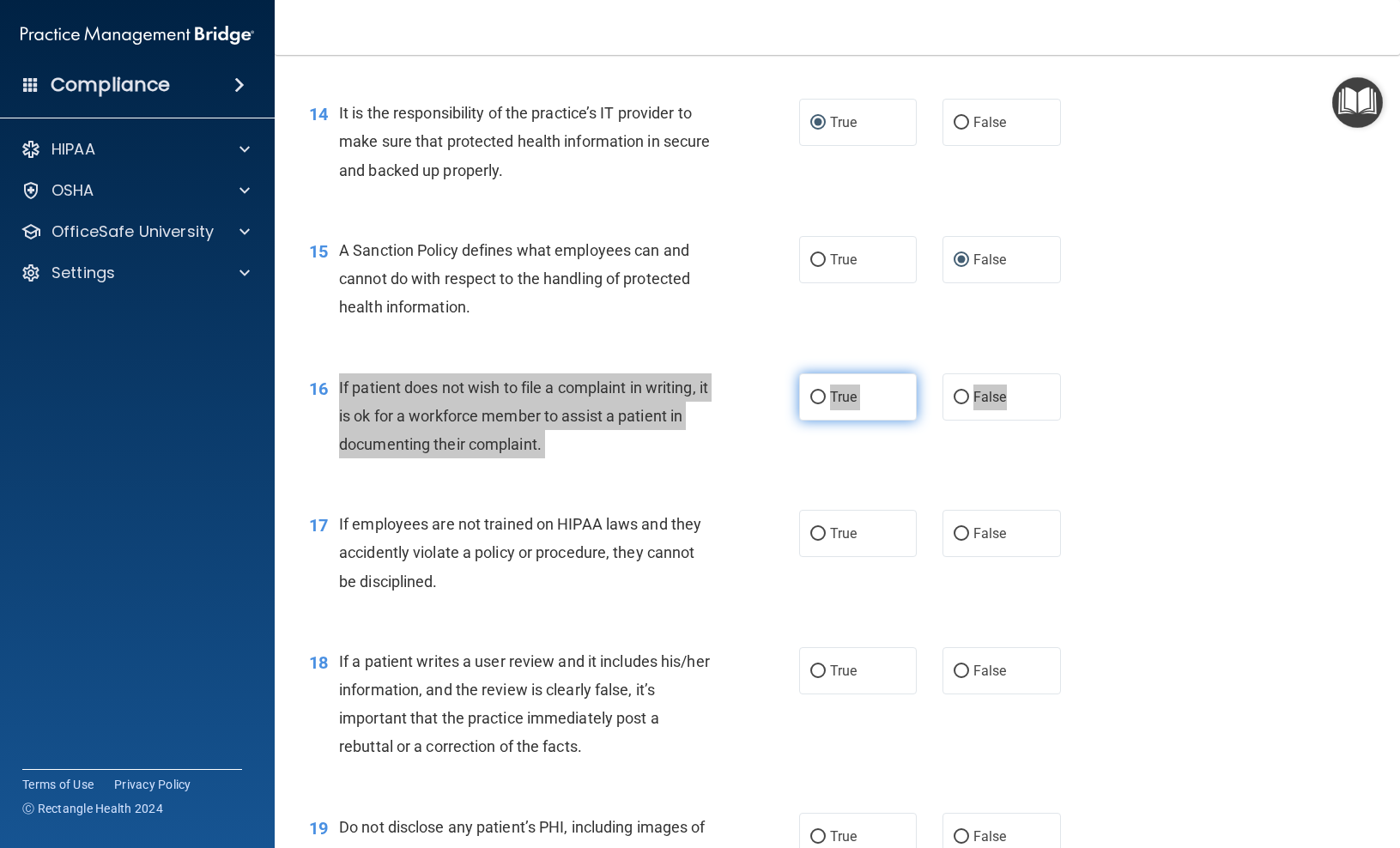 drag, startPoint x: 0, startPoint y: 463, endPoint x: 814, endPoint y: 414, distance: 815.4735 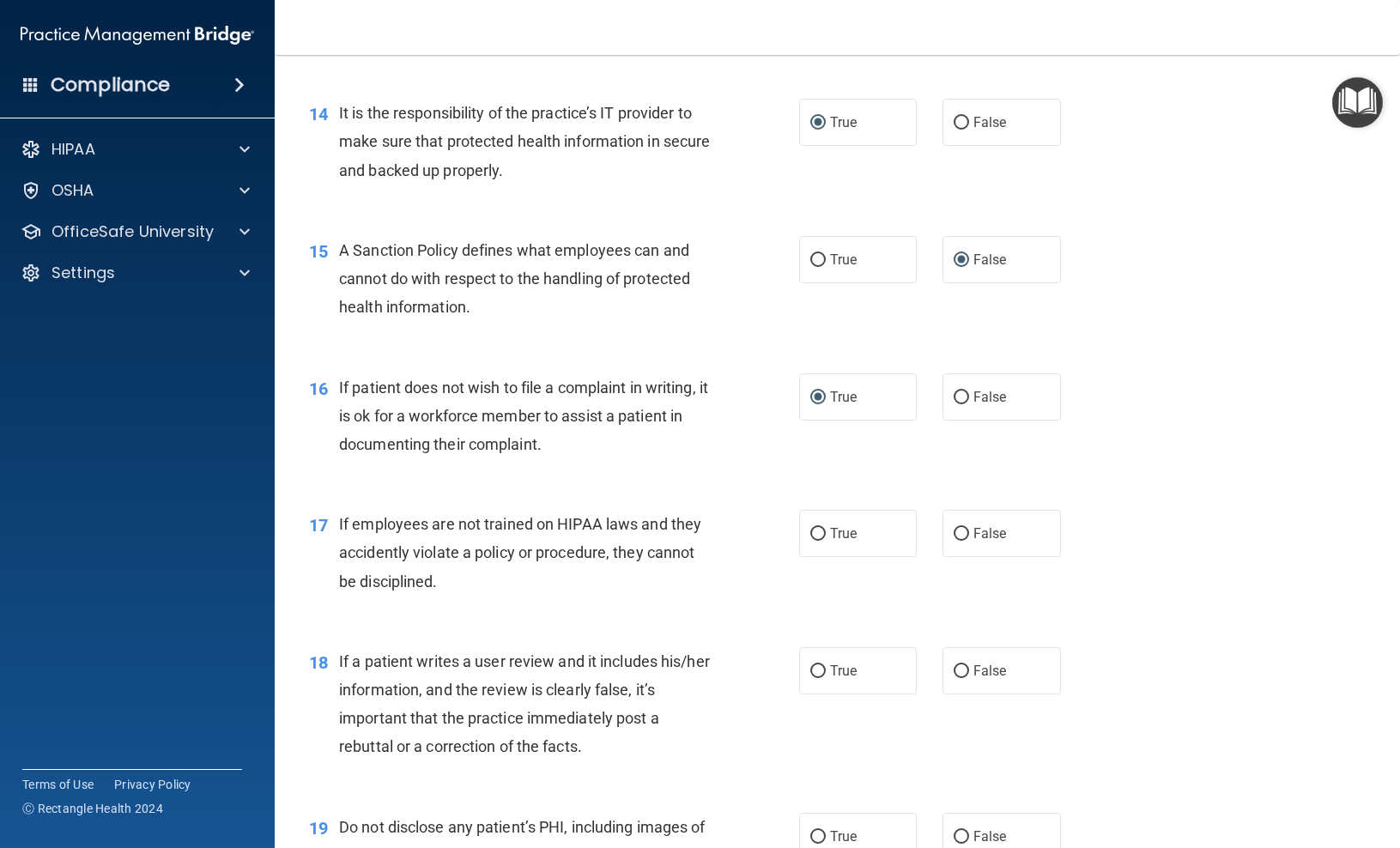 click on "17       If employees are not trained on HIPAA laws and they accidently violate a policy or procedure, they cannot be disciplined.                 True           False" at bounding box center (837, 557) 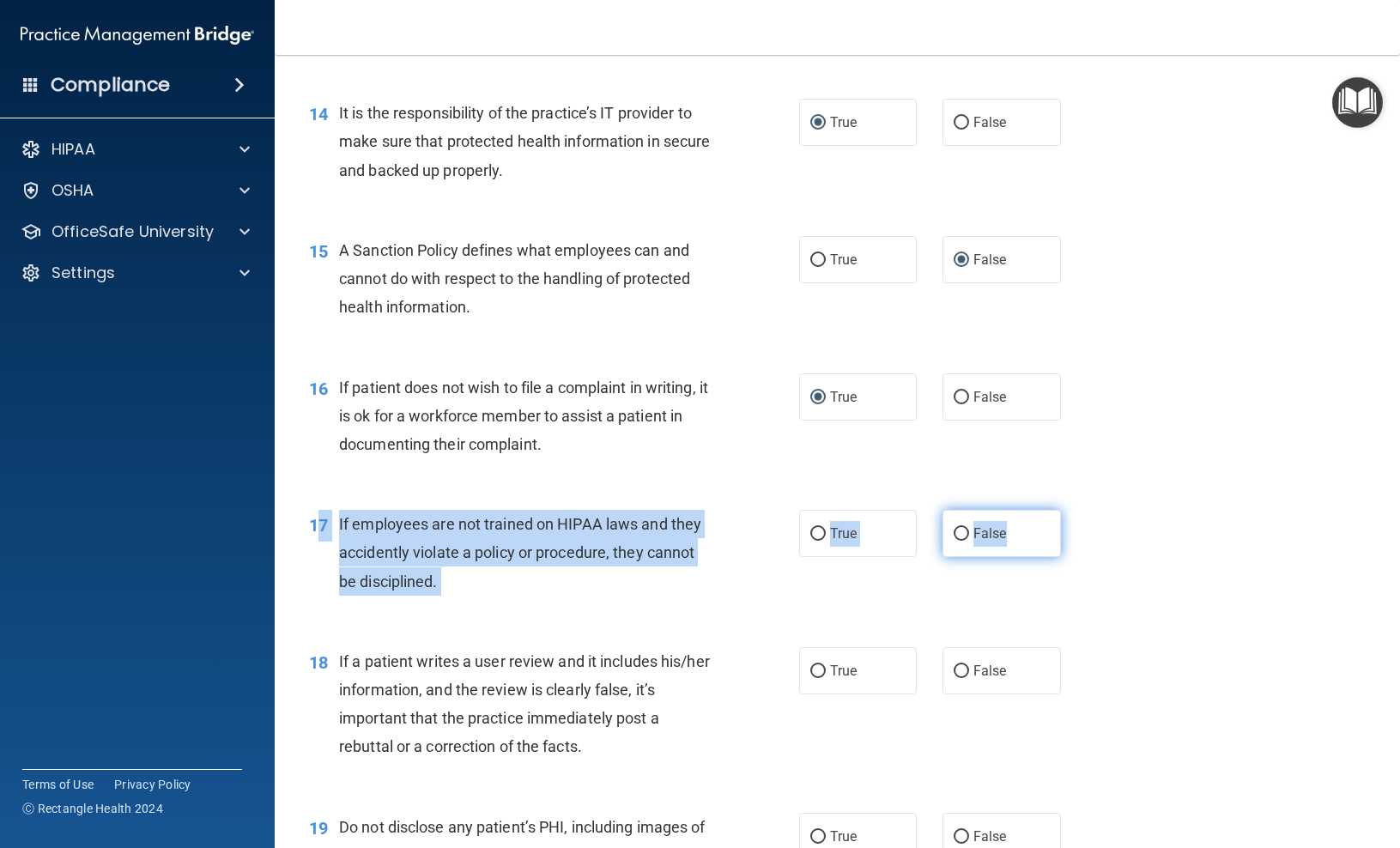 drag, startPoint x: 318, startPoint y: 541, endPoint x: 1020, endPoint y: 564, distance: 702.3767 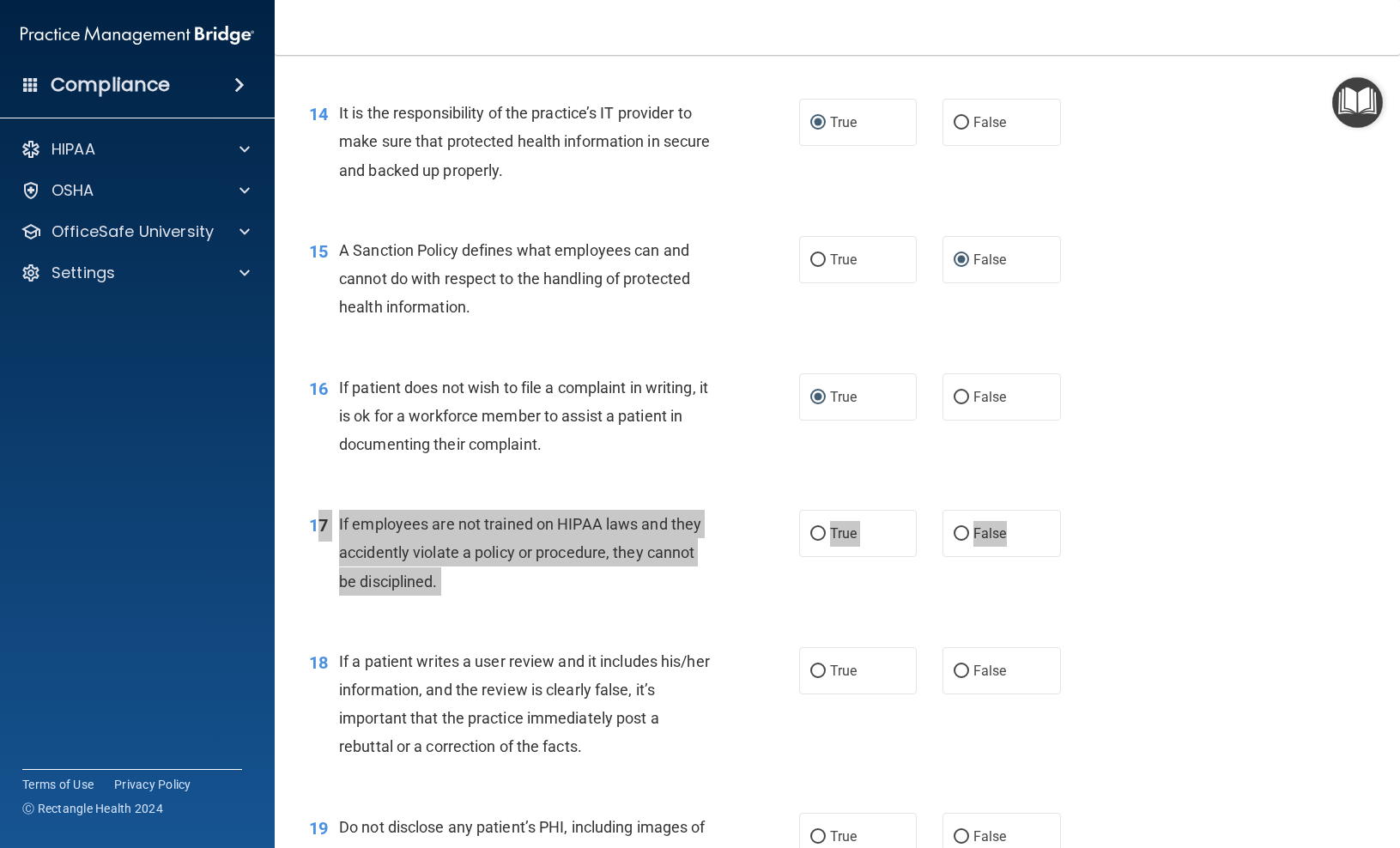 click on "False" at bounding box center (961, 534) 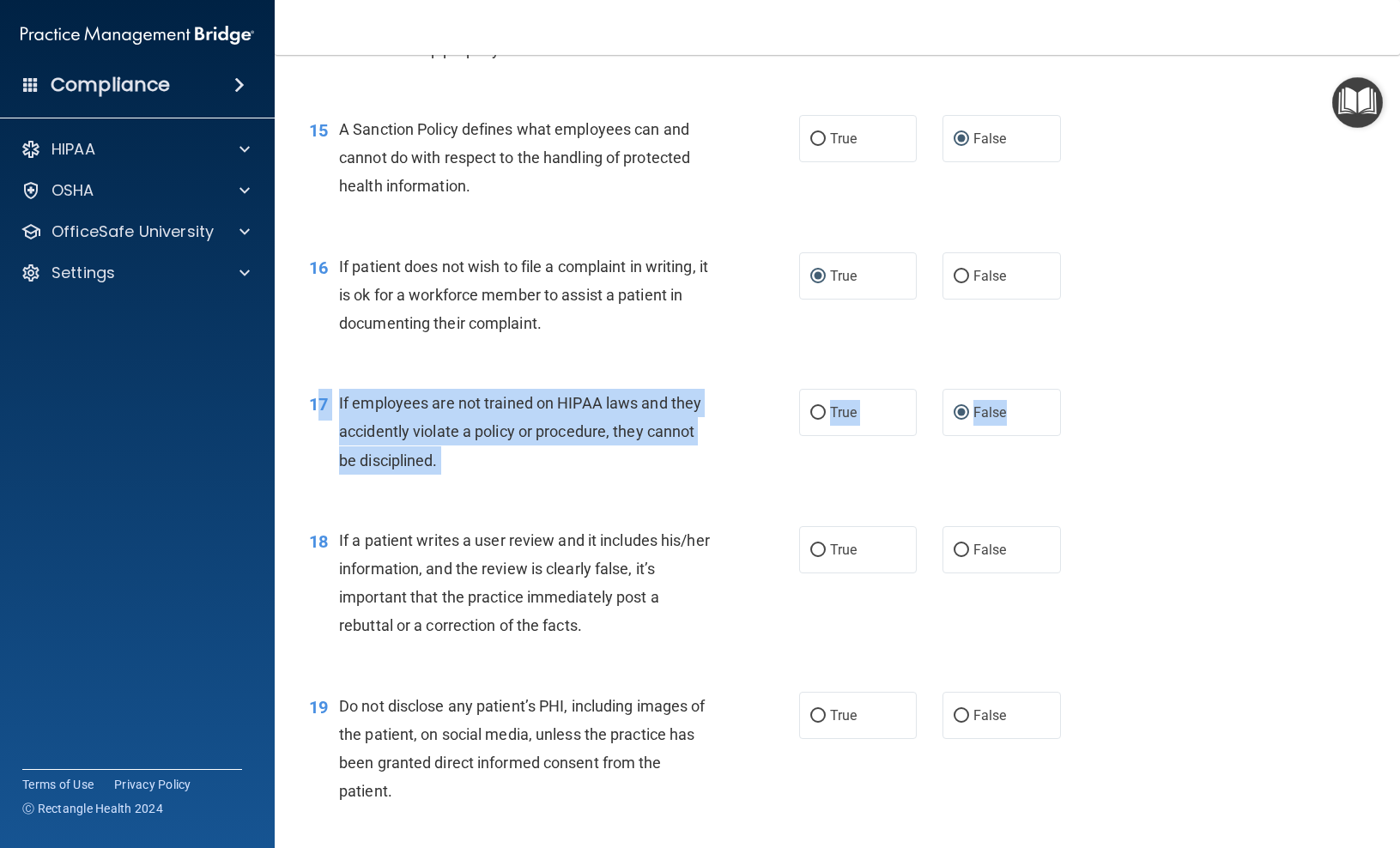 scroll, scrollTop: 2402, scrollLeft: 0, axis: vertical 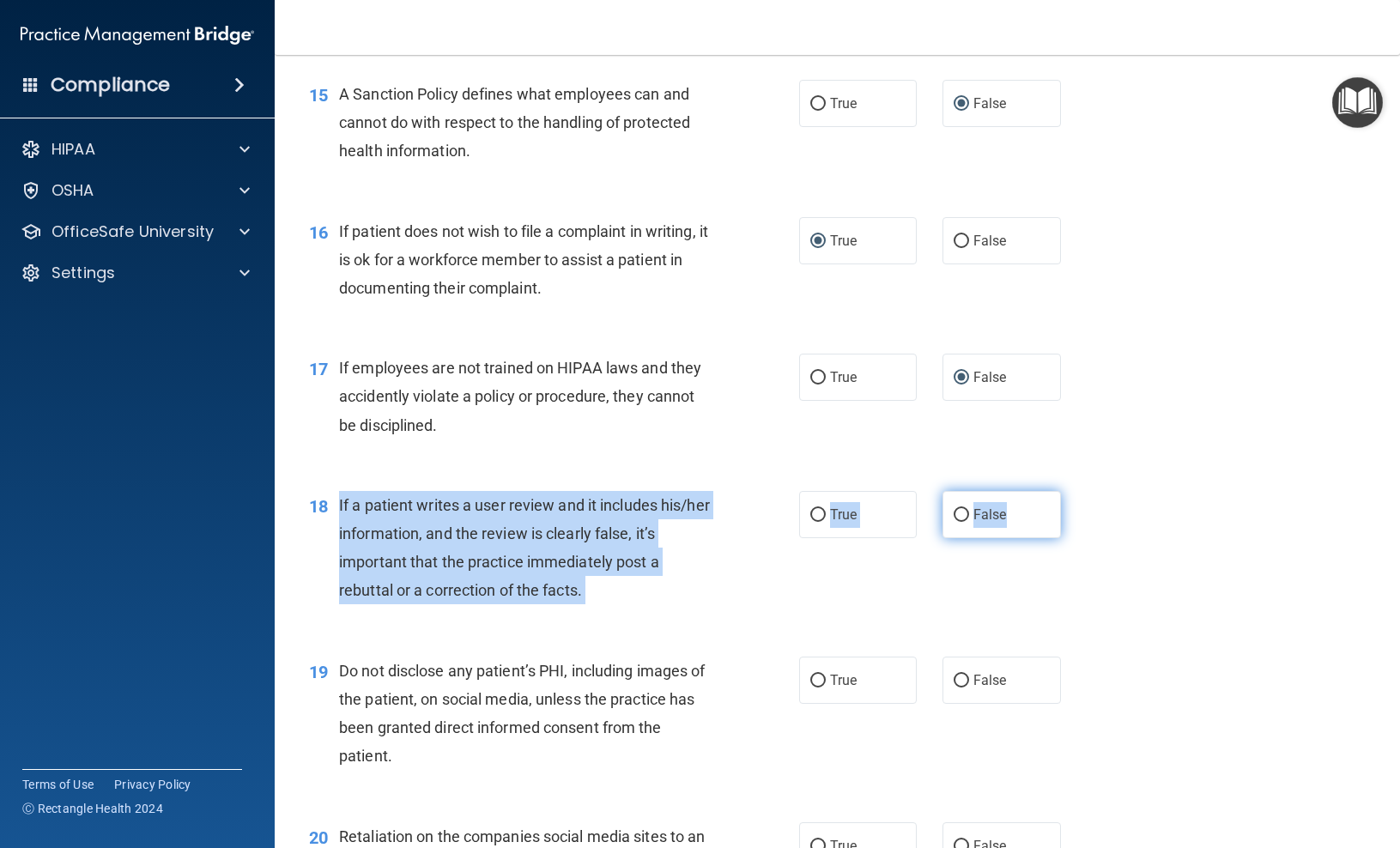drag, startPoint x: 333, startPoint y: 523, endPoint x: 1030, endPoint y: 542, distance: 697.259 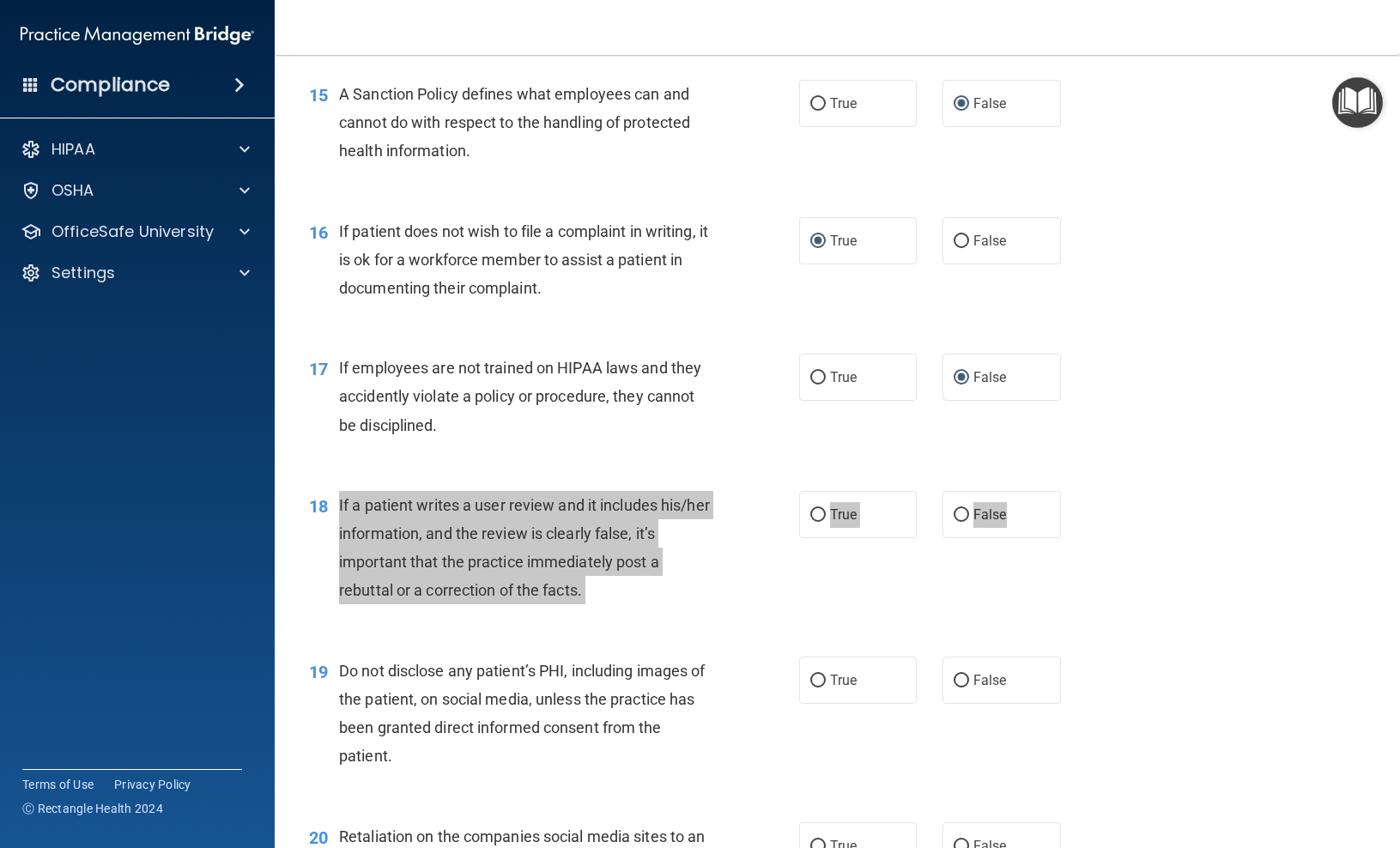 click on "False" at bounding box center (961, 515) 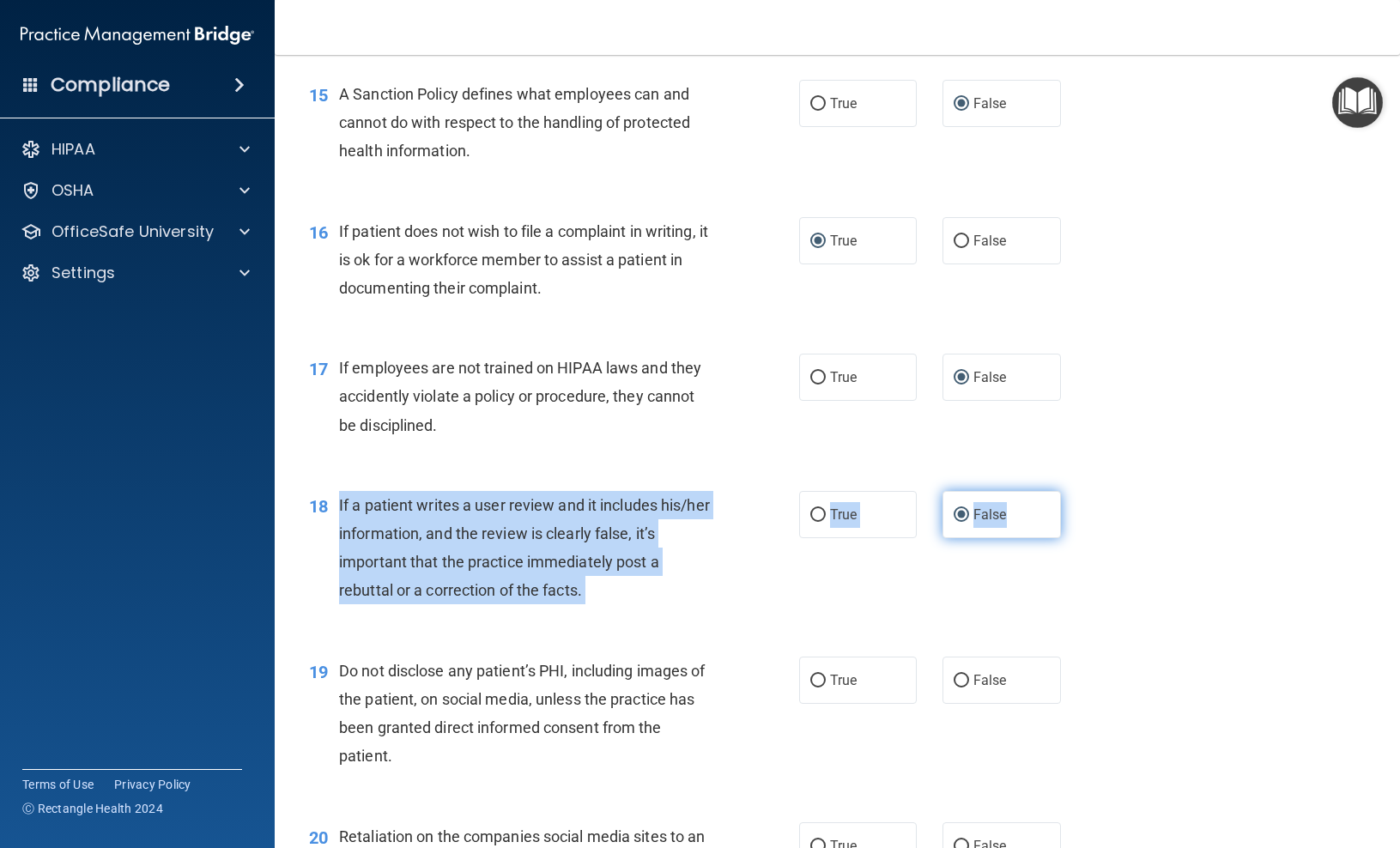 click on "False" at bounding box center (961, 515) 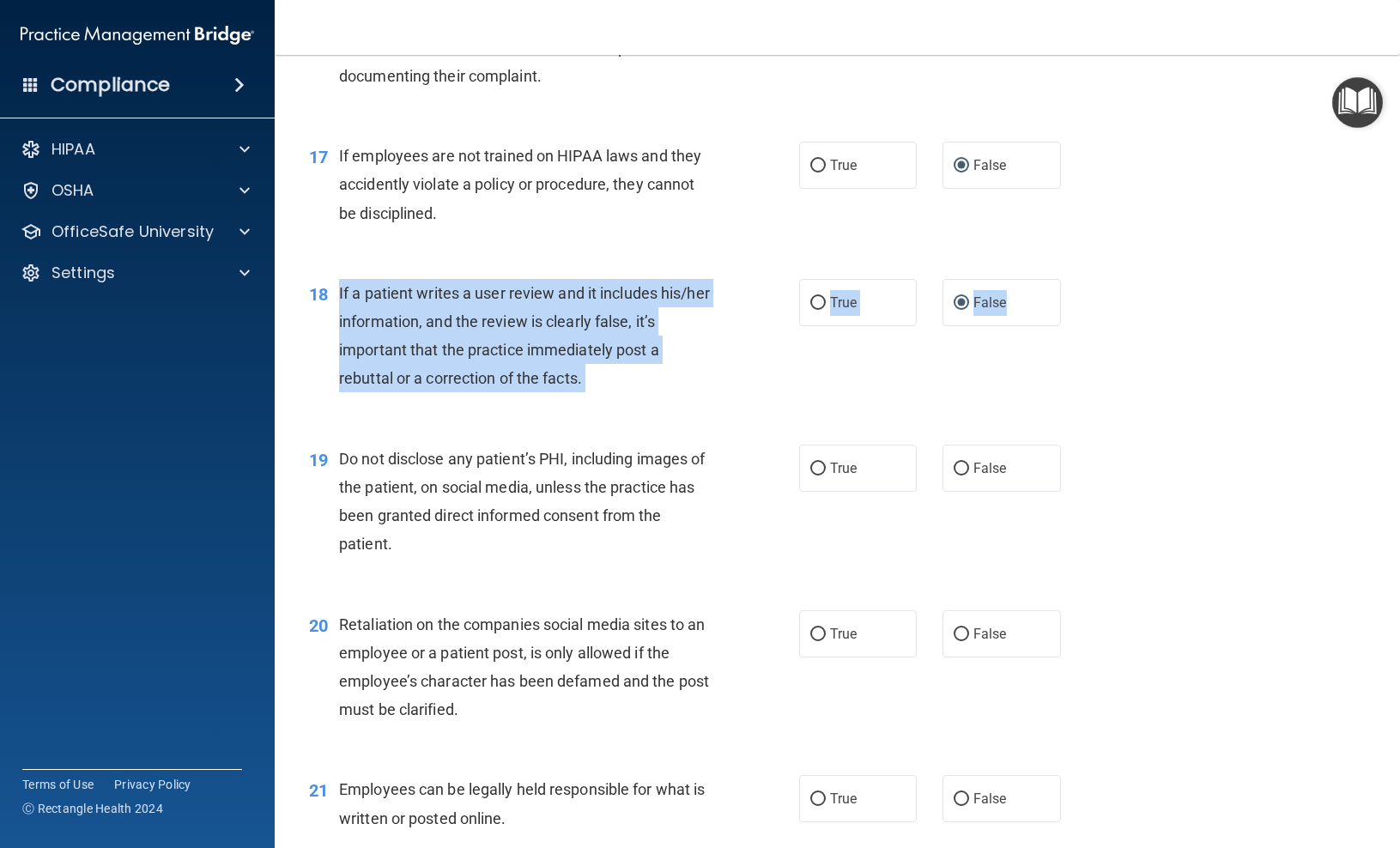 scroll, scrollTop: 2733, scrollLeft: 0, axis: vertical 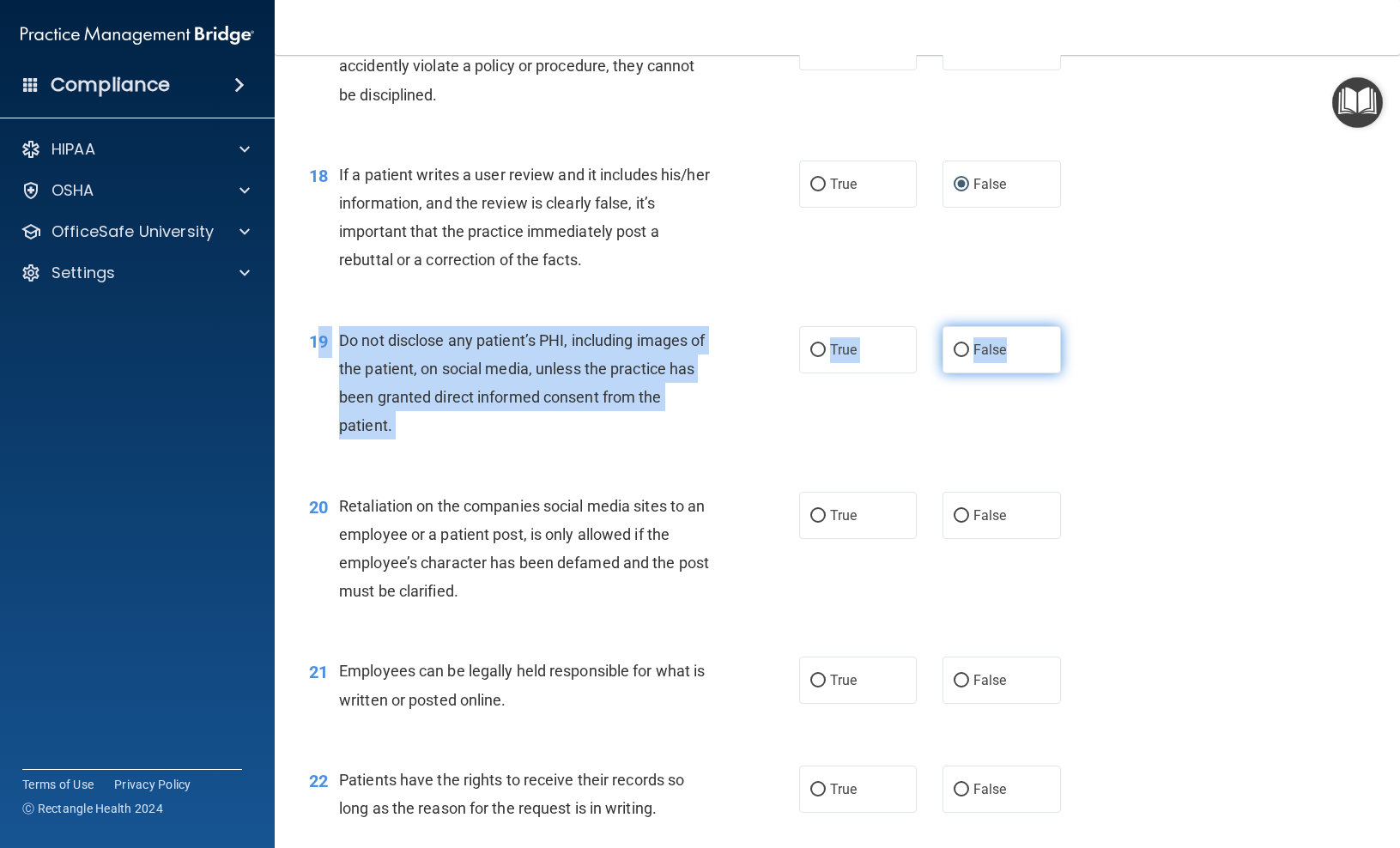 drag, startPoint x: 318, startPoint y: 342, endPoint x: 1053, endPoint y: 381, distance: 736.034 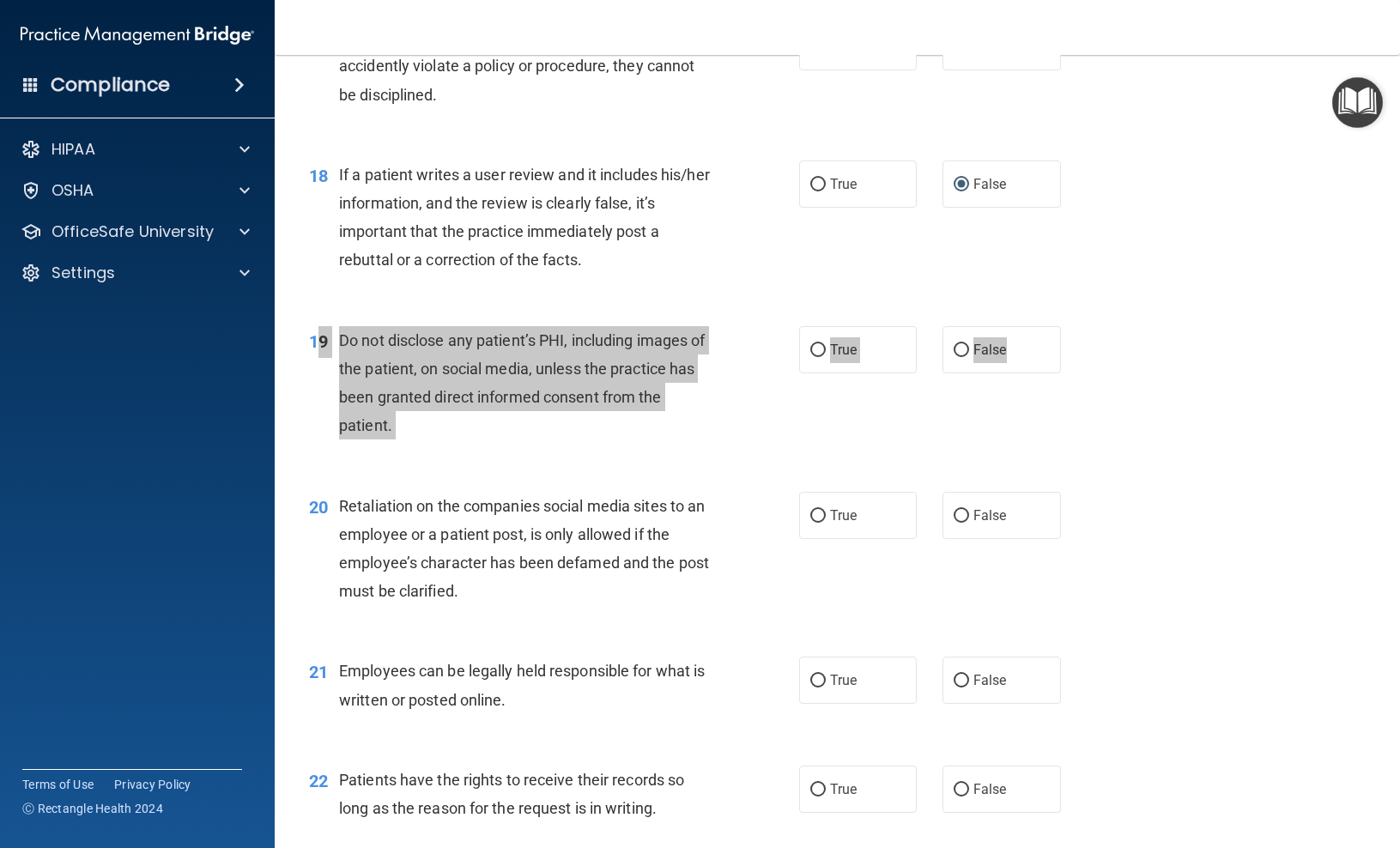 drag, startPoint x: 0, startPoint y: 350, endPoint x: 712, endPoint y: 354, distance: 712.0112 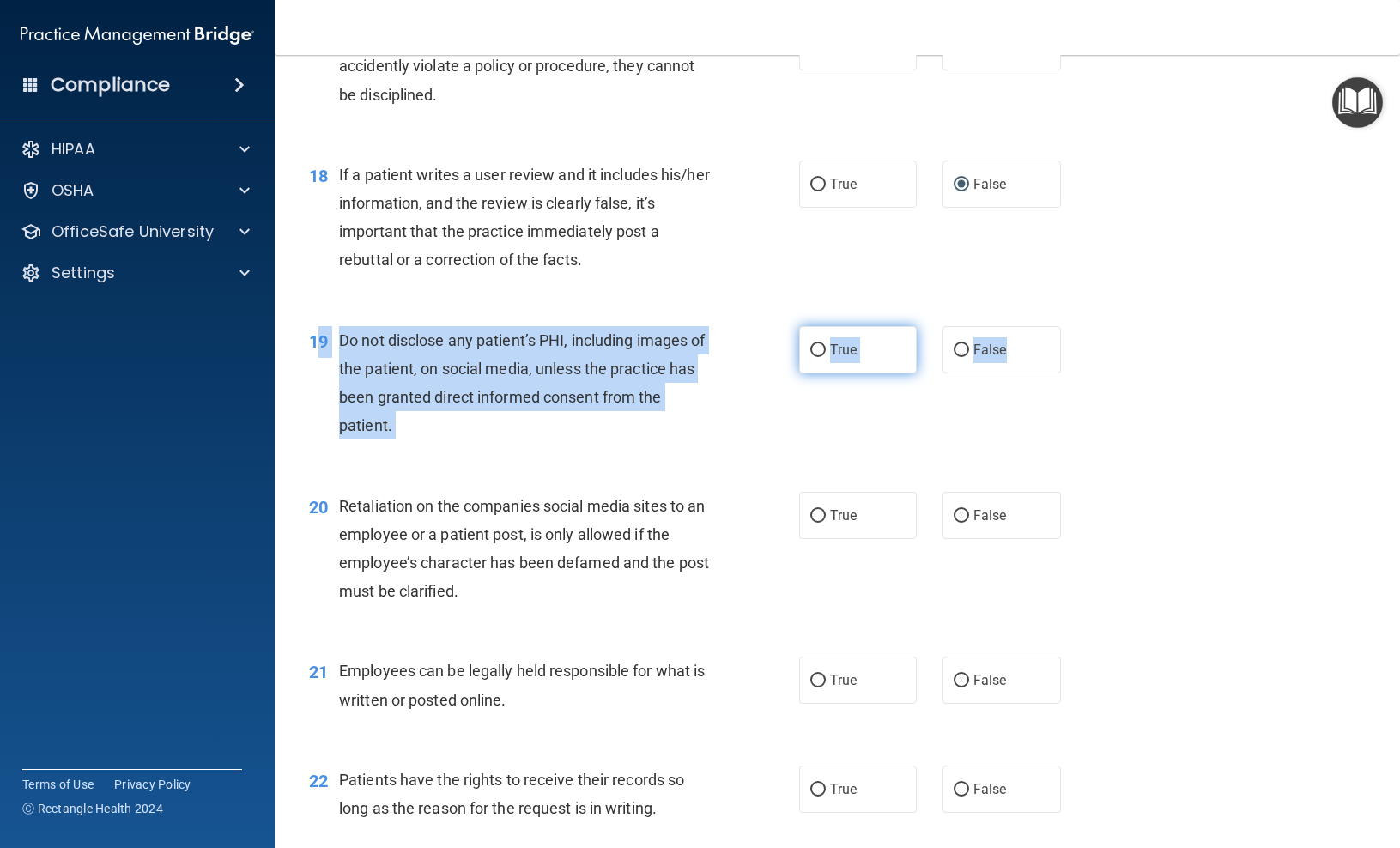 click on "True" at bounding box center [818, 350] 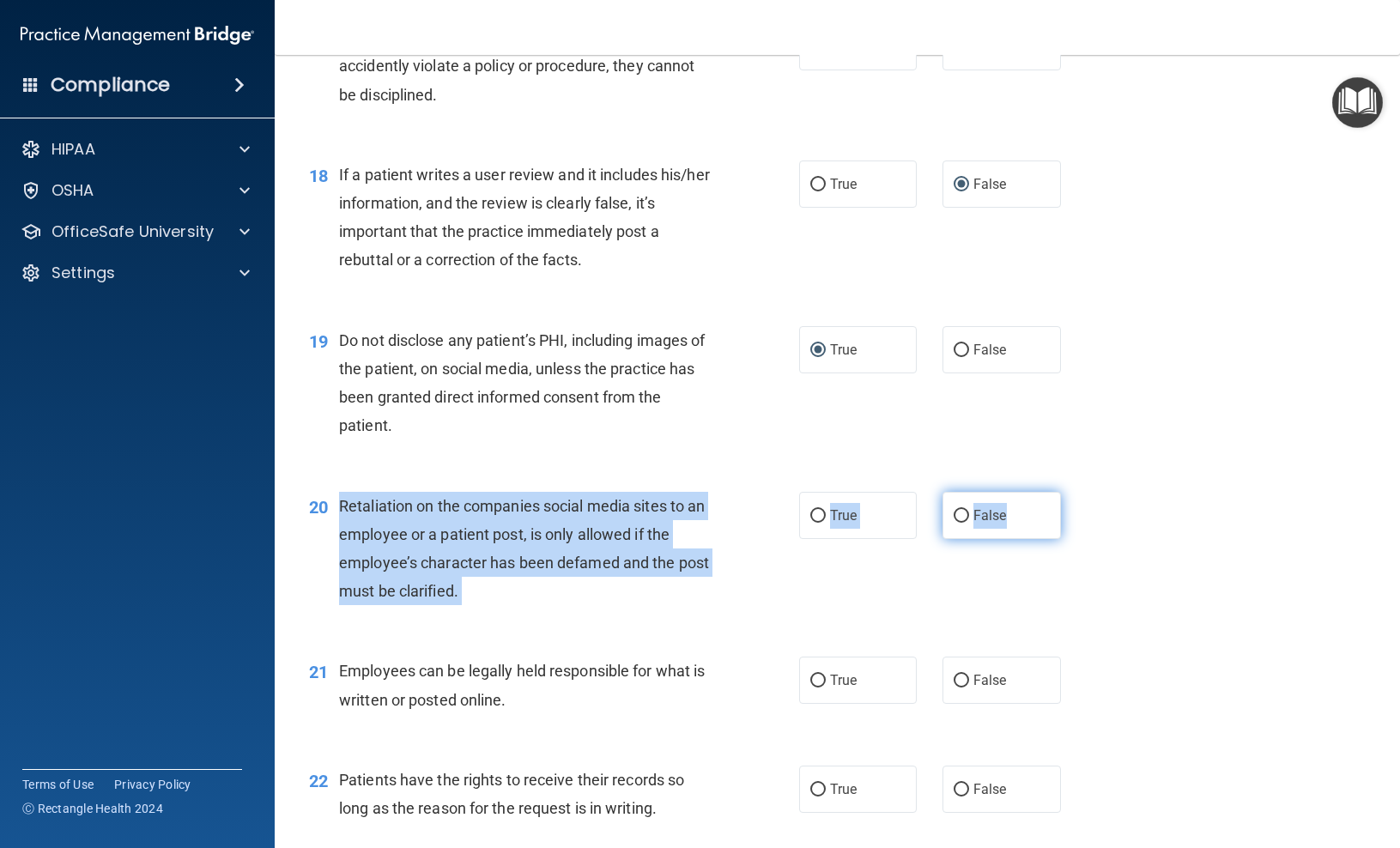 drag, startPoint x: 360, startPoint y: 528, endPoint x: 1044, endPoint y: 535, distance: 684.03582 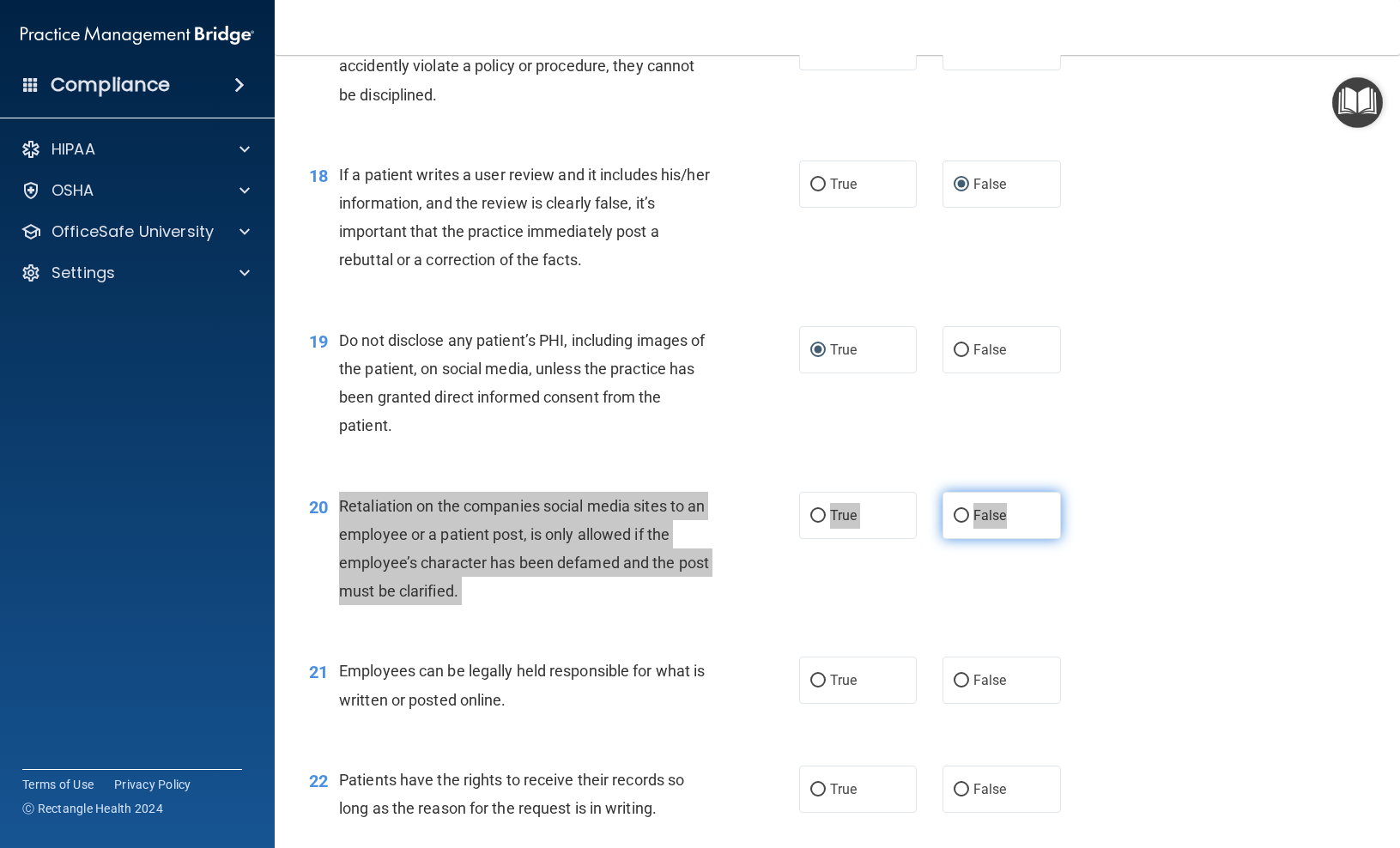 drag, startPoint x: 4, startPoint y: 491, endPoint x: 958, endPoint y: 524, distance: 954.5706 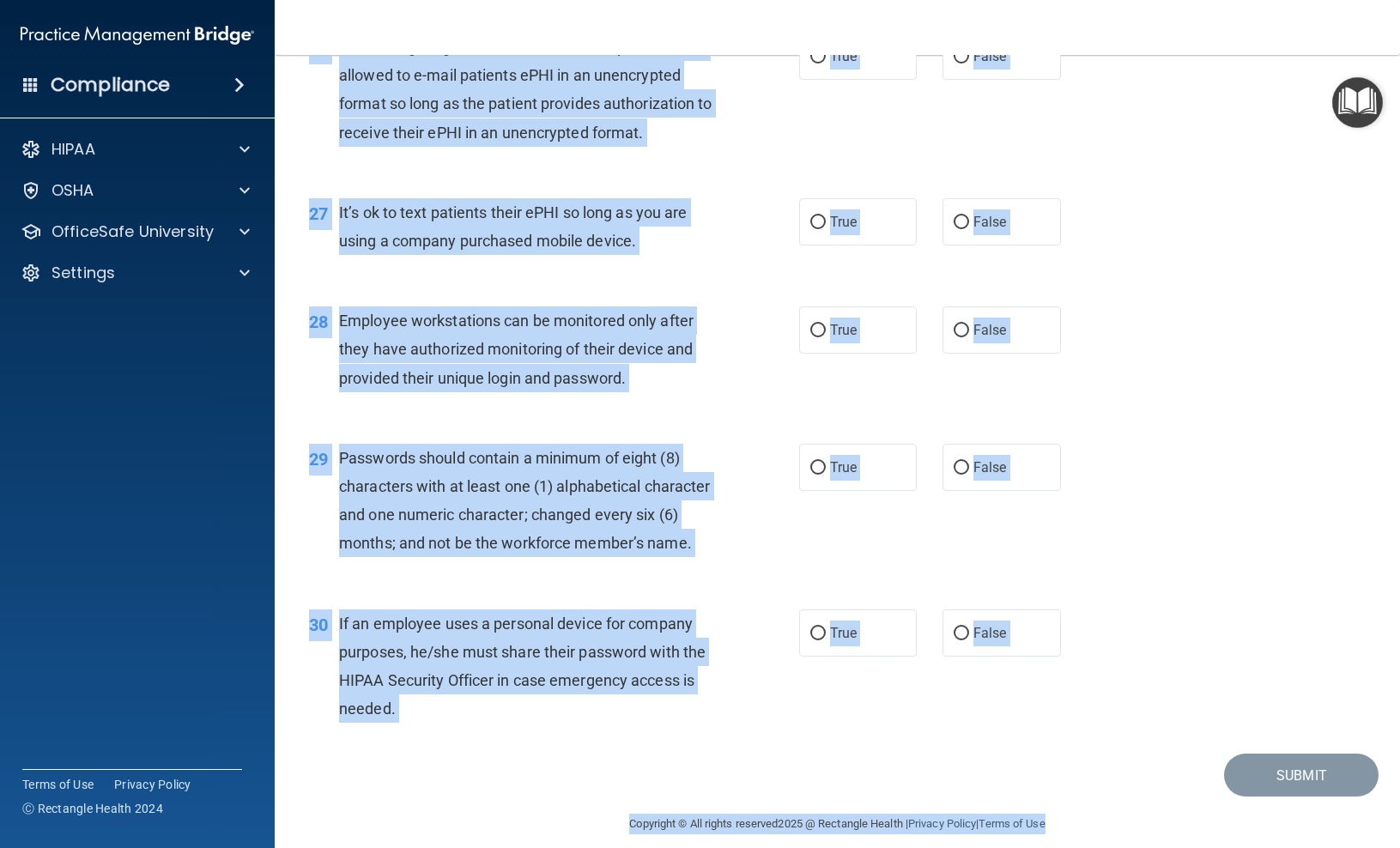 scroll, scrollTop: 3953, scrollLeft: 0, axis: vertical 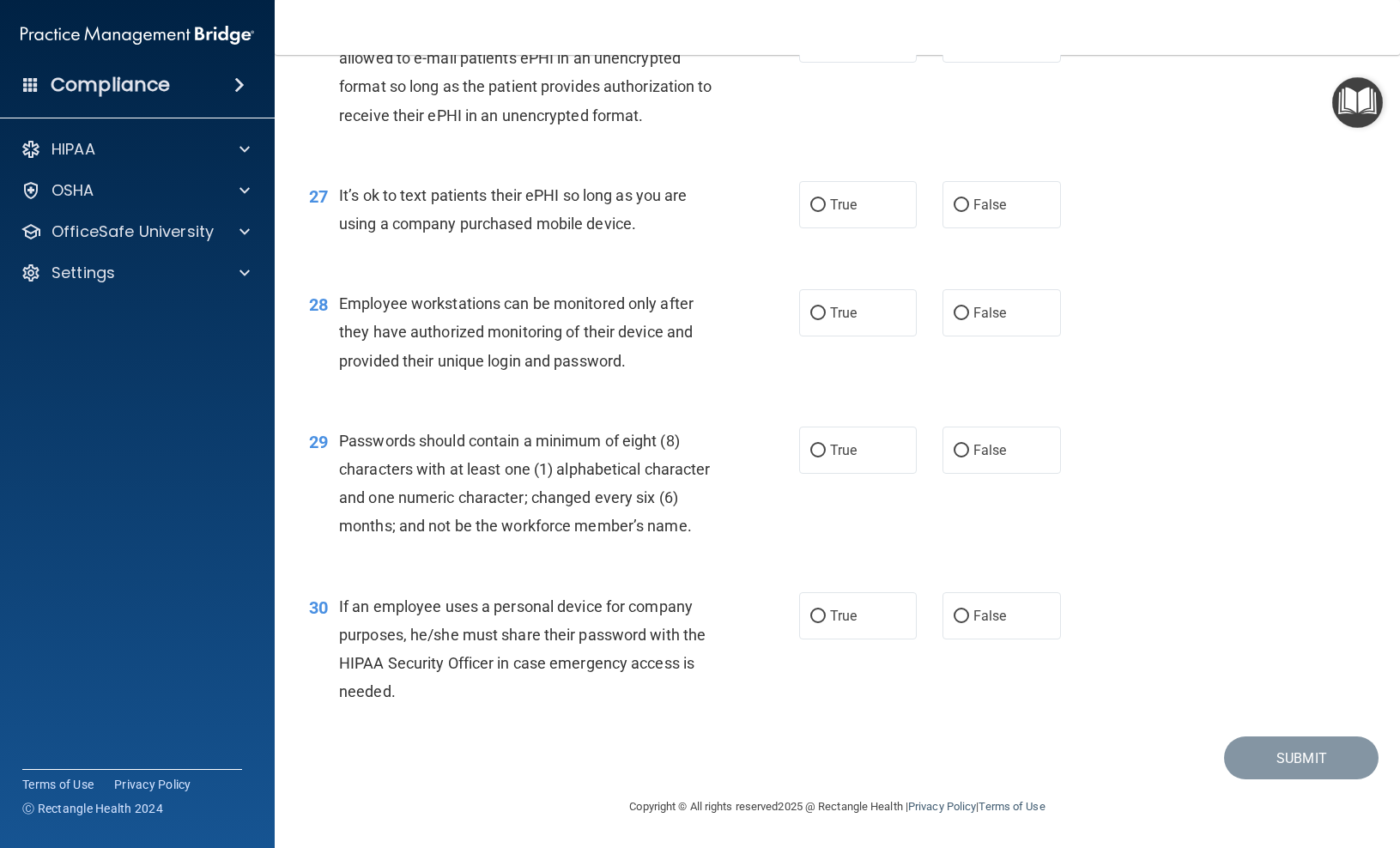 drag, startPoint x: 325, startPoint y: 288, endPoint x: 833, endPoint y: 846, distance: 754.6045 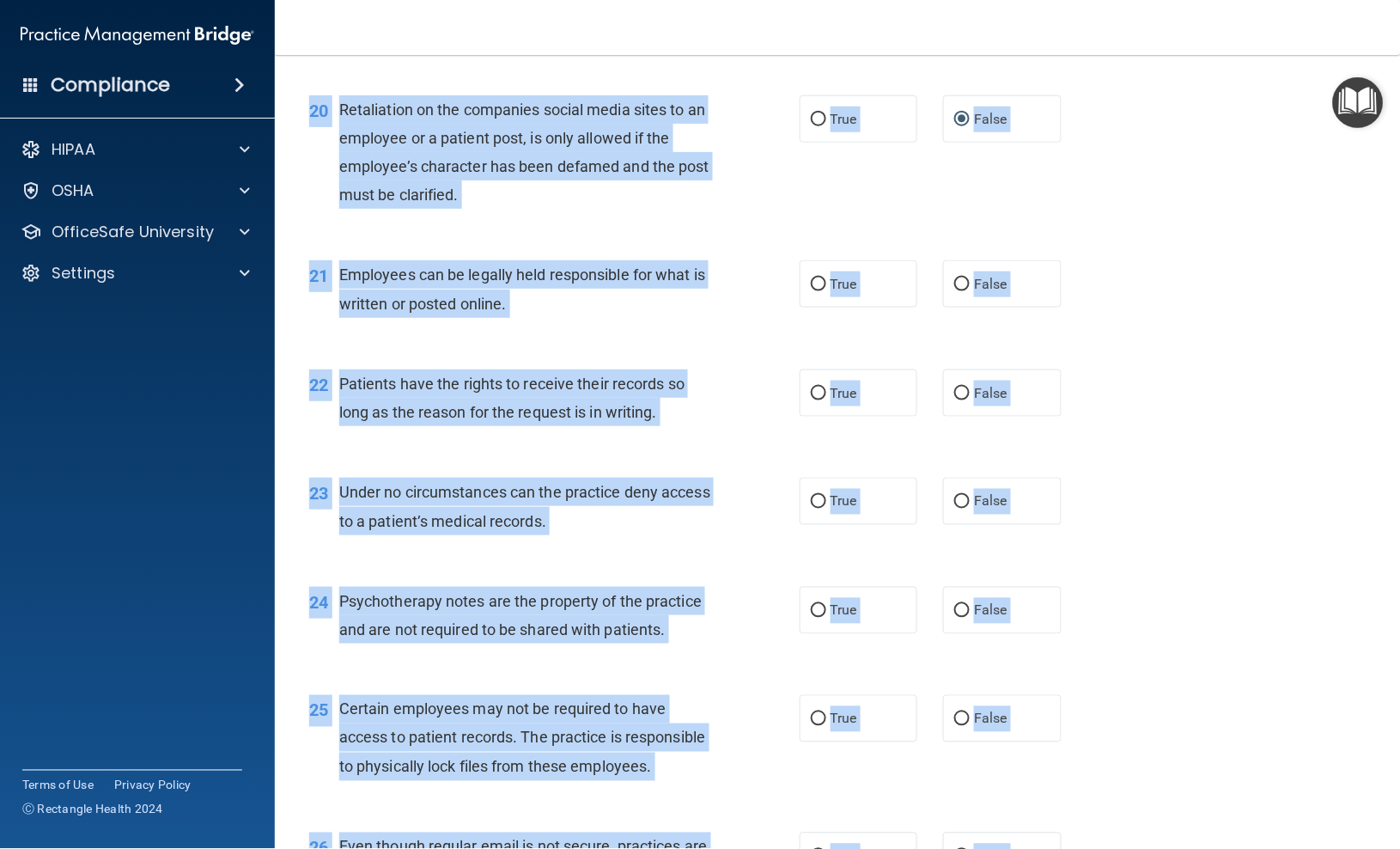 scroll, scrollTop: 3123, scrollLeft: 0, axis: vertical 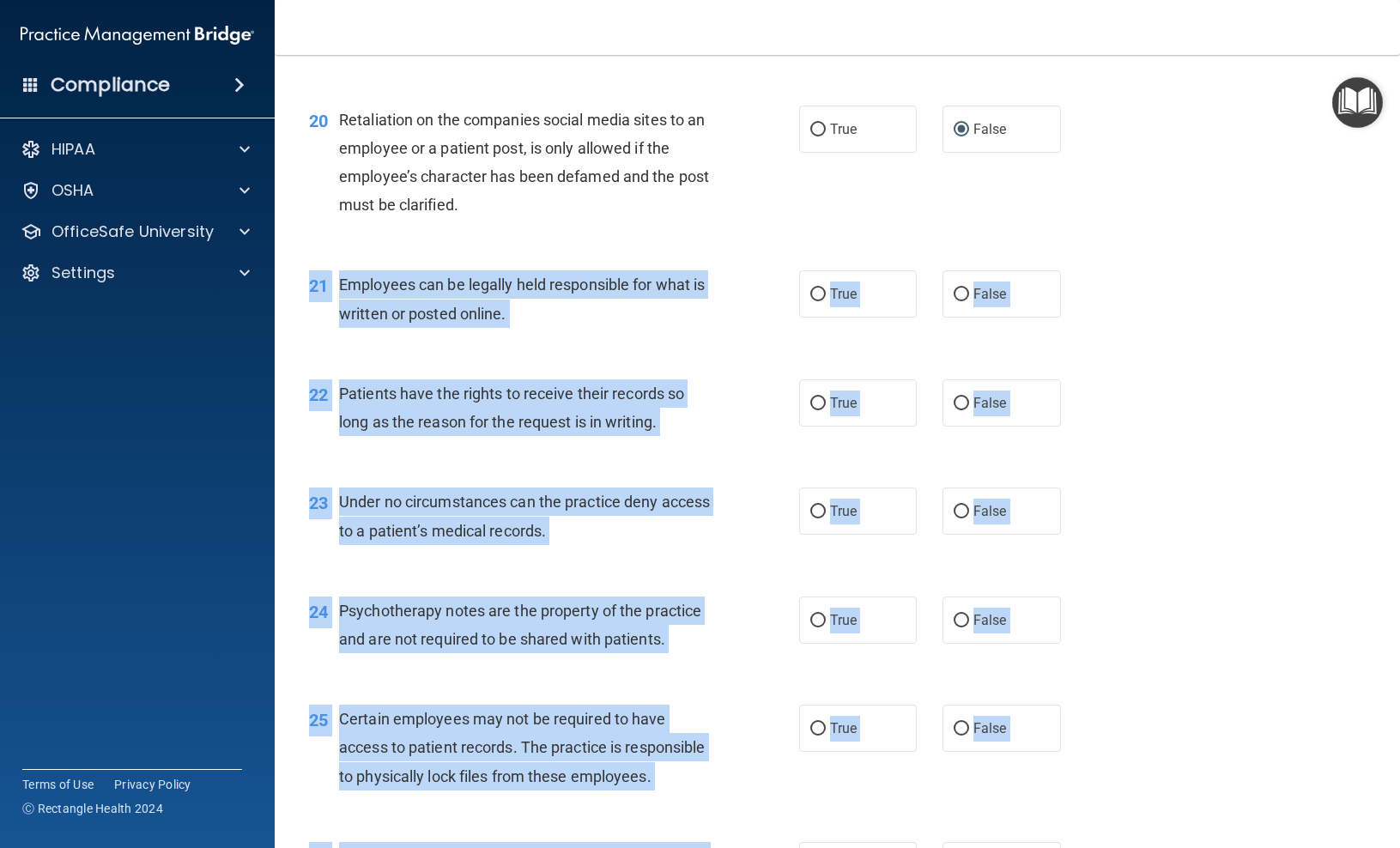 drag, startPoint x: 524, startPoint y: 674, endPoint x: 303, endPoint y: 298, distance: 436.13874 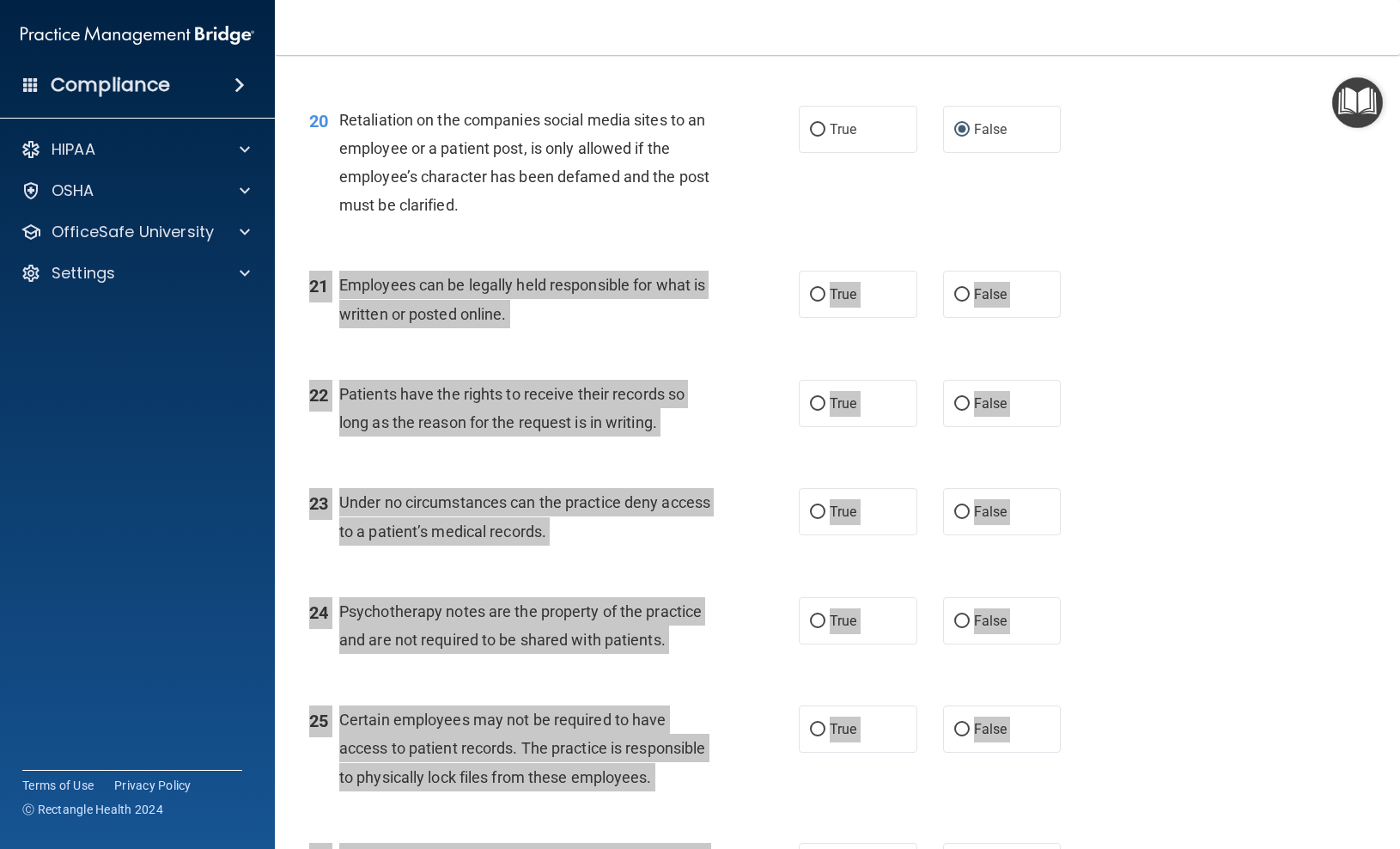 click on "True" at bounding box center (818, 295) 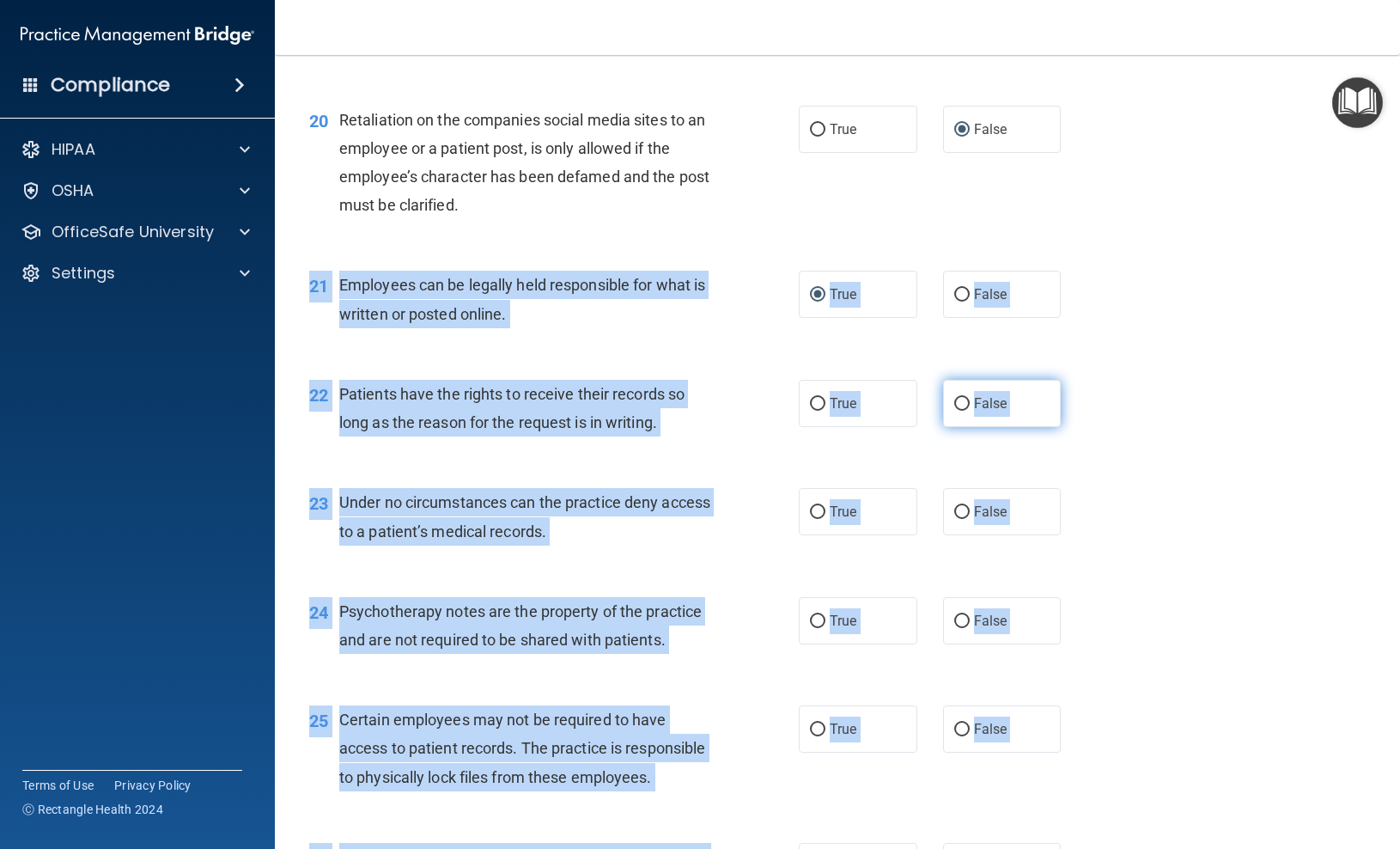 click on "False" at bounding box center [962, 404] 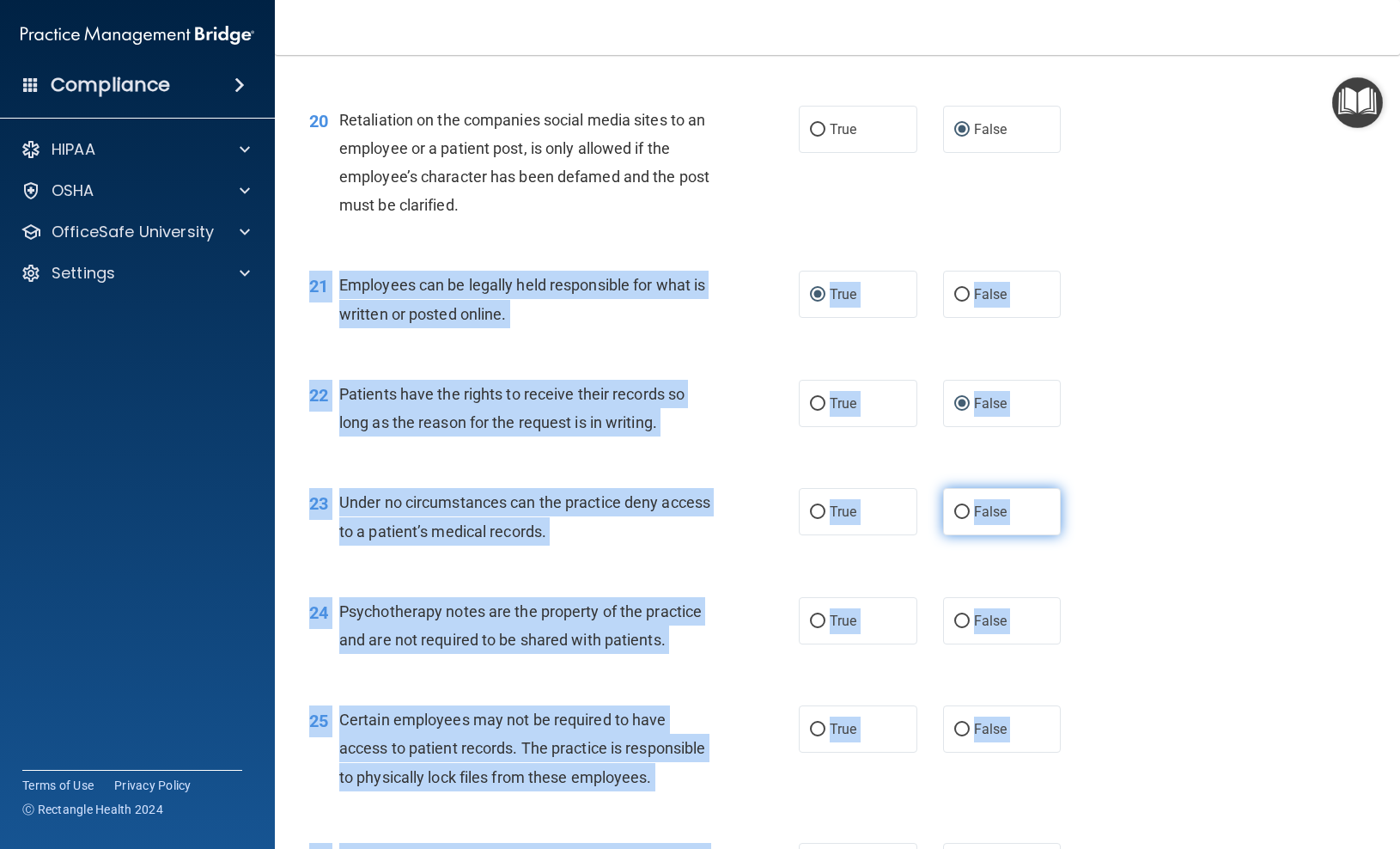 click on "False" at bounding box center [962, 512] 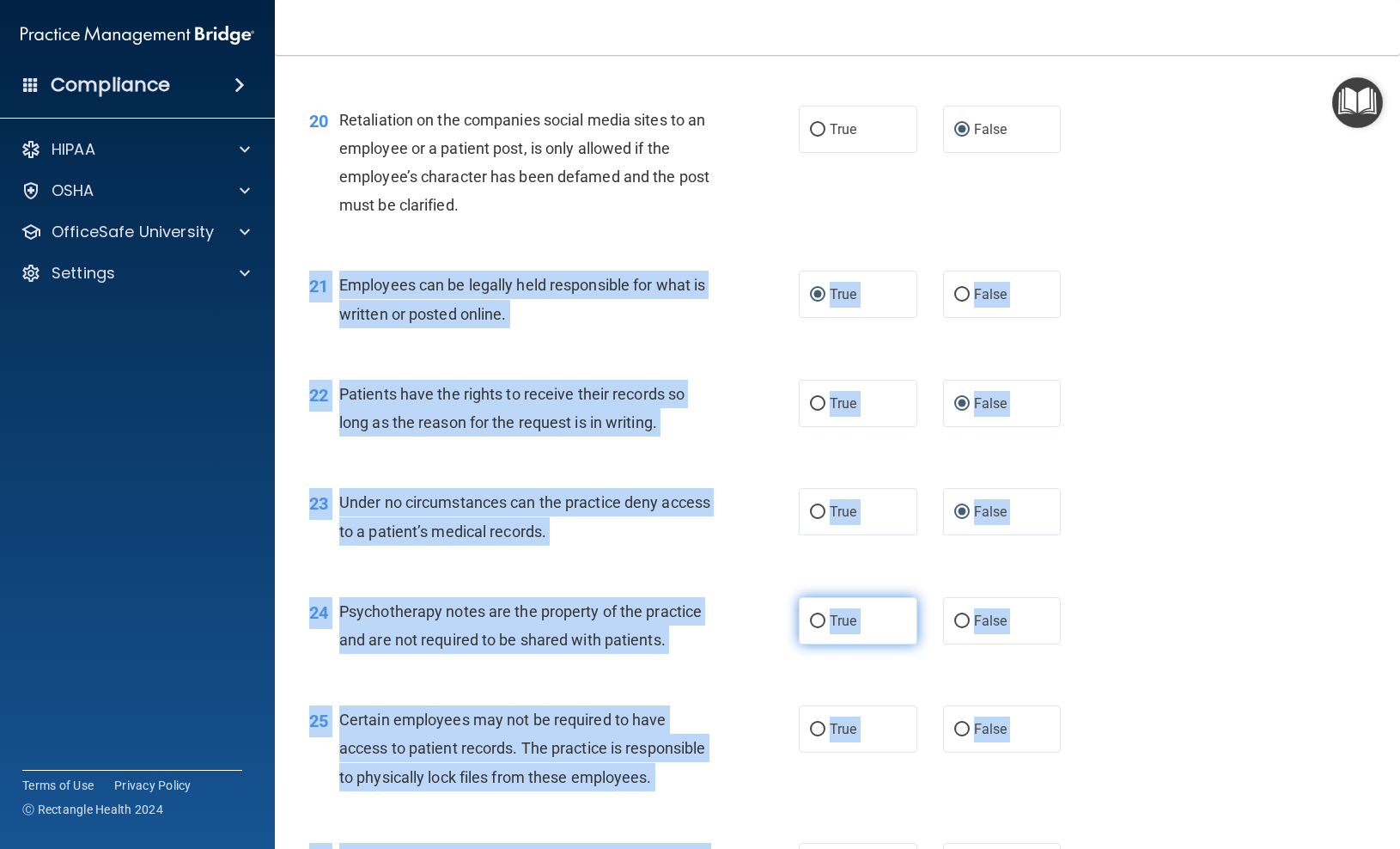 click on "True" at bounding box center (818, 621) 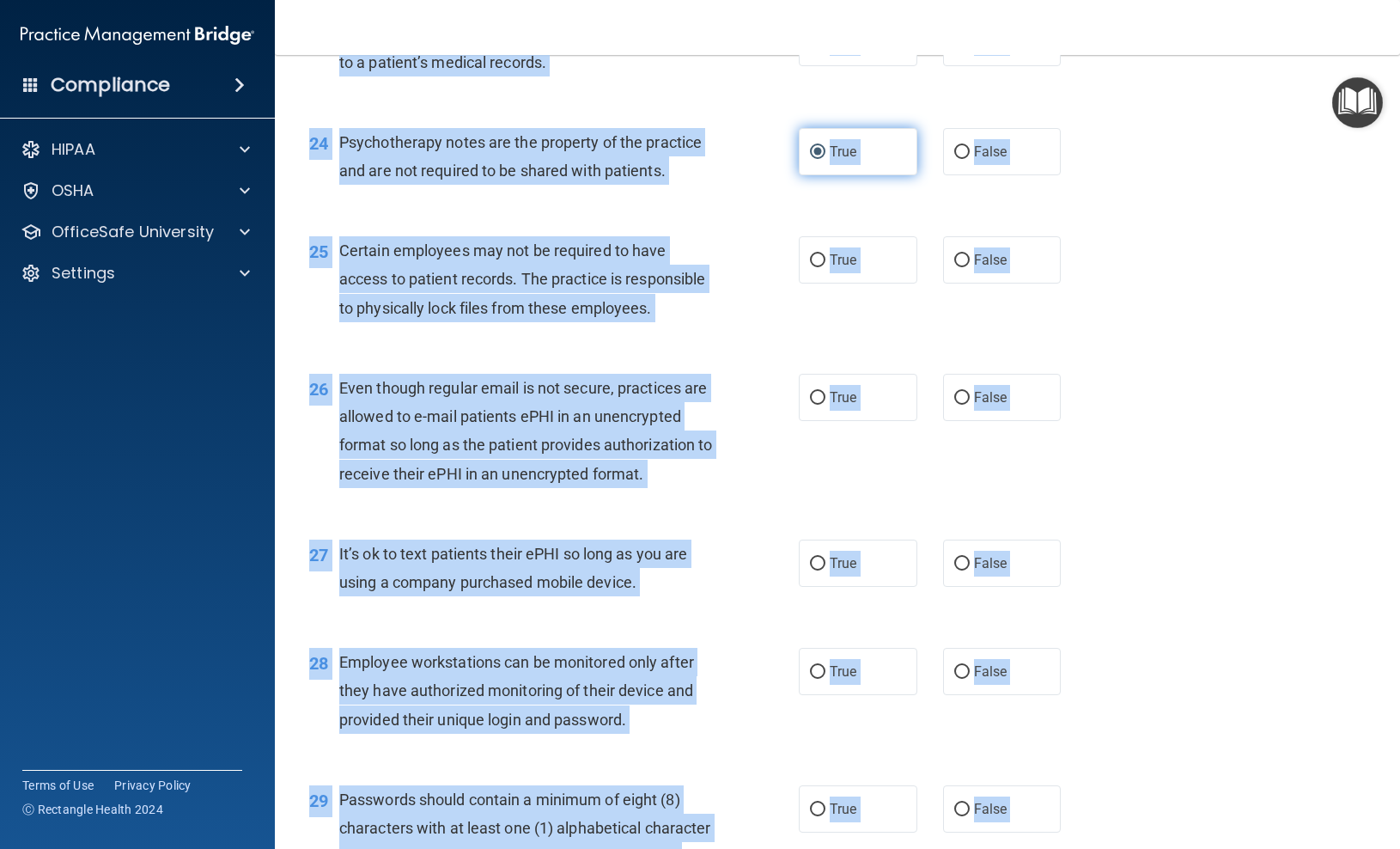 scroll, scrollTop: 3595, scrollLeft: 0, axis: vertical 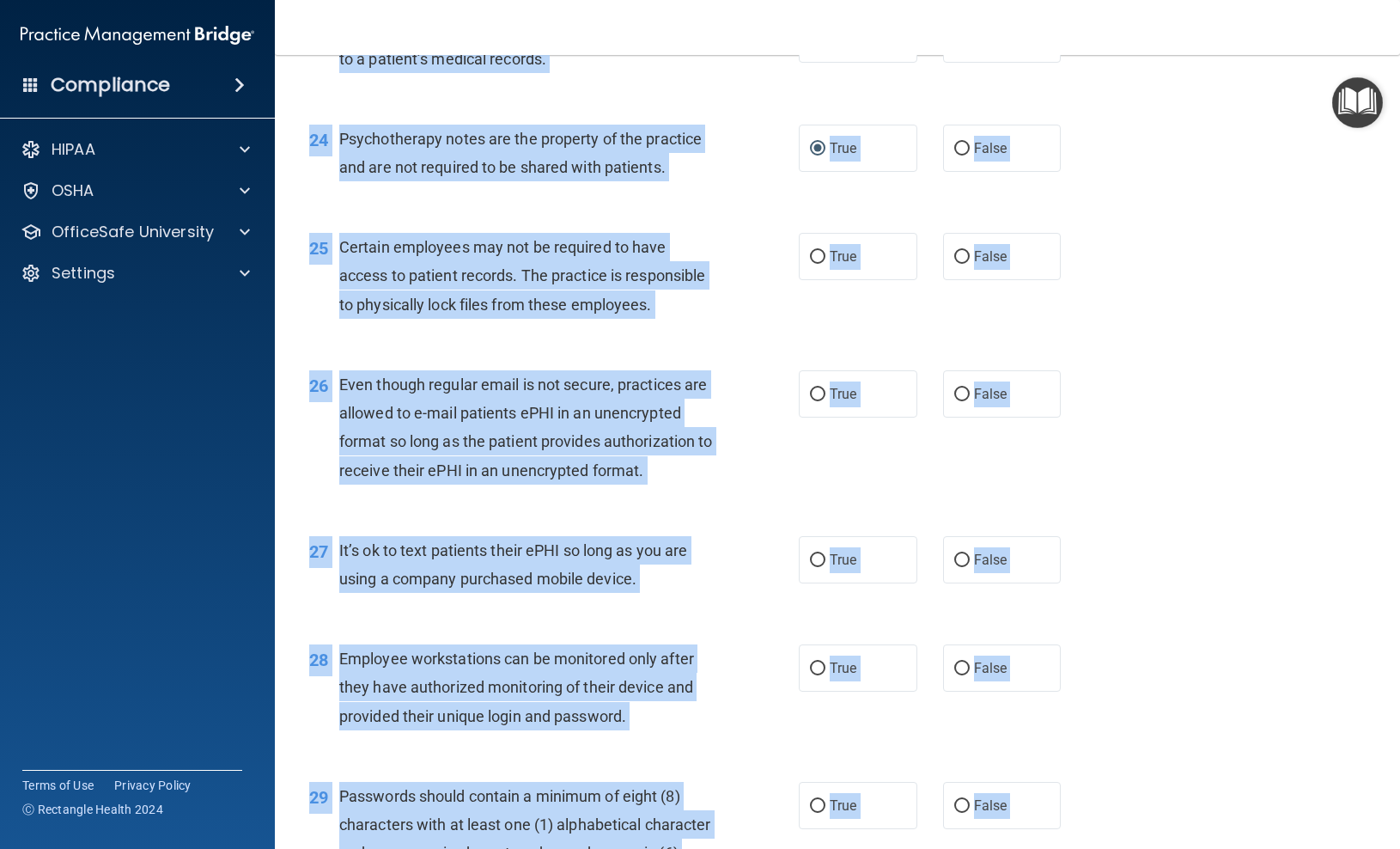 click on "26       Even though regular email is not secure, practices are allowed to e-mail patients ePHI in an unencrypted format so long as the patient provides authorization to receive their ePHI in an unencrypted format." at bounding box center [554, 431] 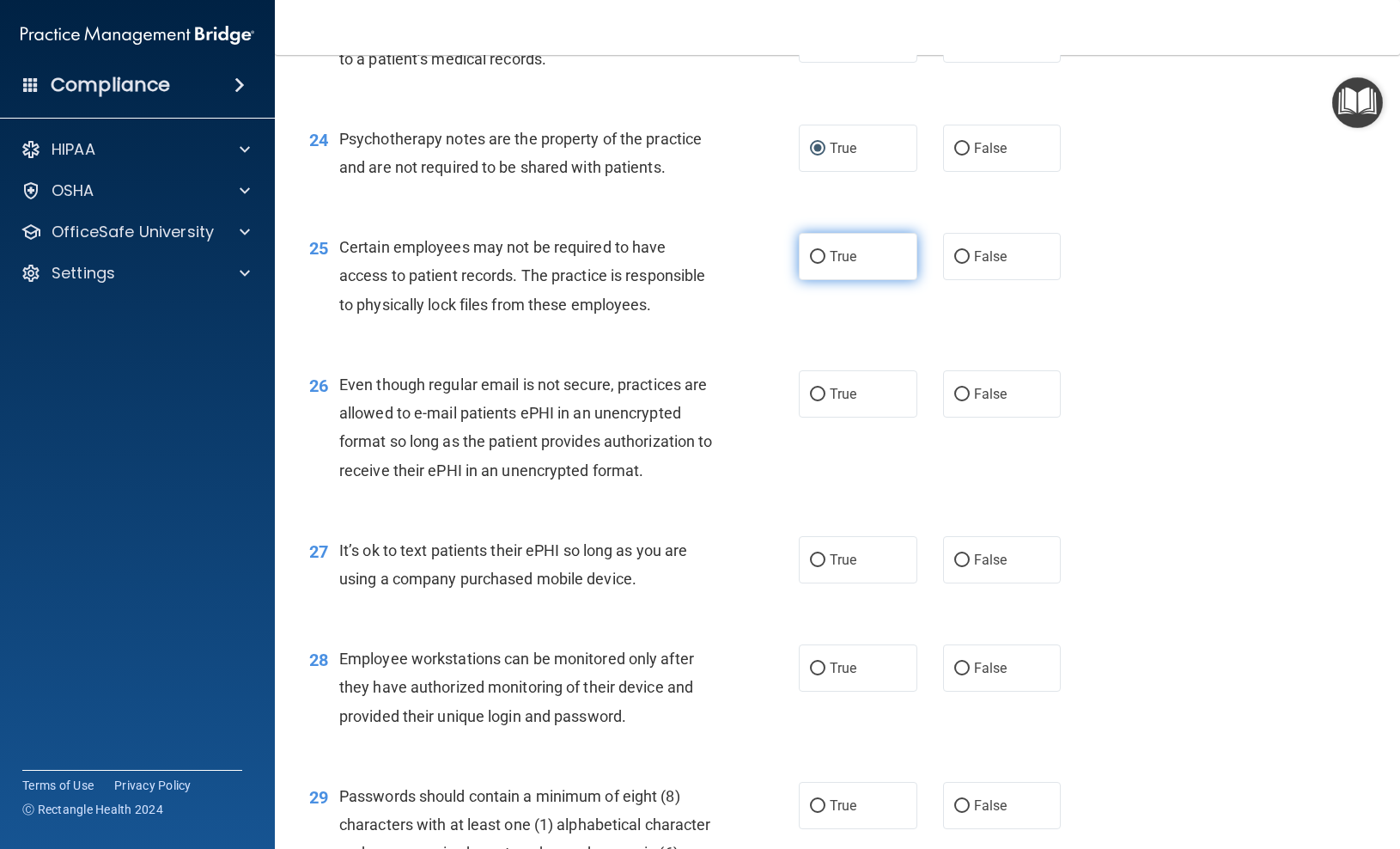click on "True" at bounding box center [858, 256] 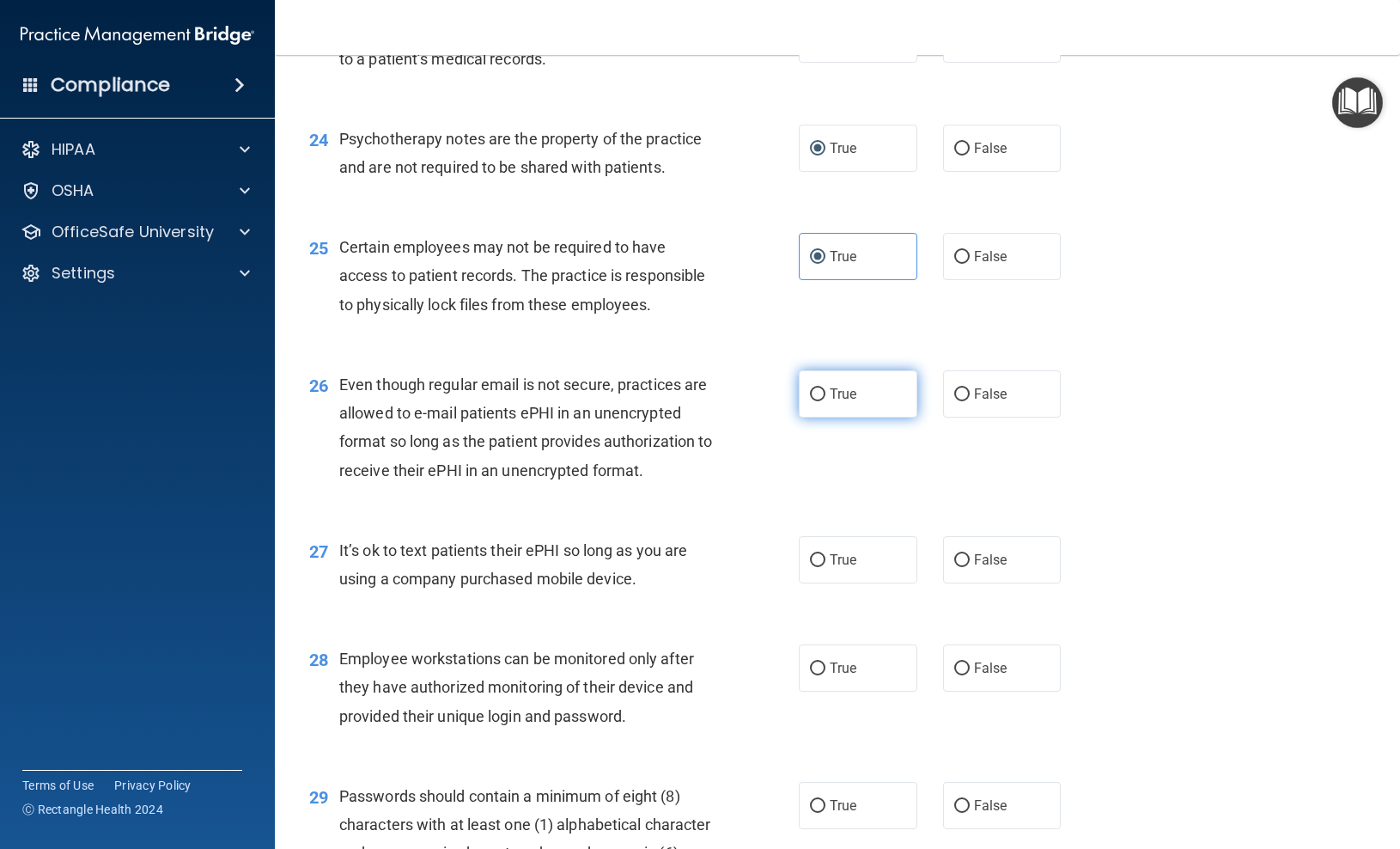 click on "True" at bounding box center [858, 394] 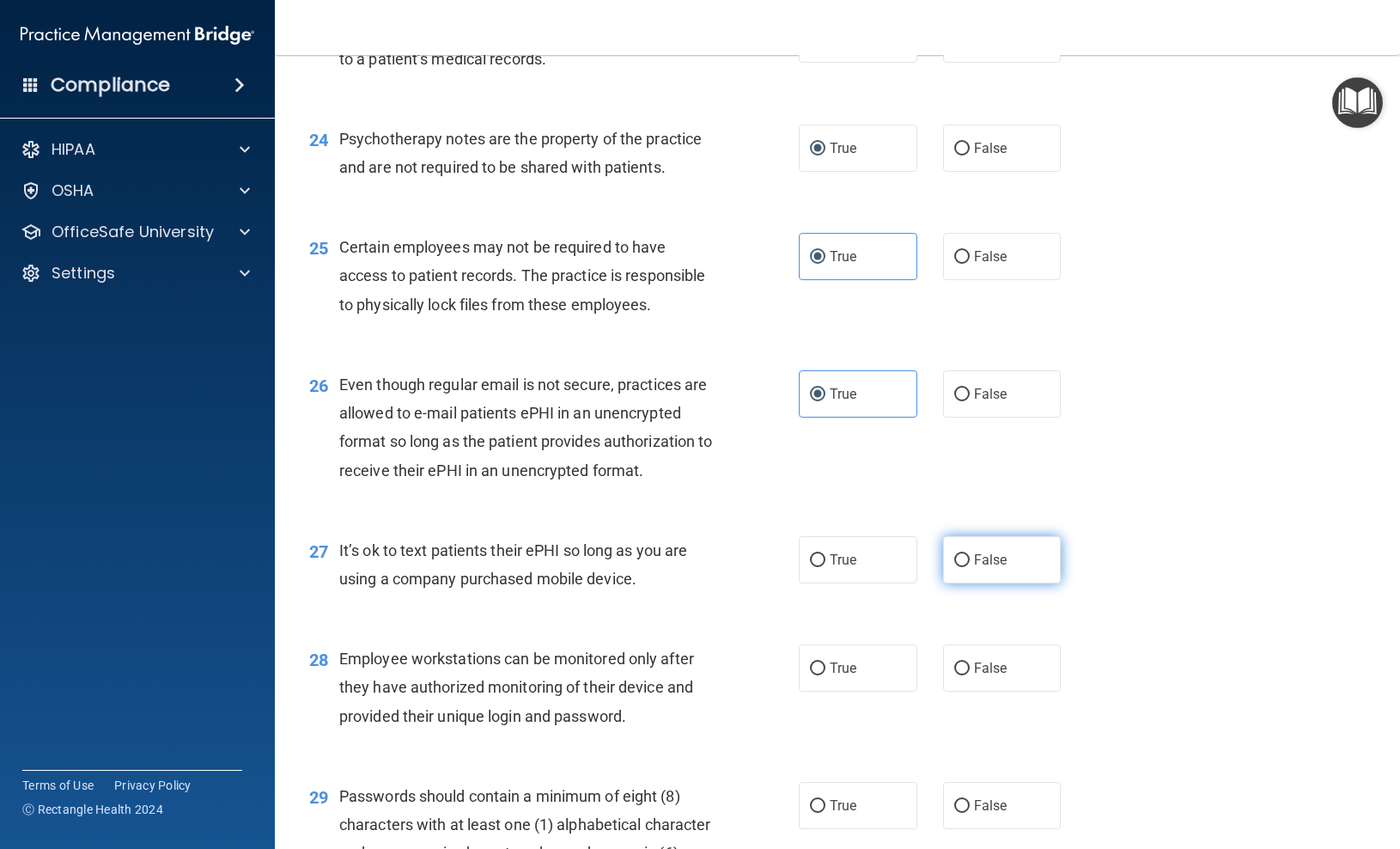 click on "False" at bounding box center (1002, 559) 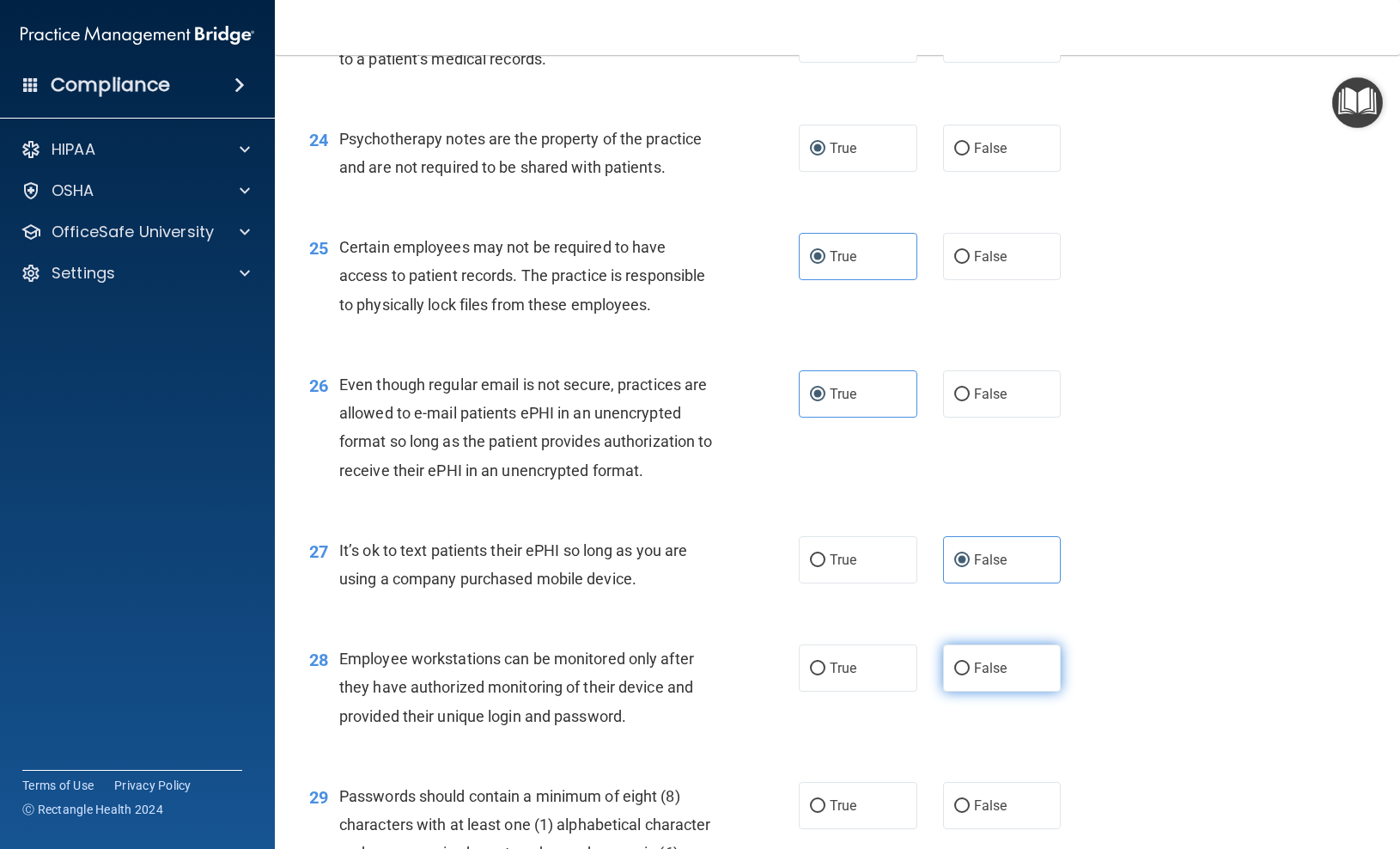 click on "False" at bounding box center [962, 669] 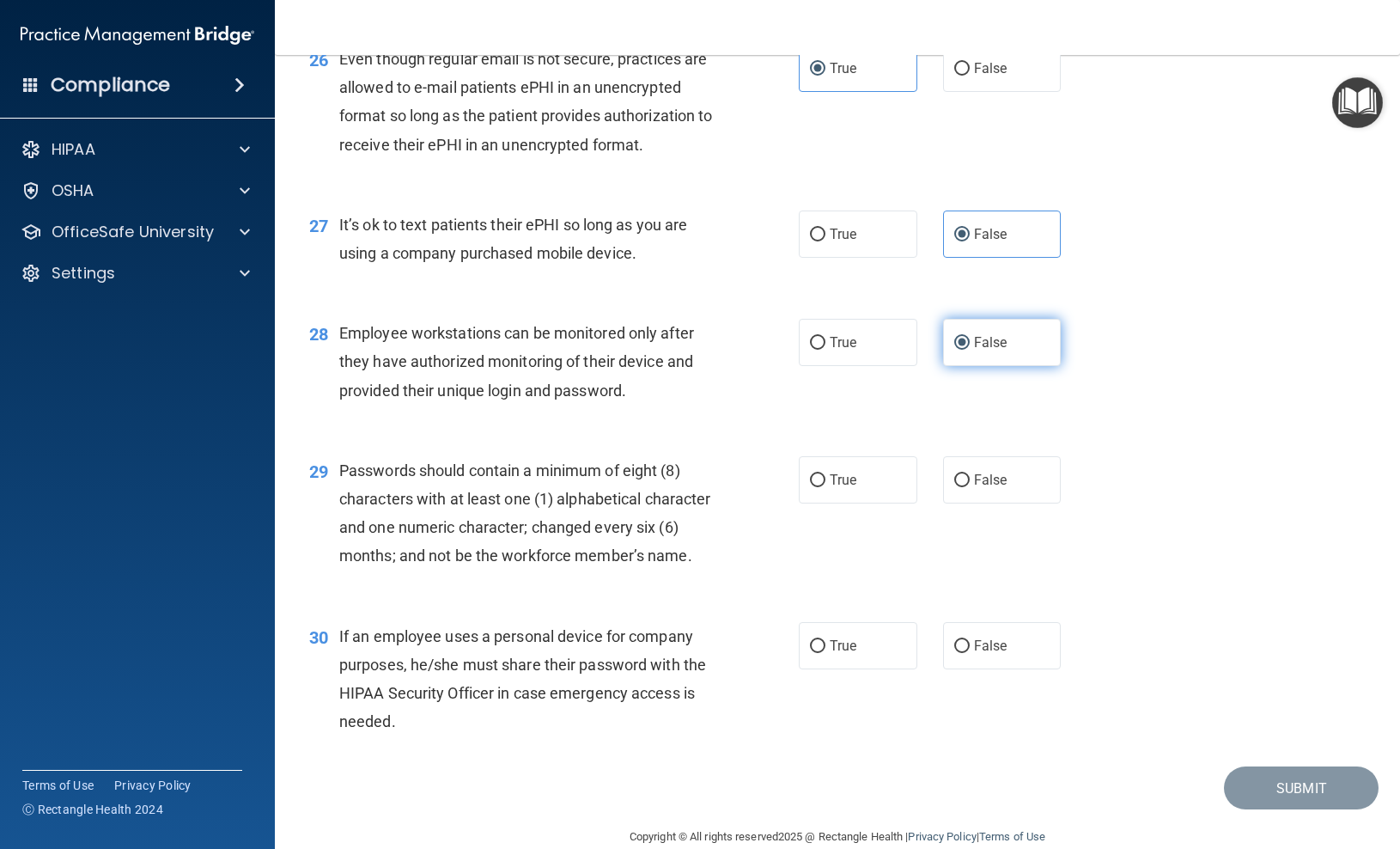 scroll, scrollTop: 3973, scrollLeft: 0, axis: vertical 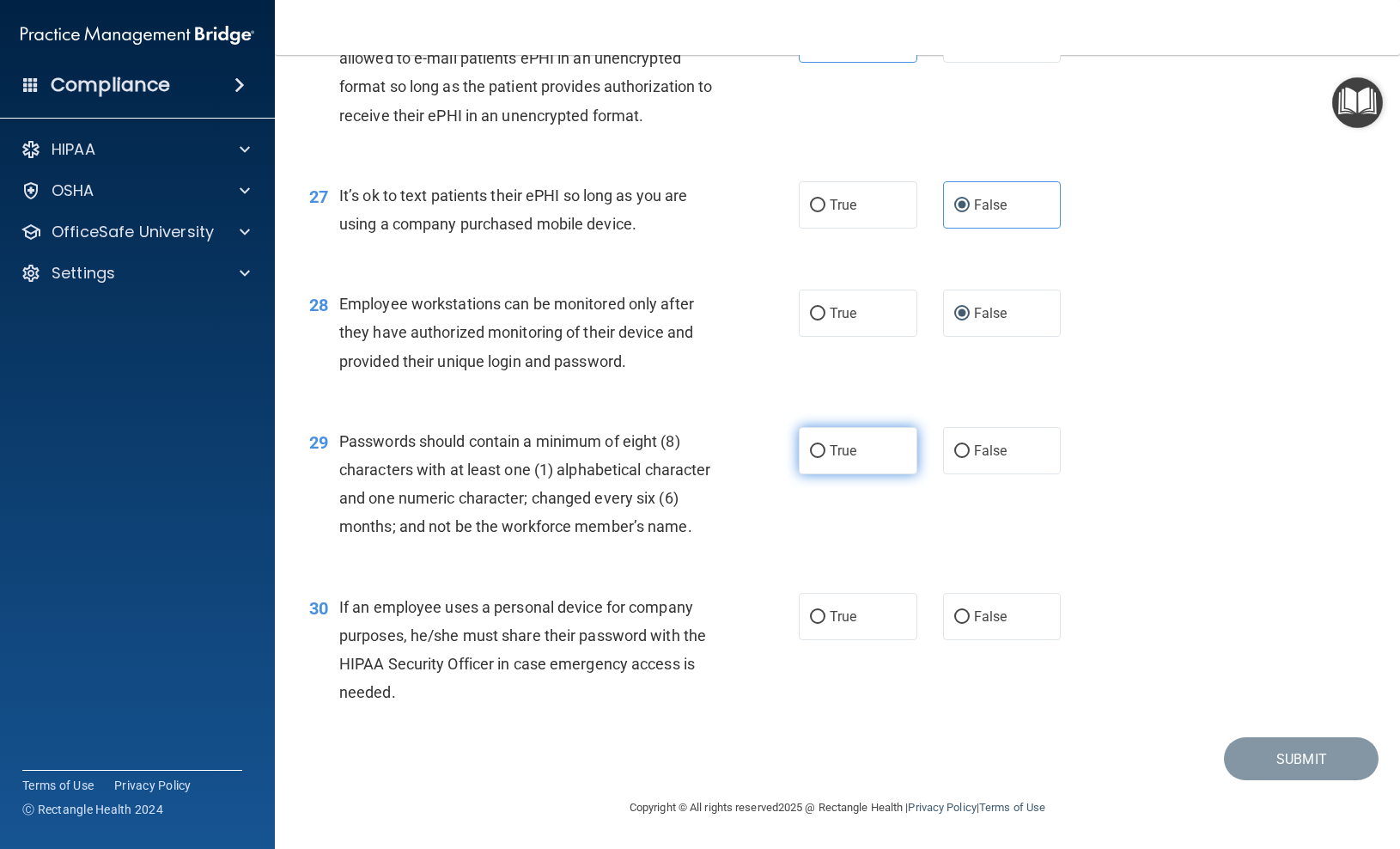 click on "True" at bounding box center (858, 450) 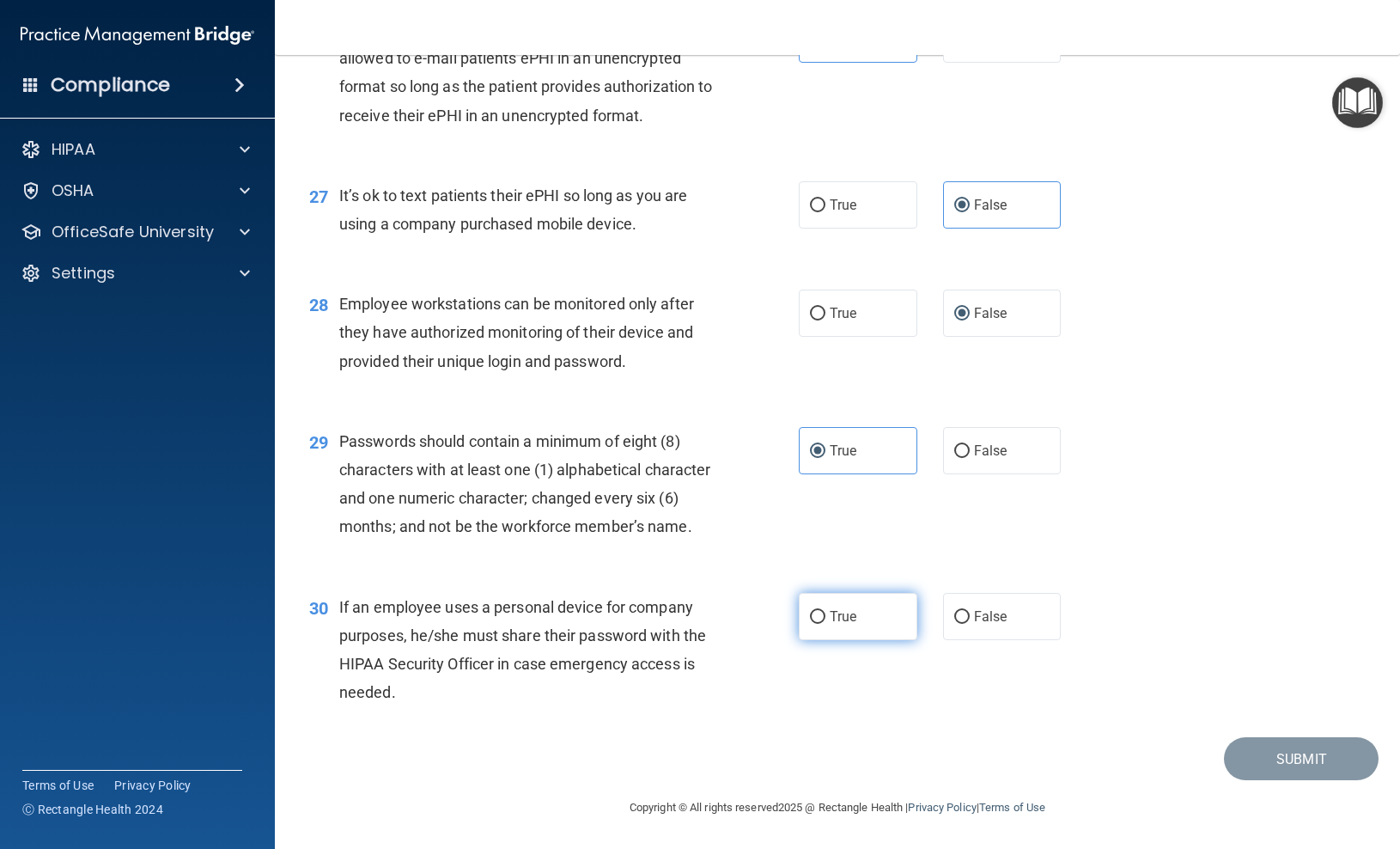 click on "True" at bounding box center (858, 616) 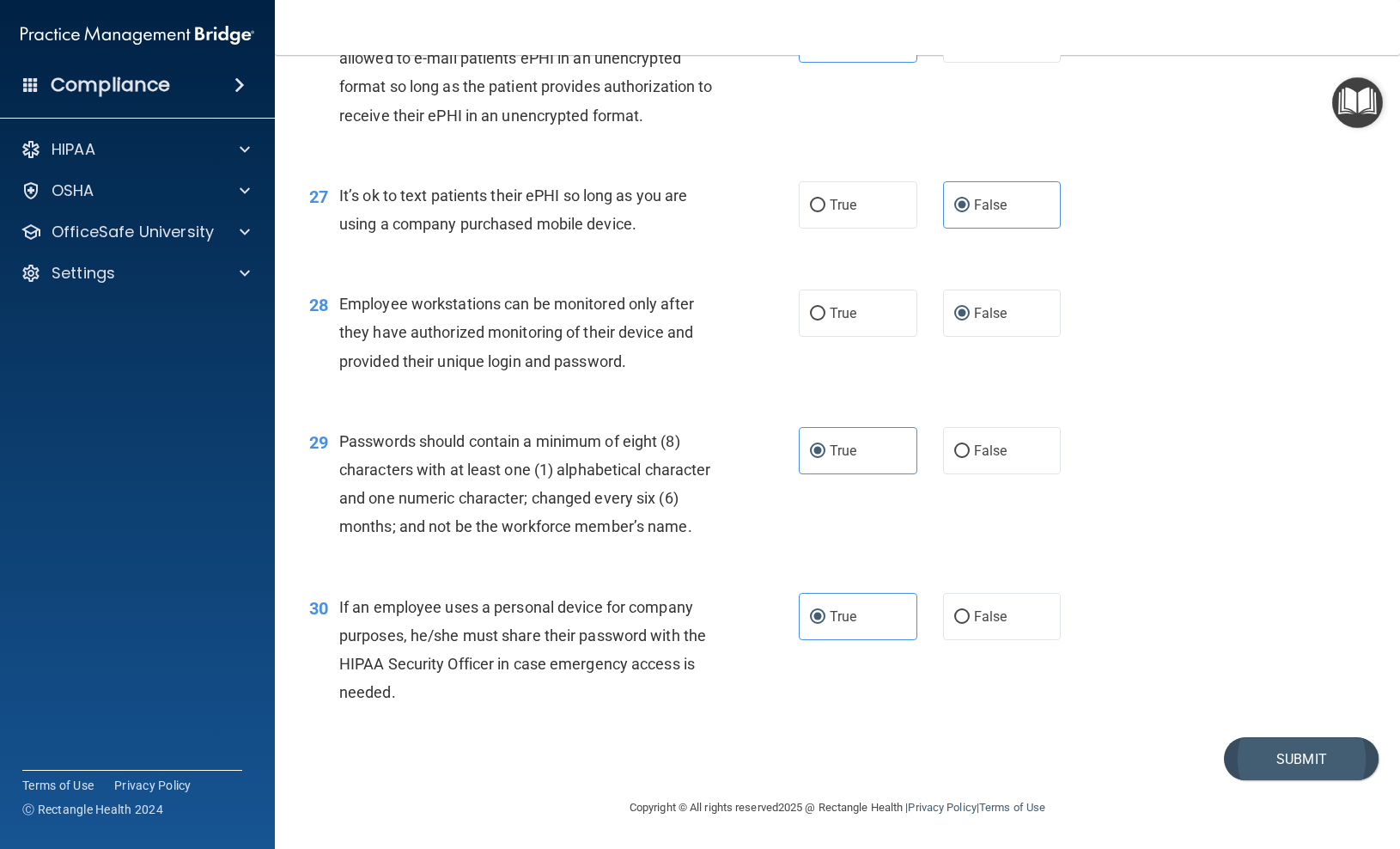 click on "Submit" at bounding box center (1301, 759) 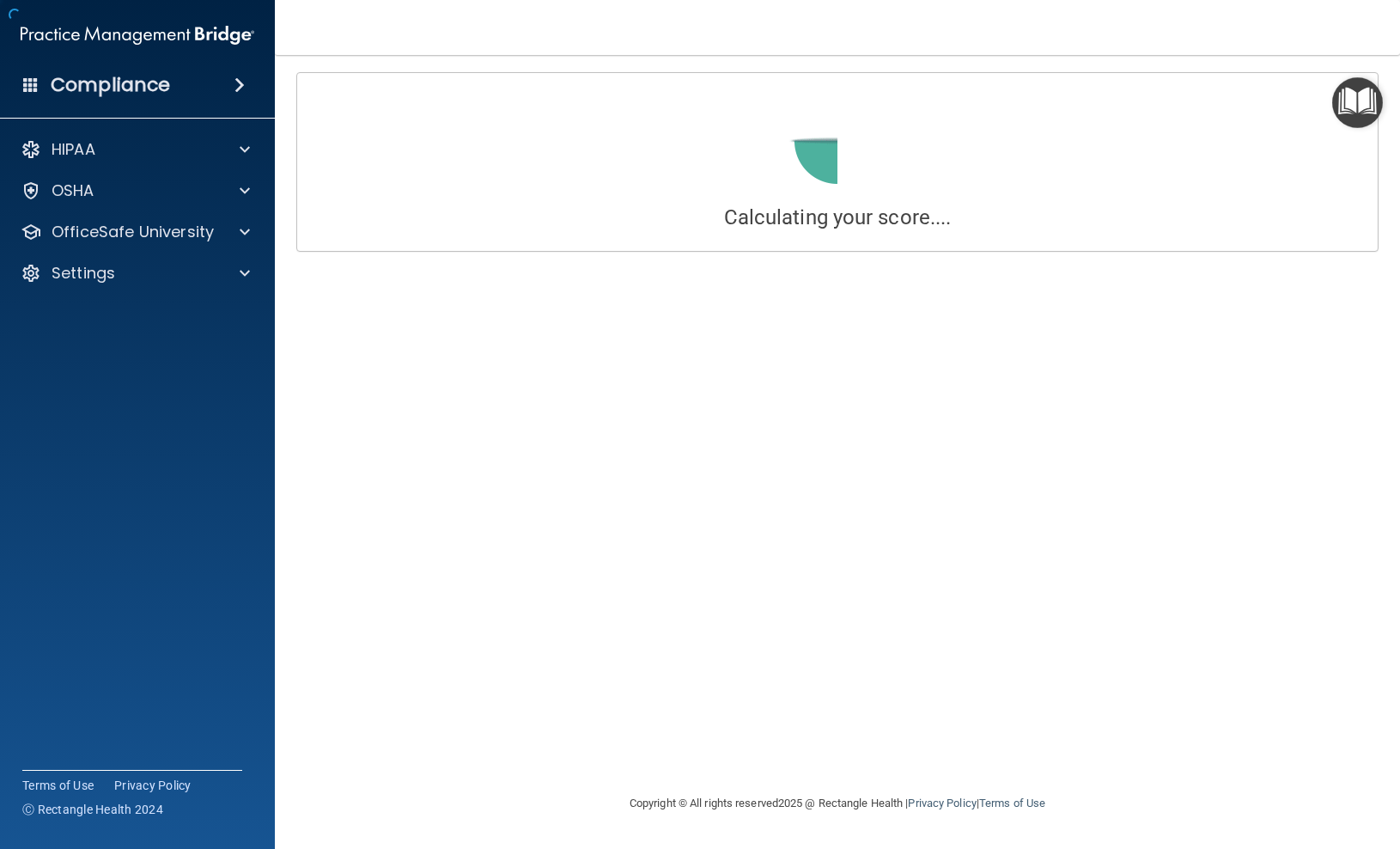 scroll, scrollTop: 0, scrollLeft: 0, axis: both 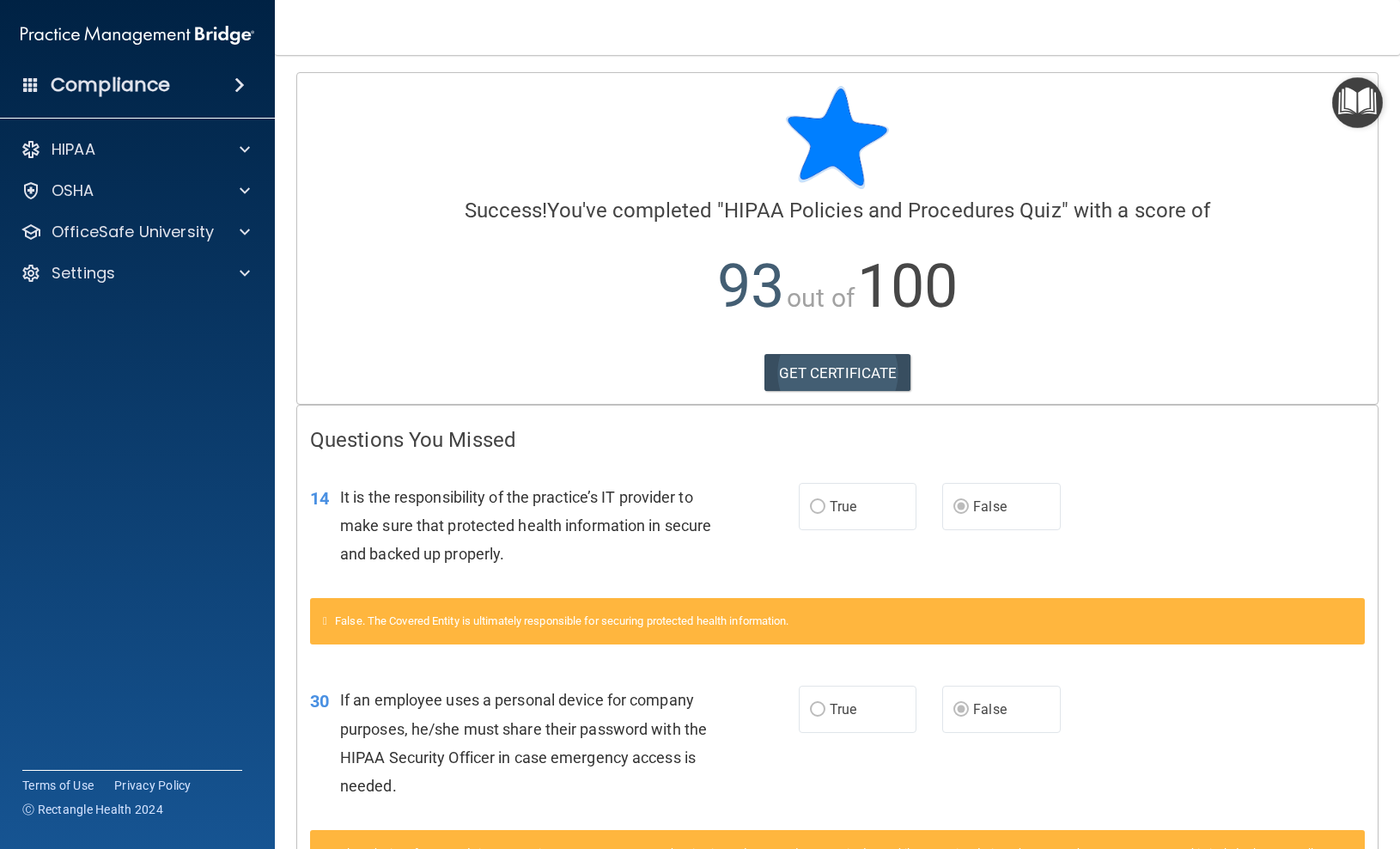 click on "GET CERTIFICATE" at bounding box center [837, 373] 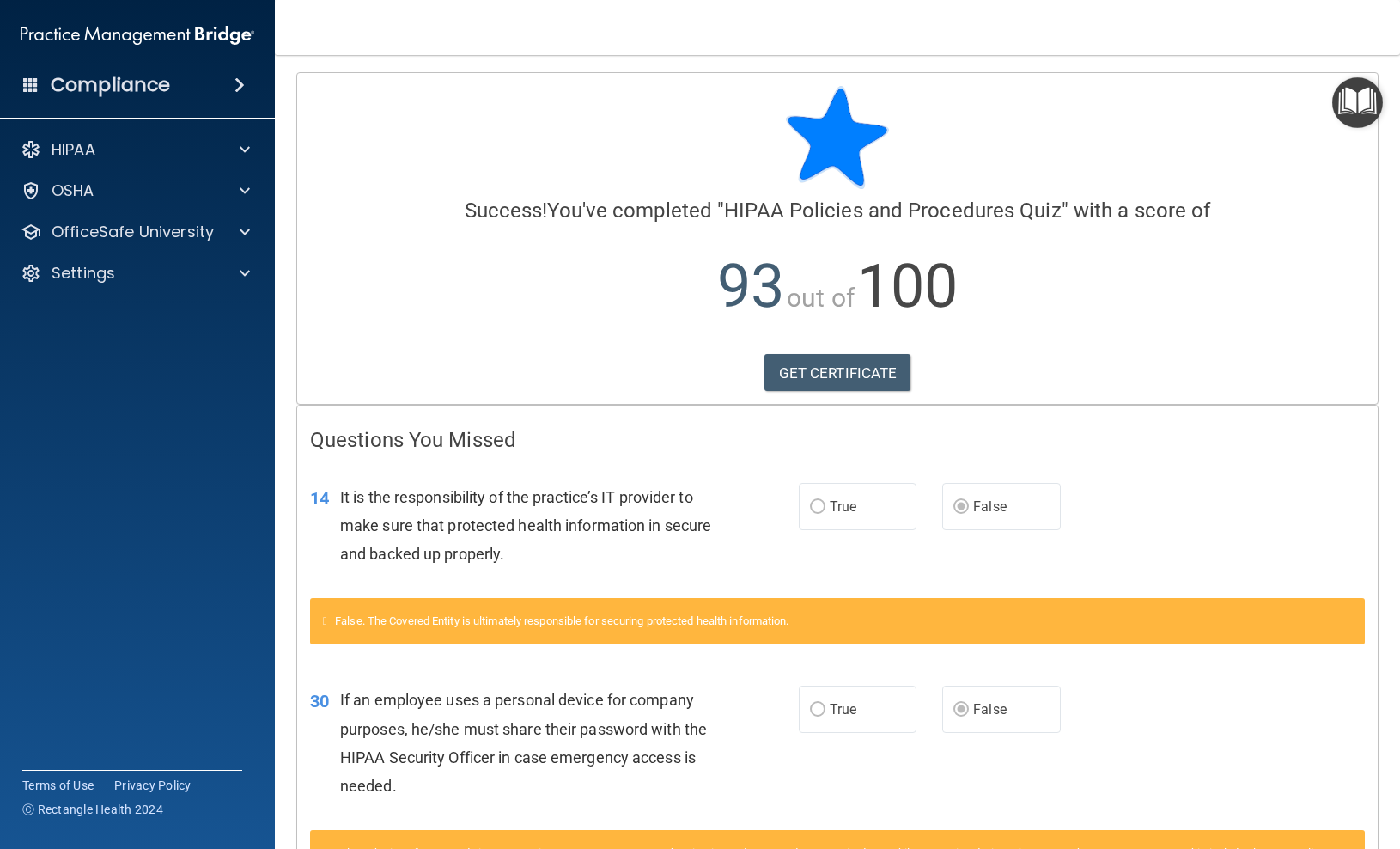 click on "Calculating your score....                     Success!  You've completed " HIPAA Policies and Procedures Quiz " with a score of            93     out of     100       GET CERTIFICATE" at bounding box center [837, 238] 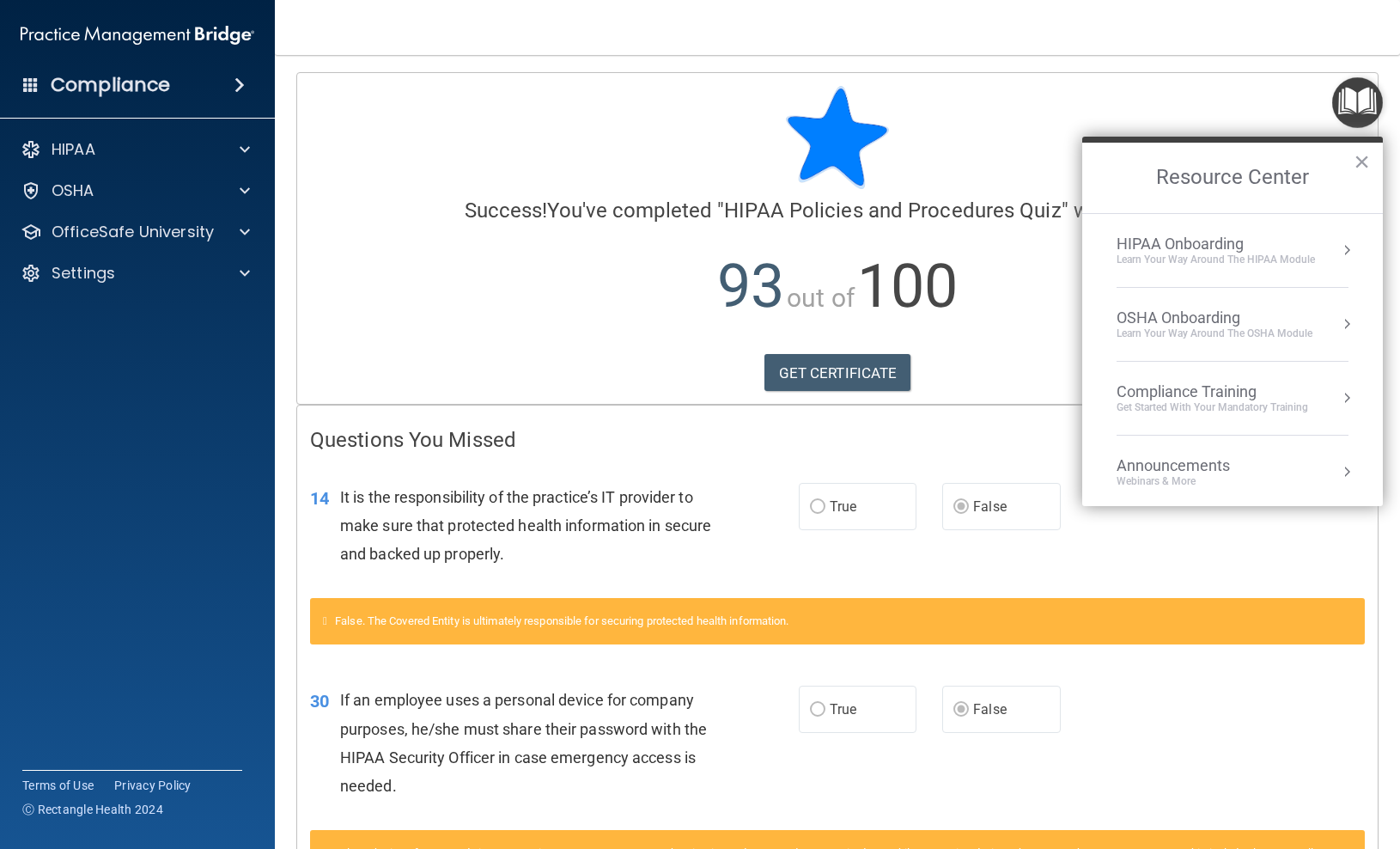 click on "OSHA Onboarding" at bounding box center [1214, 318] 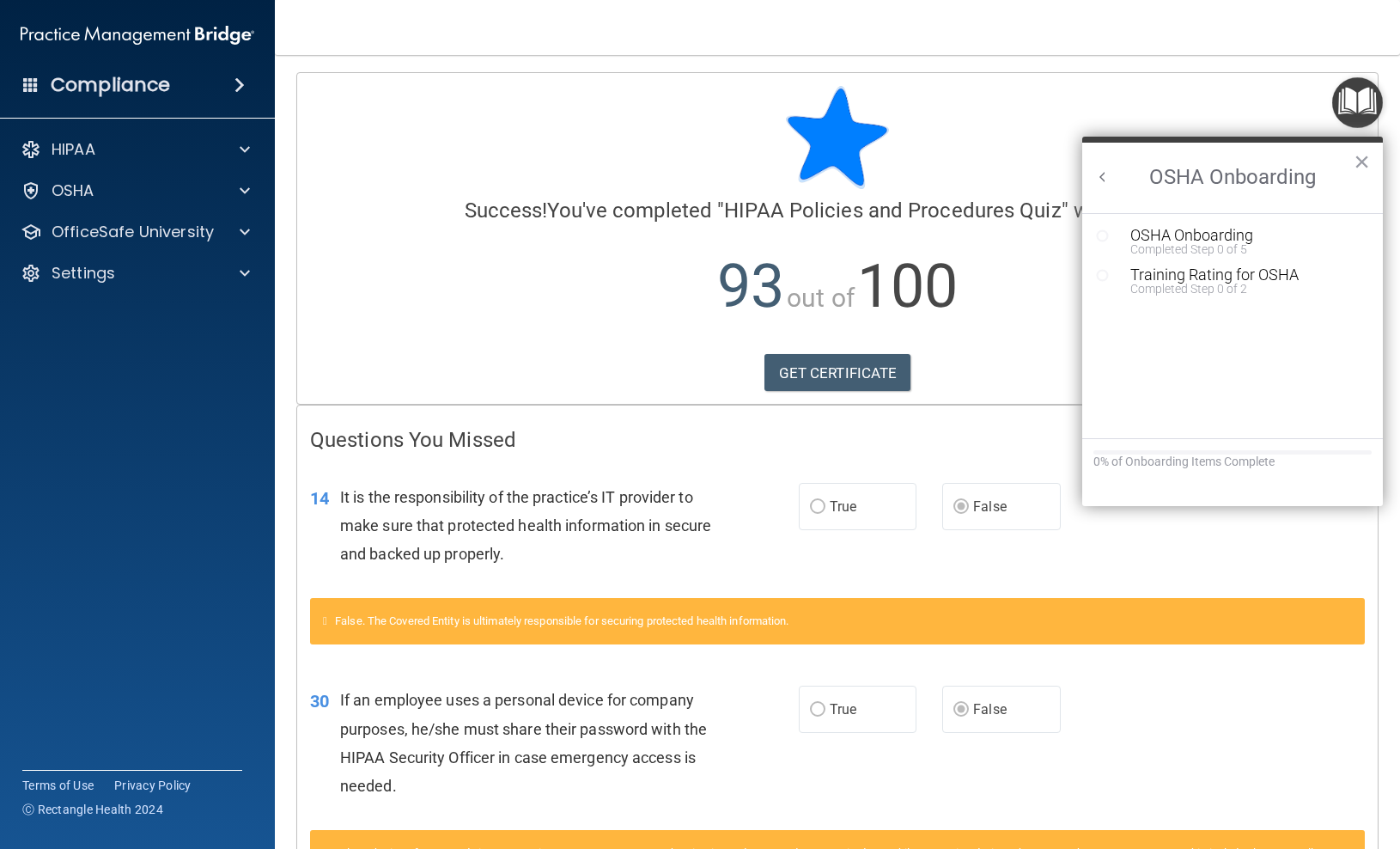 scroll, scrollTop: 0, scrollLeft: 0, axis: both 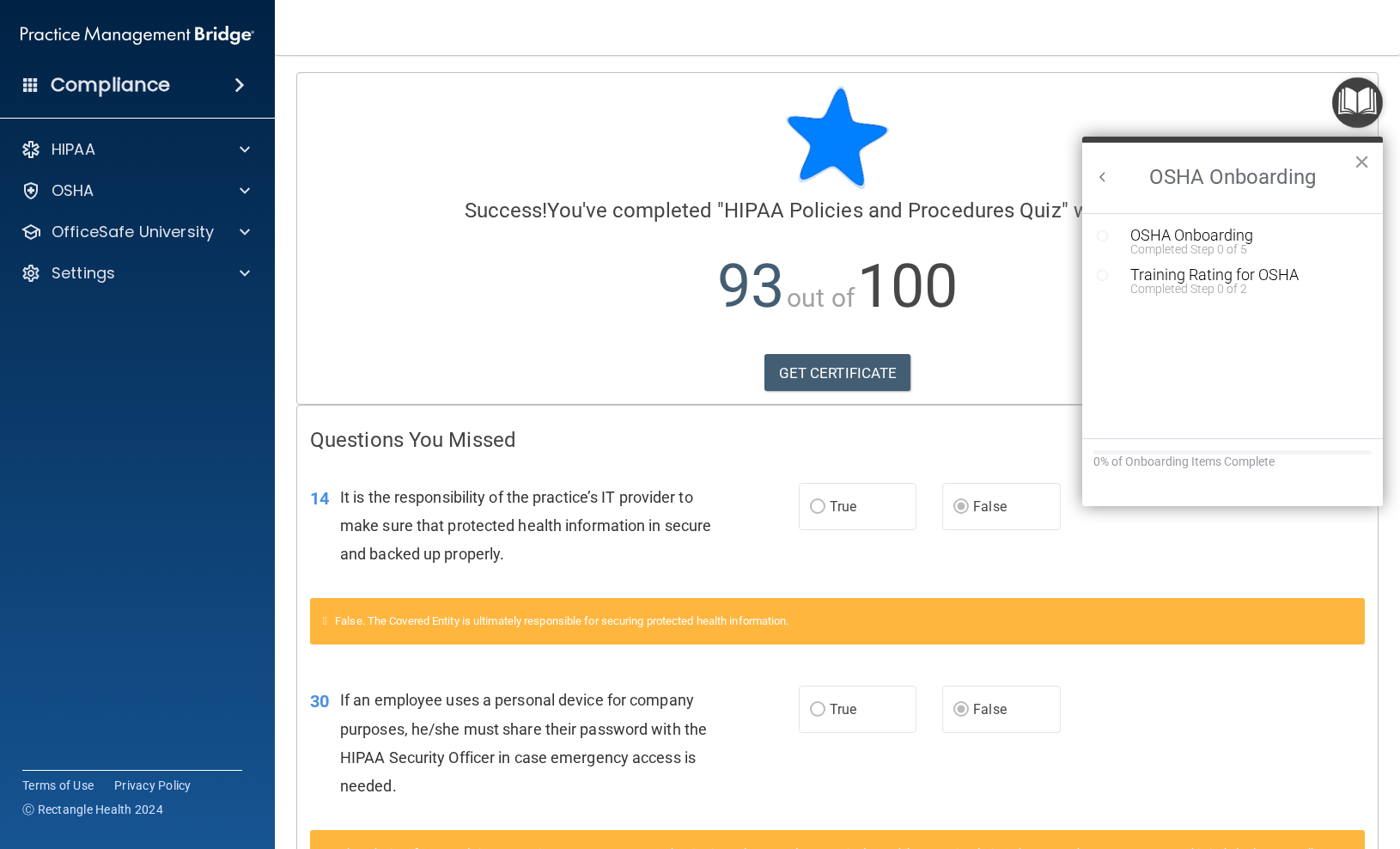 click on "×" at bounding box center (1361, 162) 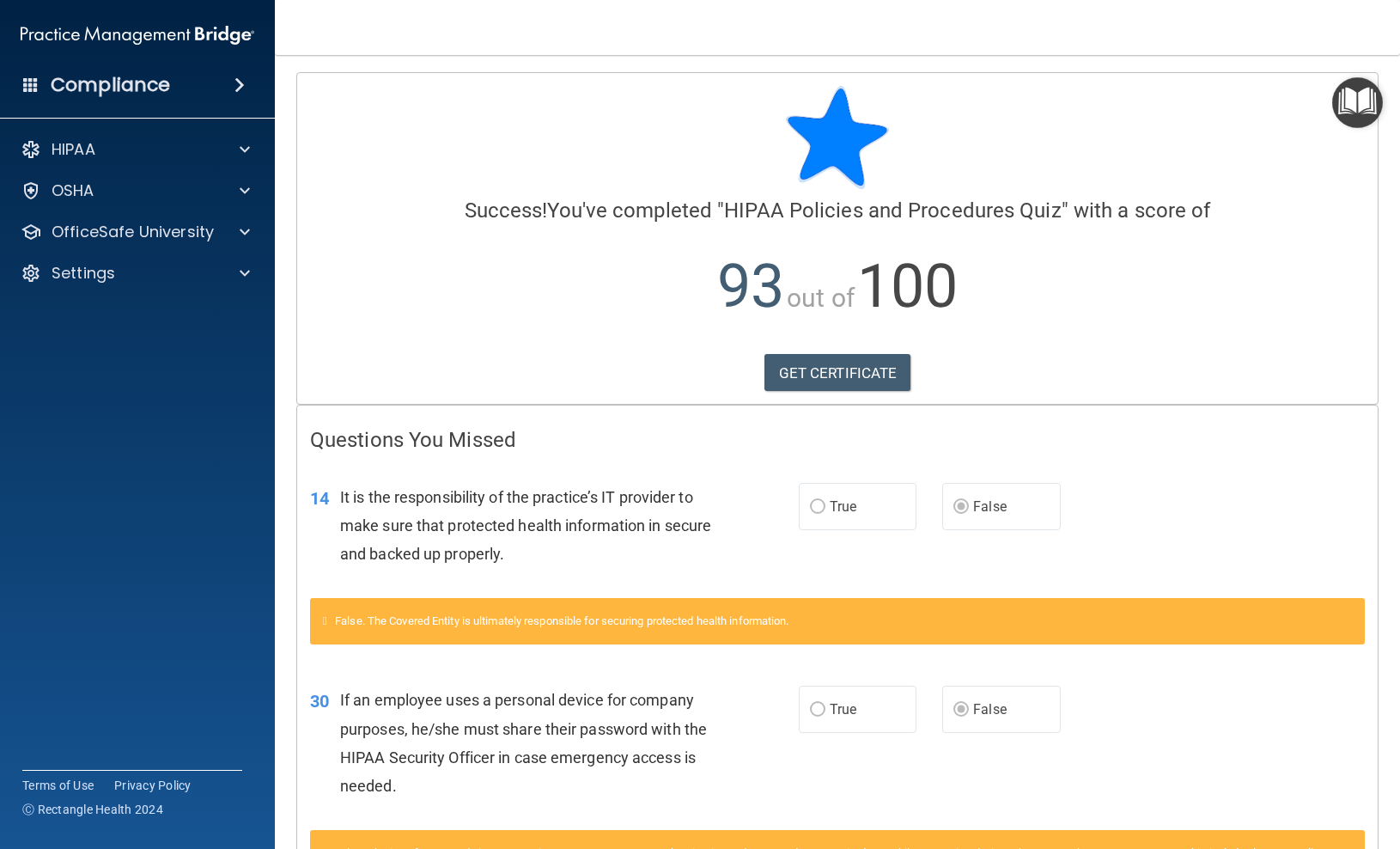 click at bounding box center [1357, 102] 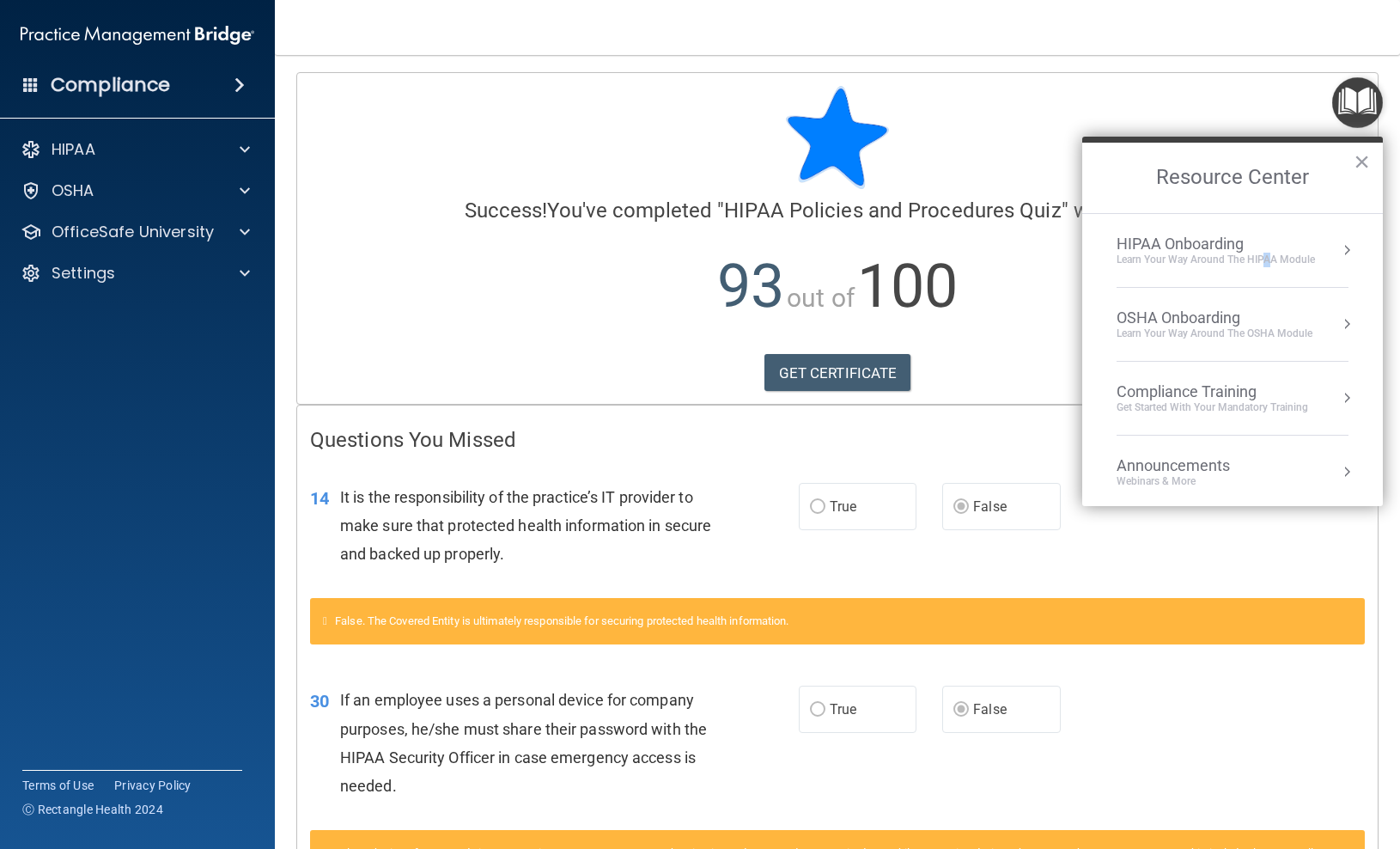 click on "Learn Your Way around the HIPAA module" at bounding box center [1215, 260] 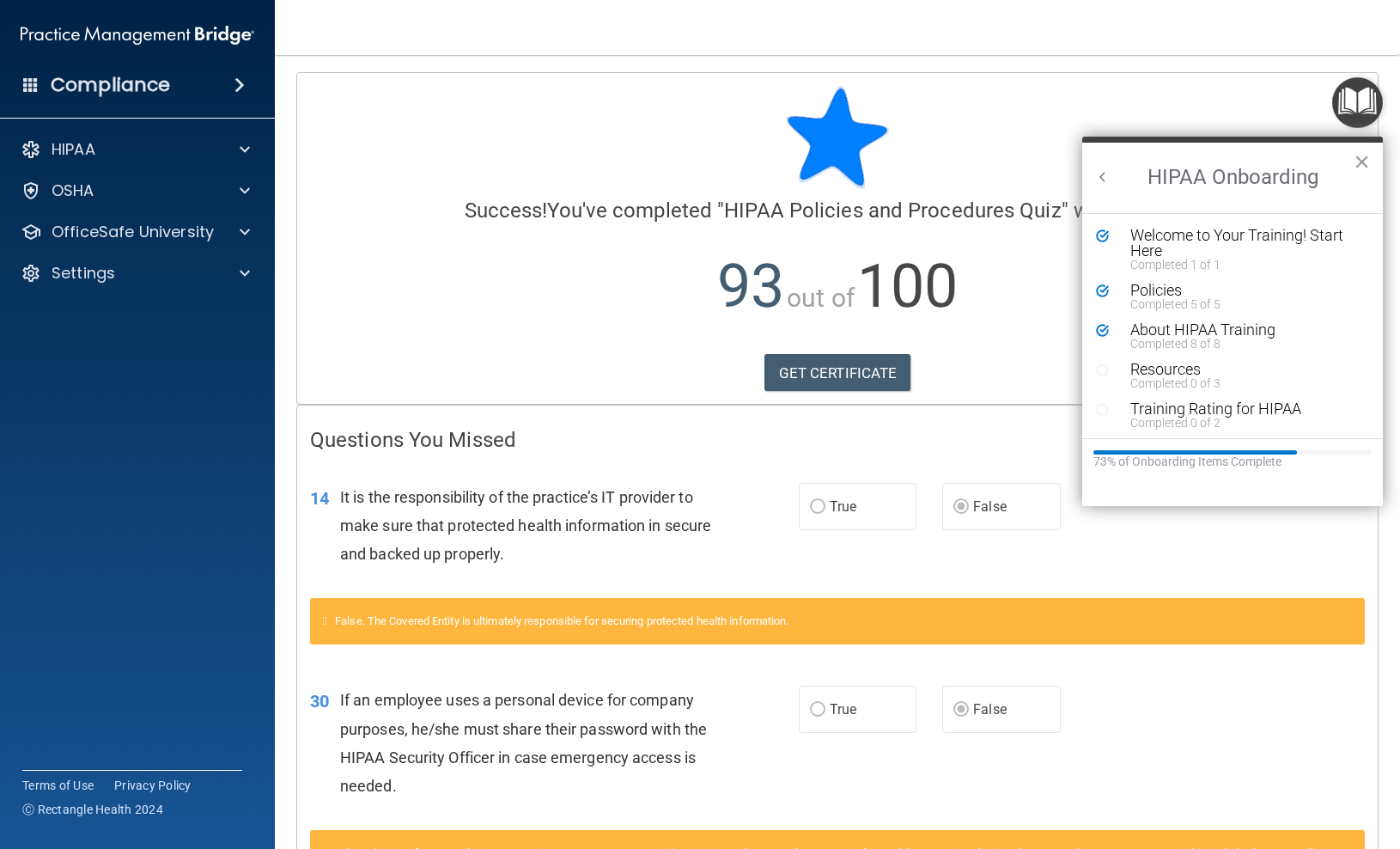 scroll, scrollTop: 0, scrollLeft: 0, axis: both 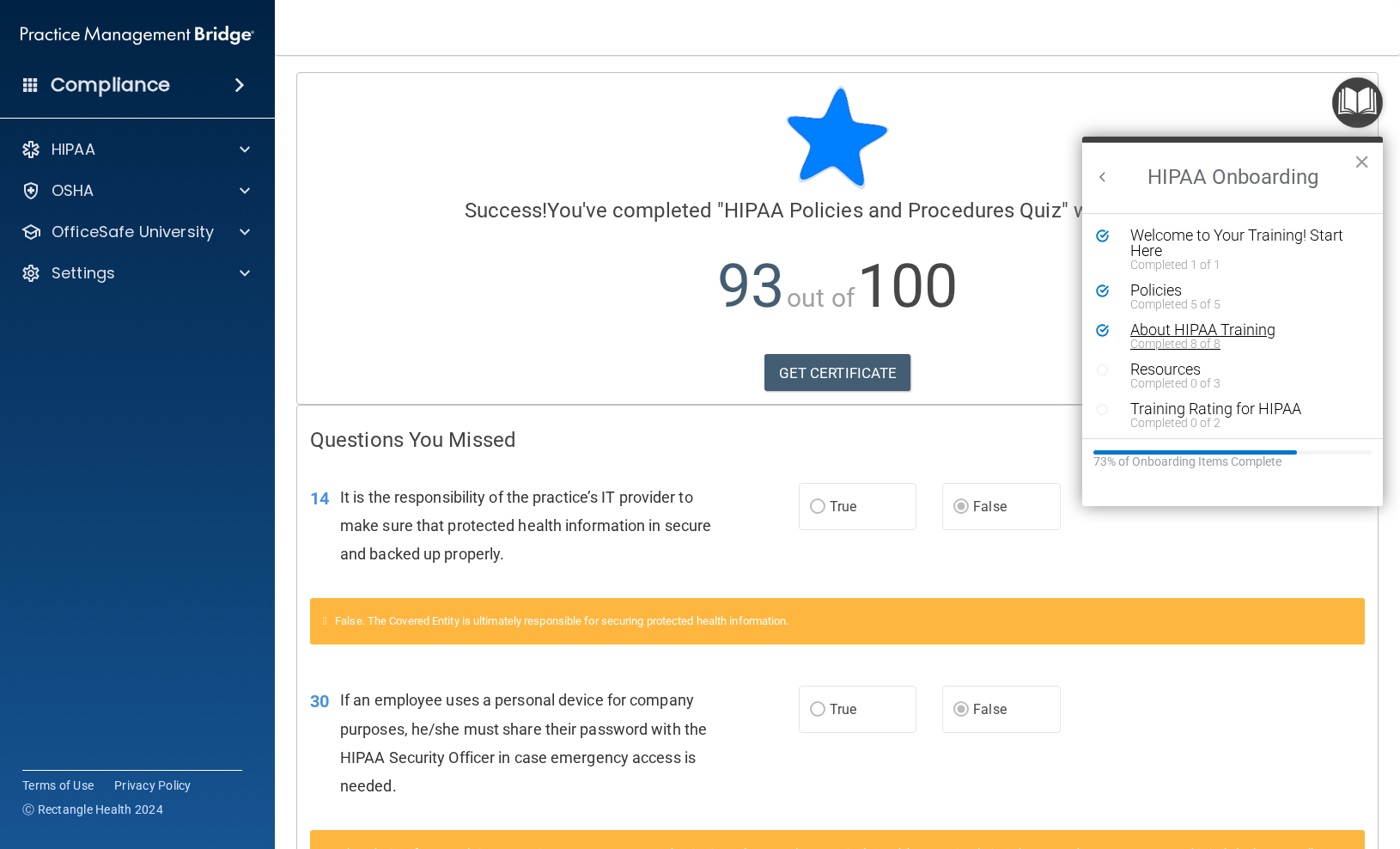 click on "About HIPAA Training" at bounding box center [1245, 330] 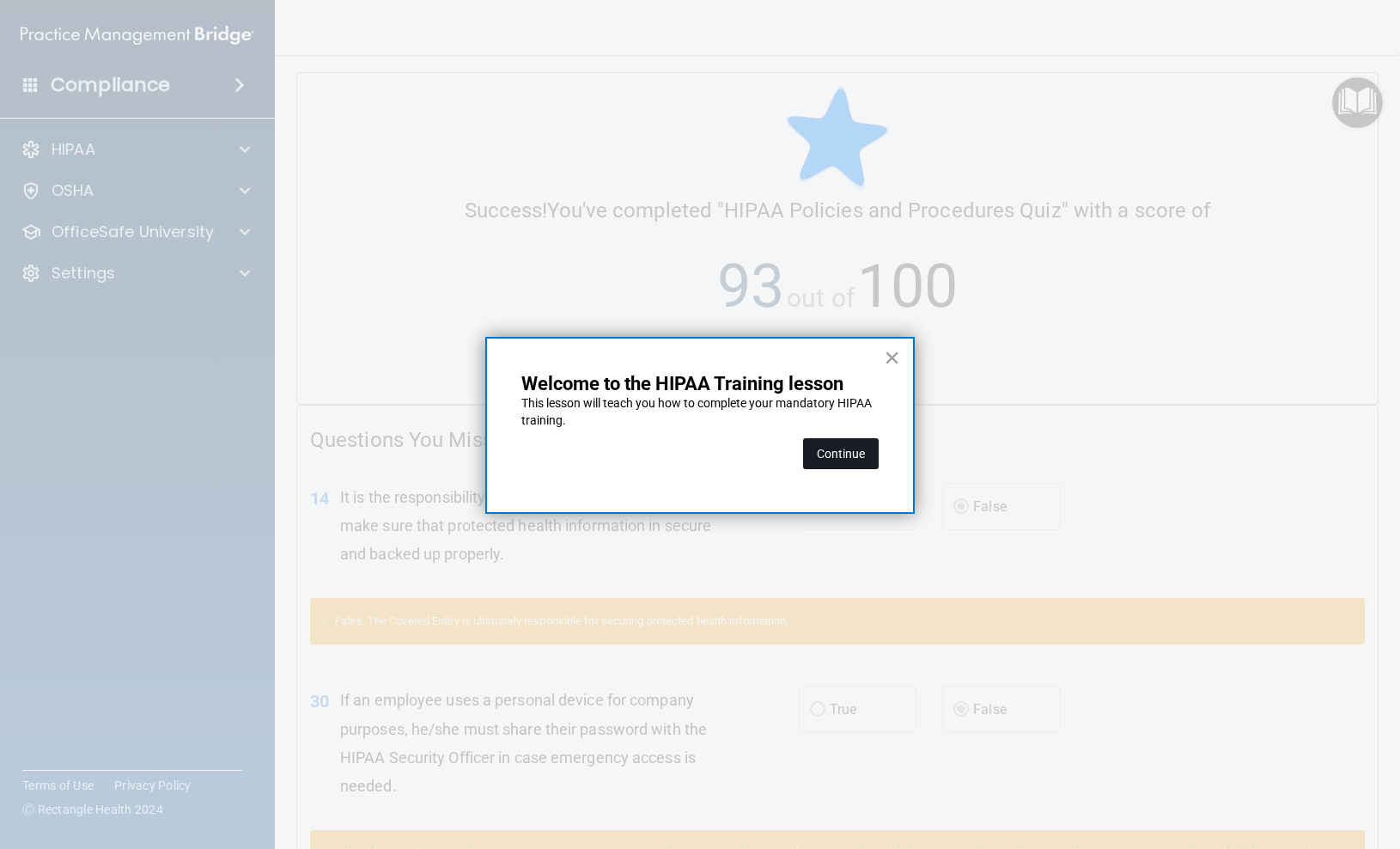 click on "Continue" at bounding box center [841, 454] 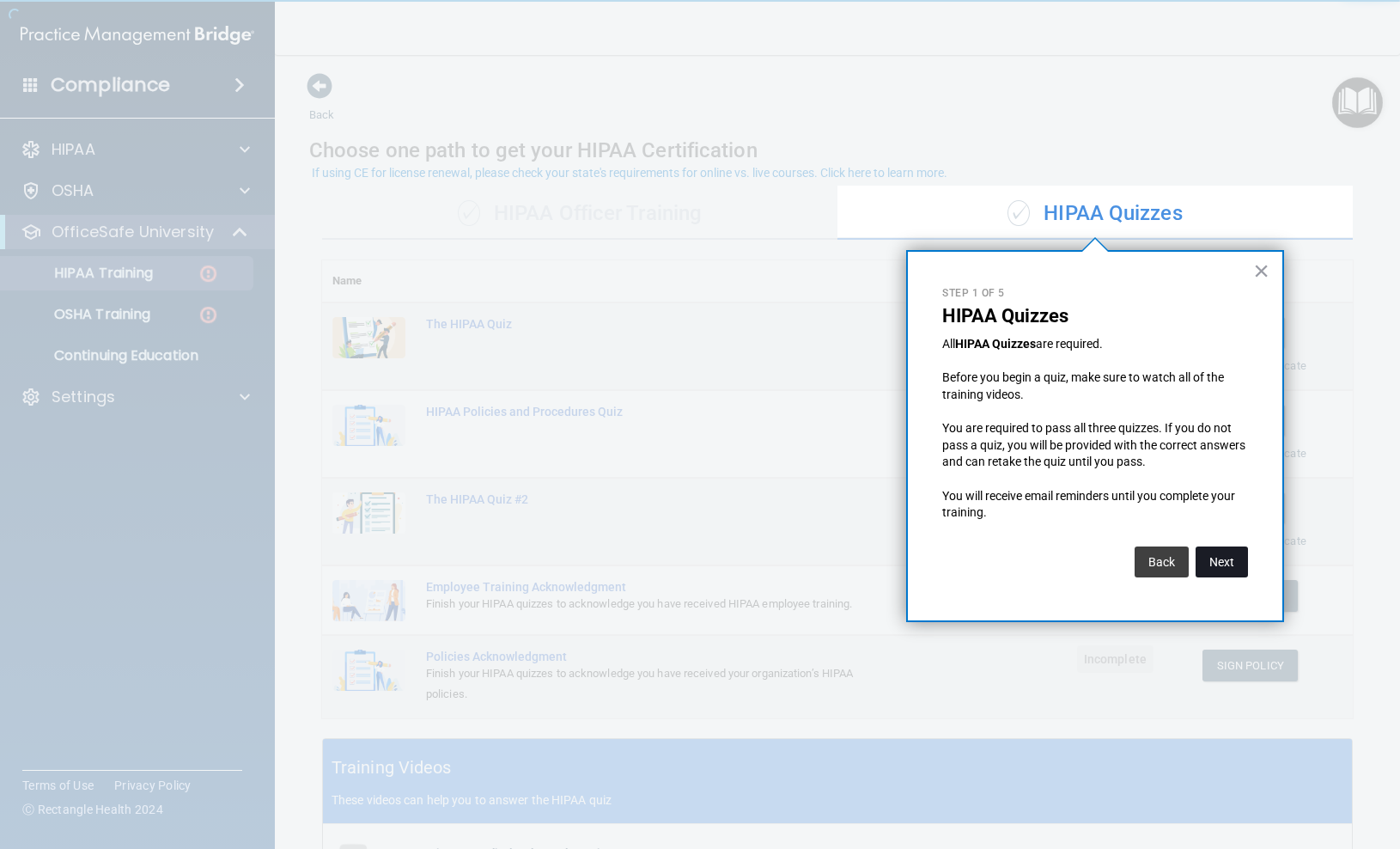 click on "Next" at bounding box center (1221, 562) 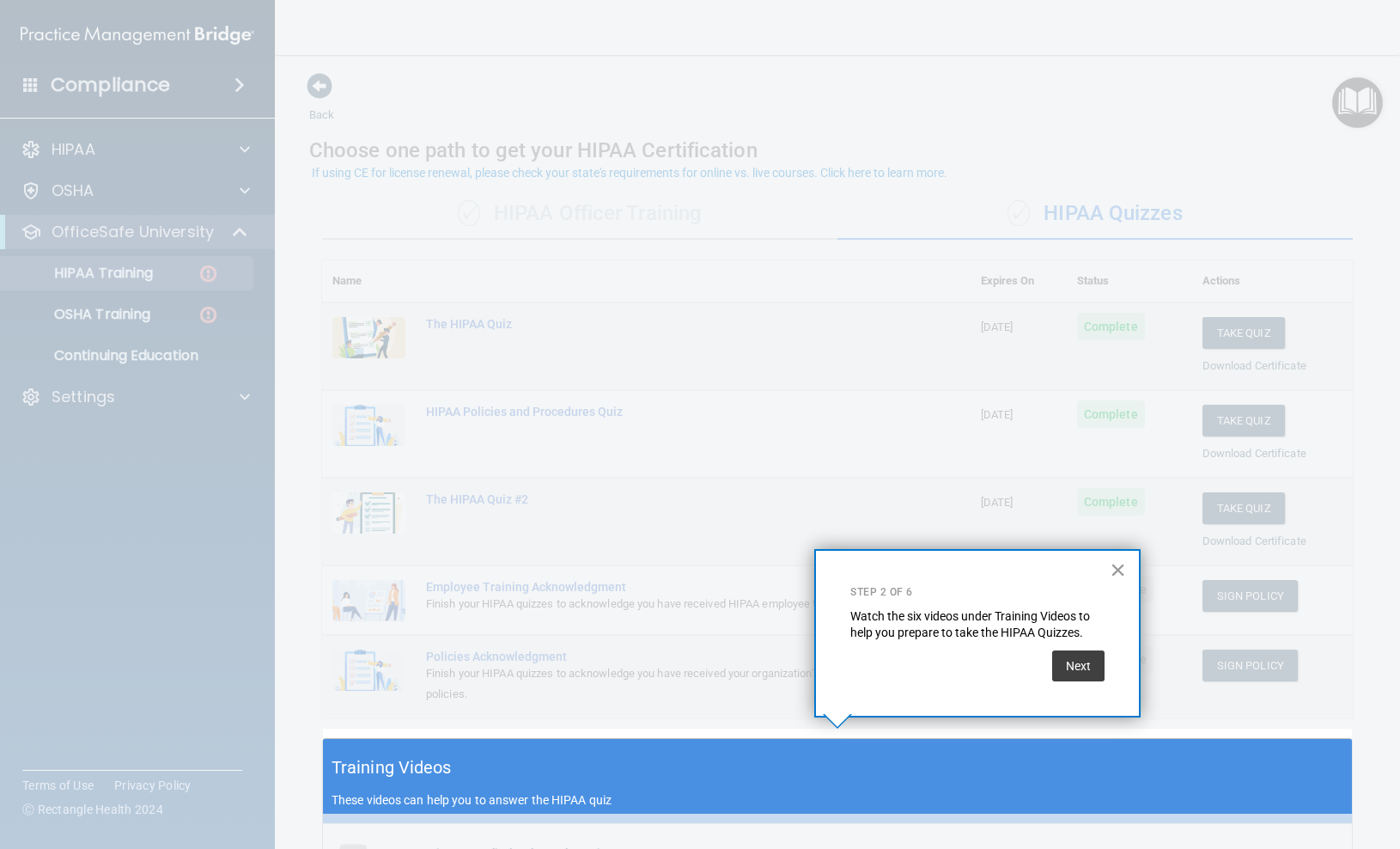 click on "×" at bounding box center (1117, 570) 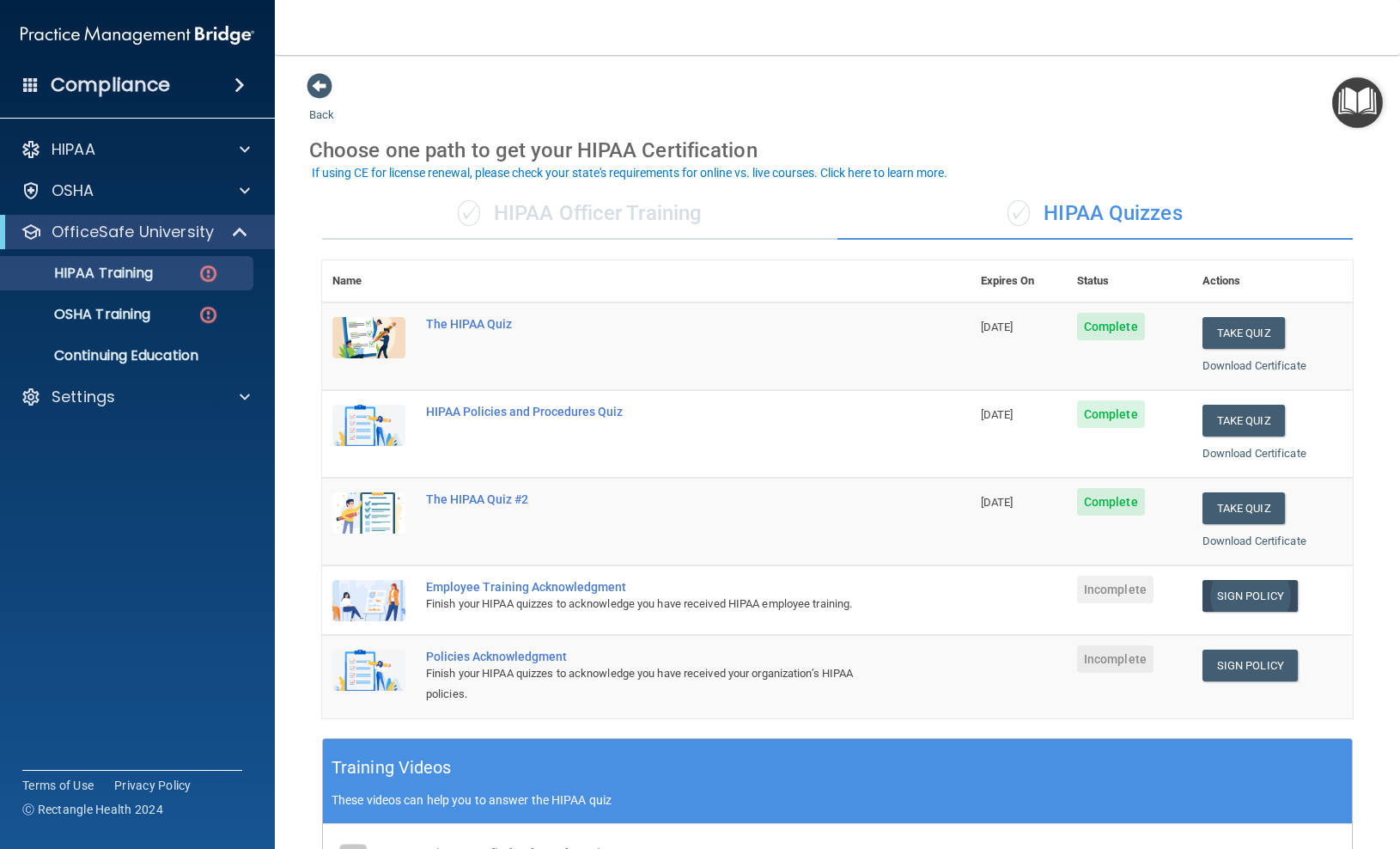click on "Sign Policy" at bounding box center [1250, 596] 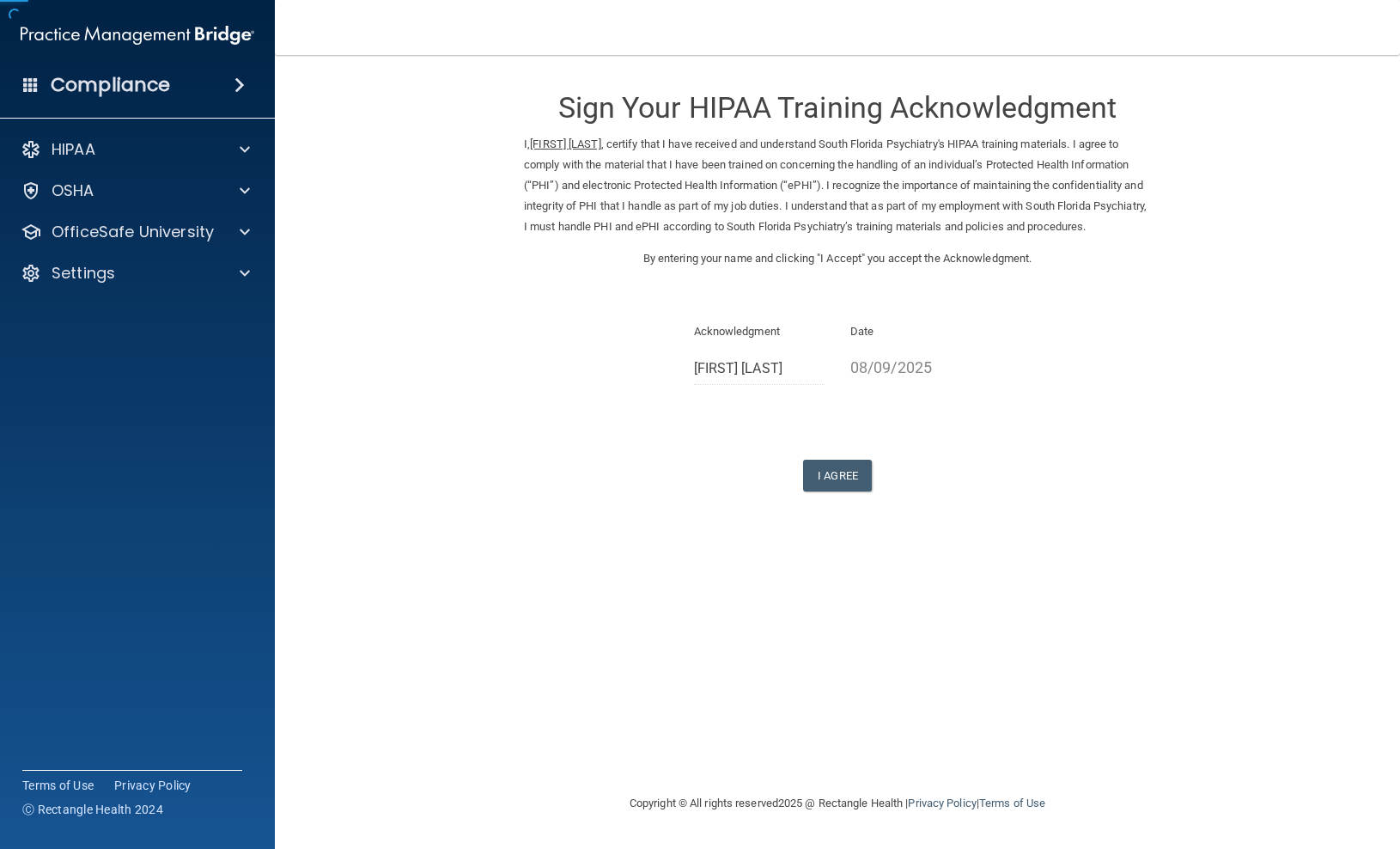 scroll, scrollTop: 0, scrollLeft: 0, axis: both 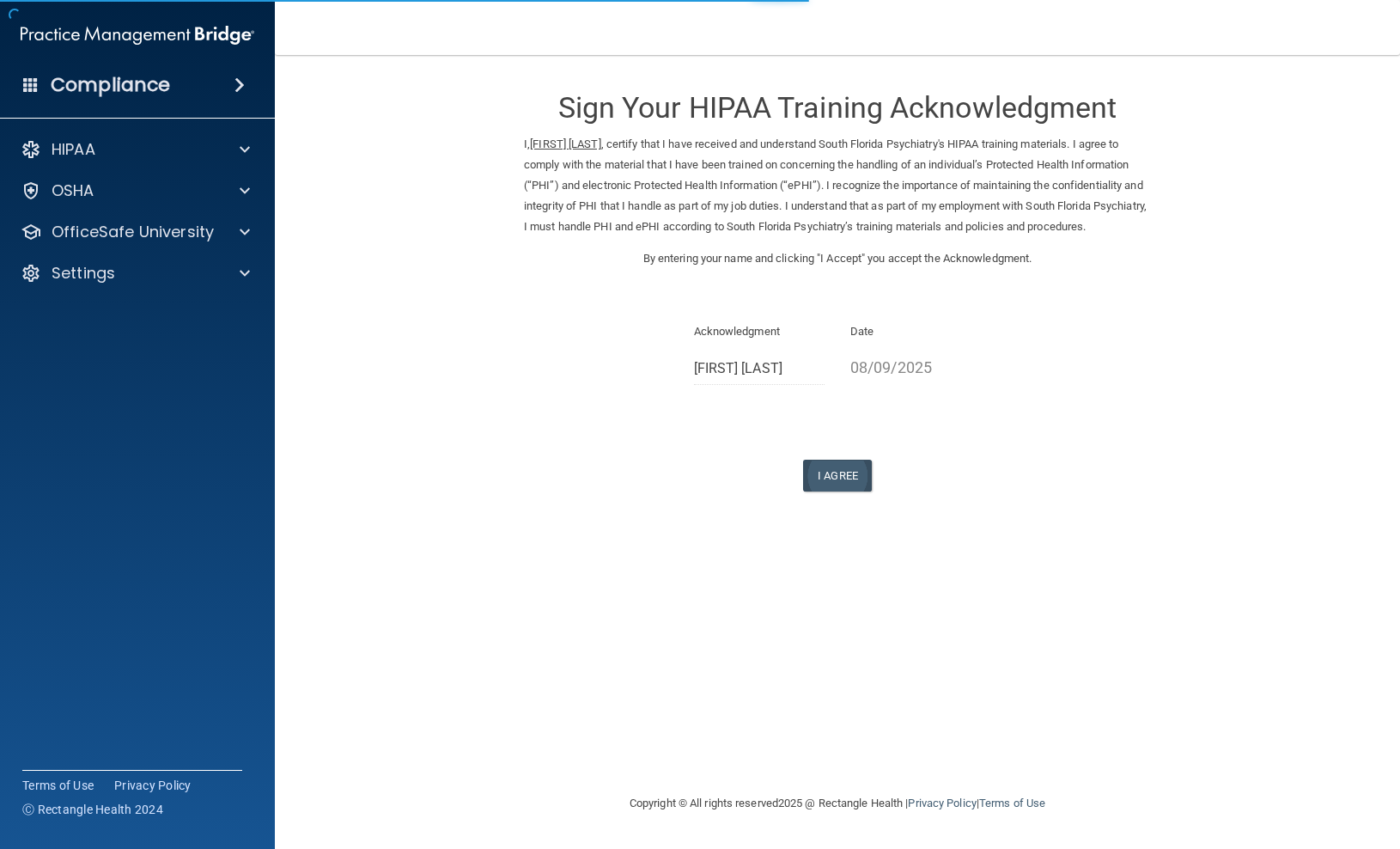 click on "I Agree" at bounding box center [837, 475] 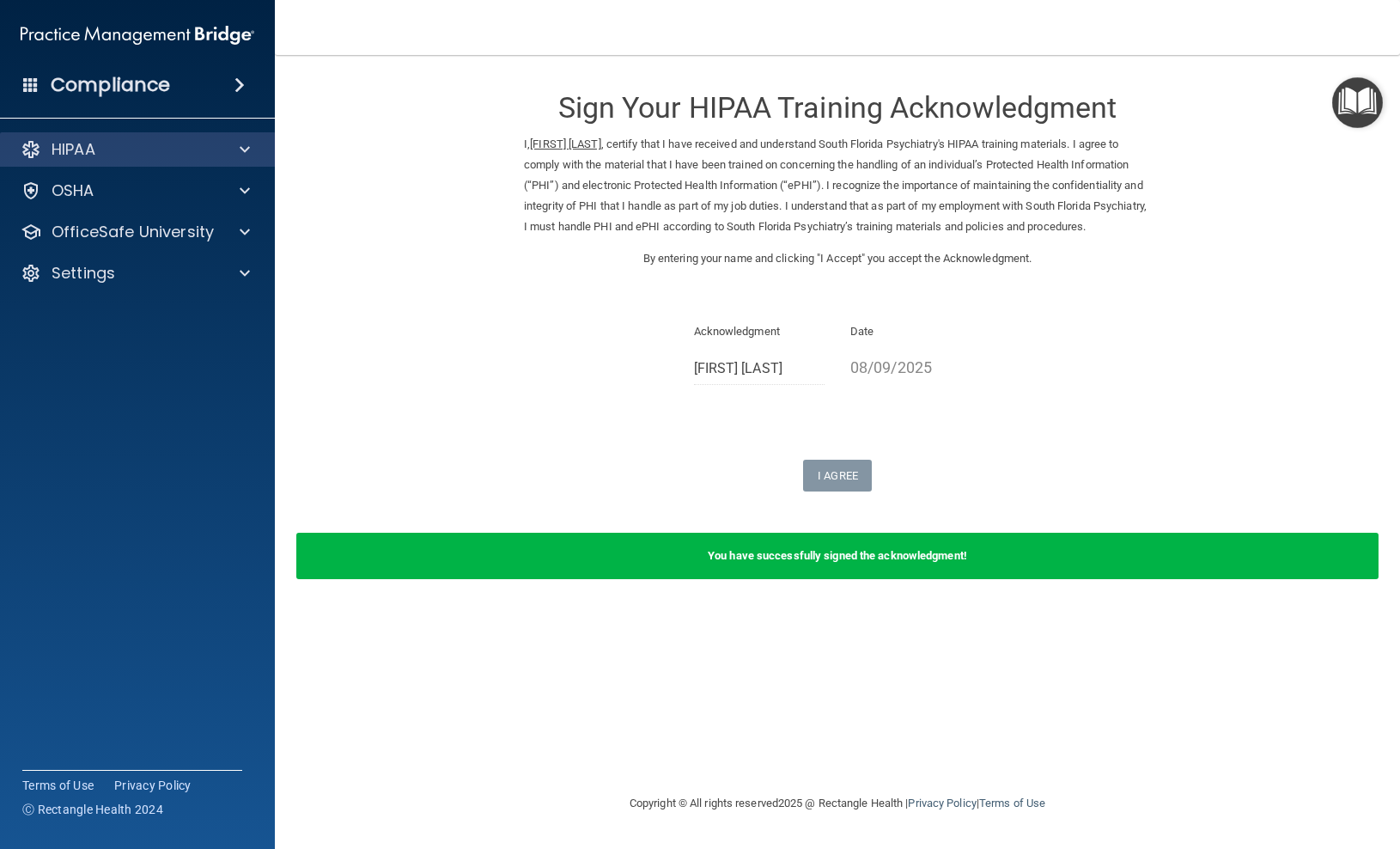 click on "HIPAA" at bounding box center (137, 150) 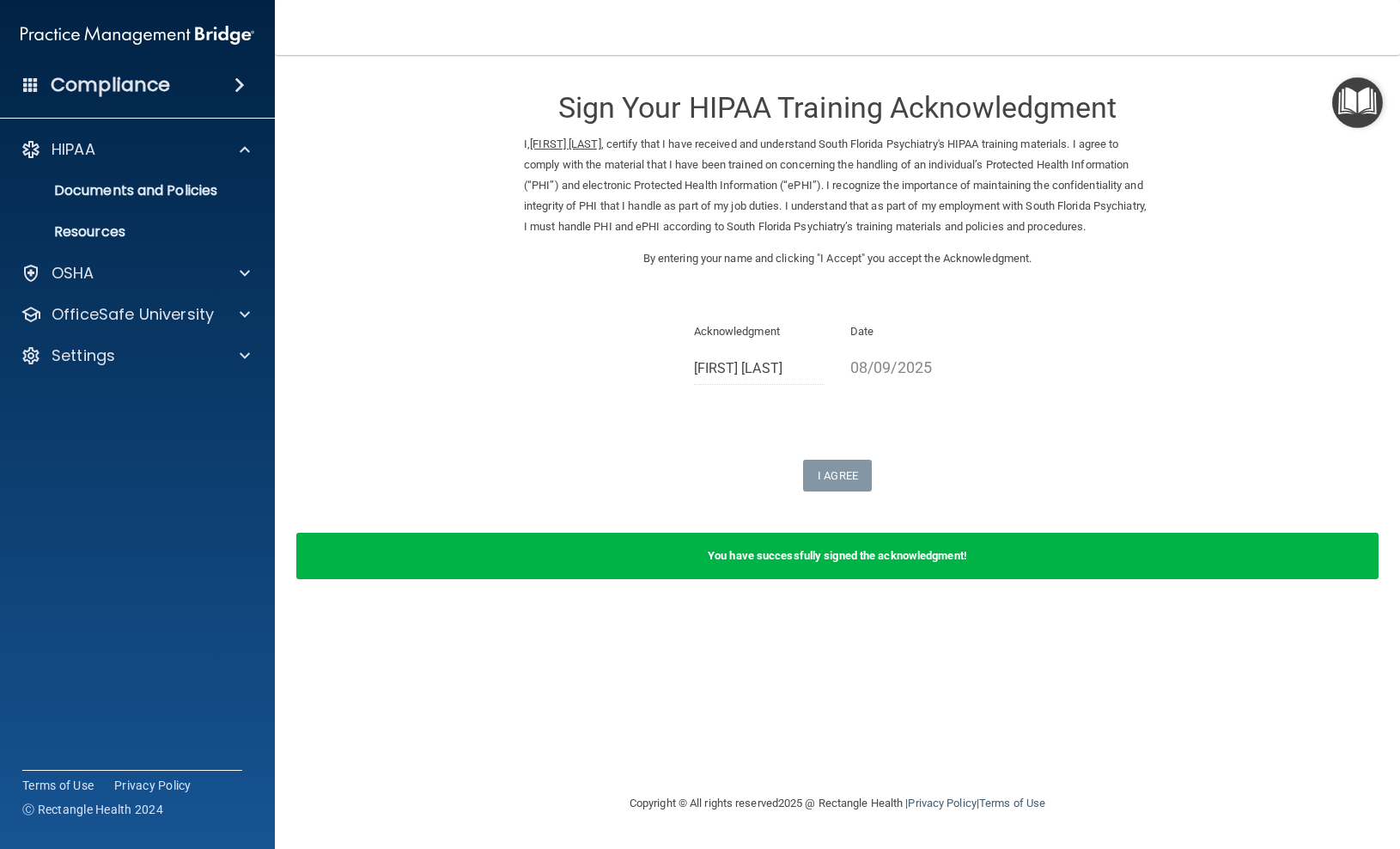 click at bounding box center [1357, 102] 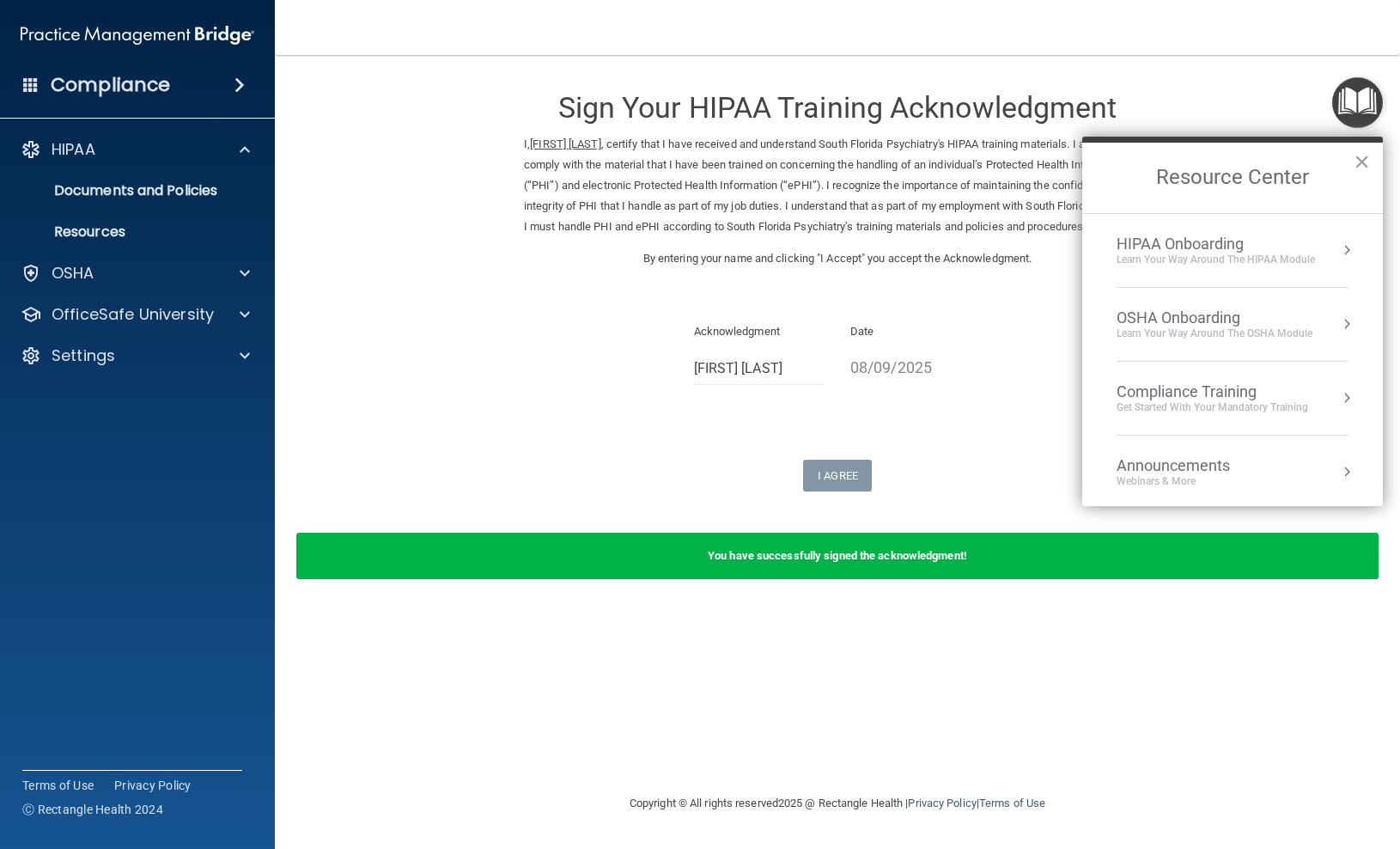 click on "Learn Your Way around the HIPAA module" at bounding box center [1215, 260] 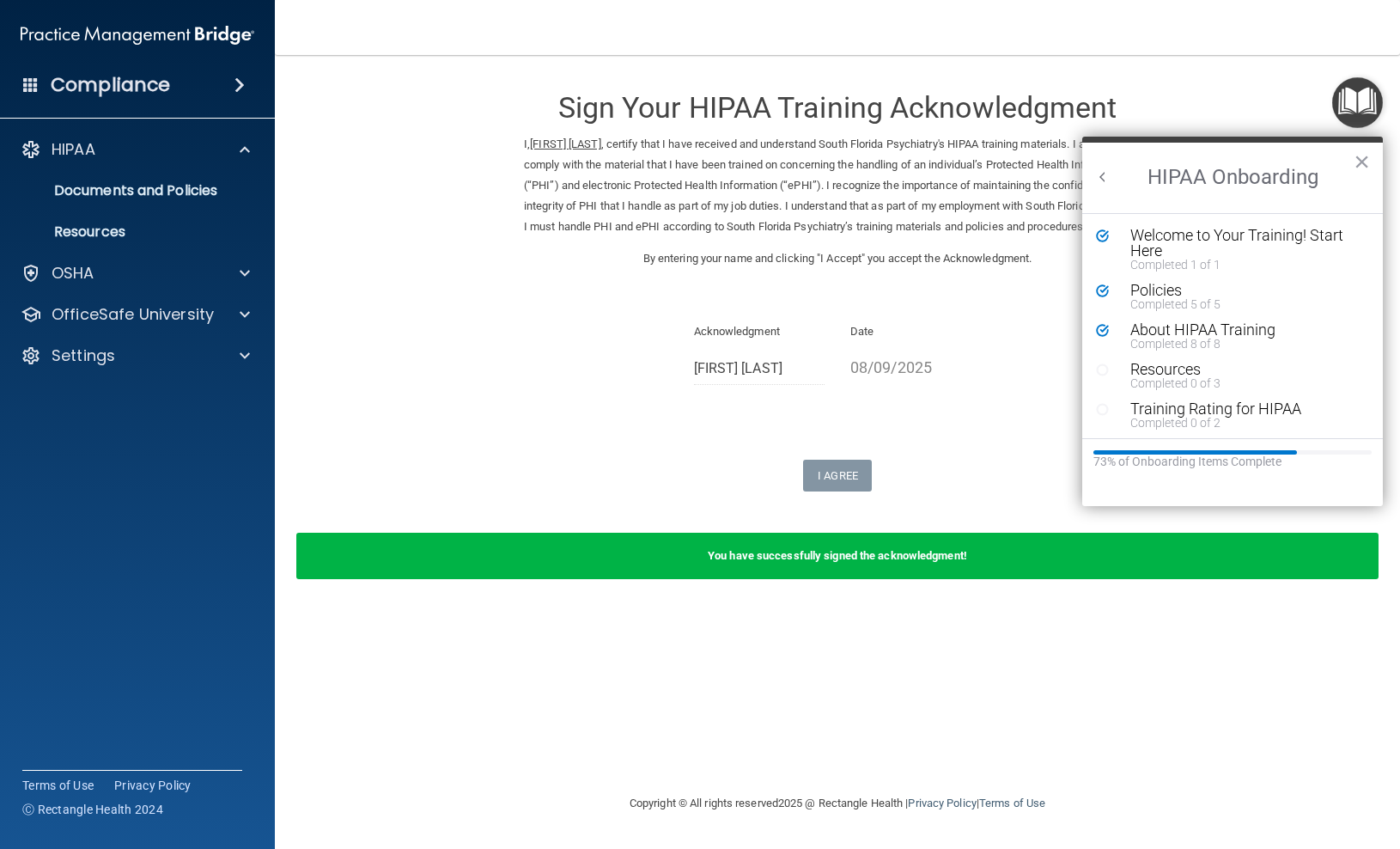 scroll, scrollTop: 0, scrollLeft: 0, axis: both 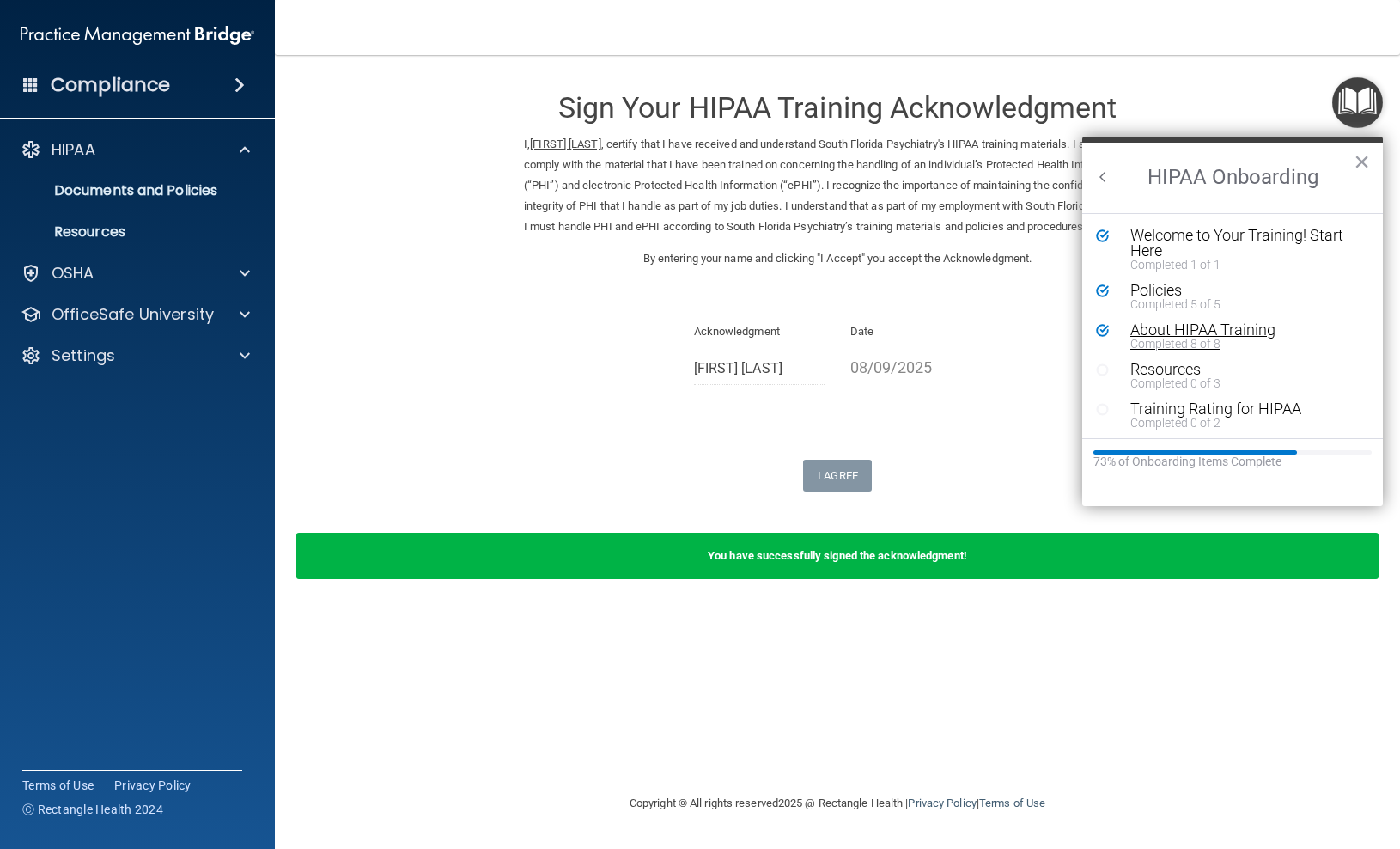 click on "Completed 8 of 8" at bounding box center (1245, 344) 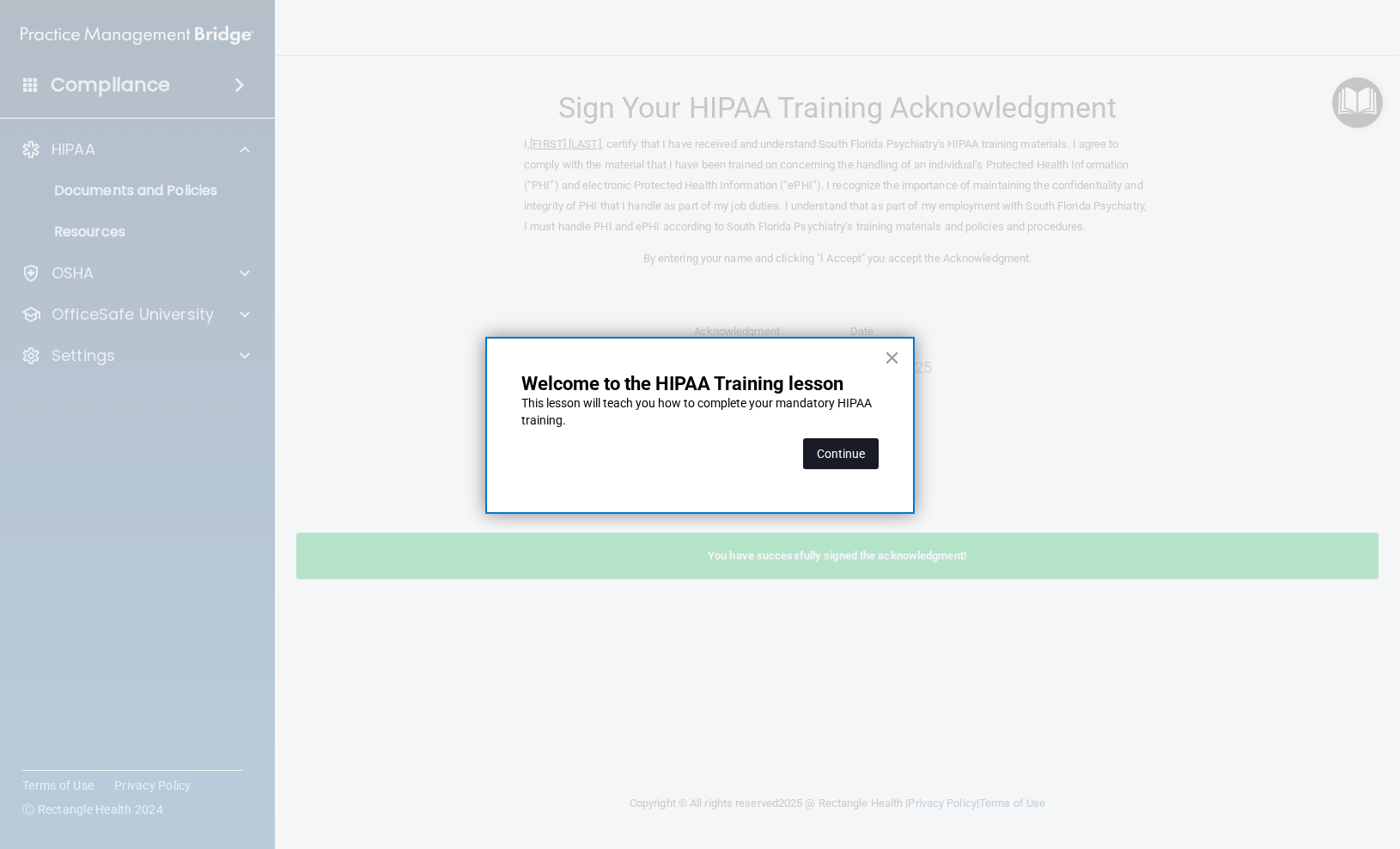 click on "Continue" at bounding box center [841, 454] 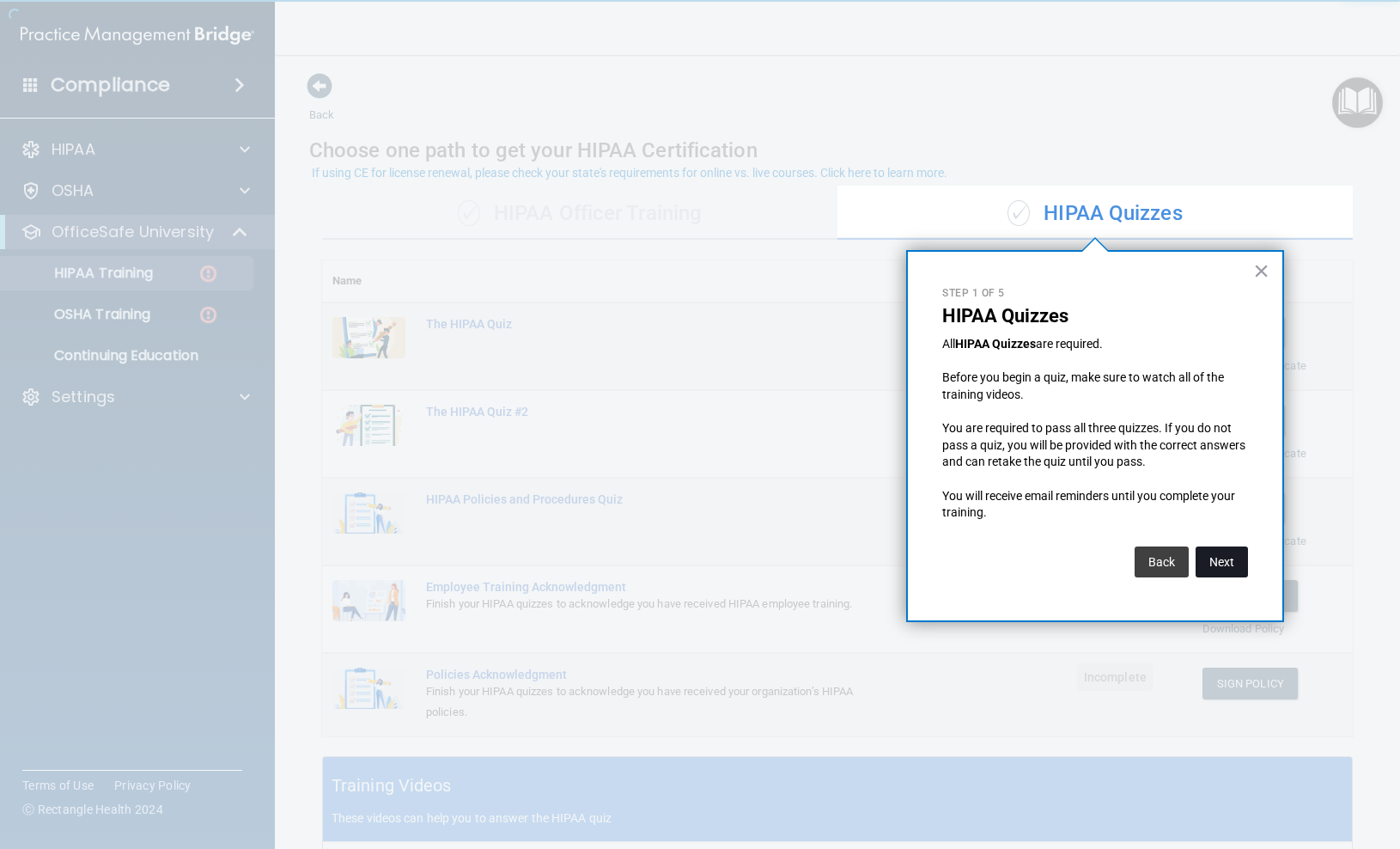click on "Next" at bounding box center [1221, 562] 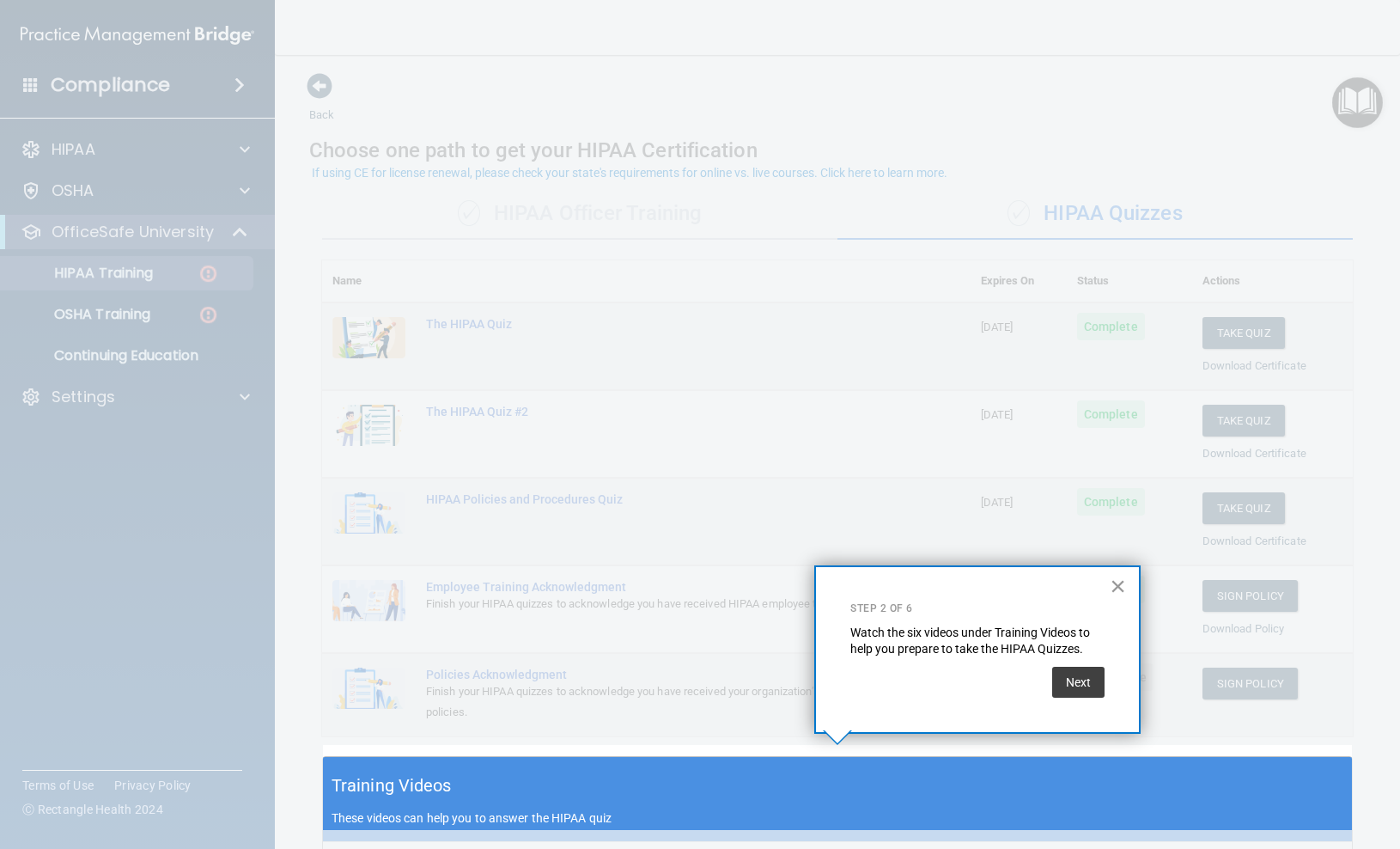 click on "×" at bounding box center (1117, 586) 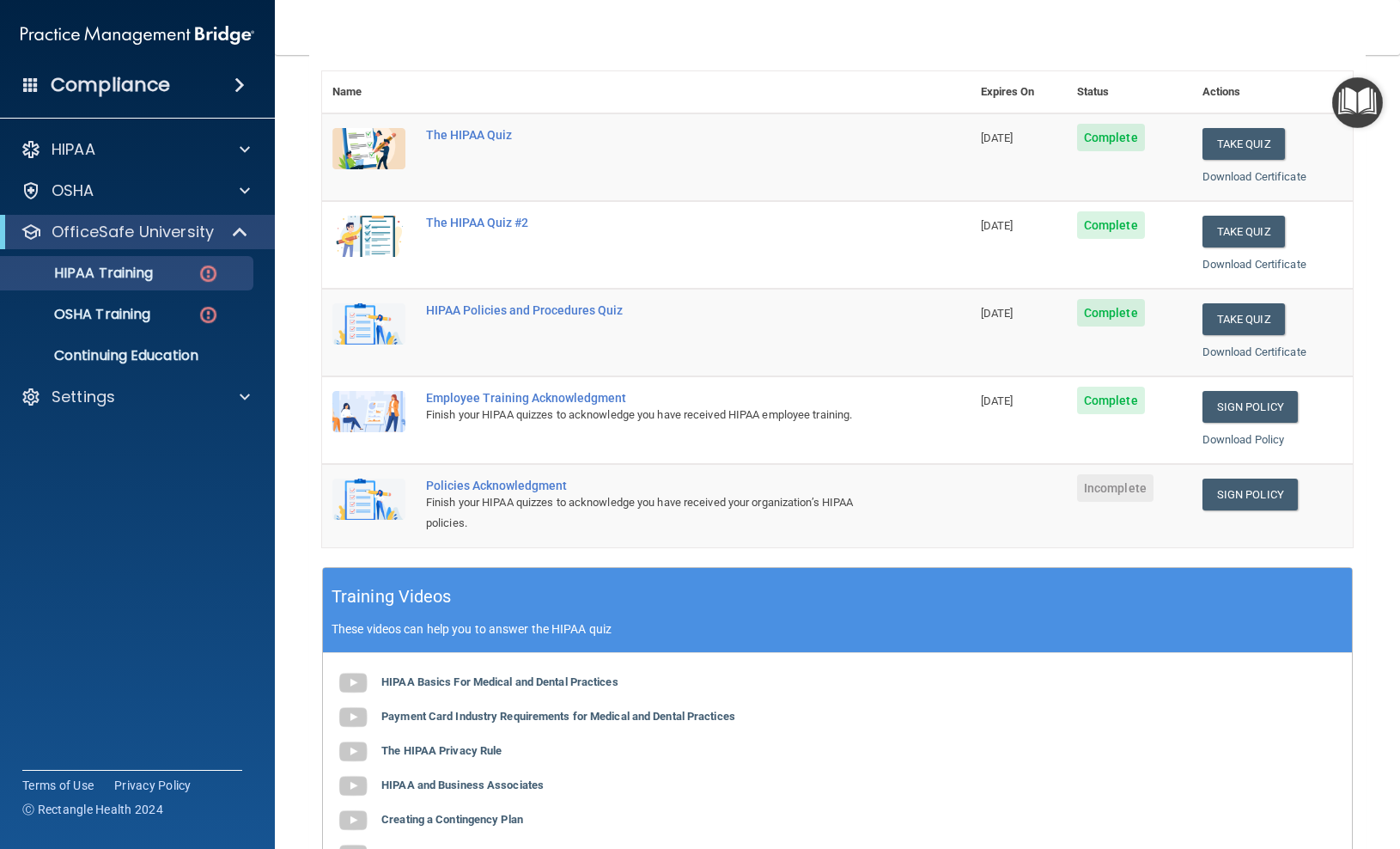 scroll, scrollTop: 196, scrollLeft: 0, axis: vertical 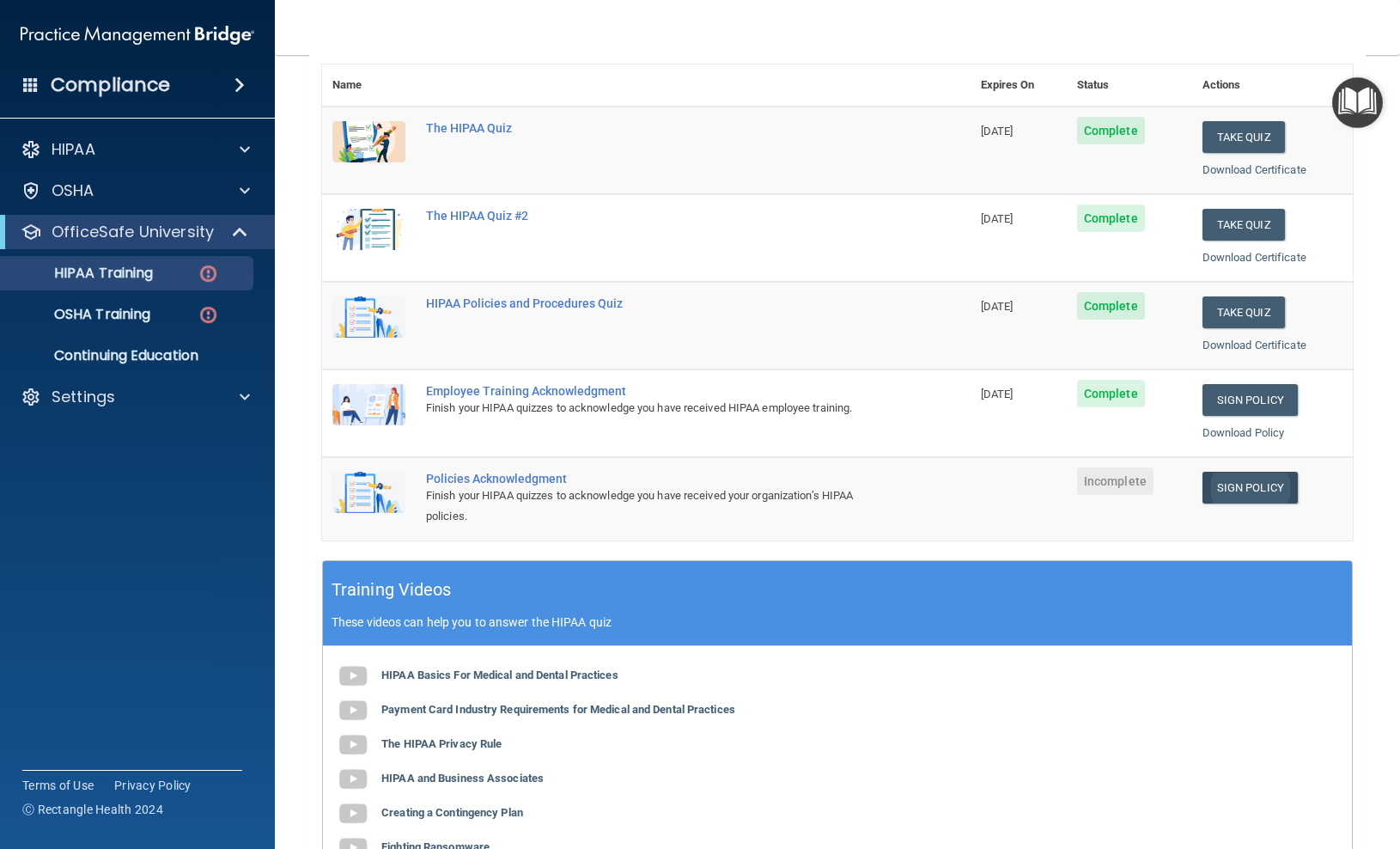 click on "Sign Policy" at bounding box center [1250, 487] 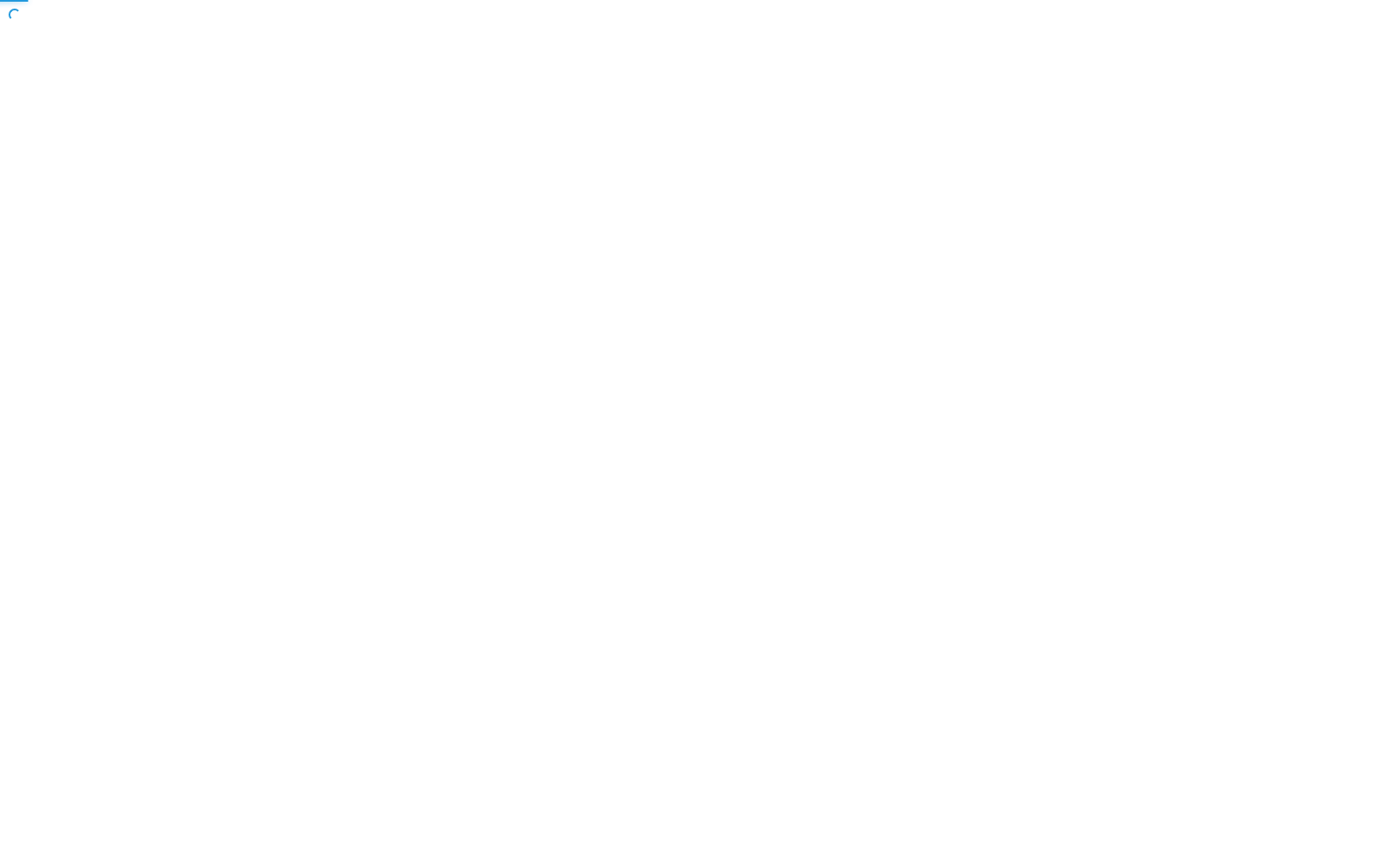 scroll, scrollTop: 0, scrollLeft: 0, axis: both 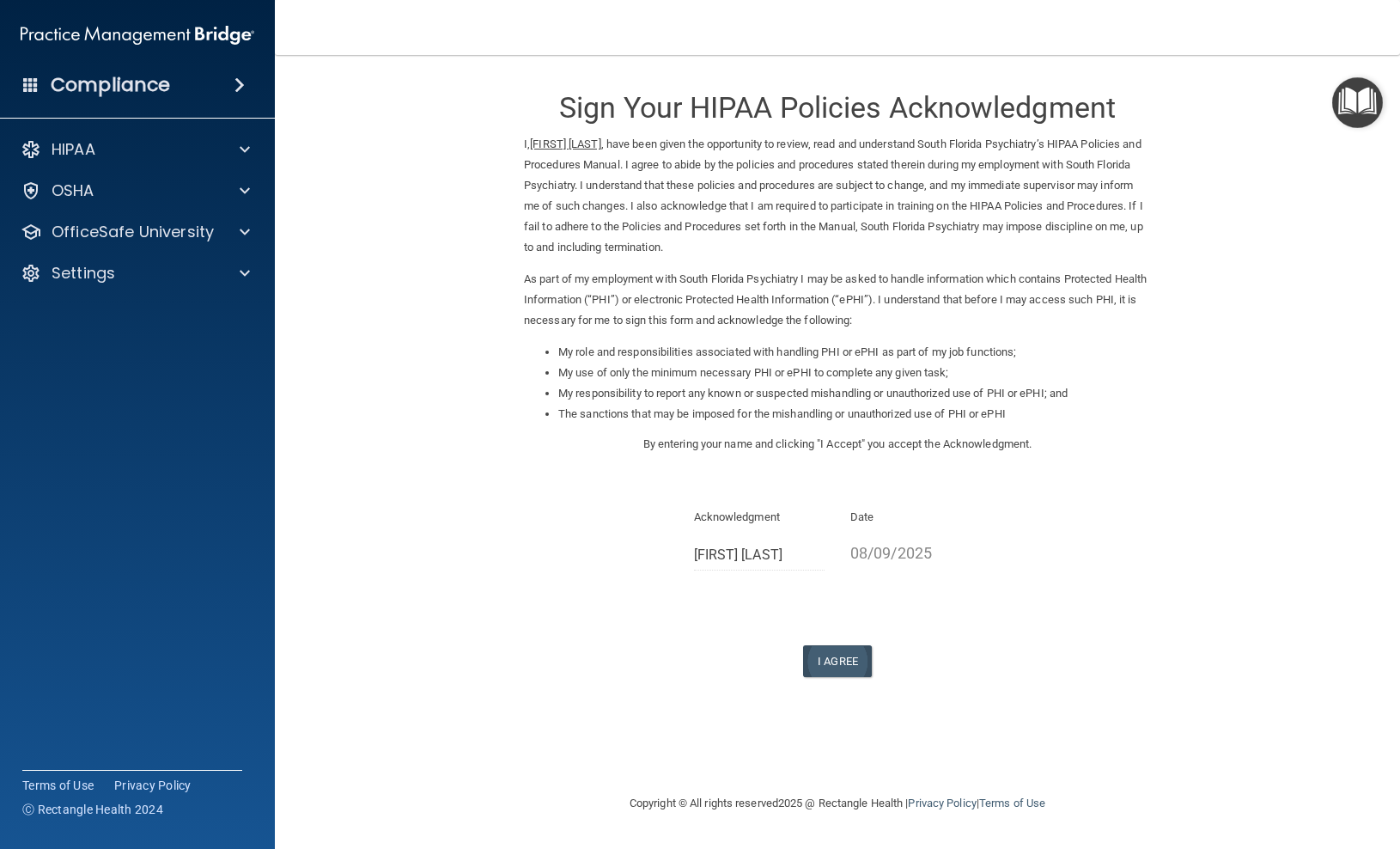 click on "I Agree" at bounding box center [837, 661] 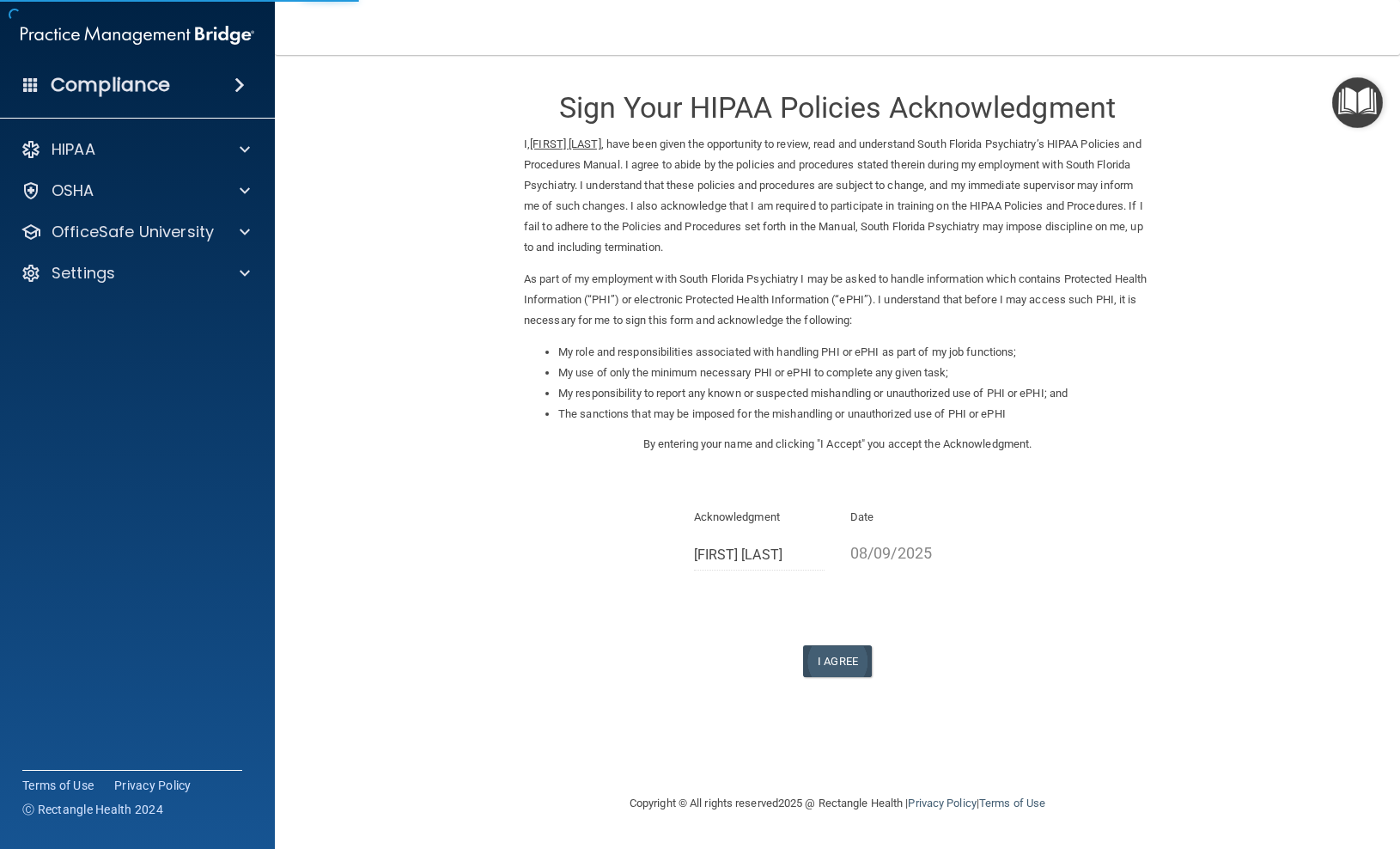 click on "I Agree" at bounding box center (837, 661) 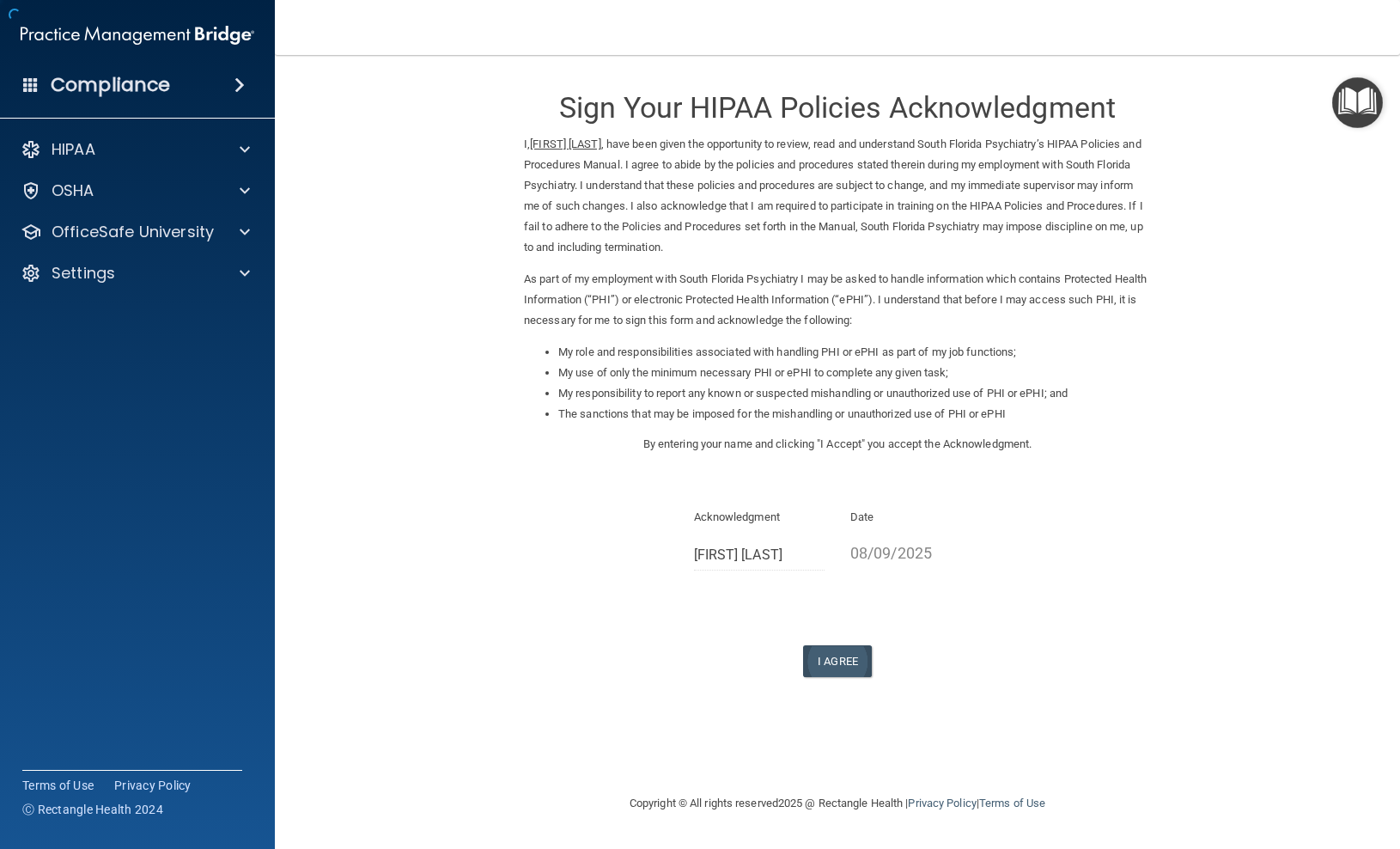 click on "I Agree" at bounding box center [837, 661] 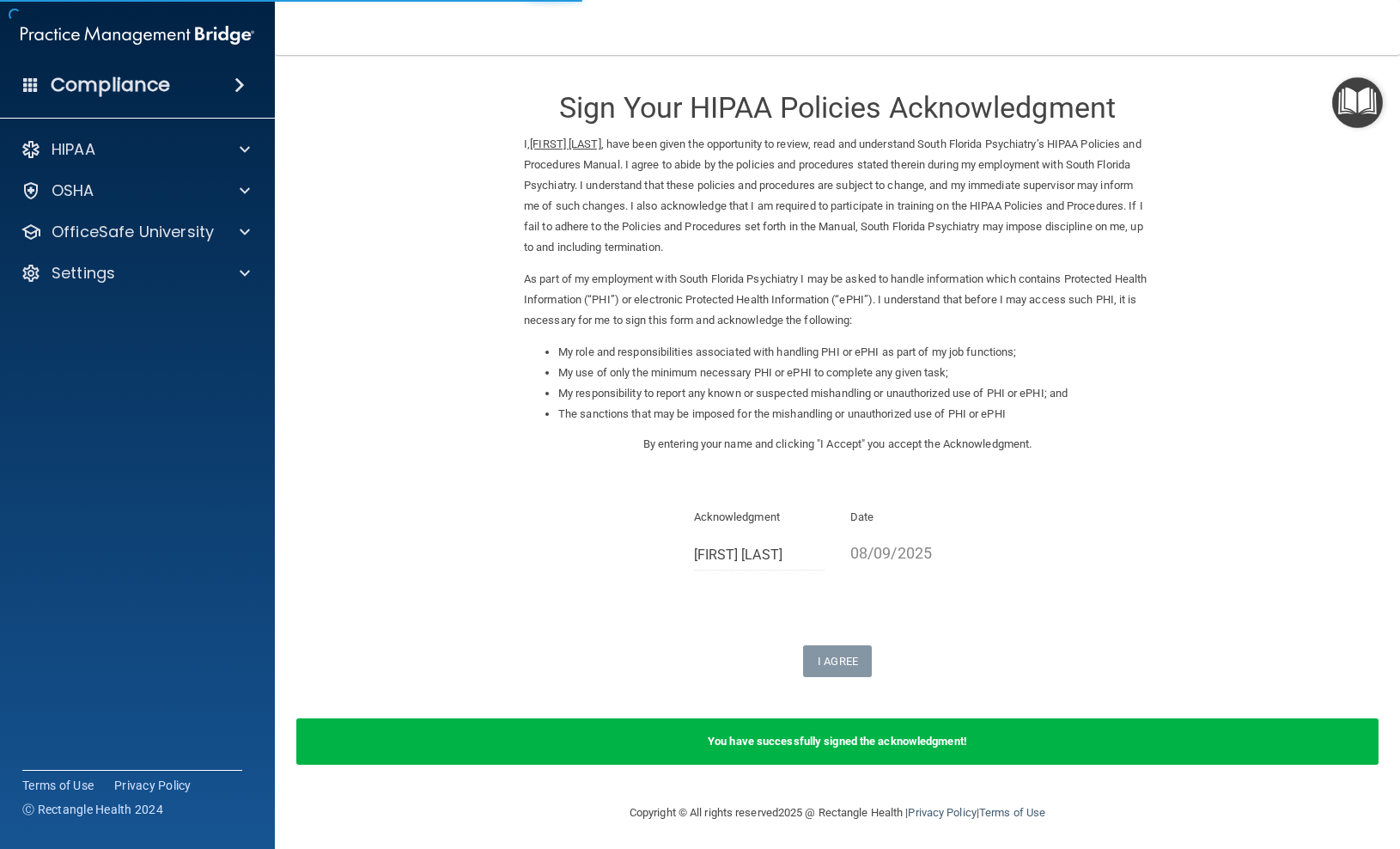 click at bounding box center [1357, 102] 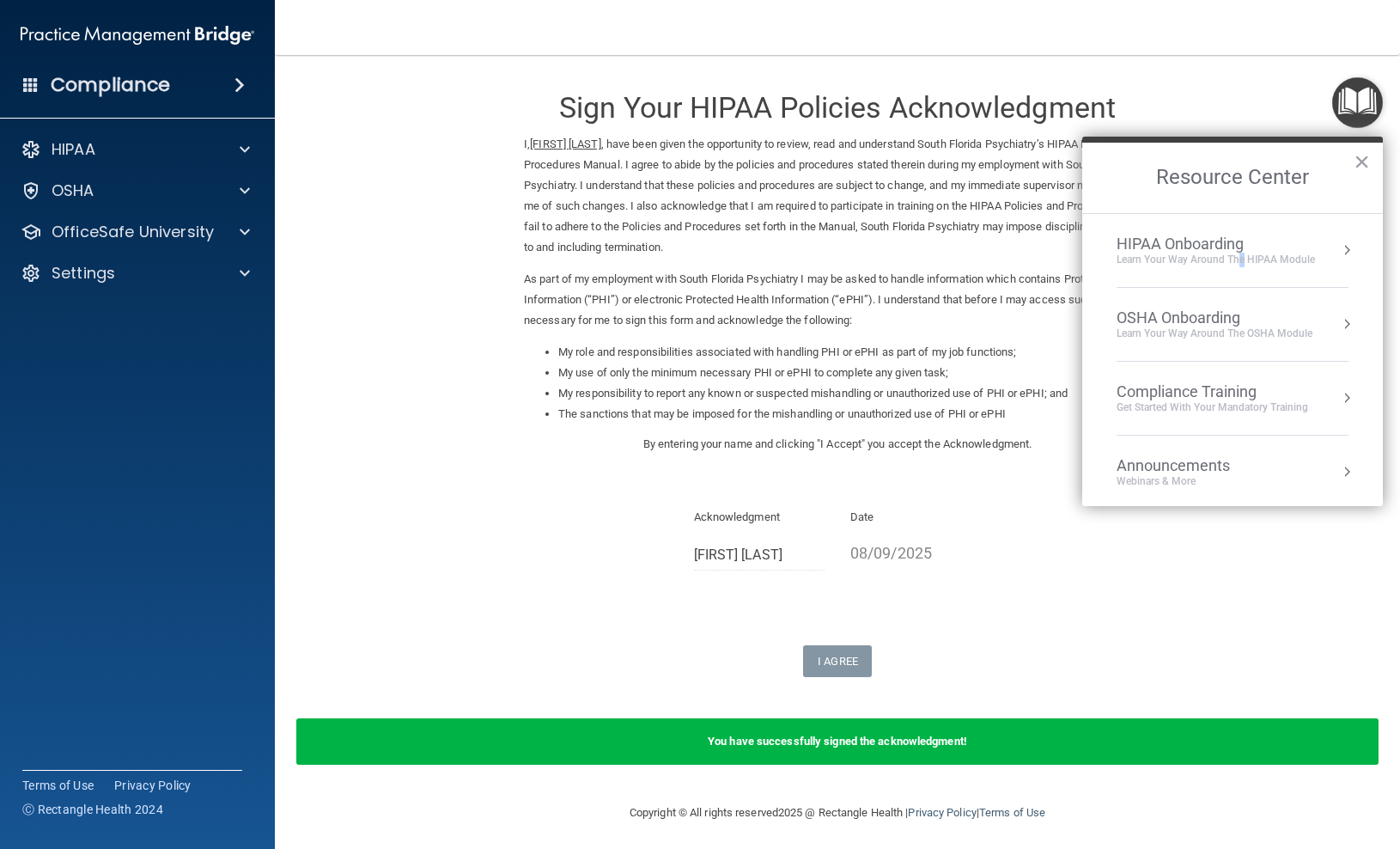 click on "Learn Your Way around the HIPAA module" at bounding box center [1215, 260] 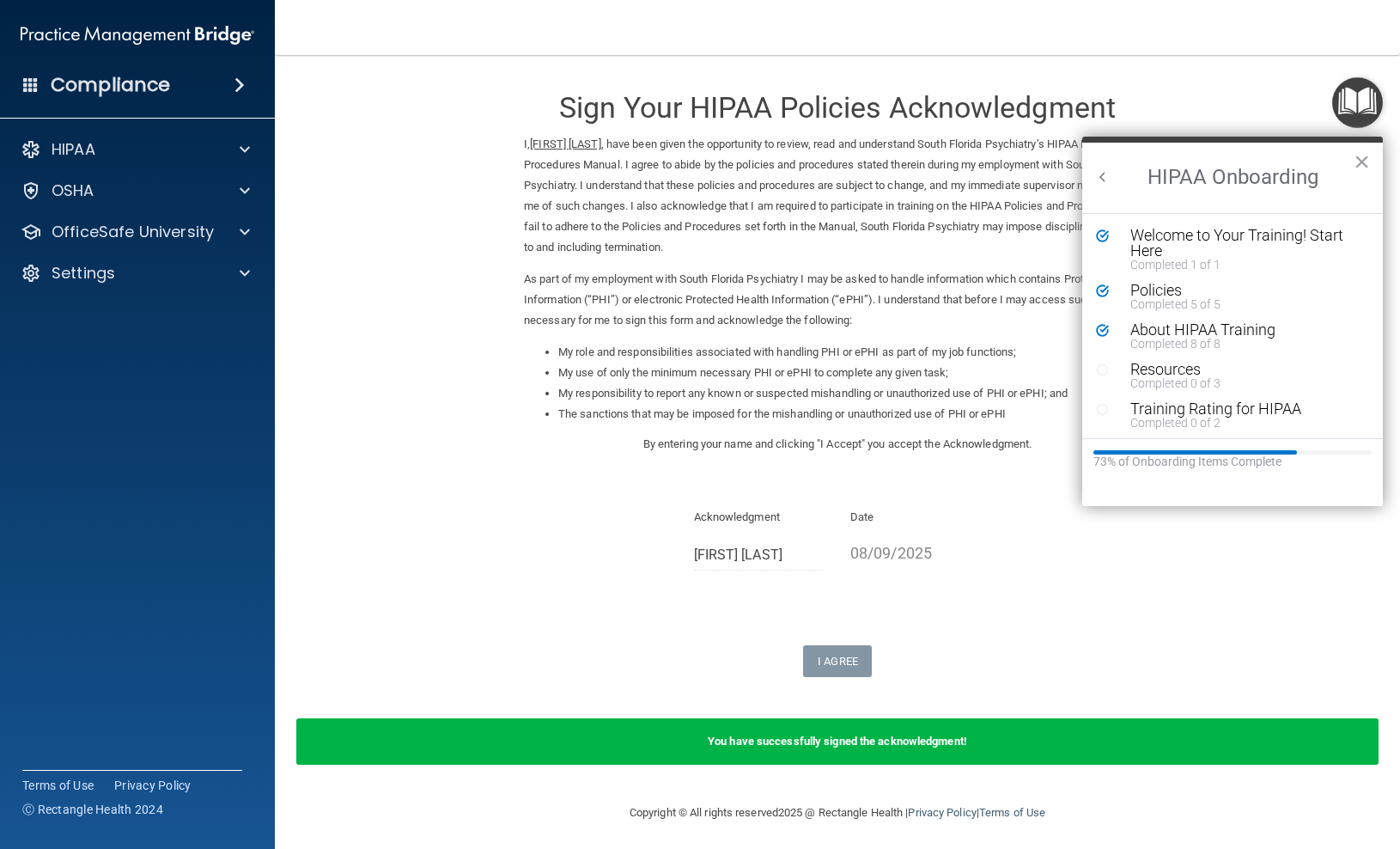 scroll, scrollTop: 0, scrollLeft: 0, axis: both 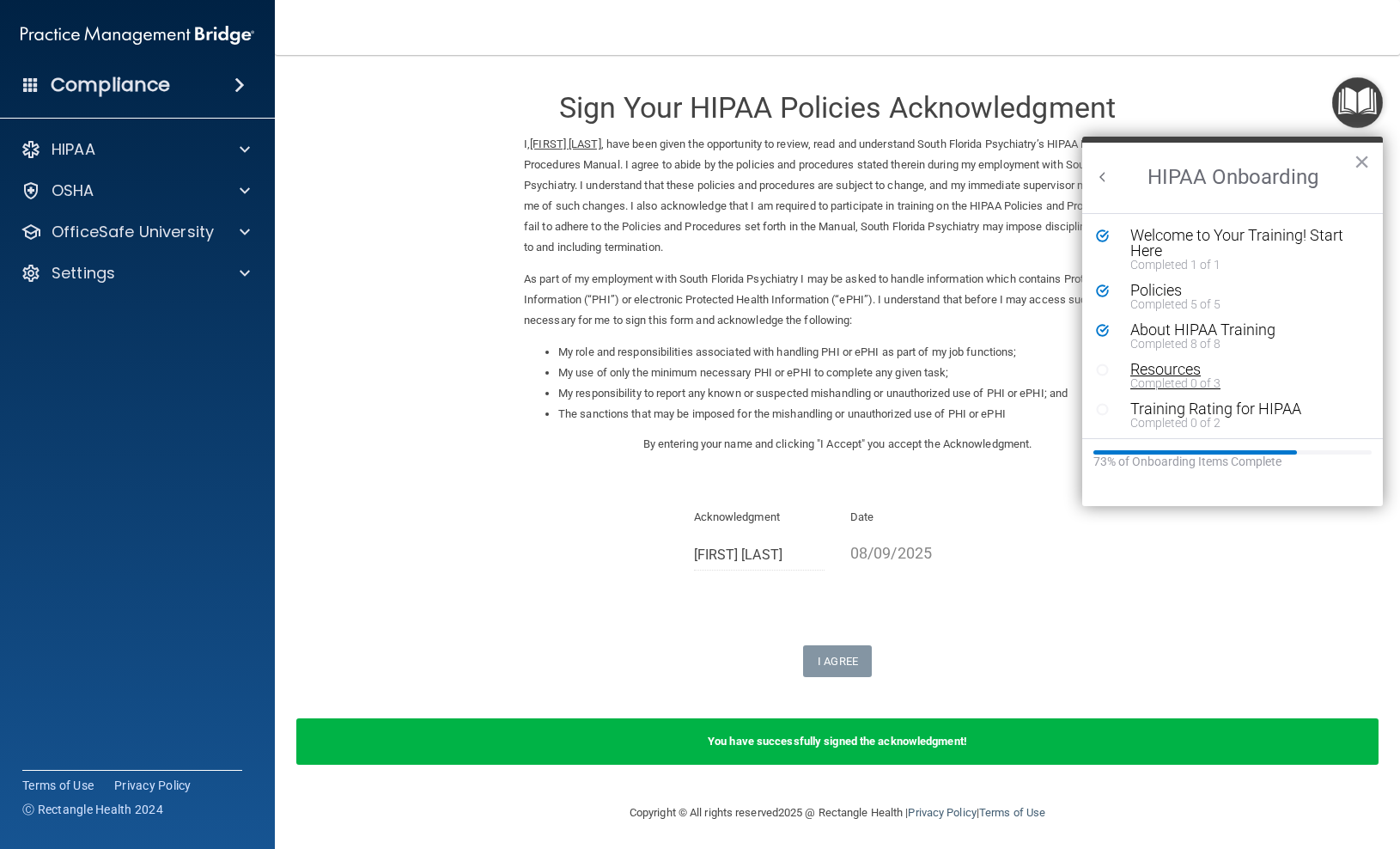 click on "Resources" at bounding box center [1245, 370] 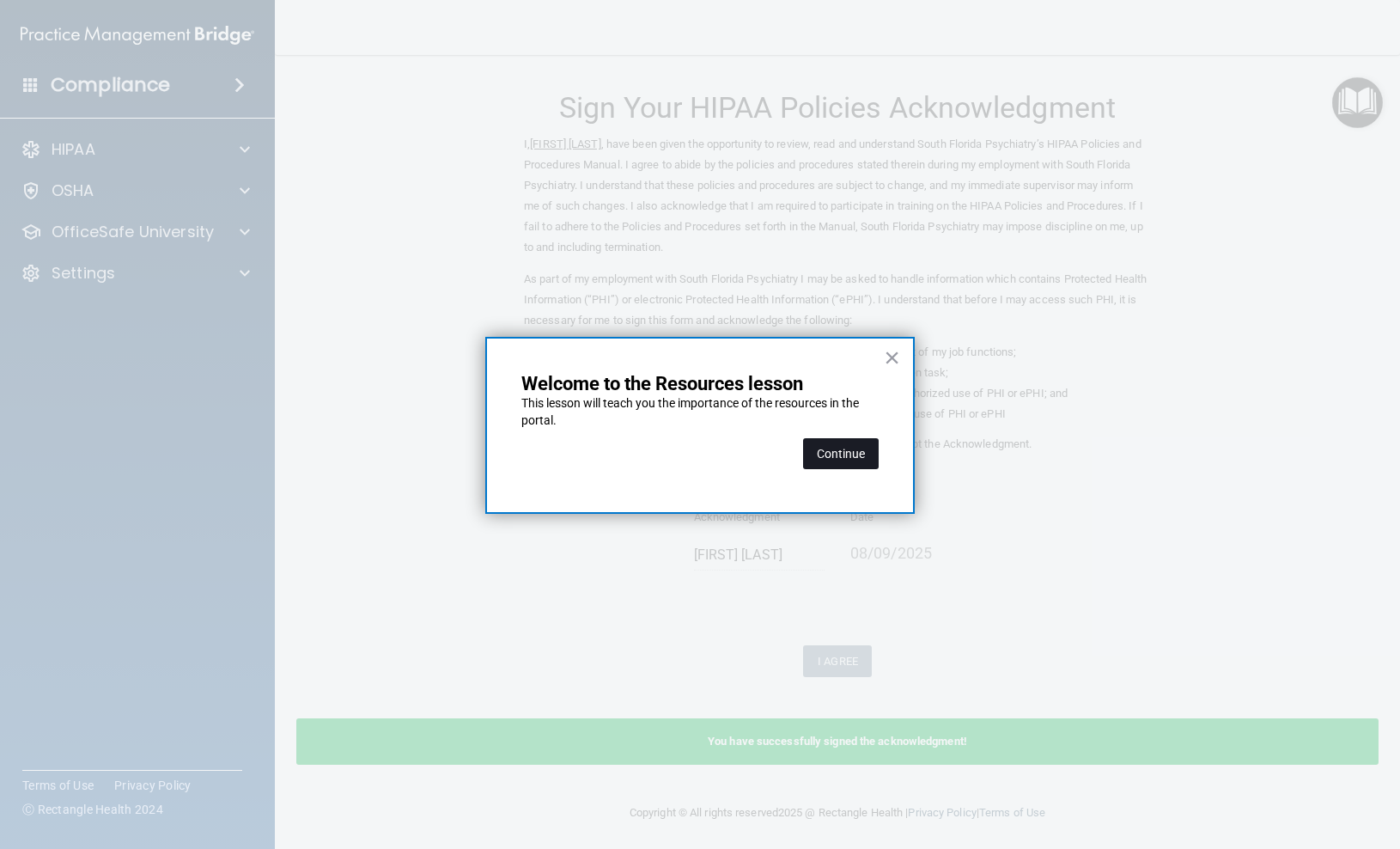 click on "Continue" at bounding box center (841, 454) 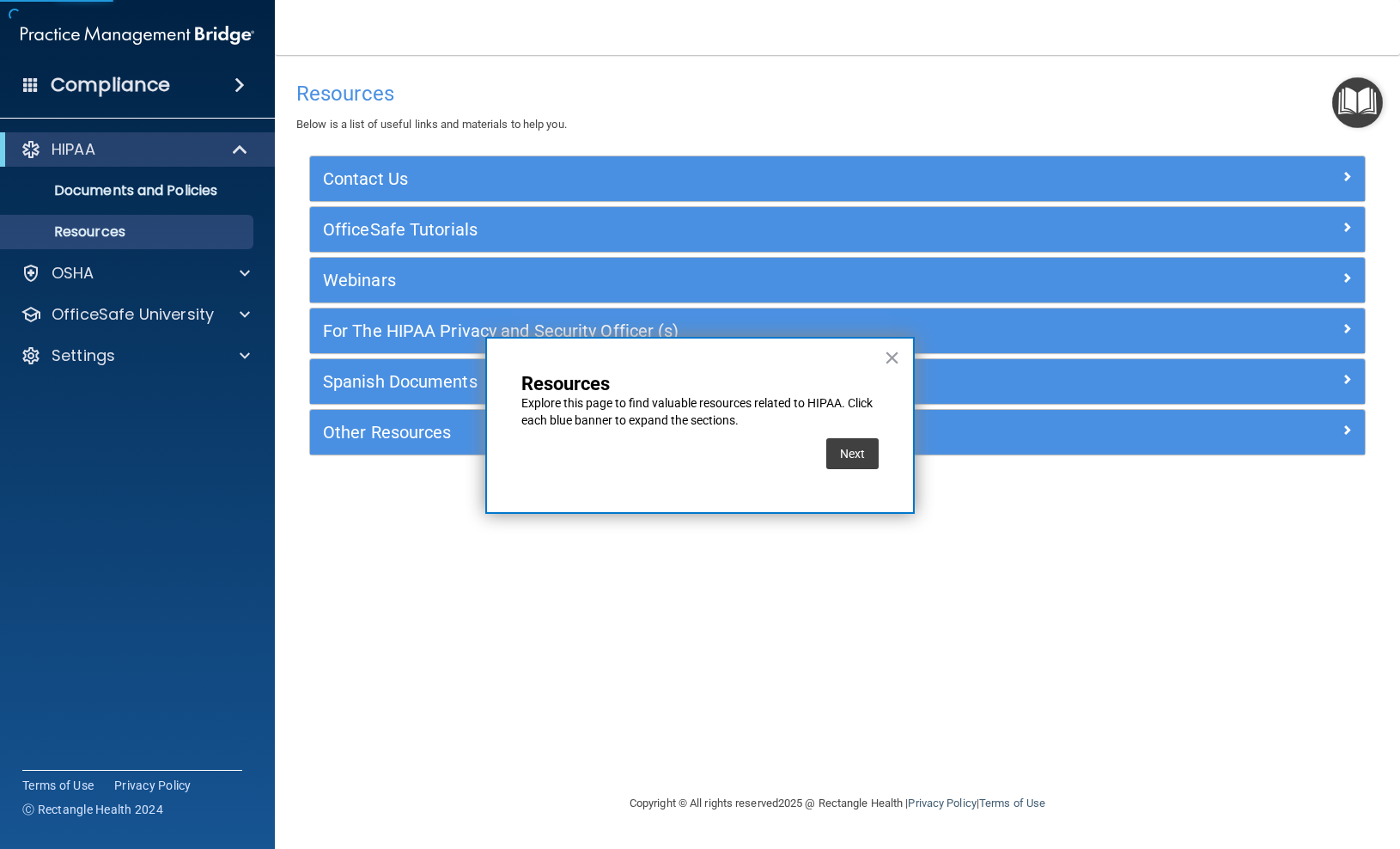 click on "Contact Us" at bounding box center (705, 179) 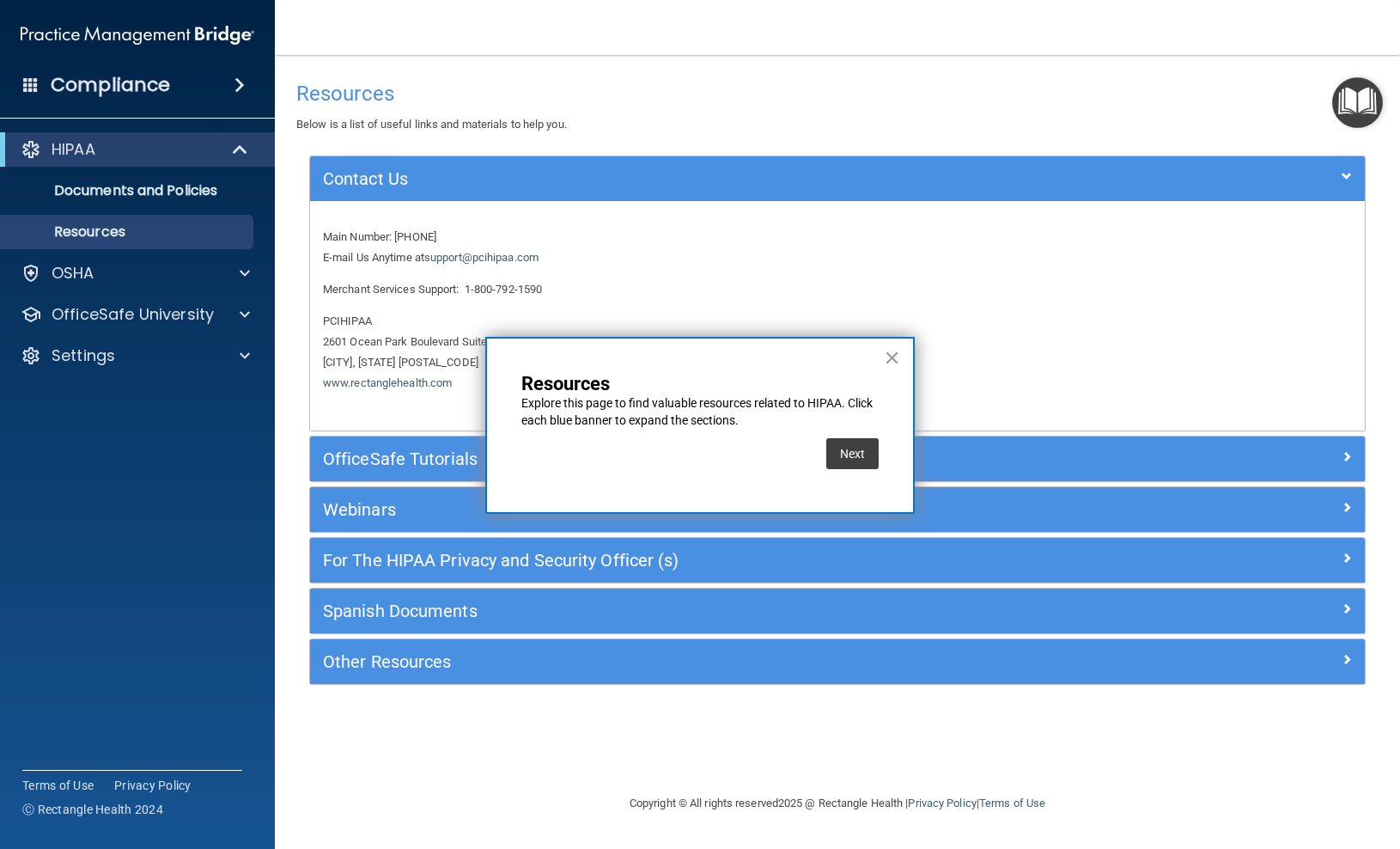 click on "OfficeSafe Tutorials" at bounding box center (705, 459) 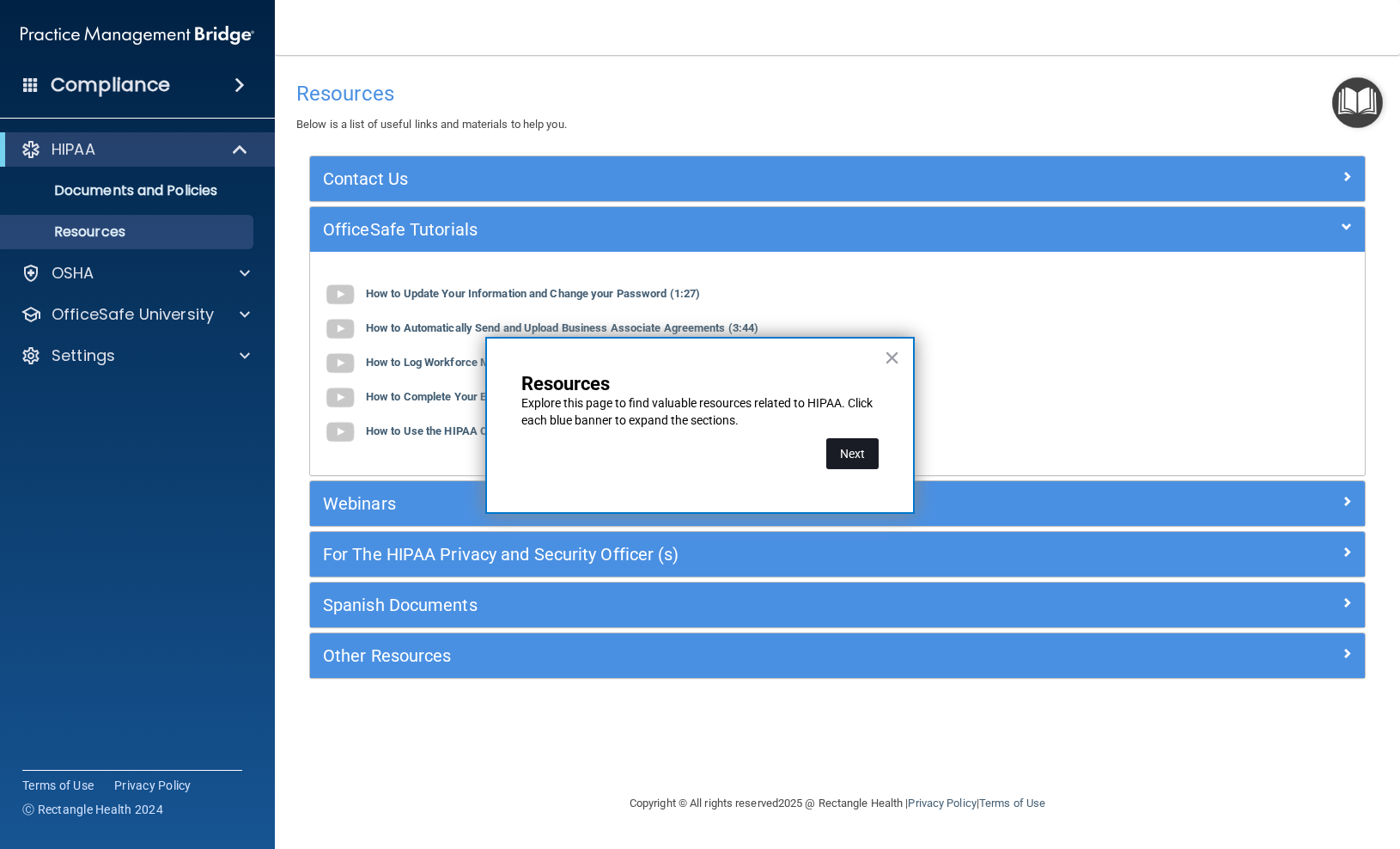 click on "Next" at bounding box center (852, 454) 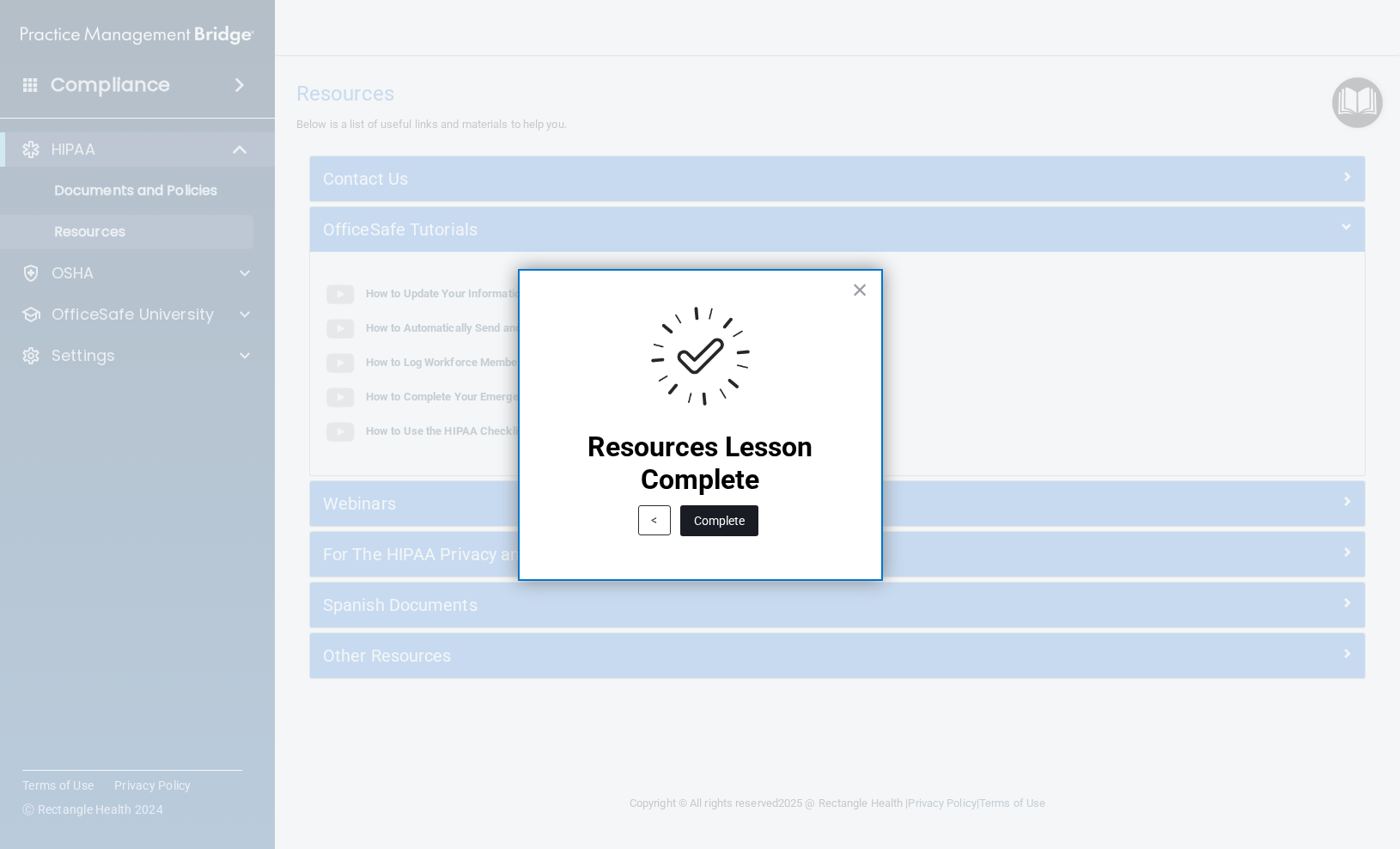 click on "Complete" at bounding box center (719, 521) 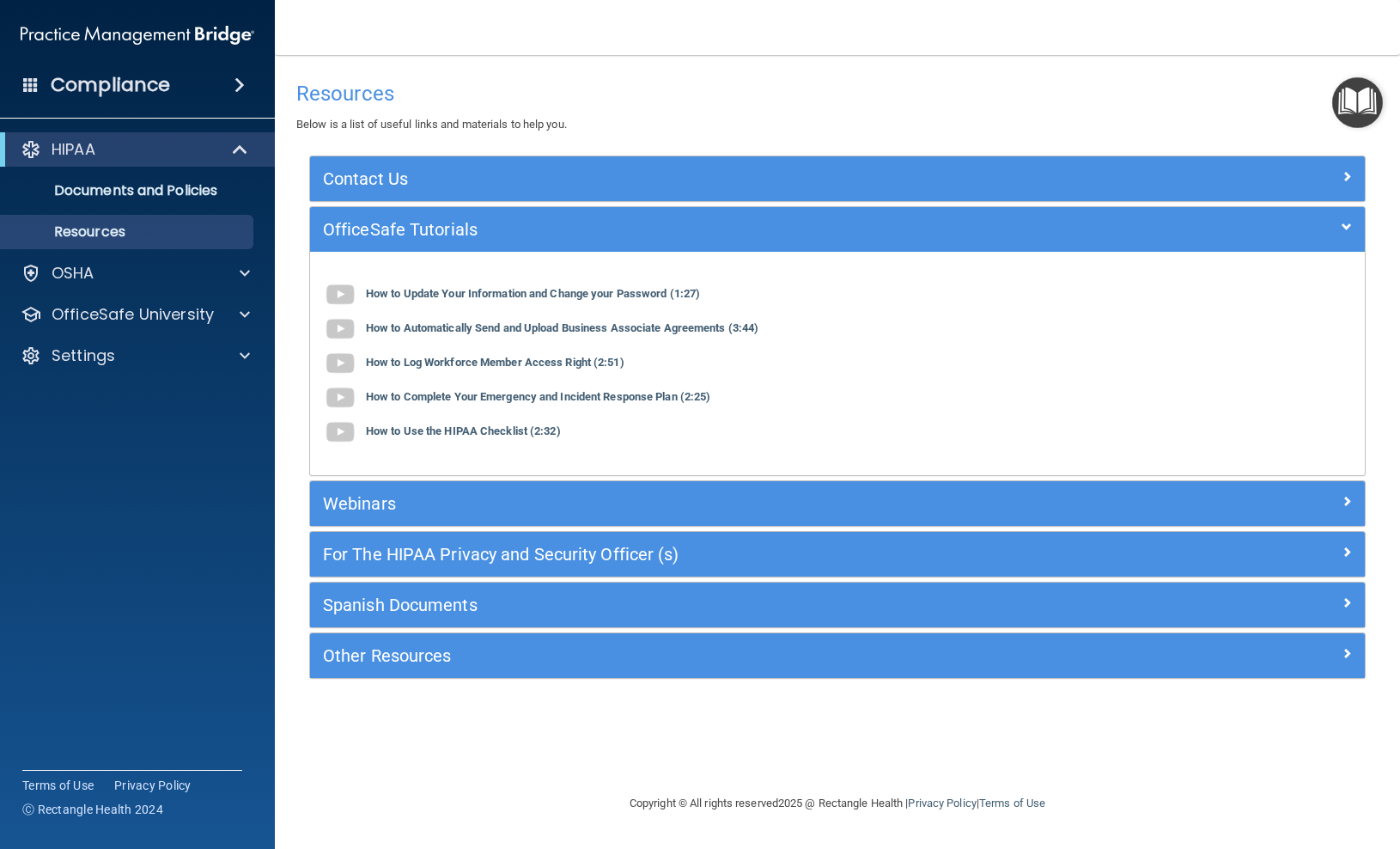 click at bounding box center (1357, 102) 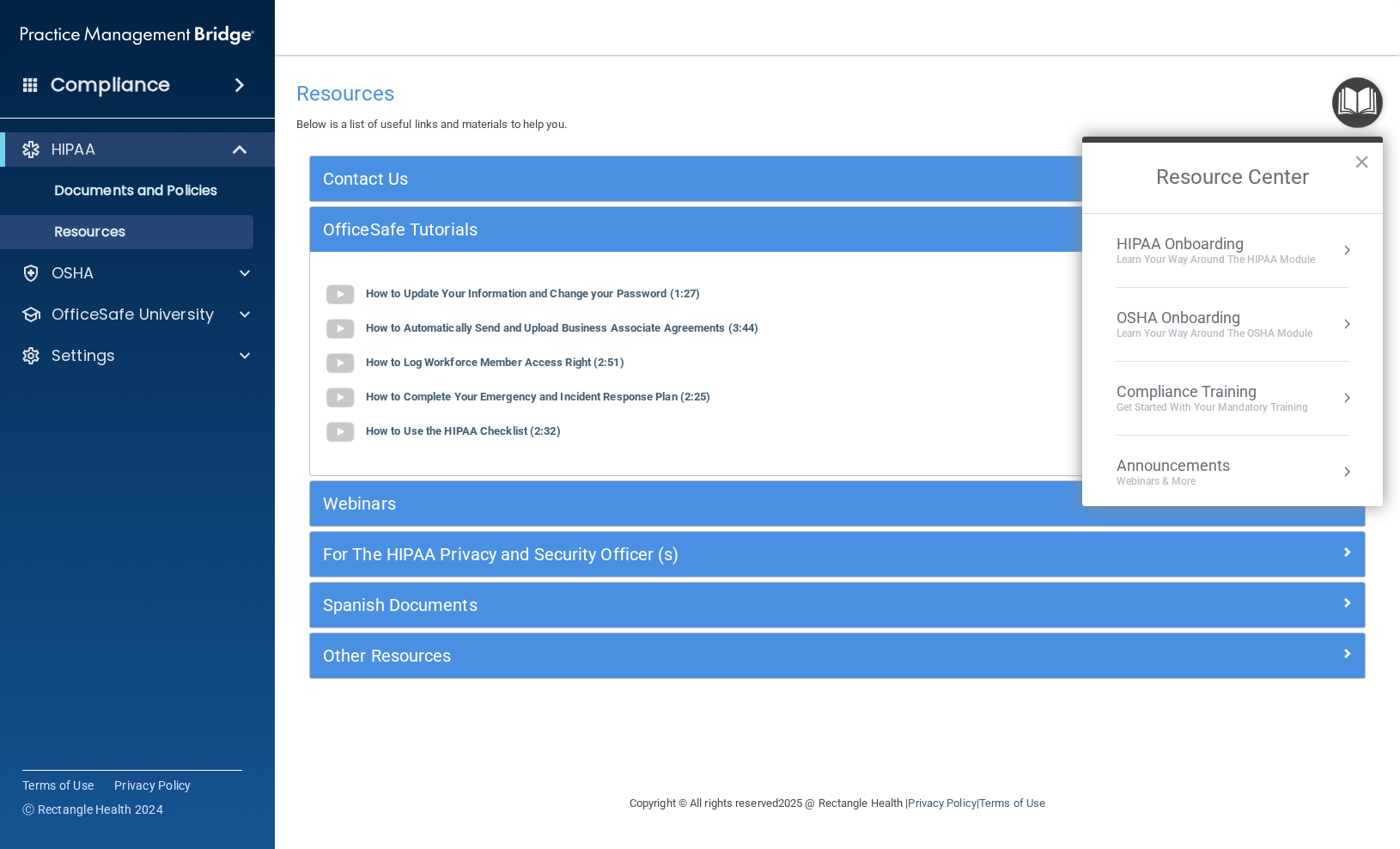 click on "Learn Your Way around the HIPAA module" at bounding box center [1215, 260] 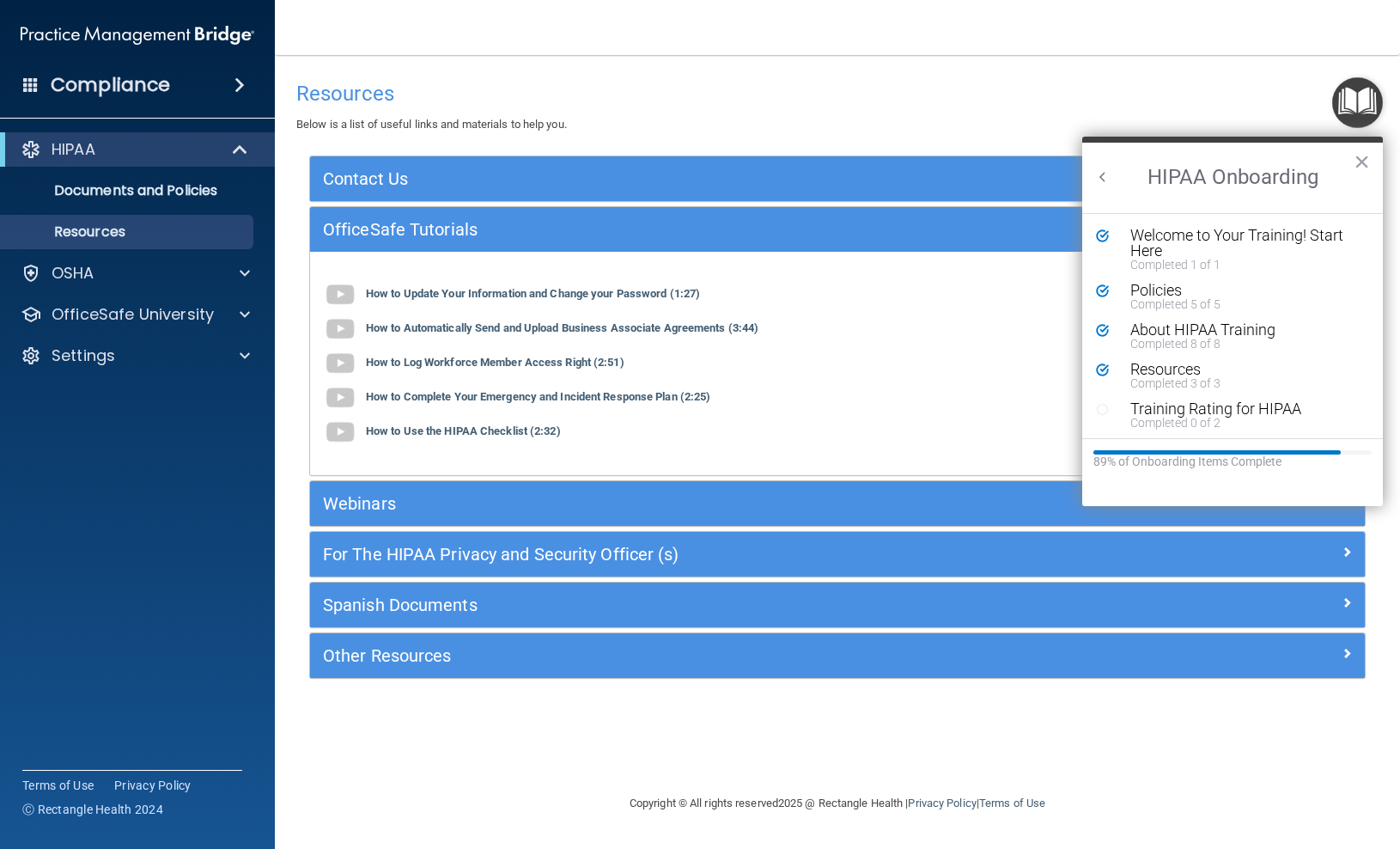 scroll, scrollTop: 0, scrollLeft: 0, axis: both 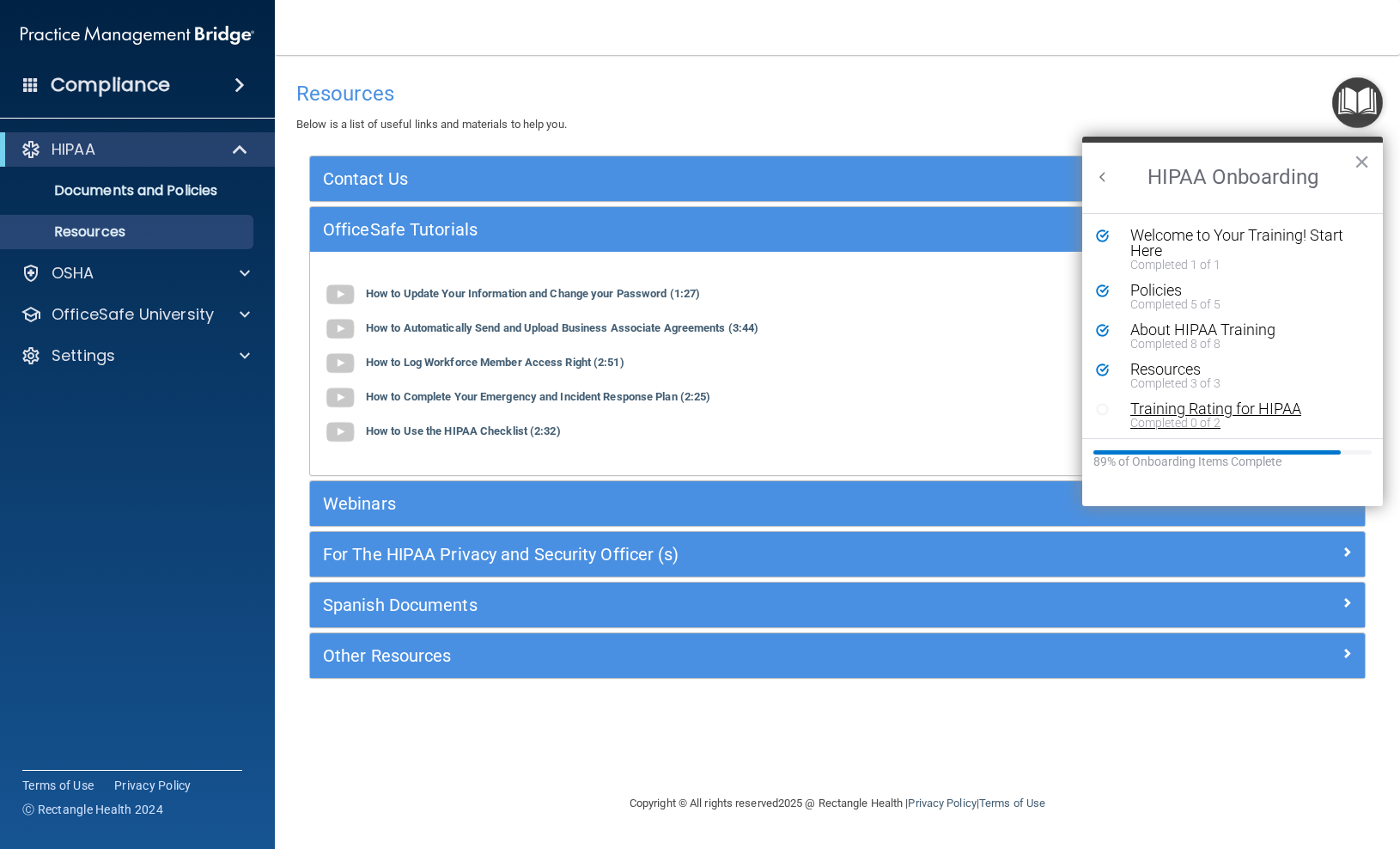 click on "Training Rating for HIPAA" at bounding box center [1245, 409] 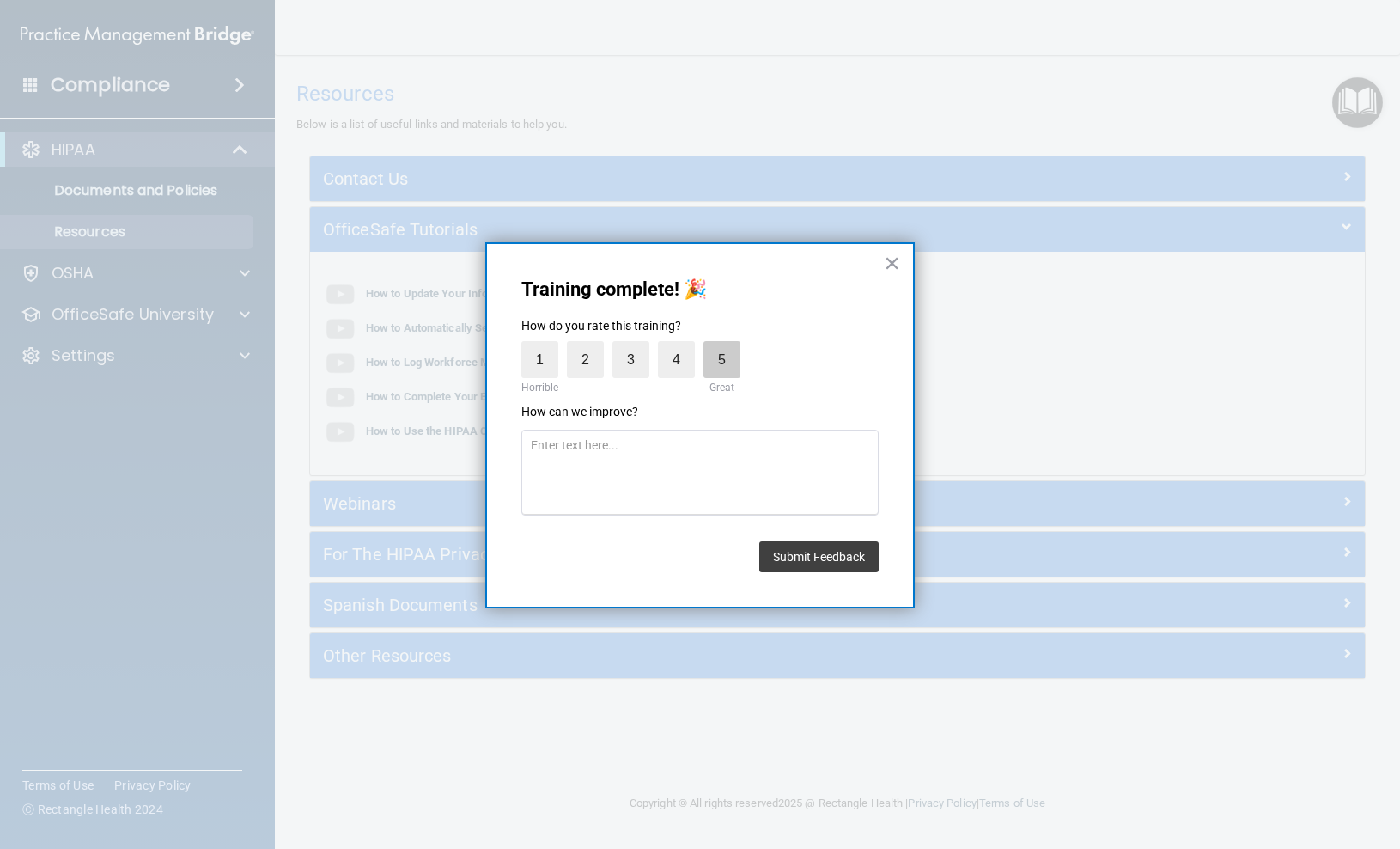 click on "5" at bounding box center [721, 359] 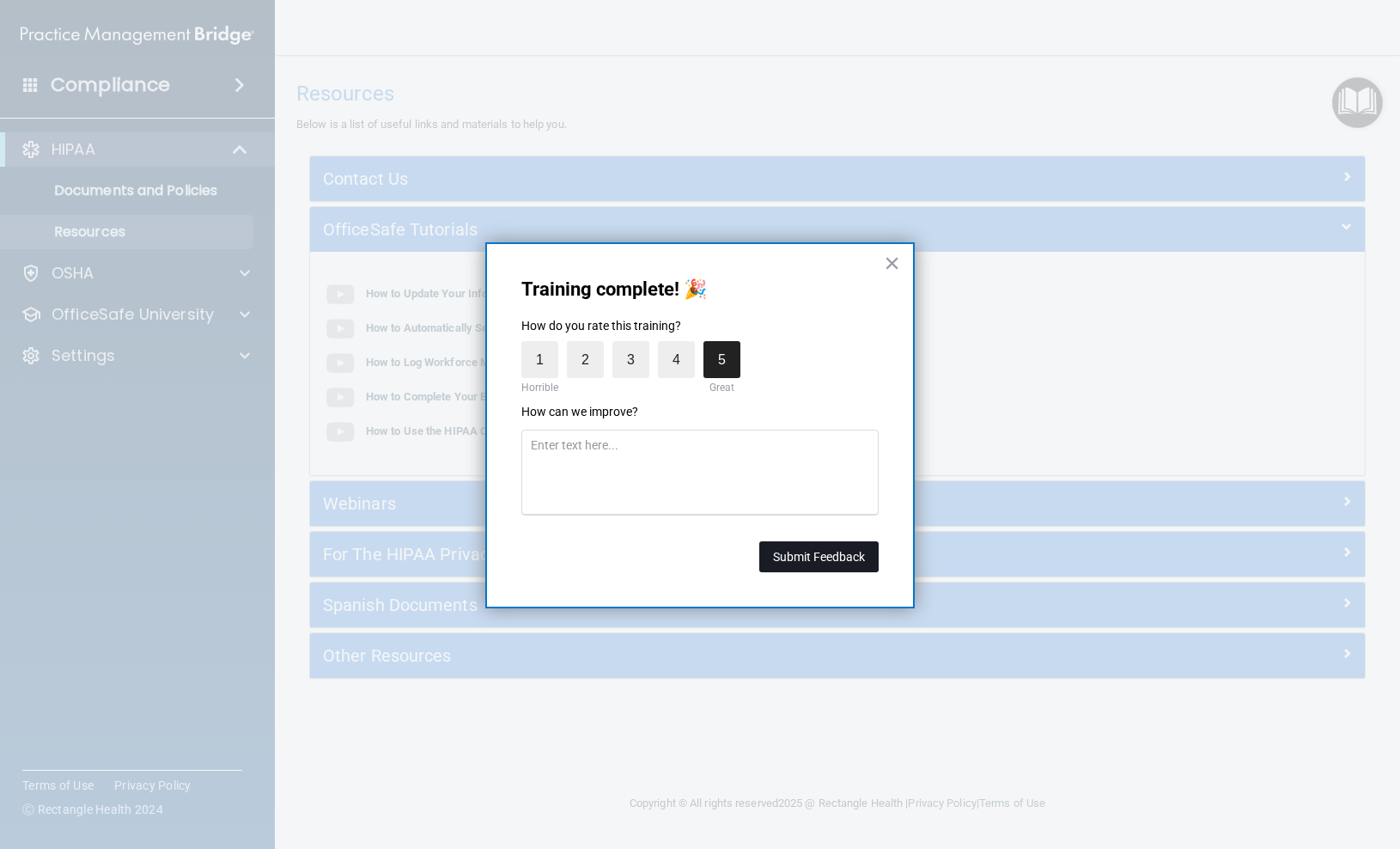 click on "Submit Feedback" at bounding box center (819, 557) 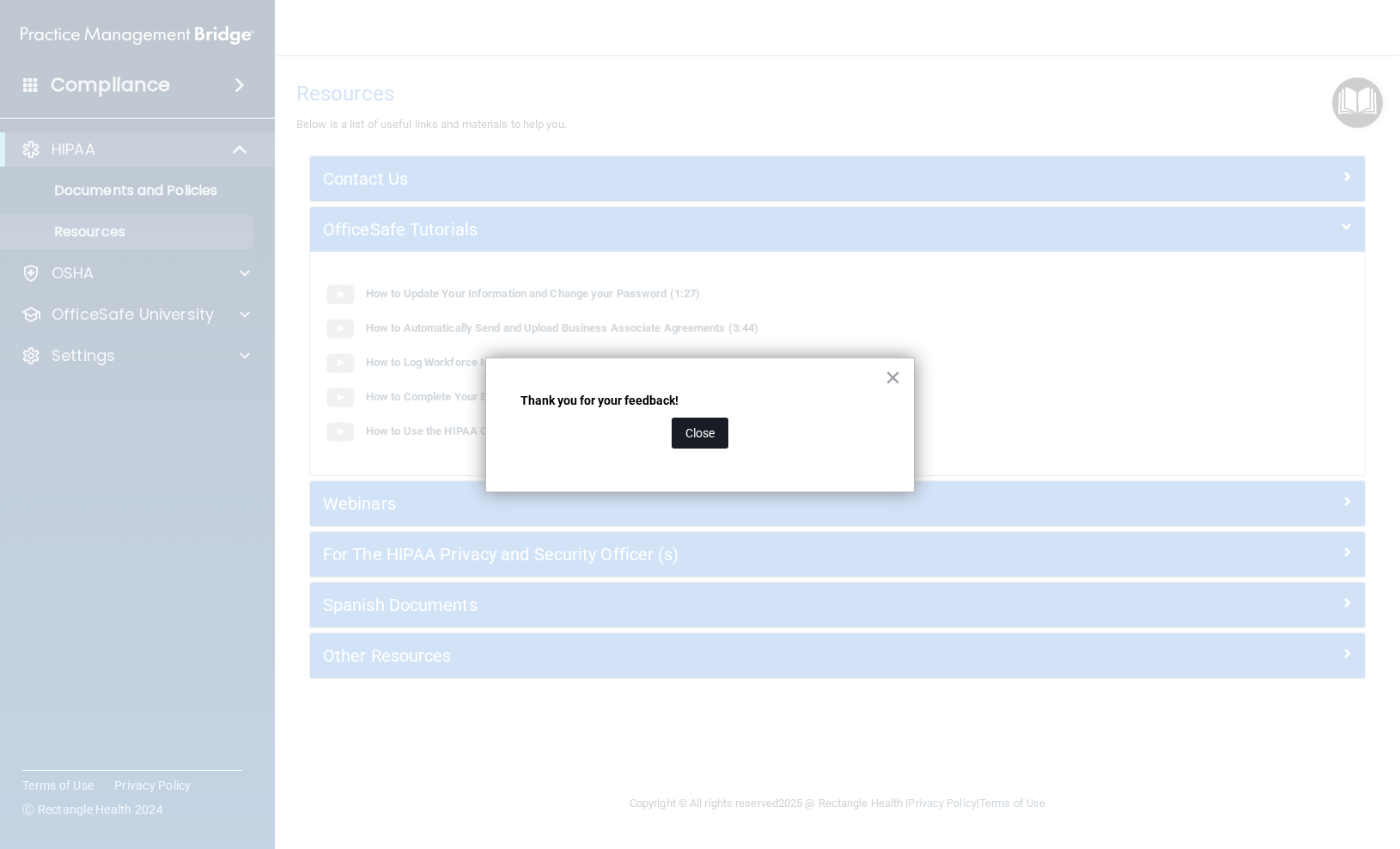 click on "Close" at bounding box center (700, 433) 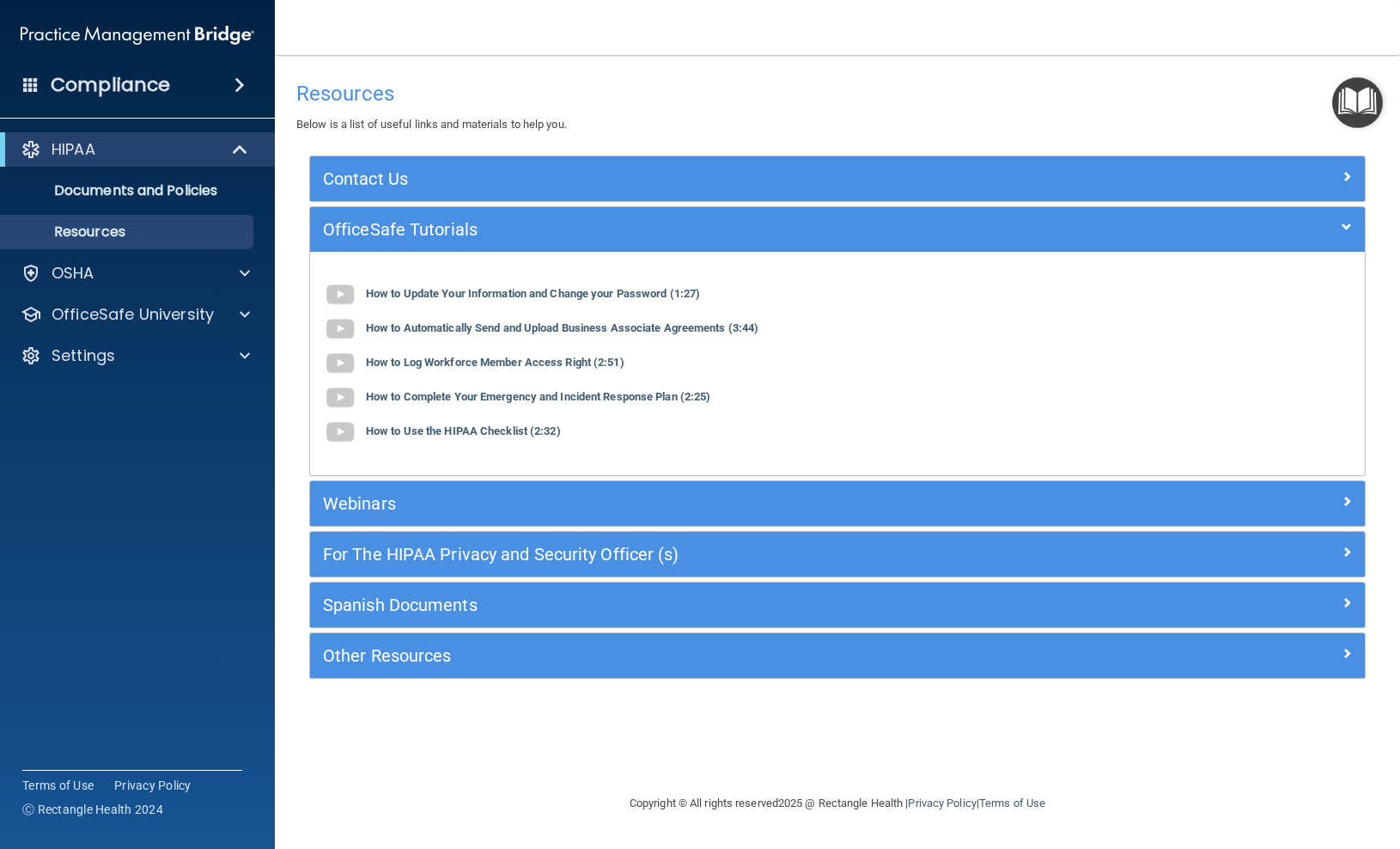 click at bounding box center (1357, 102) 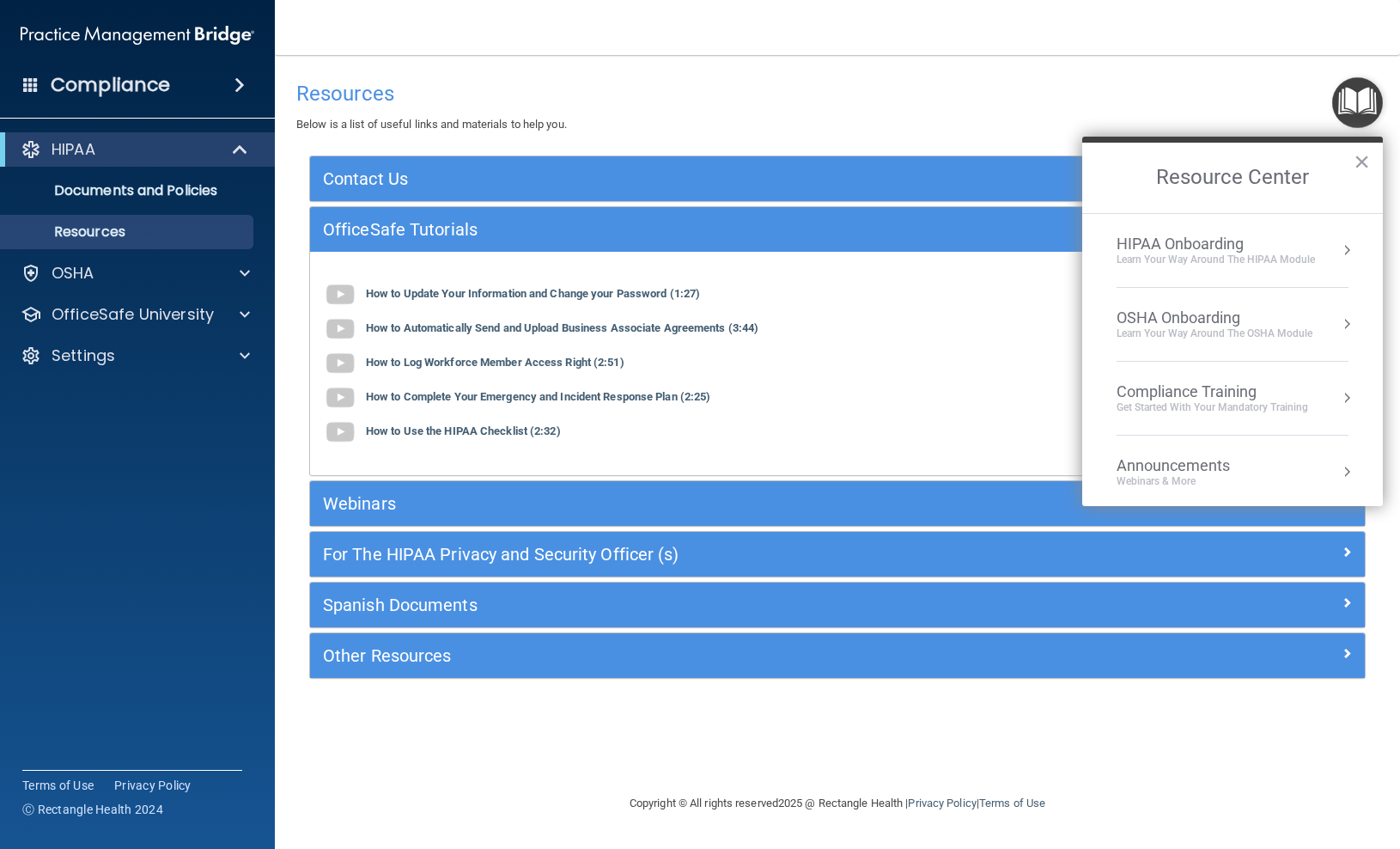 click on "HIPAA Onboarding" at bounding box center [1215, 244] 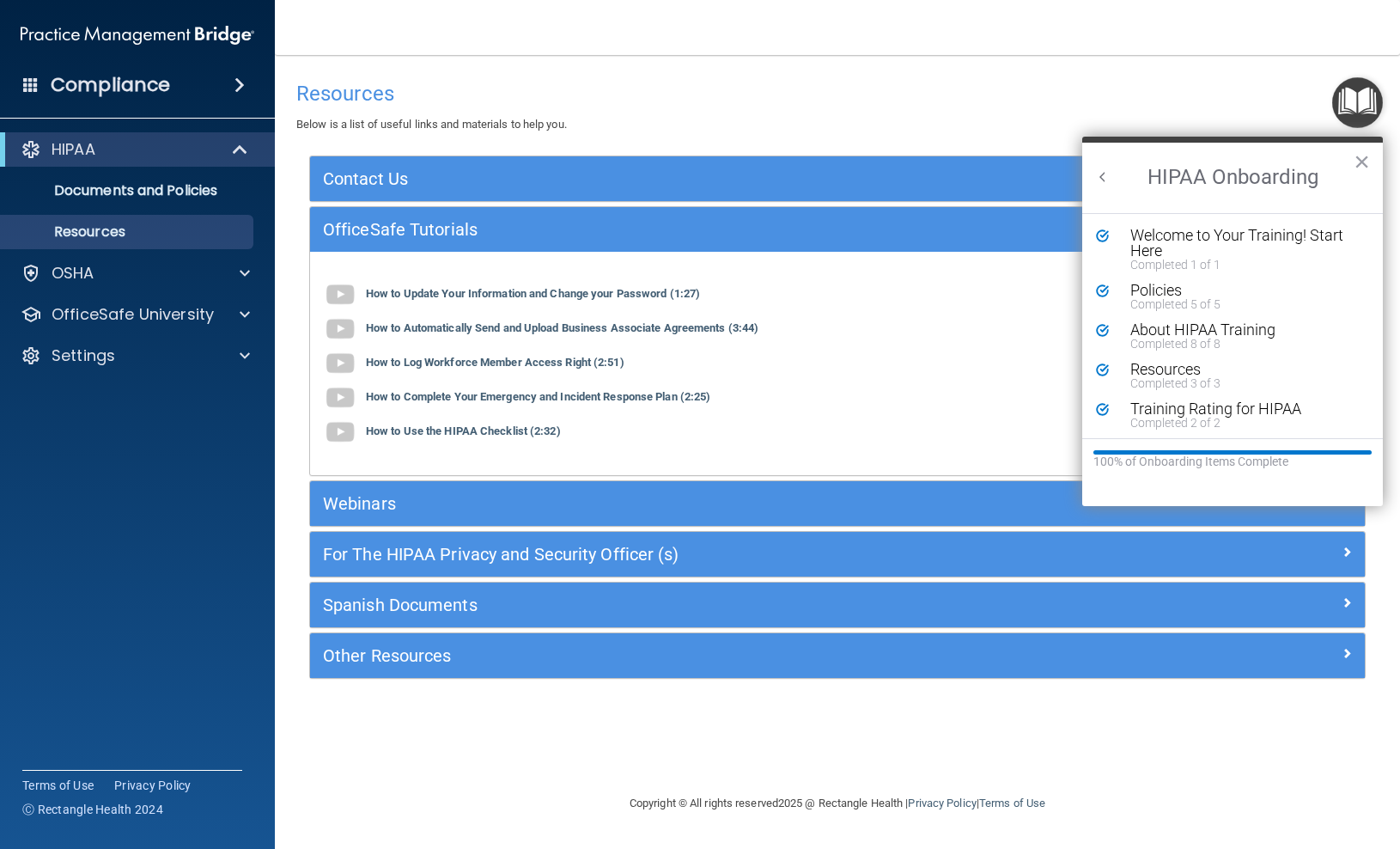 scroll, scrollTop: 0, scrollLeft: 0, axis: both 